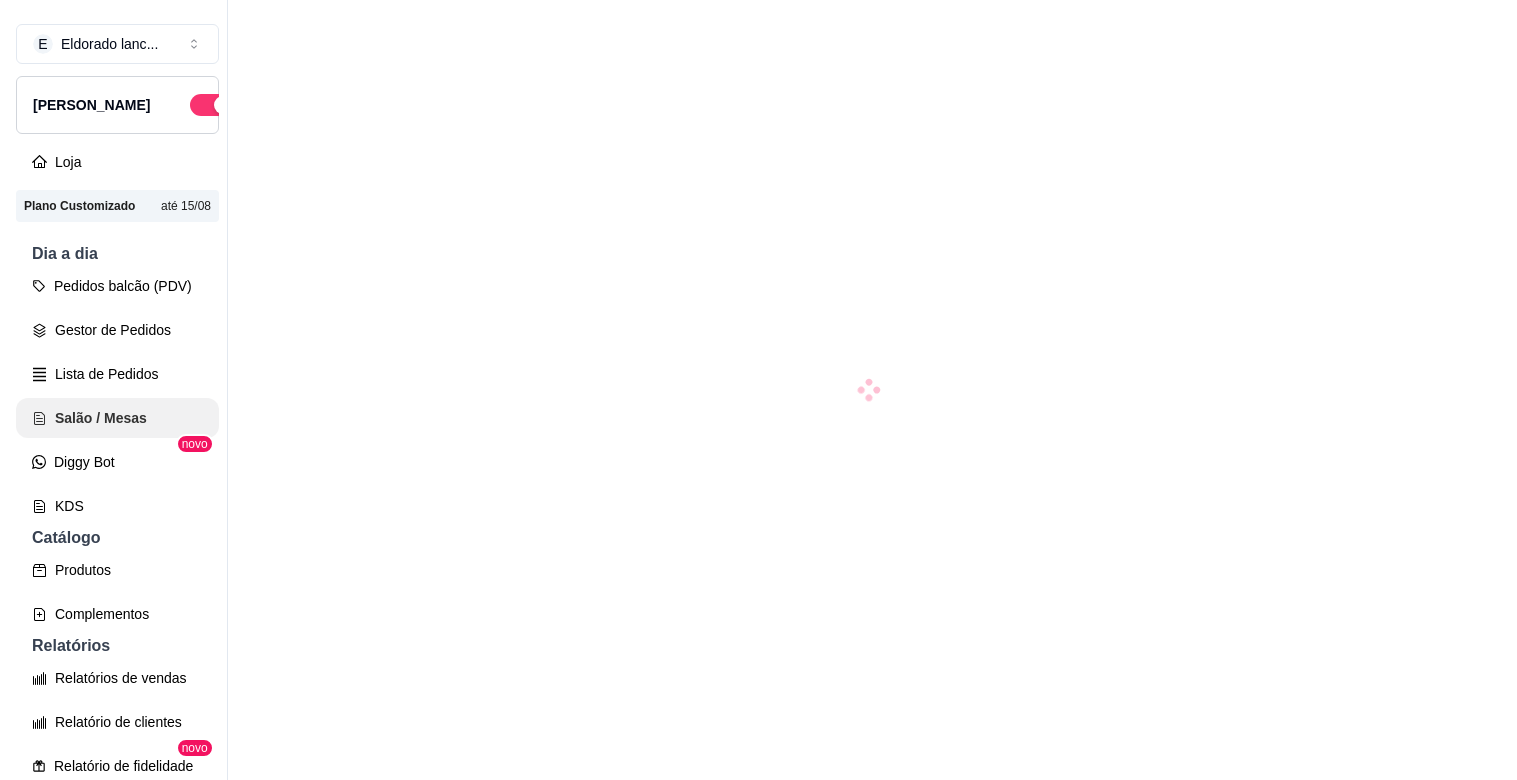 scroll, scrollTop: 0, scrollLeft: 0, axis: both 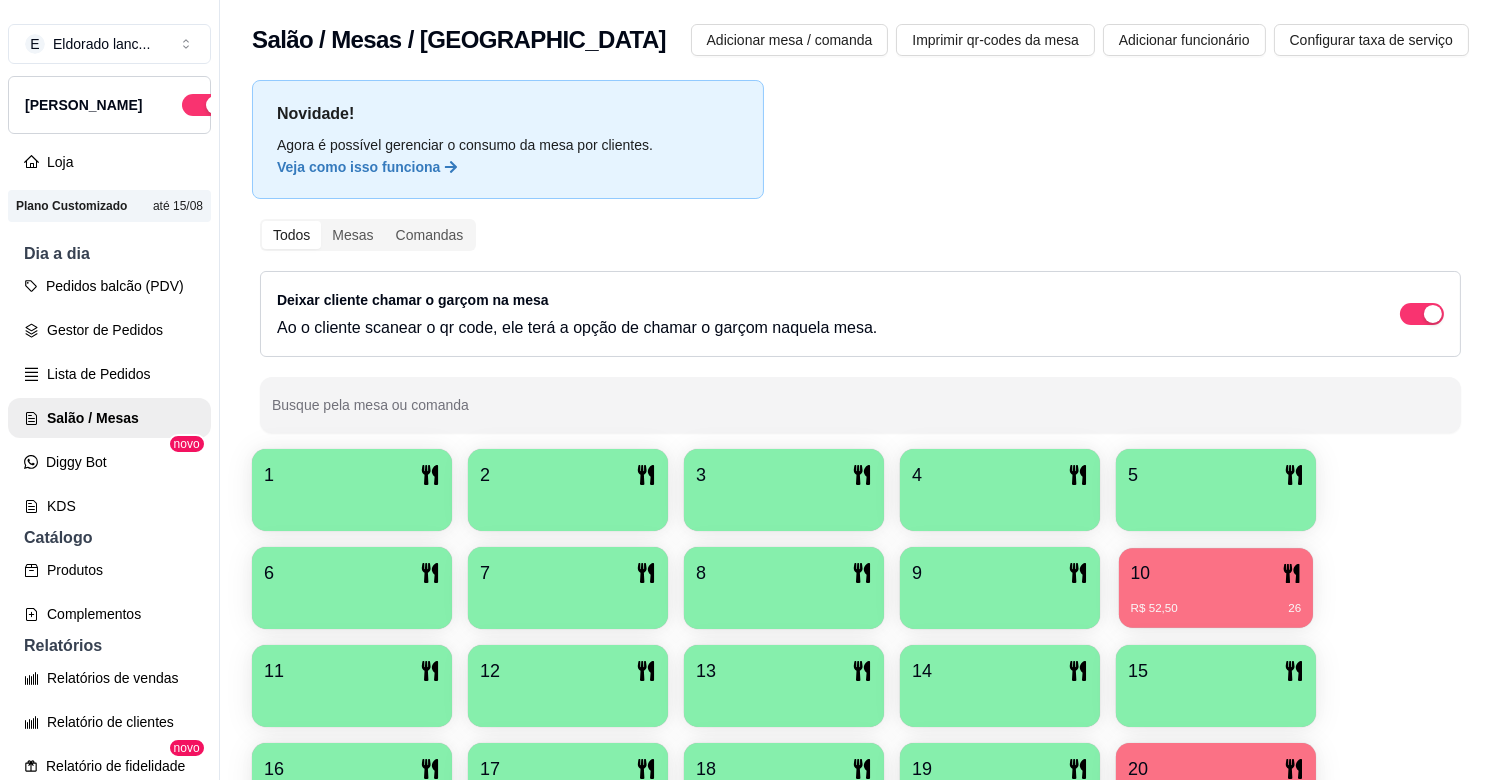 click on "R$ 52,50 26" at bounding box center (1216, 601) 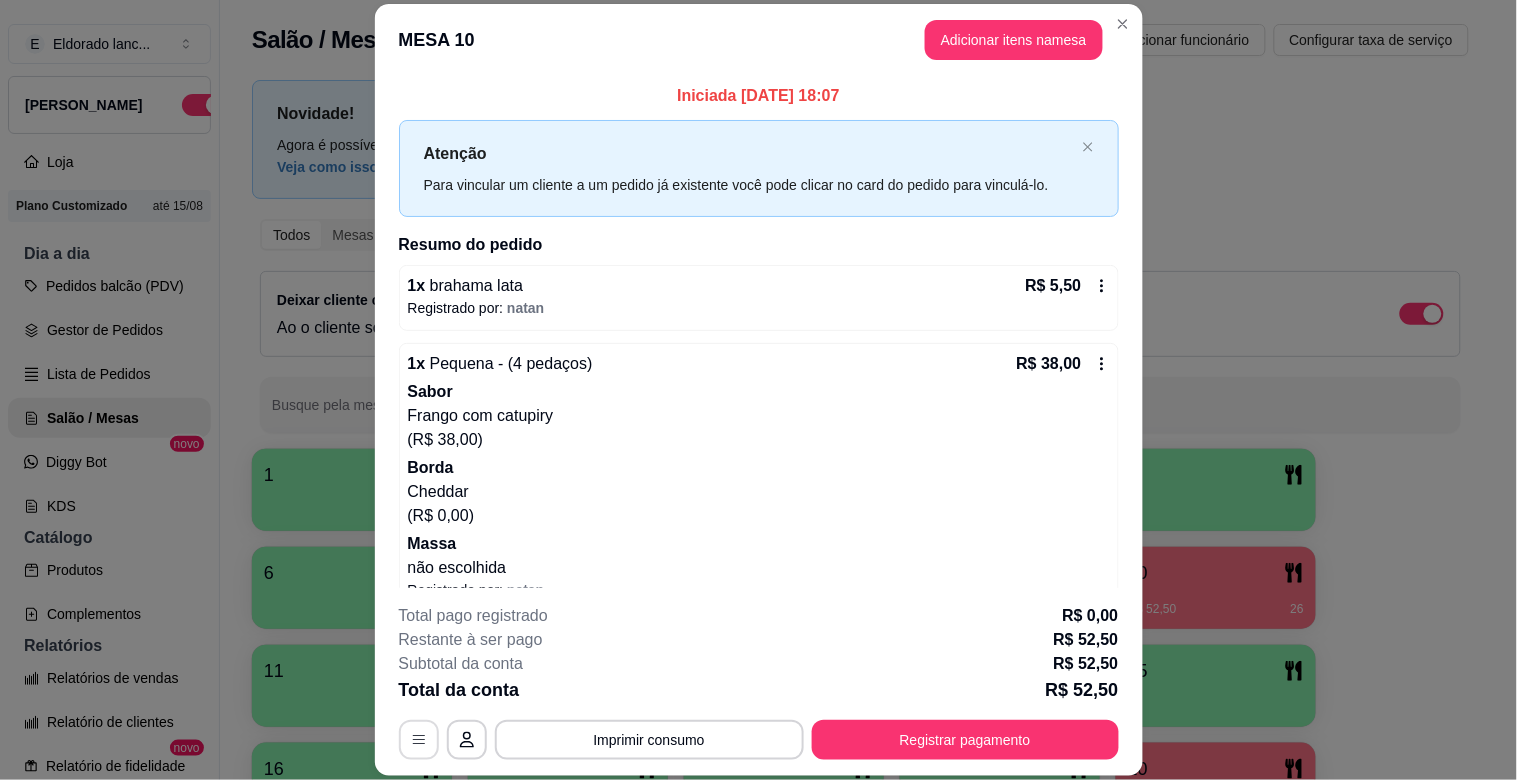 click at bounding box center (419, 740) 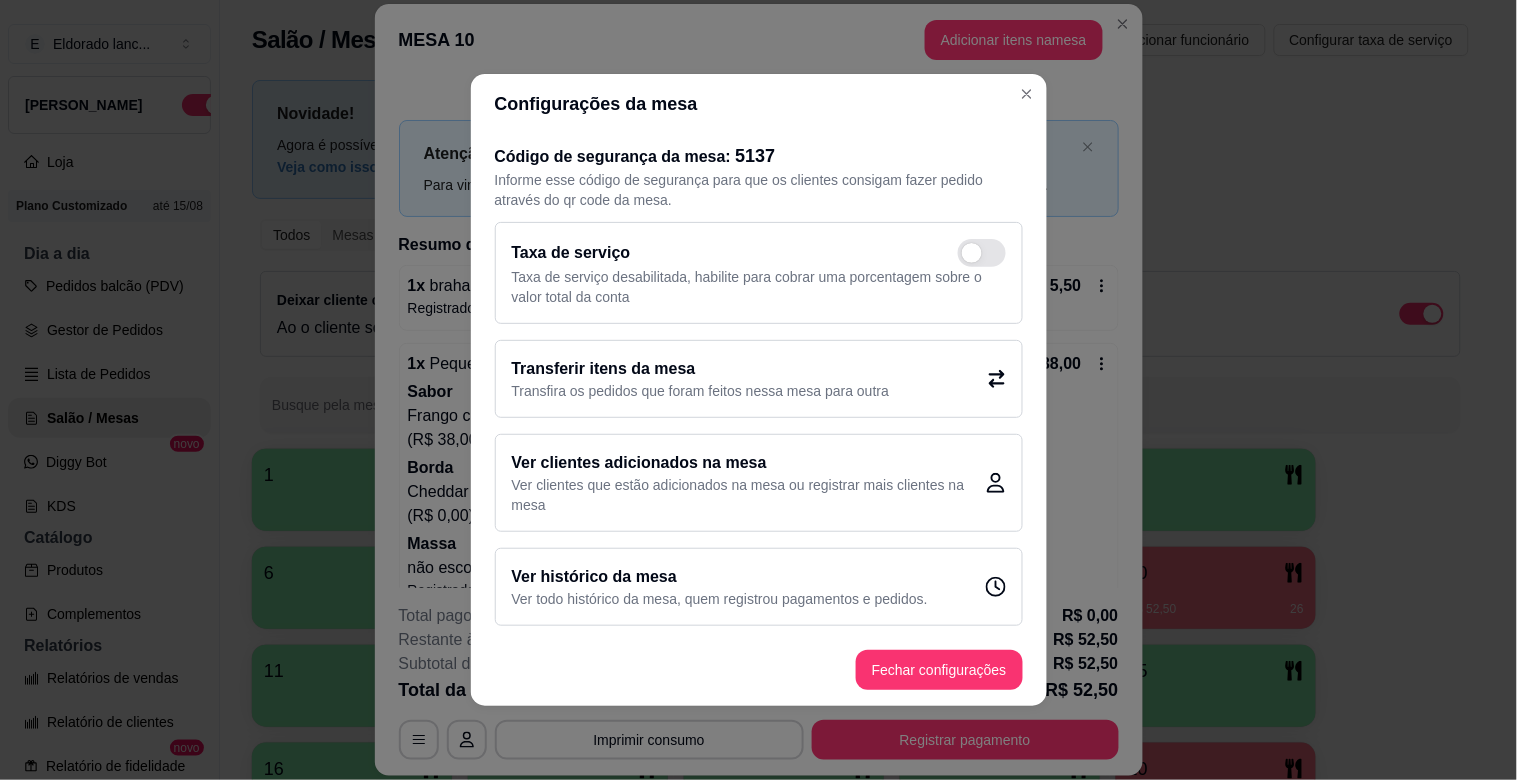 click on "Transfira os pedidos que foram feitos nessa mesa para outra" at bounding box center [701, 391] 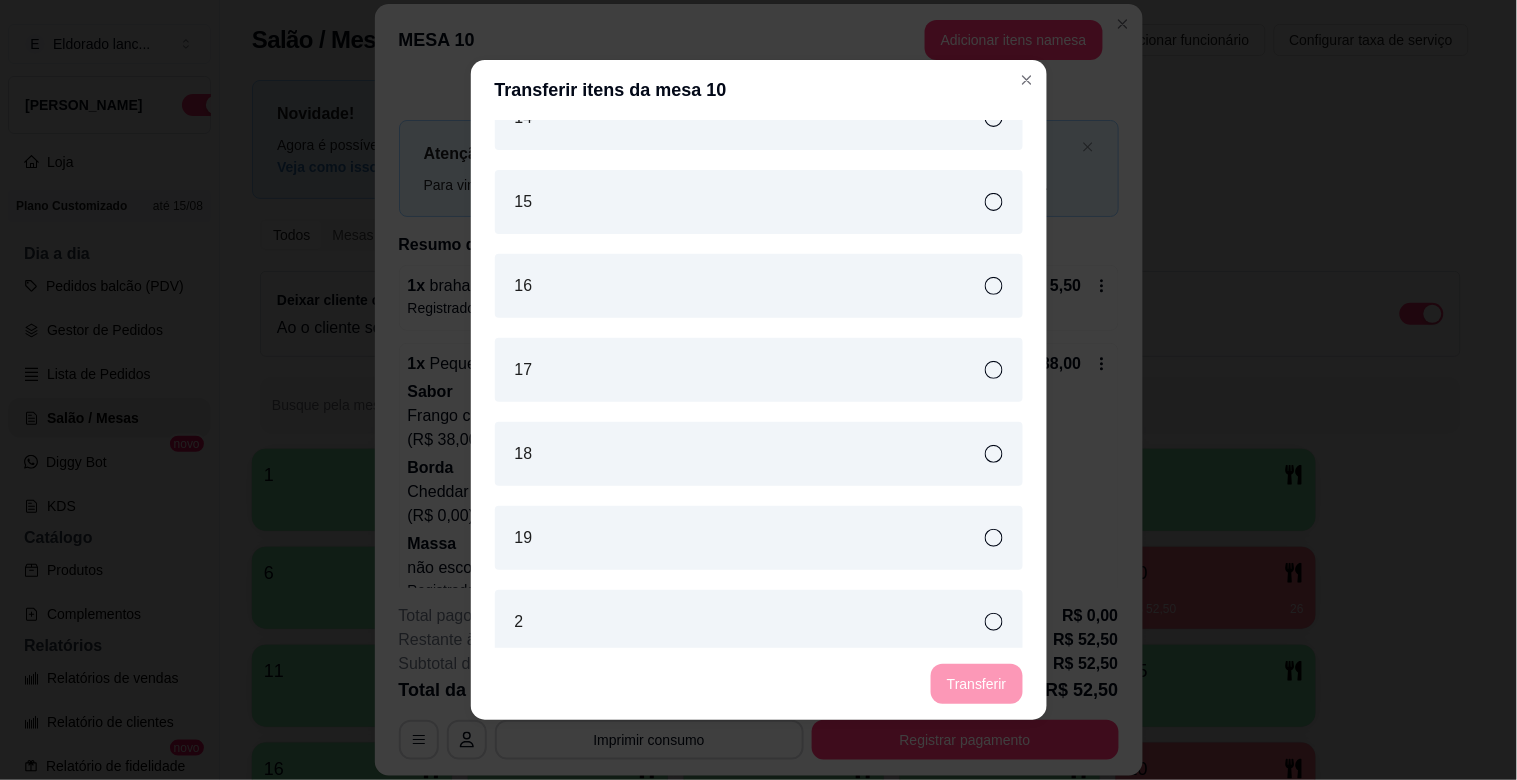 scroll, scrollTop: 464, scrollLeft: 0, axis: vertical 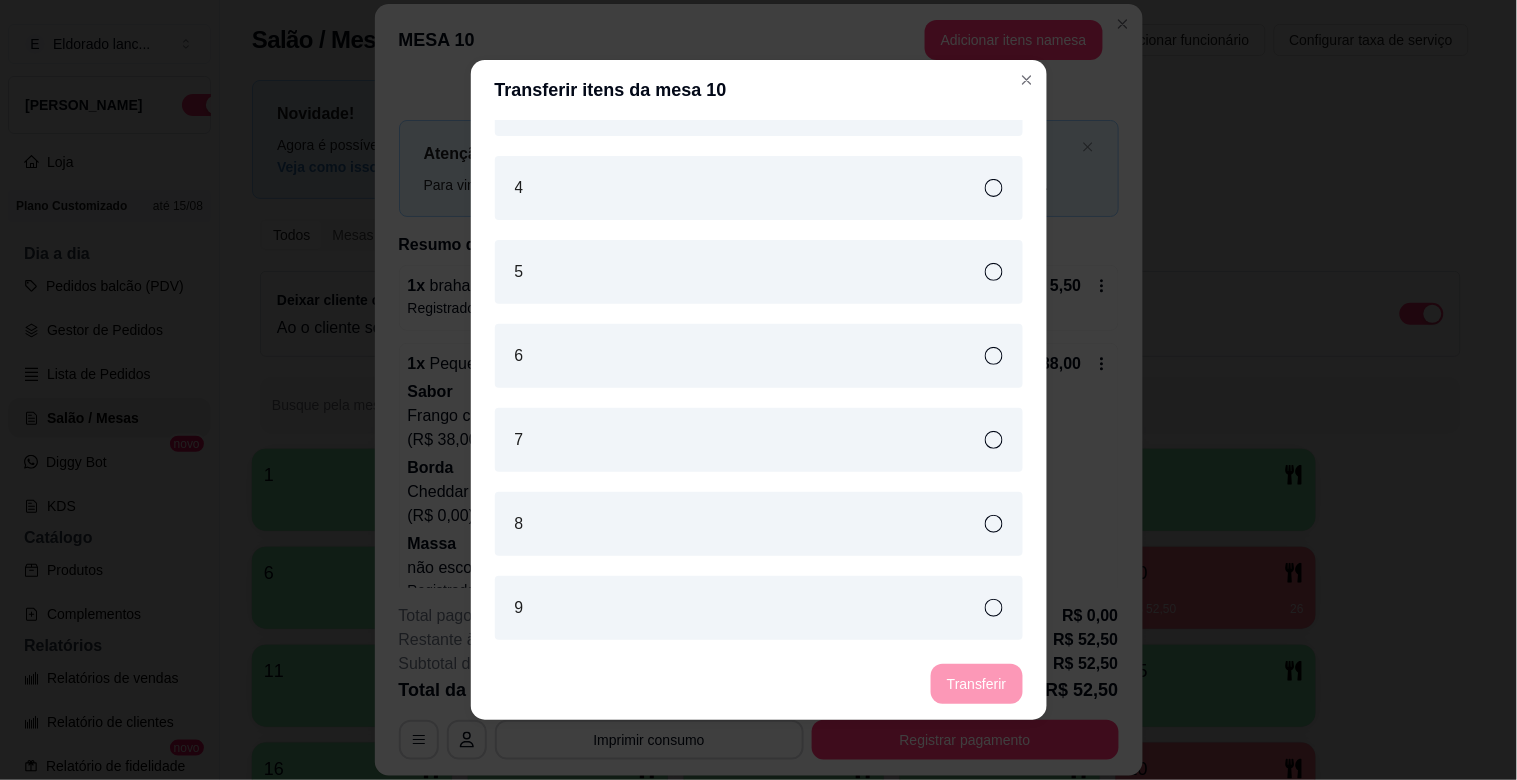 click on "6" at bounding box center [759, 356] 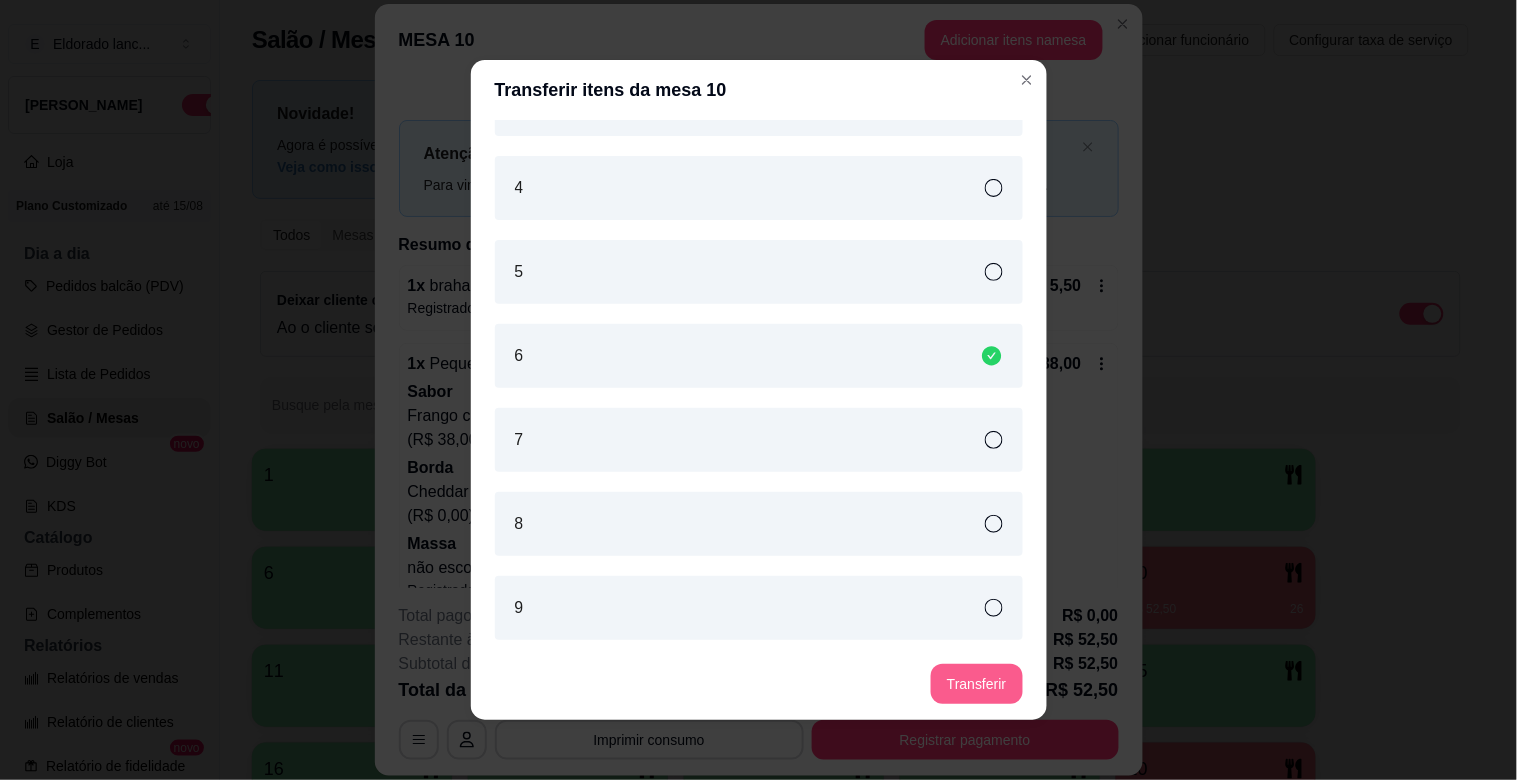 click on "Transferir" at bounding box center [976, 684] 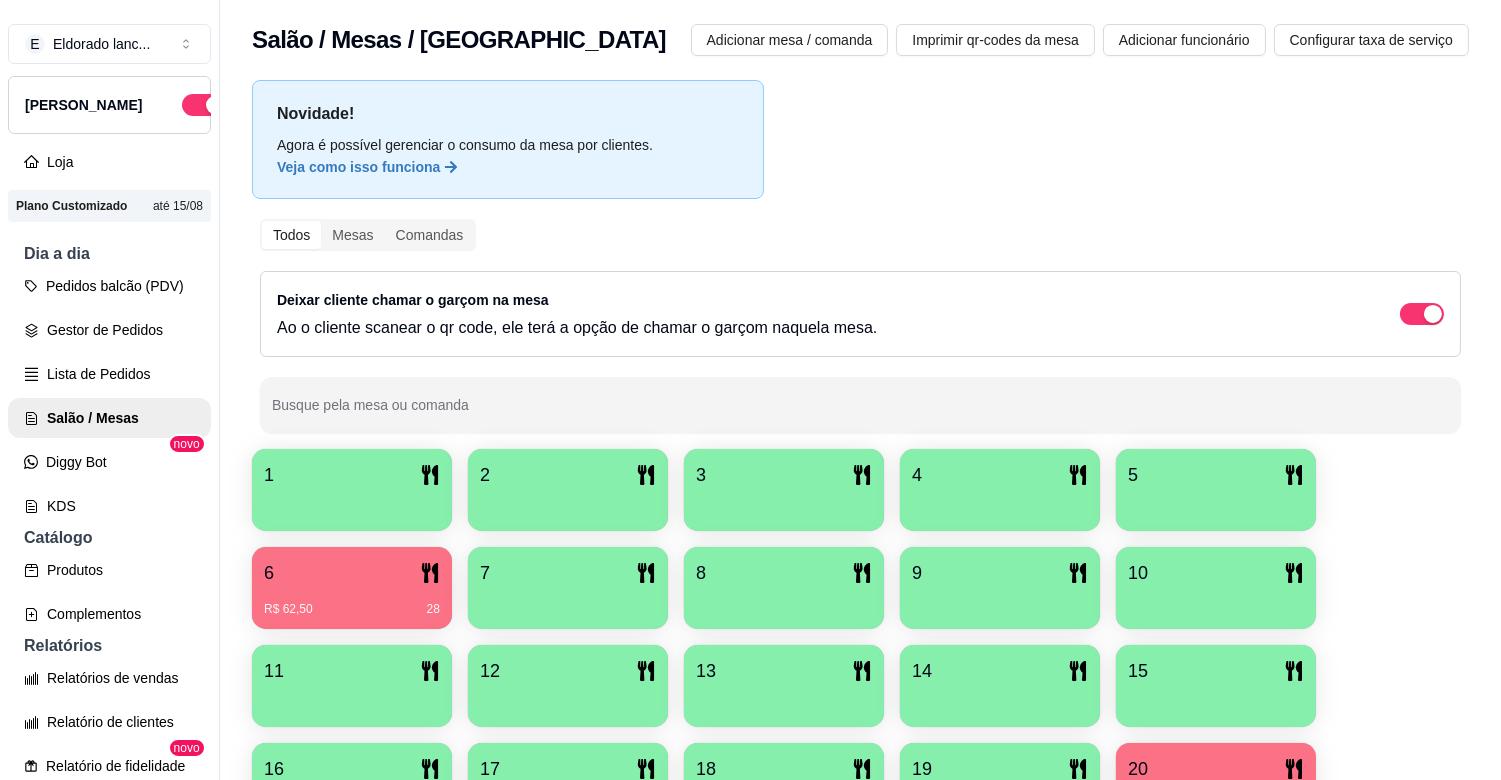 drag, startPoint x: 234, startPoint y: 556, endPoint x: 360, endPoint y: 577, distance: 127.738014 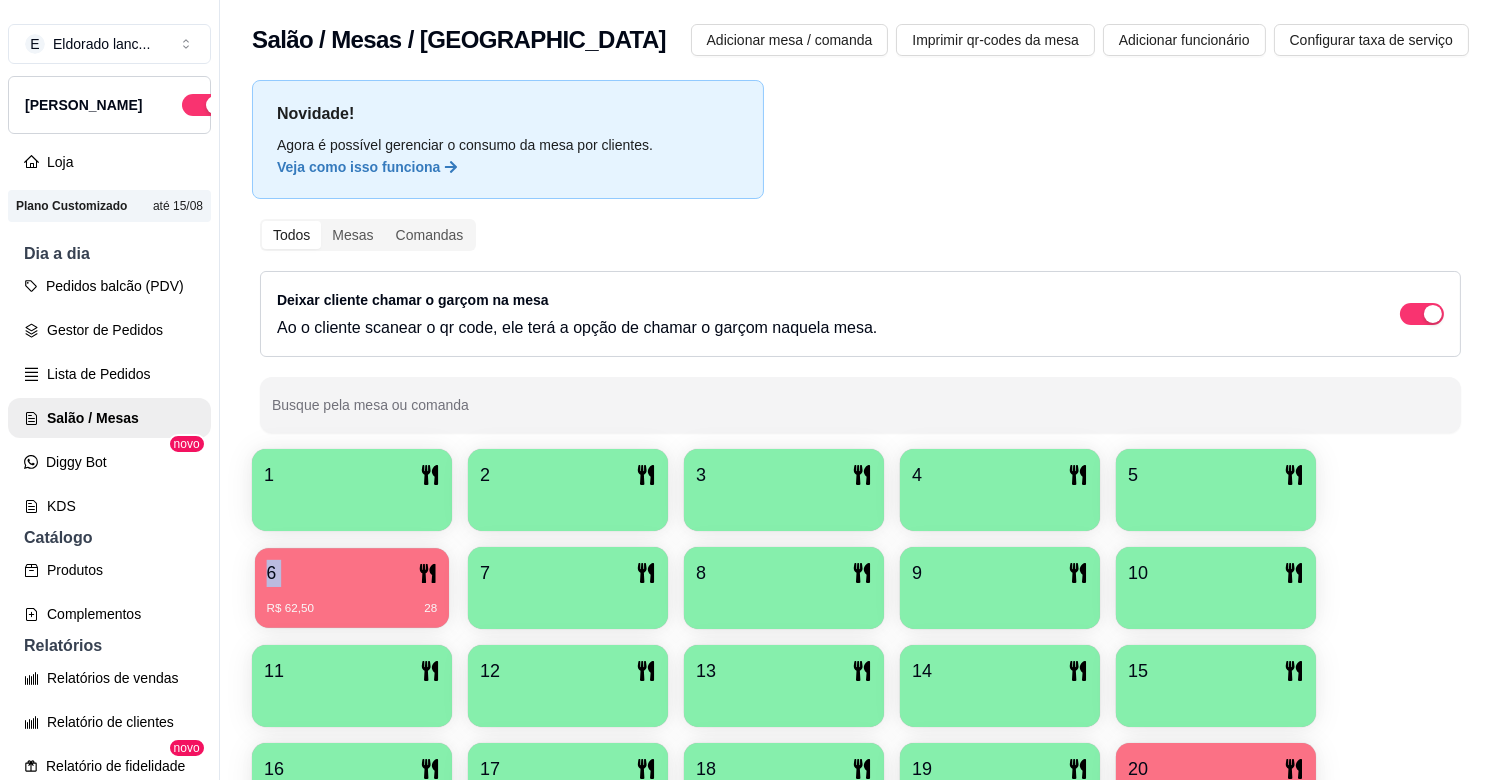 click on "6" at bounding box center [352, 573] 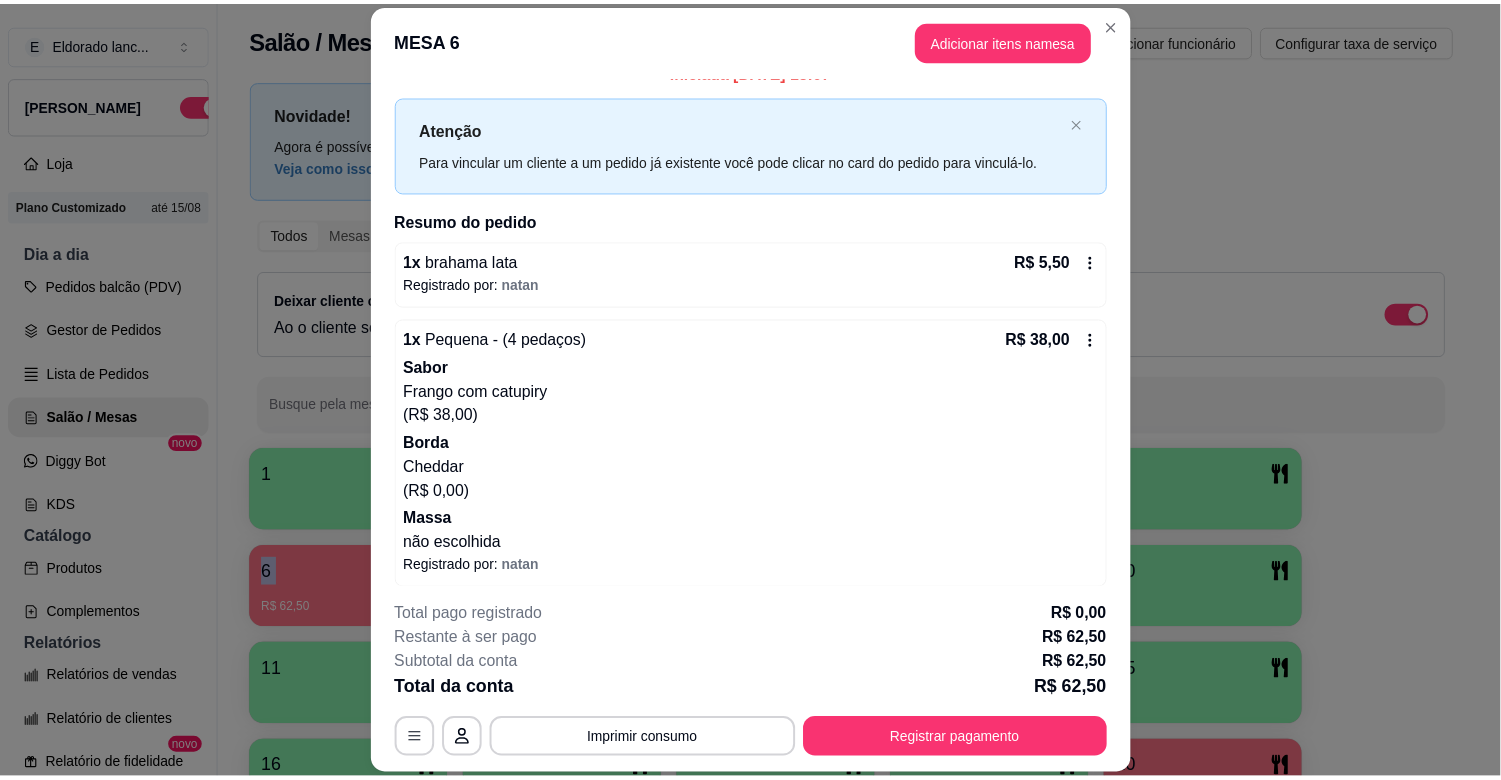 scroll, scrollTop: 190, scrollLeft: 0, axis: vertical 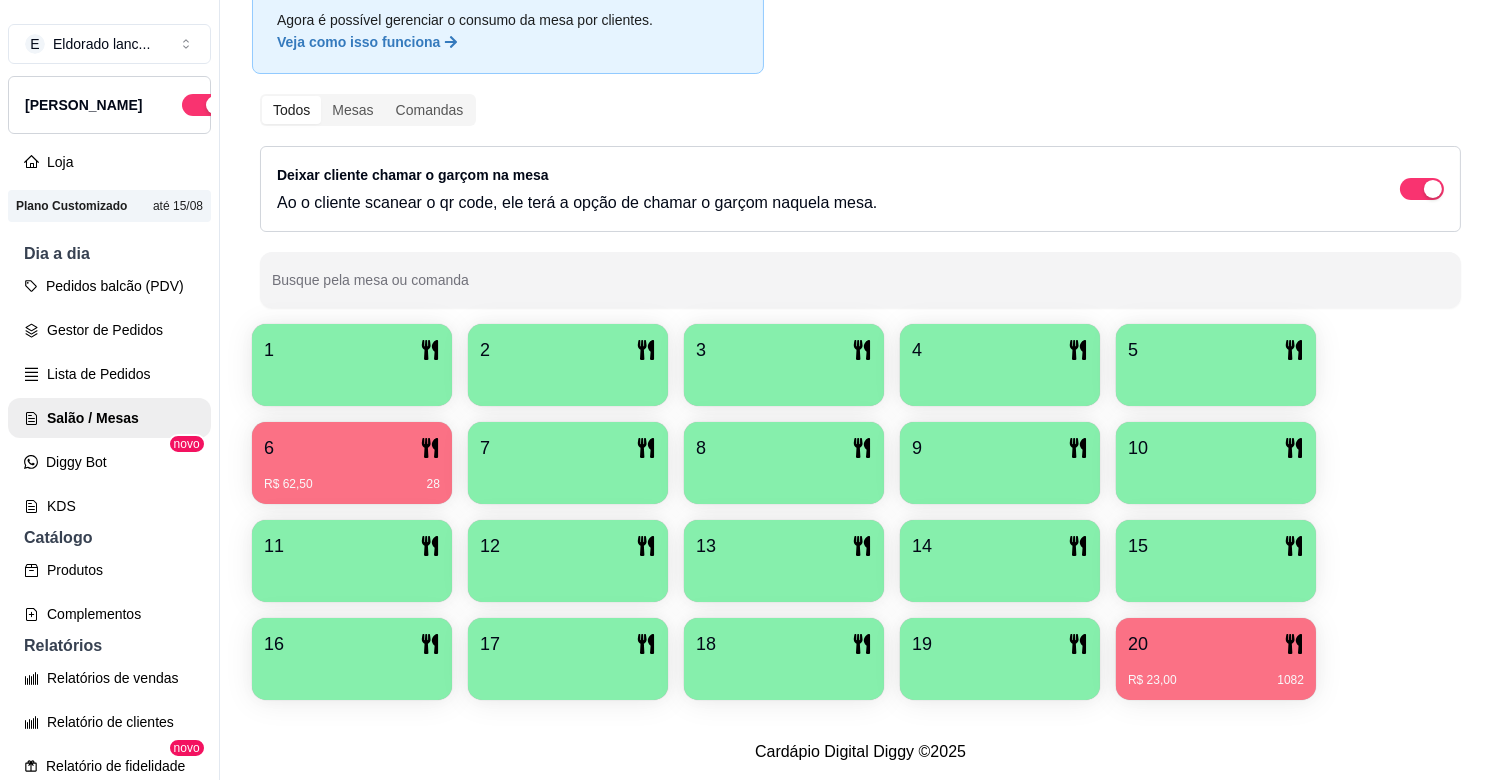 click on "1 2 3 4 5 6 R$ 62,50 28 7 8 9 10 11 12 13 14 15 16 17 18 19 20 R$ 23,00 1082" at bounding box center (860, 512) 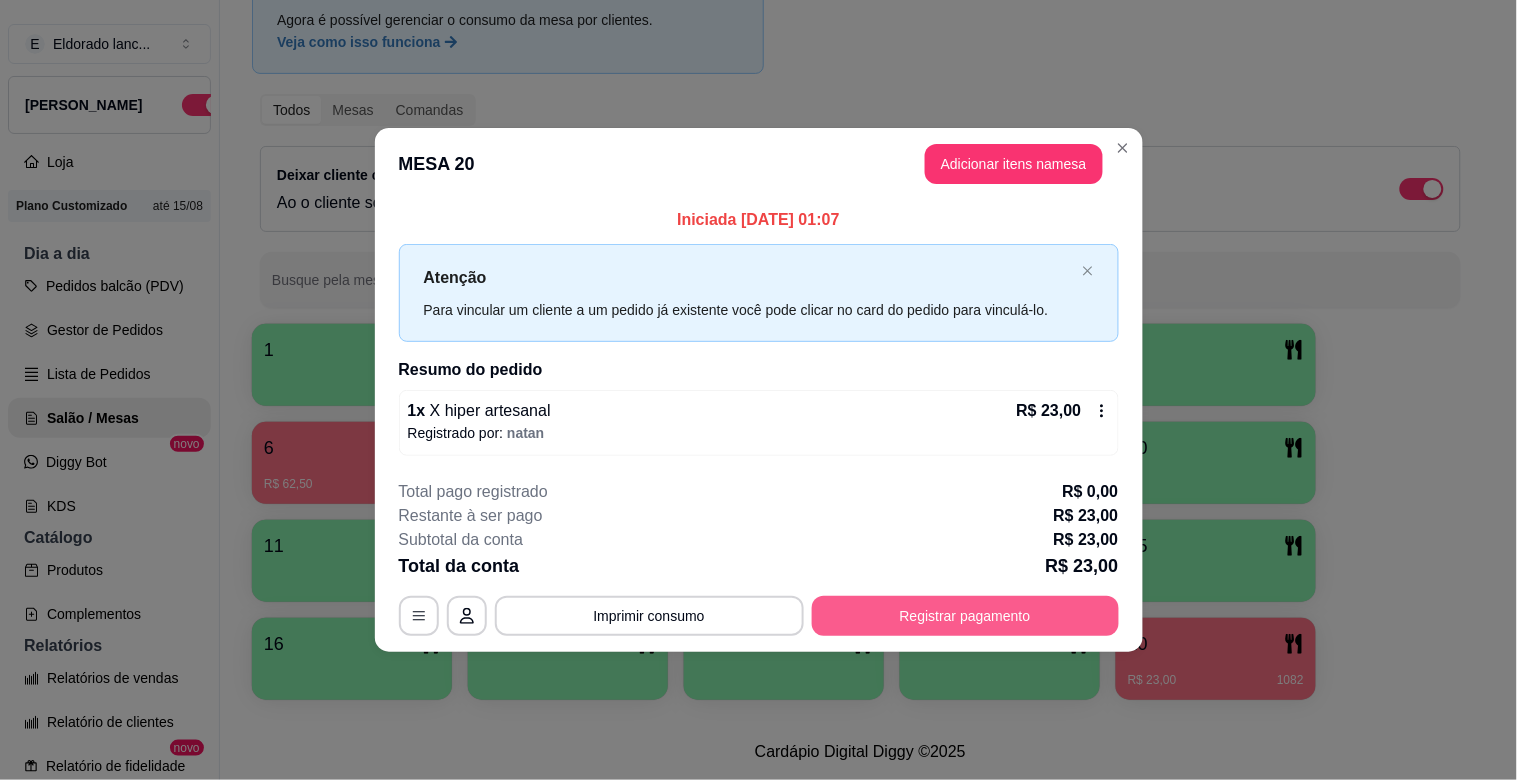 click on "Registrar pagamento" at bounding box center [965, 616] 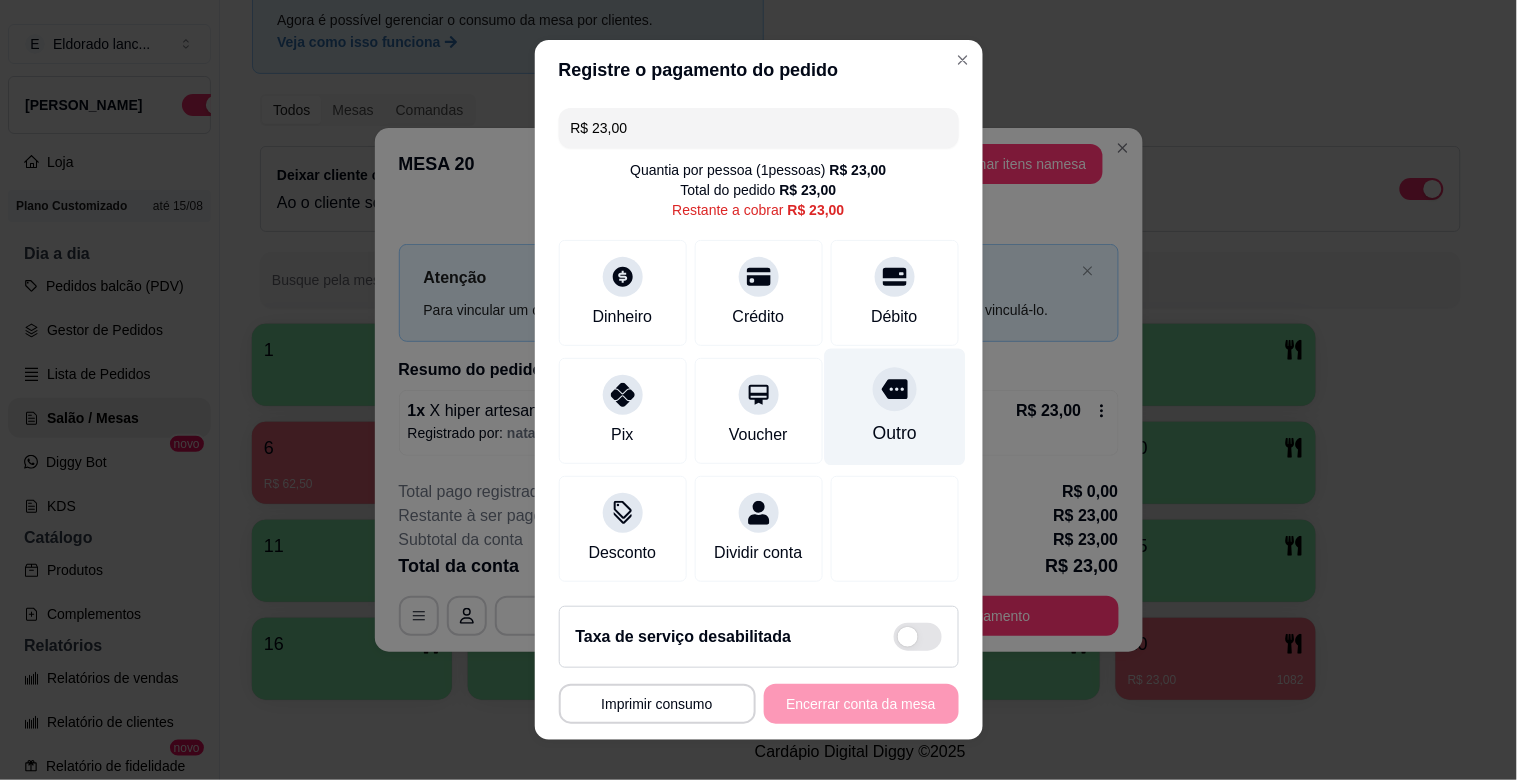 click on "Outro" at bounding box center [894, 407] 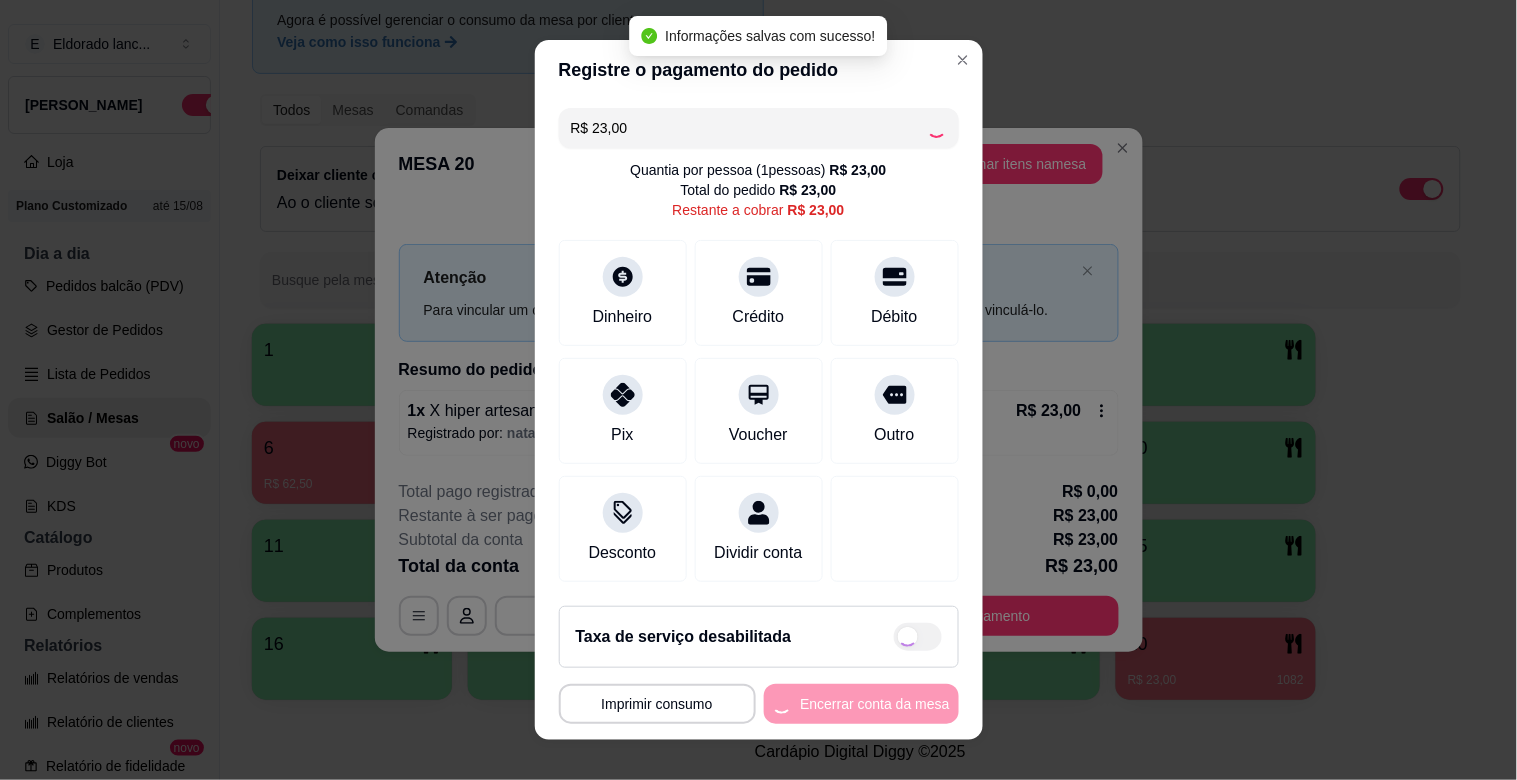 type on "R$ 0,00" 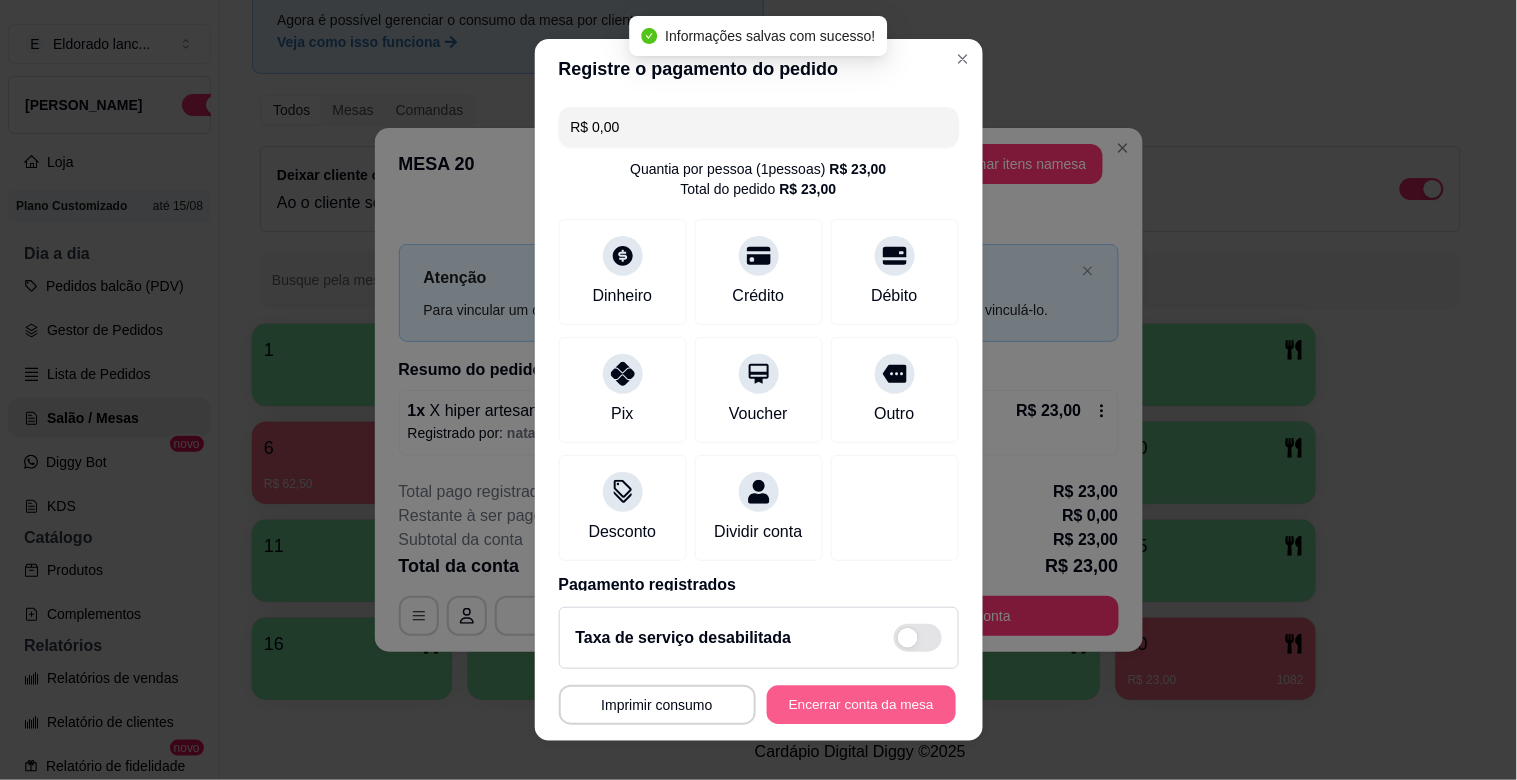 click on "Encerrar conta da mesa" at bounding box center [861, 705] 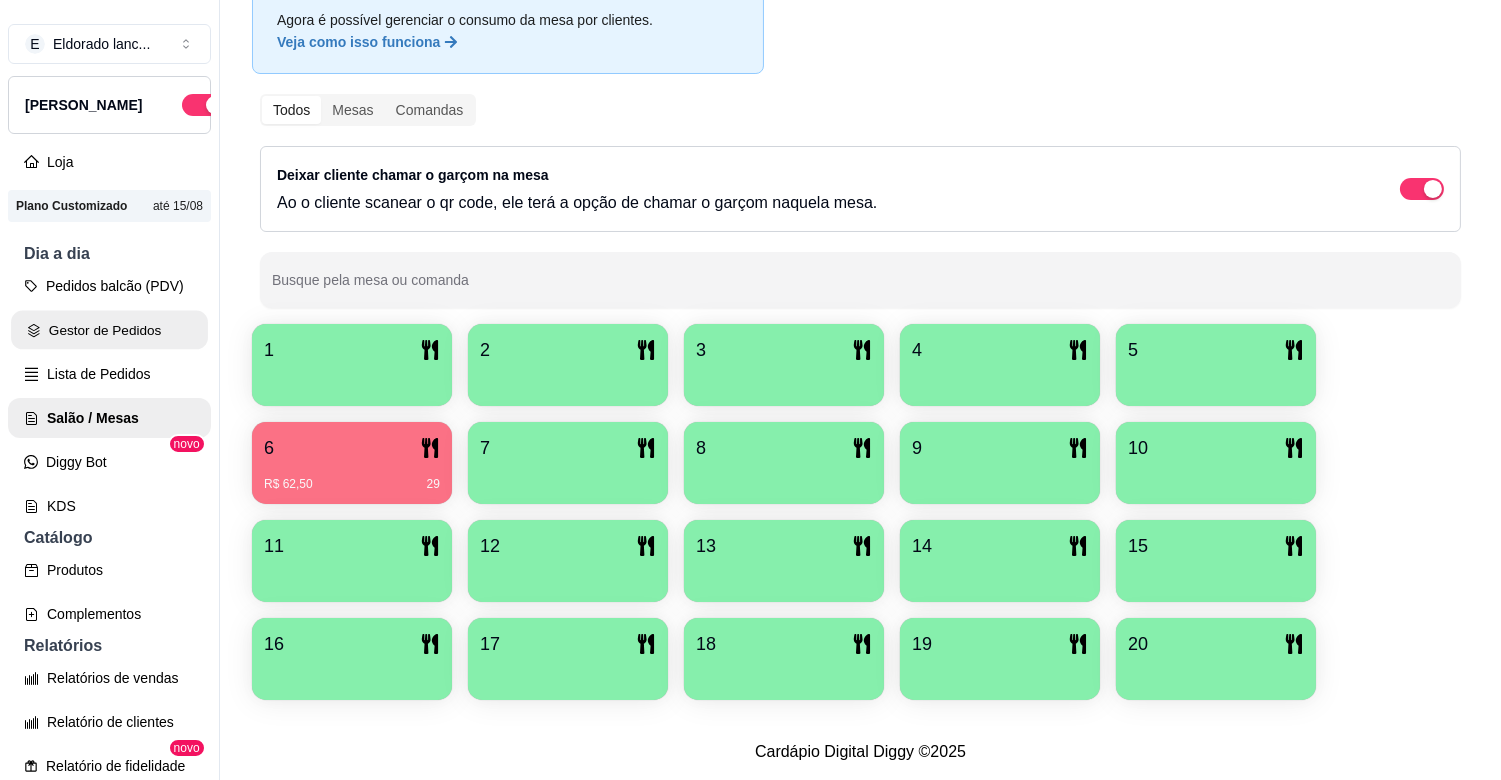 click on "Gestor de Pedidos" at bounding box center (109, 330) 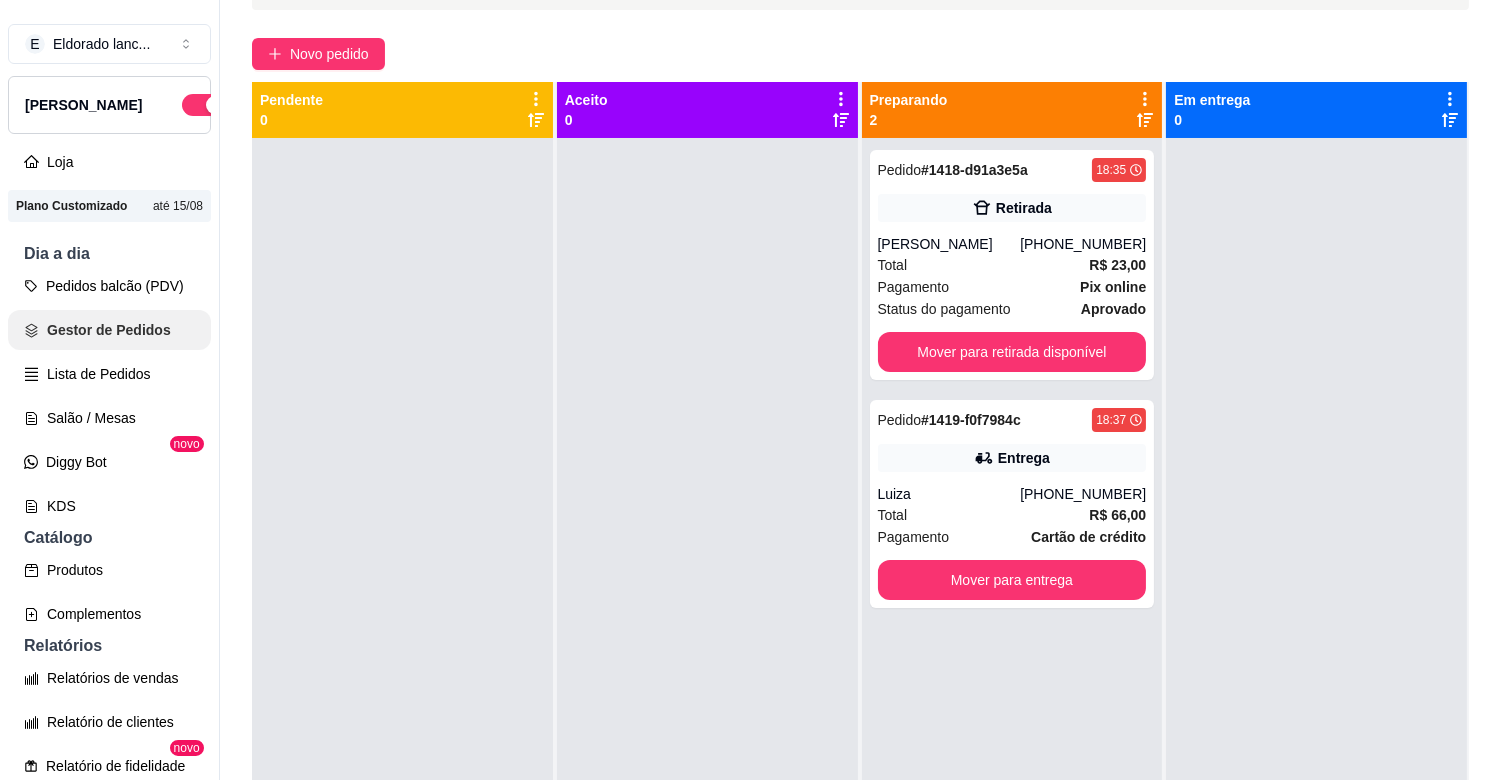 scroll, scrollTop: 0, scrollLeft: 0, axis: both 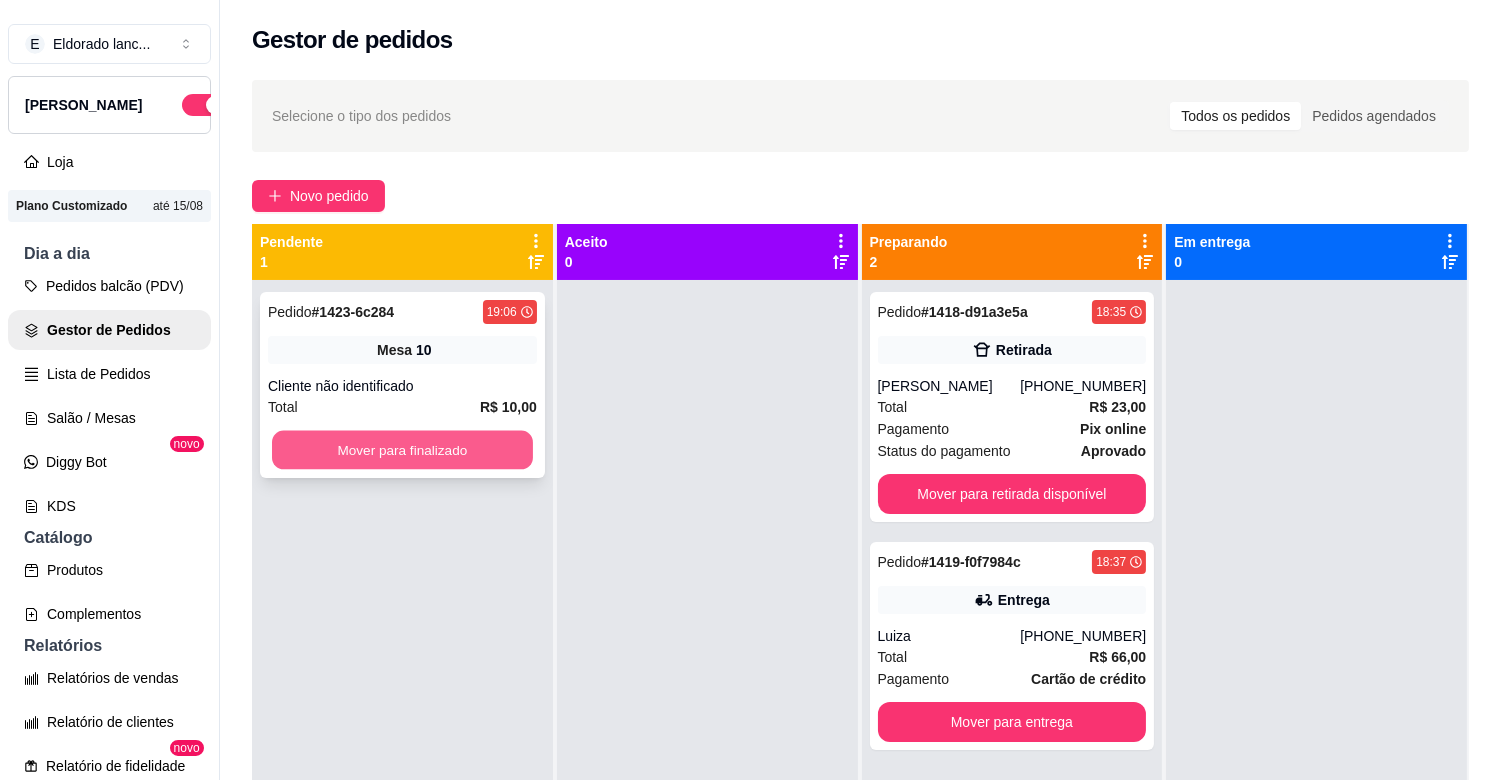 click on "Mover para finalizado" at bounding box center (402, 450) 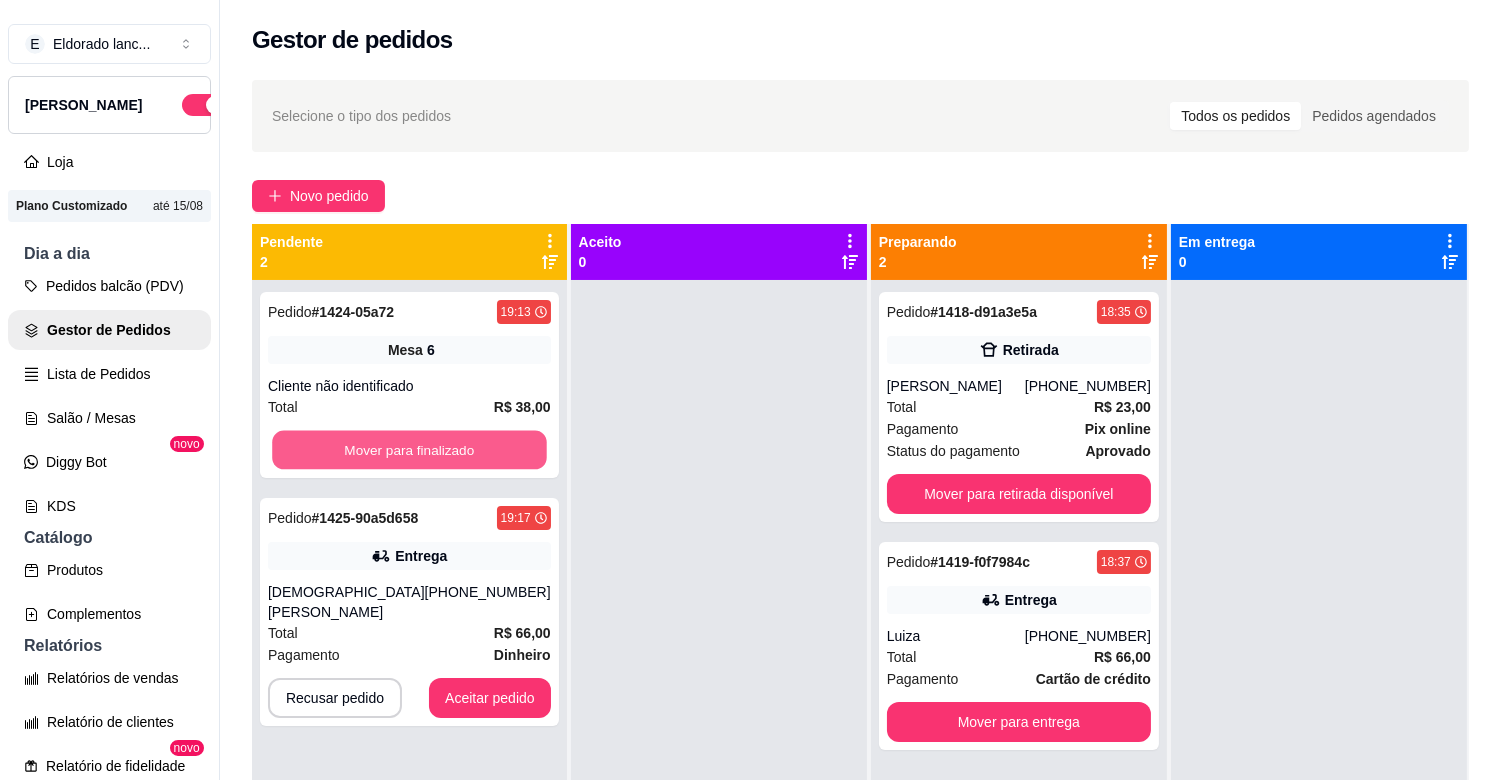 click on "Mover para finalizado" at bounding box center [409, 450] 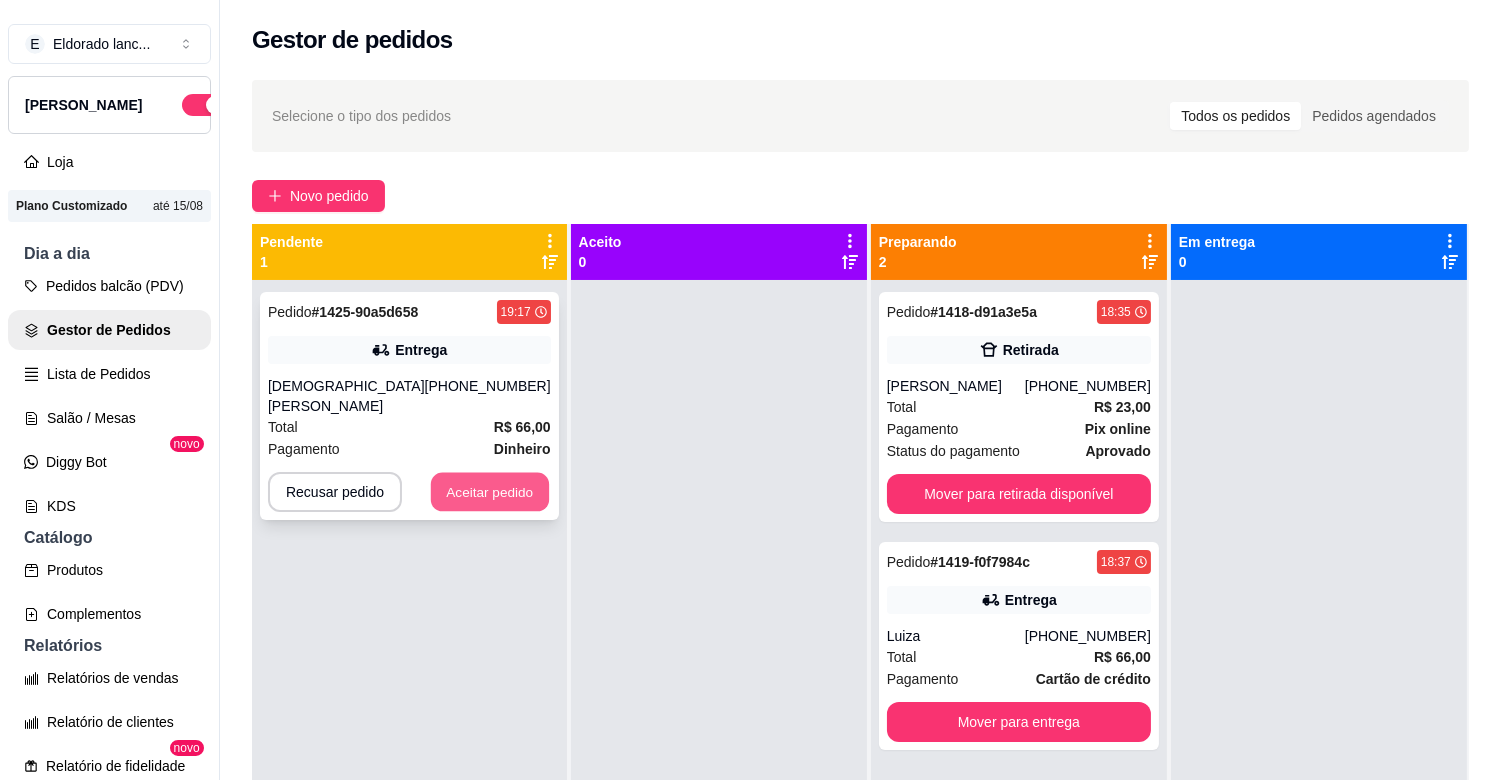 click on "Aceitar pedido" at bounding box center (490, 492) 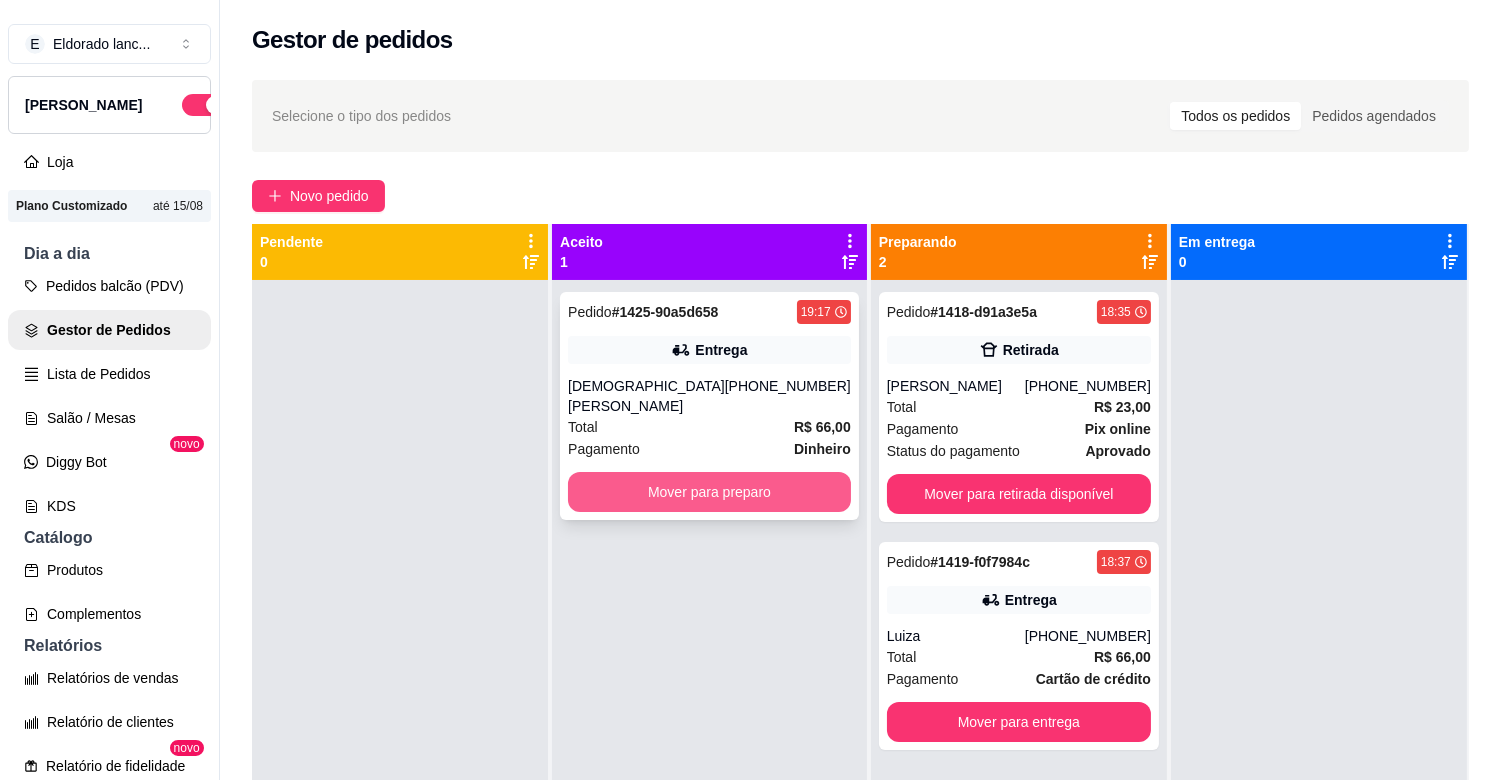 click on "Mover para preparo" at bounding box center (709, 492) 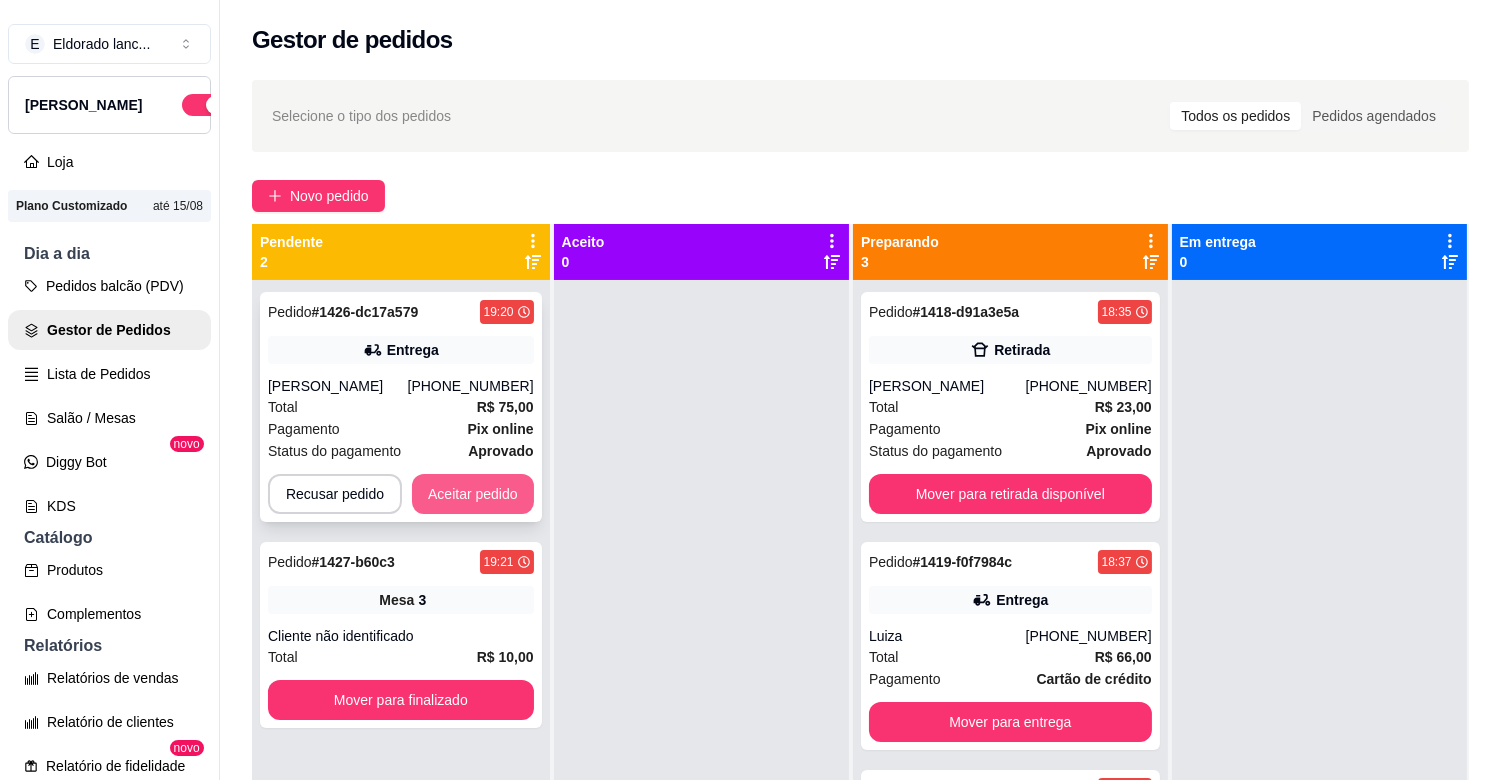 click on "Aceitar pedido" at bounding box center (473, 494) 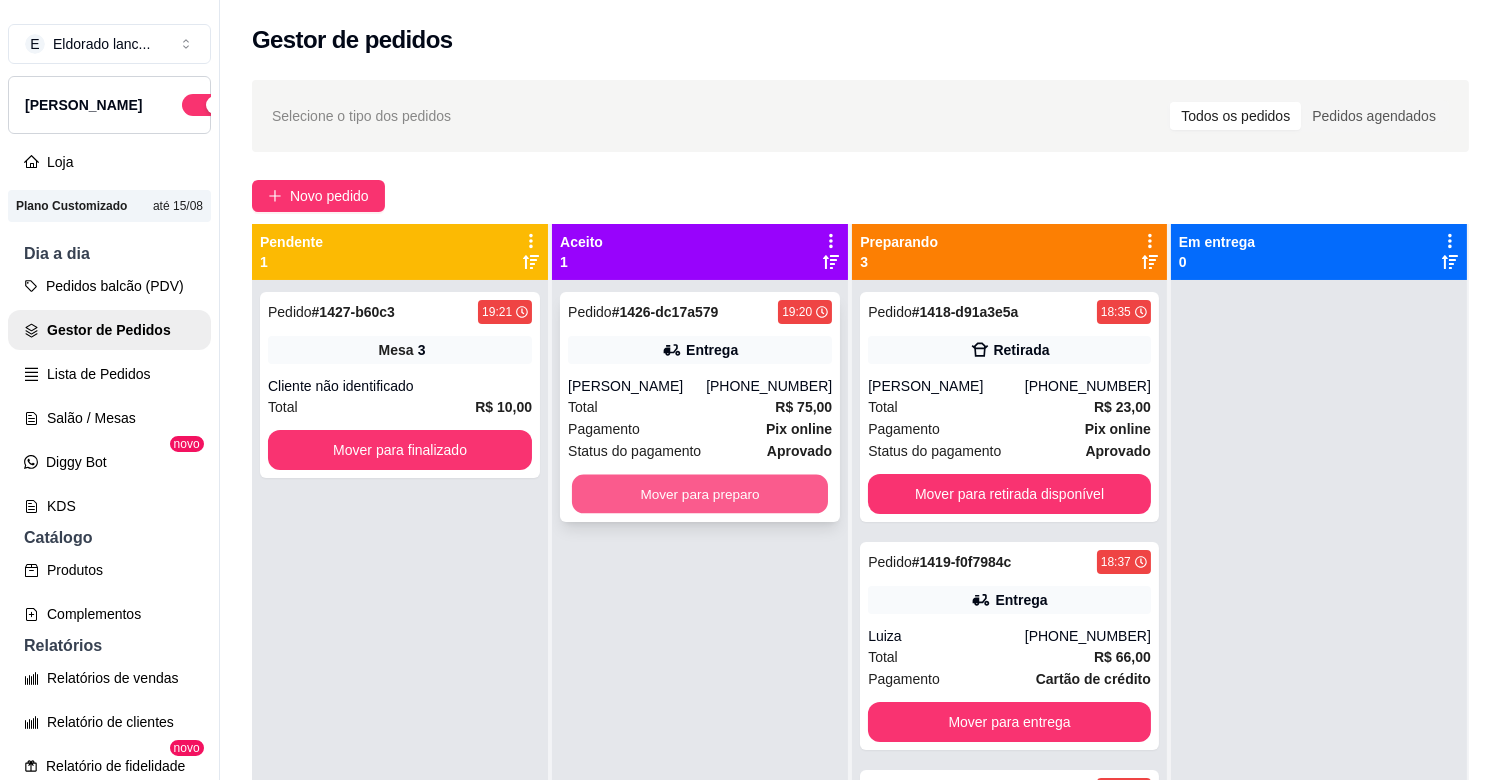 click on "Mover para preparo" at bounding box center [700, 494] 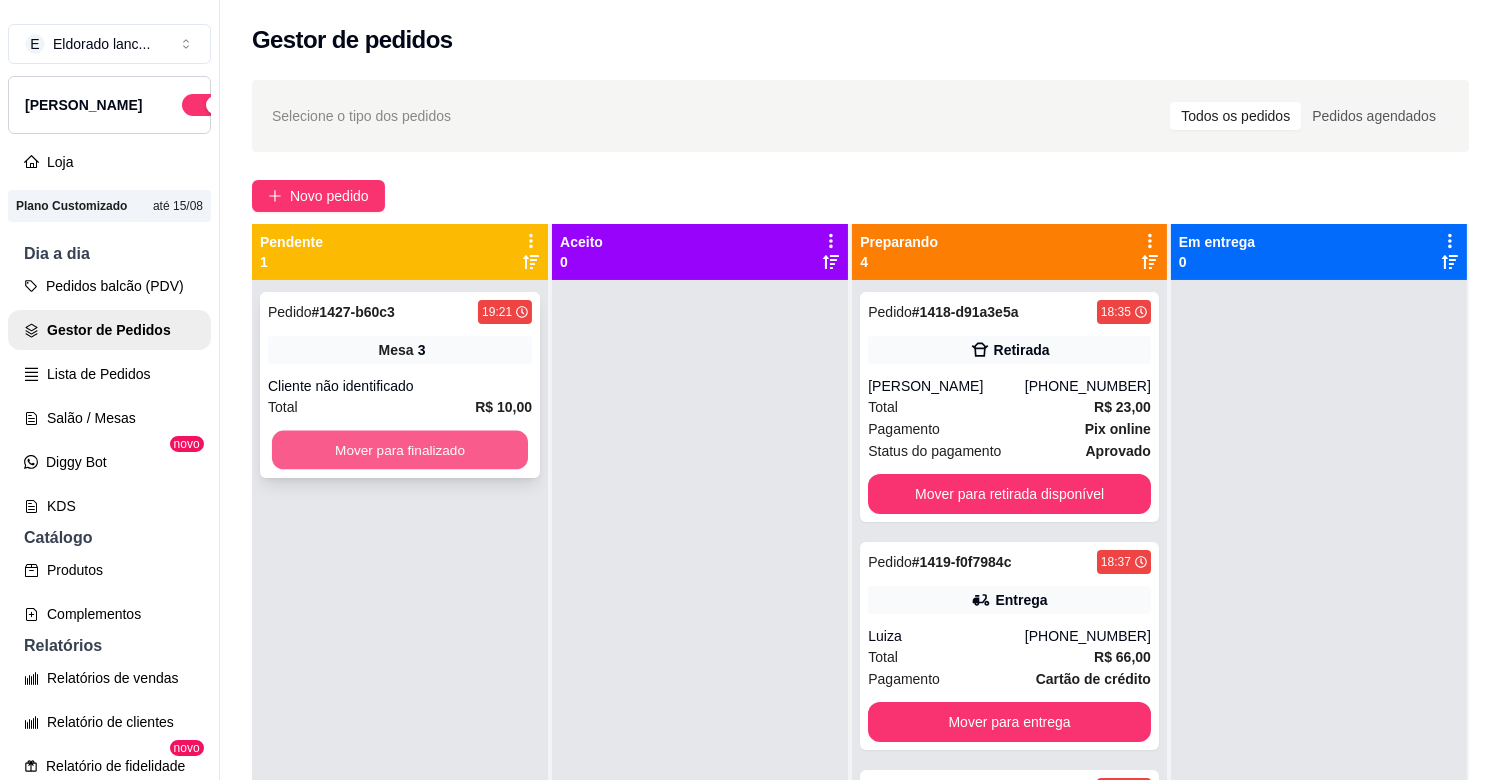 click on "Mover para finalizado" at bounding box center [400, 450] 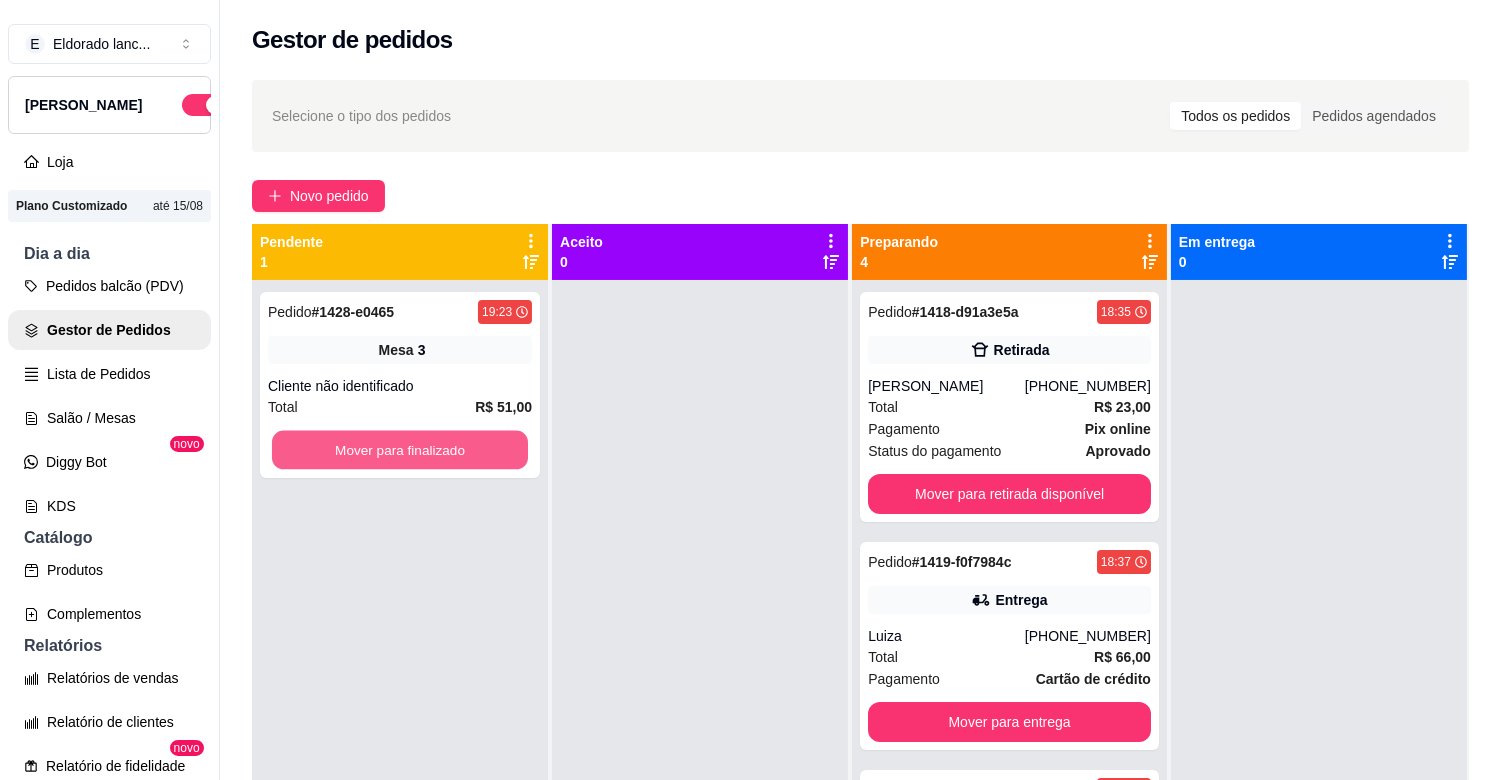 click on "Mover para finalizado" at bounding box center [400, 450] 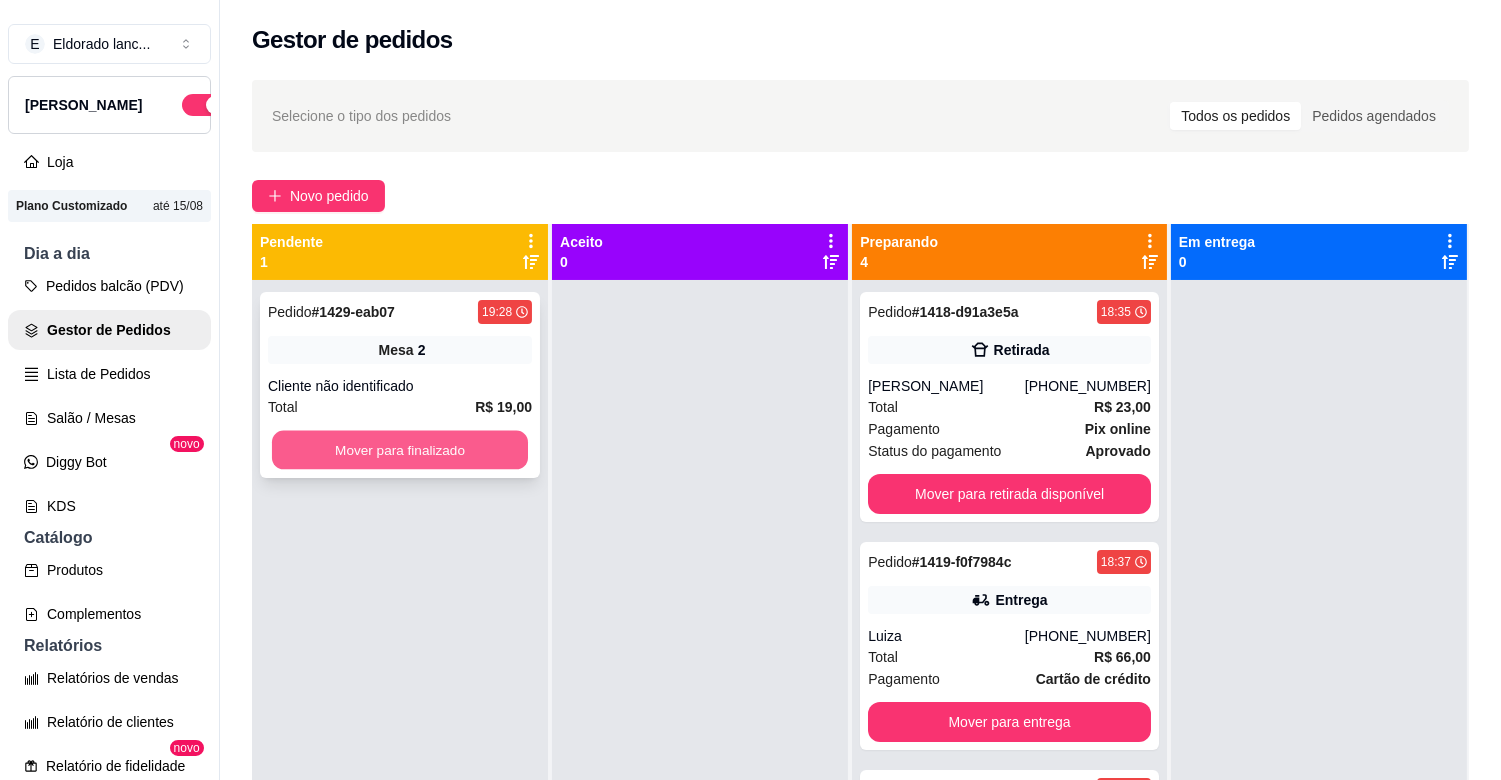 click on "Mover para finalizado" at bounding box center (400, 450) 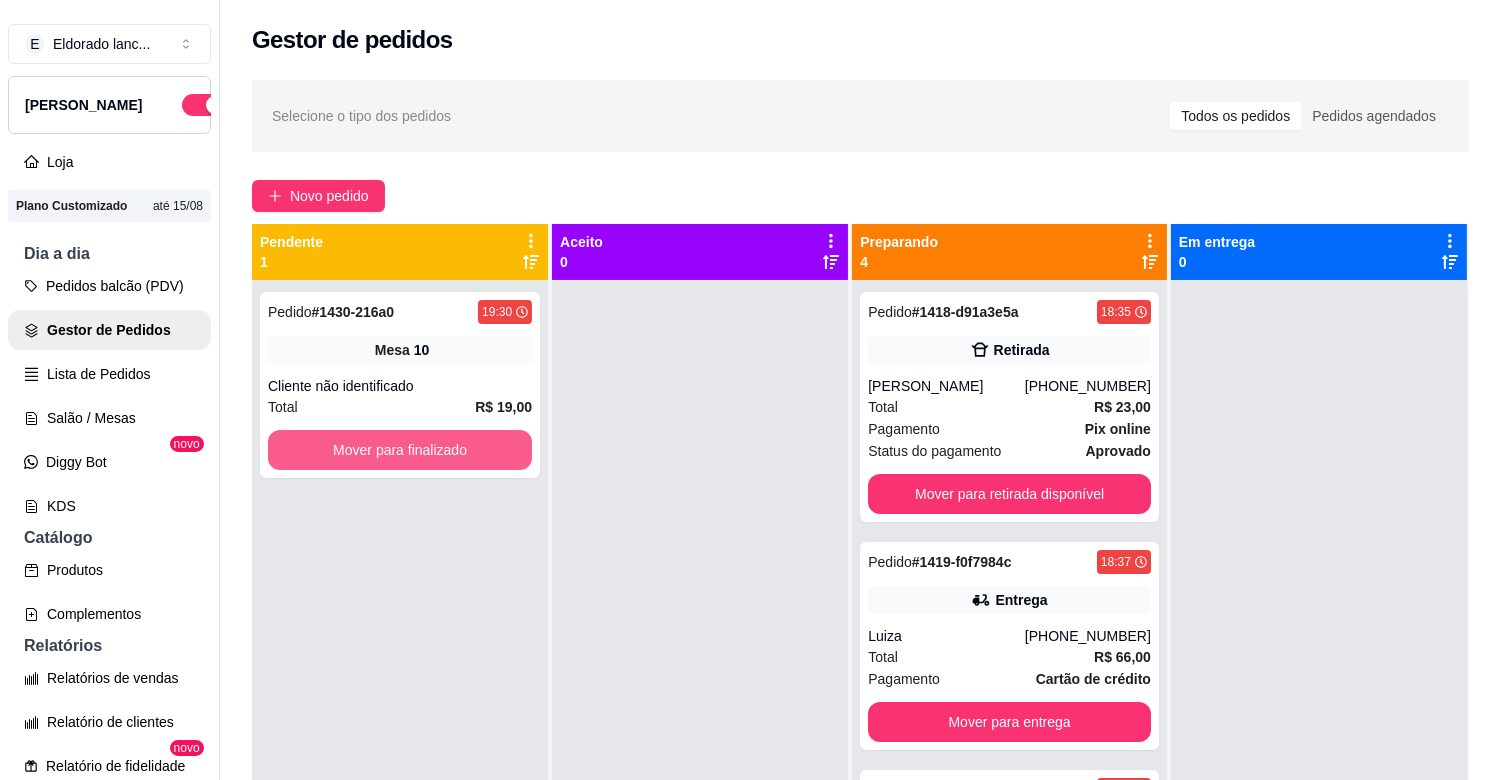 click on "Mover para finalizado" at bounding box center (400, 450) 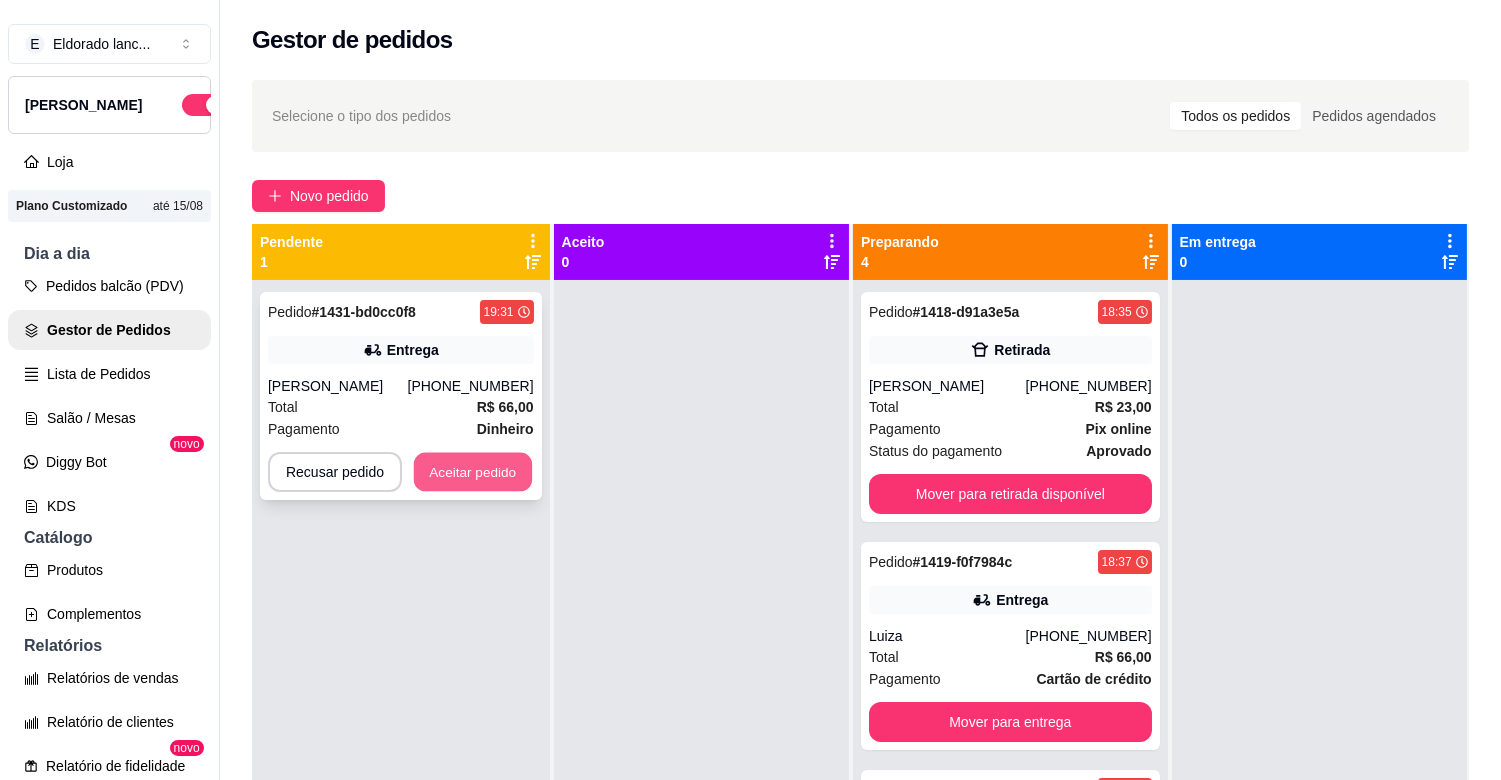 click on "Aceitar pedido" at bounding box center (473, 472) 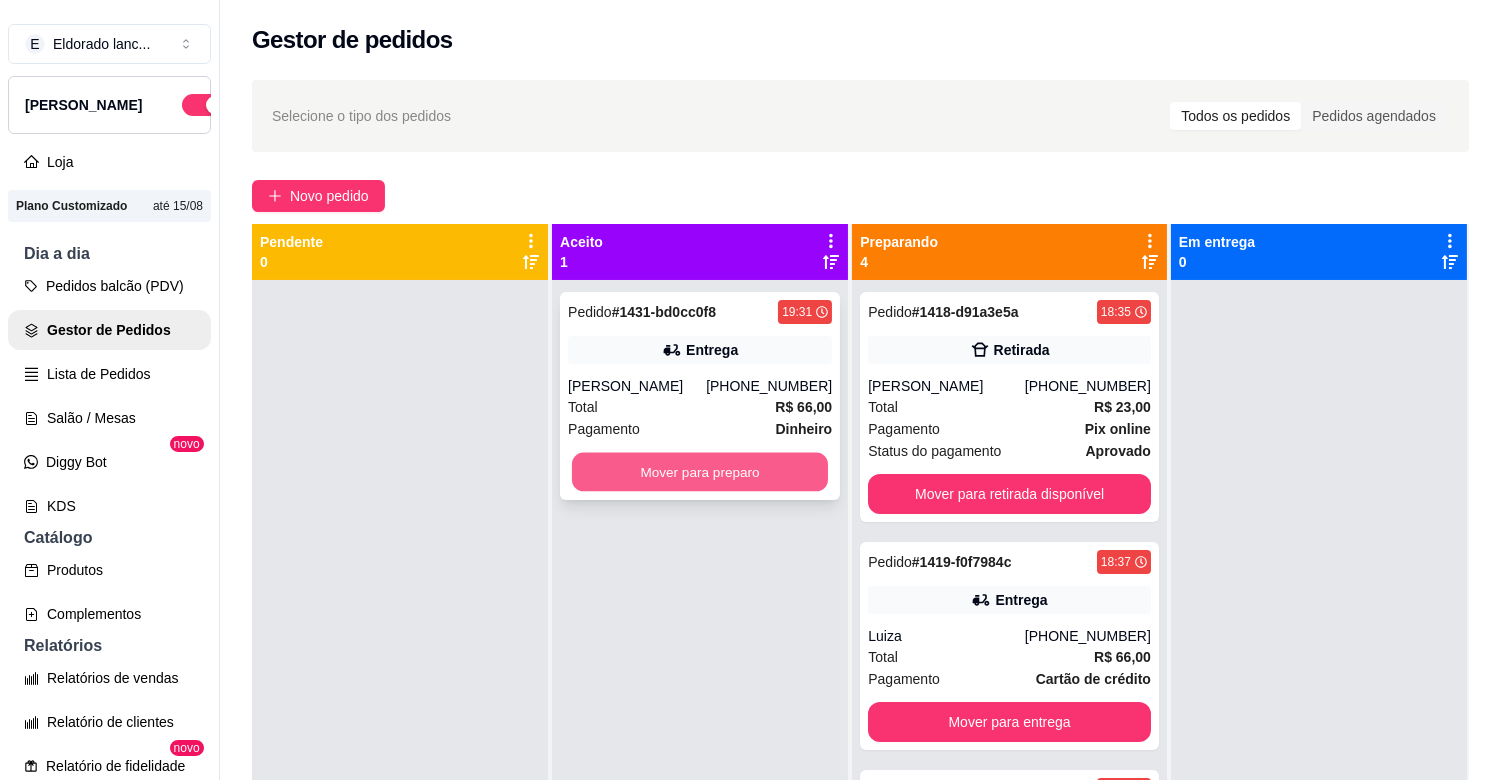 click on "Mover para preparo" at bounding box center [700, 472] 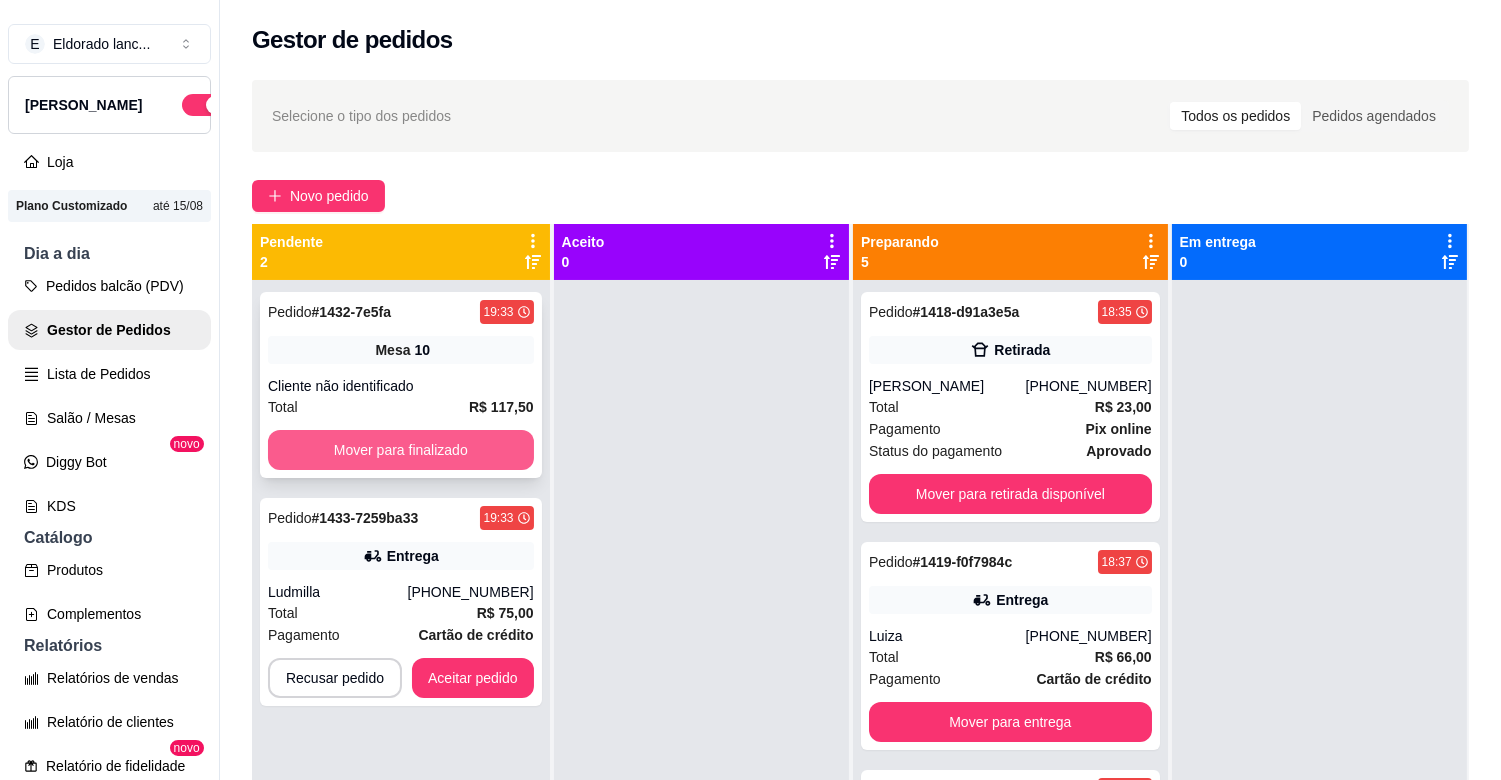 click on "Mover para finalizado" at bounding box center (401, 450) 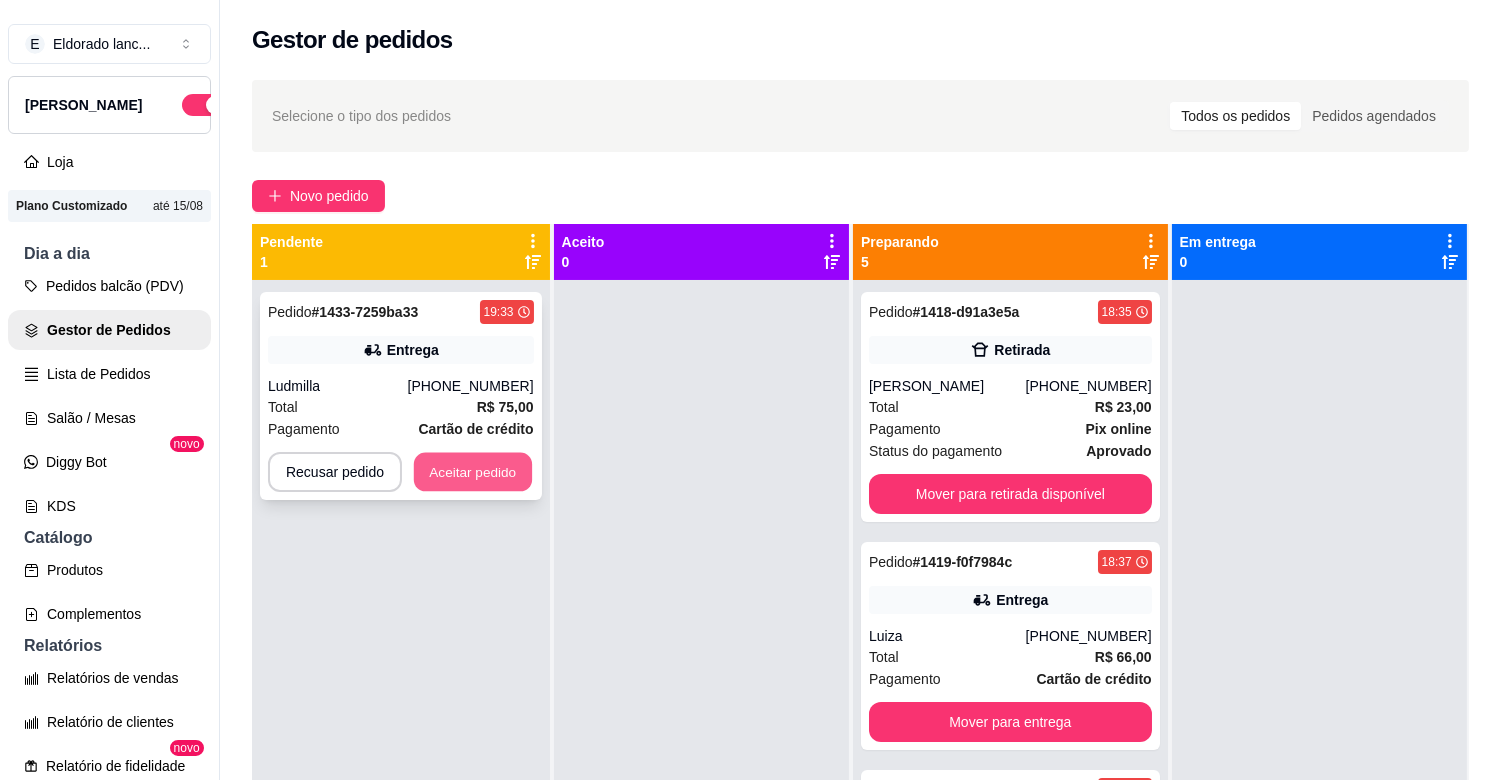 click on "Aceitar pedido" at bounding box center (473, 472) 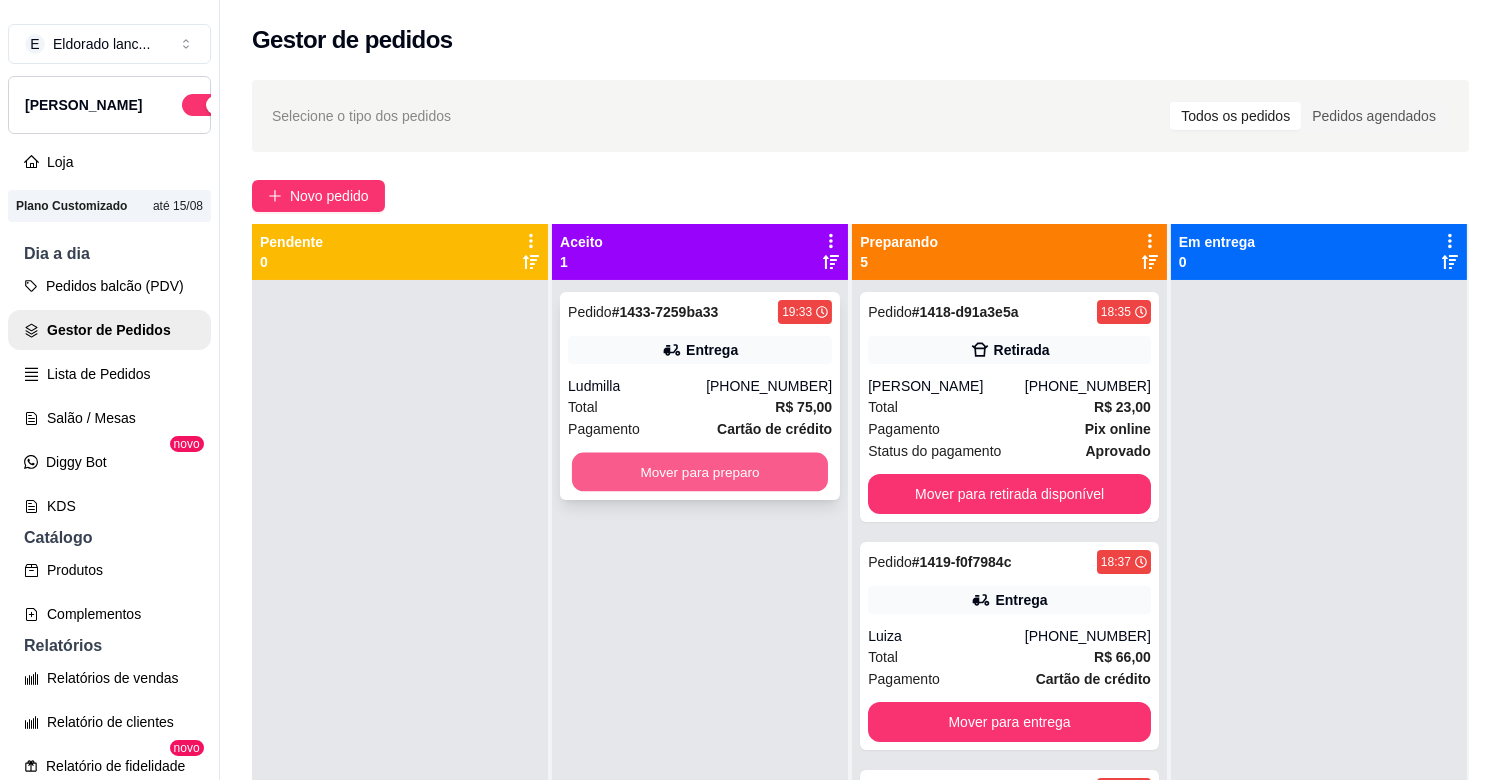 click on "Mover para preparo" at bounding box center [700, 472] 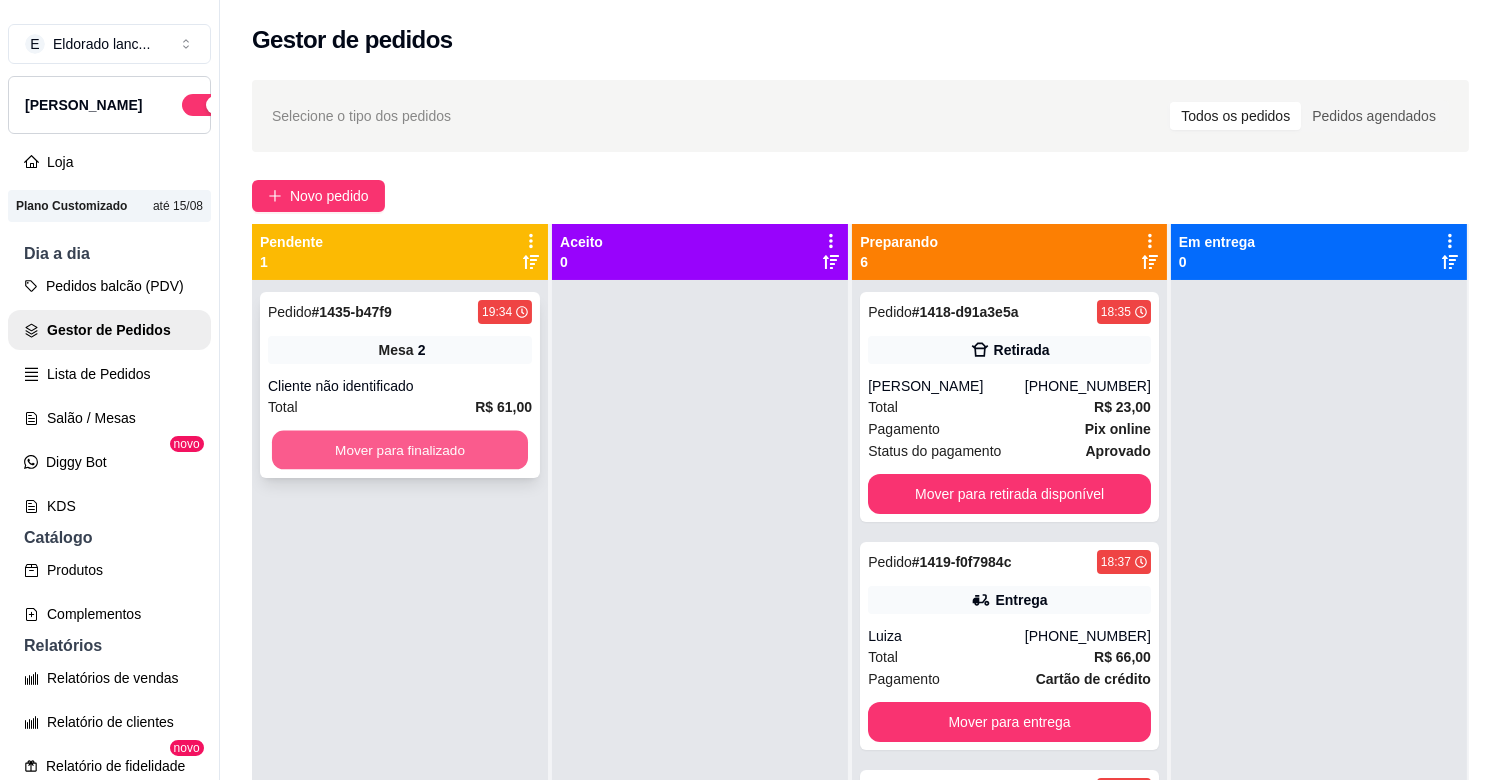 click on "Mover para finalizado" at bounding box center (400, 450) 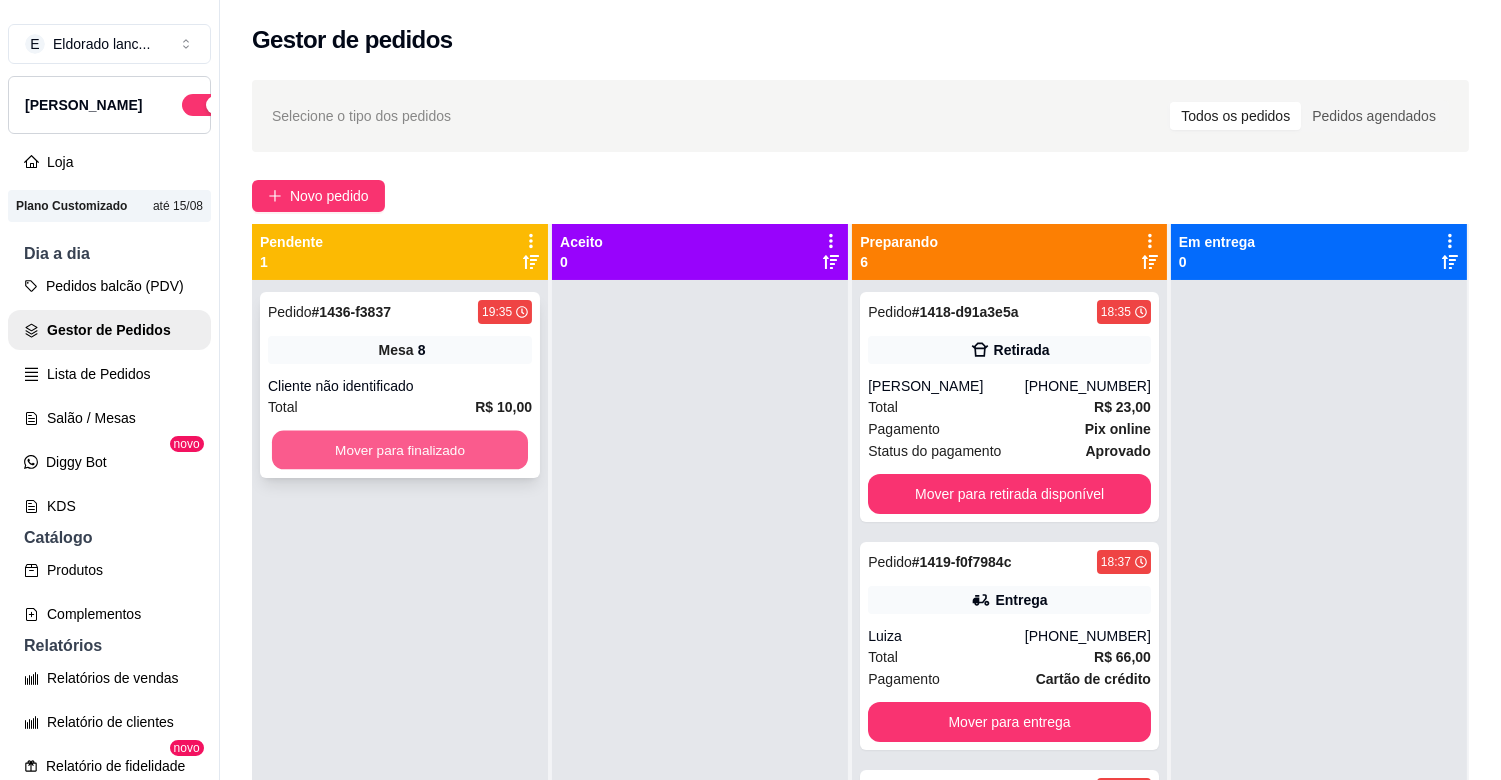 click on "Mover para finalizado" at bounding box center (400, 450) 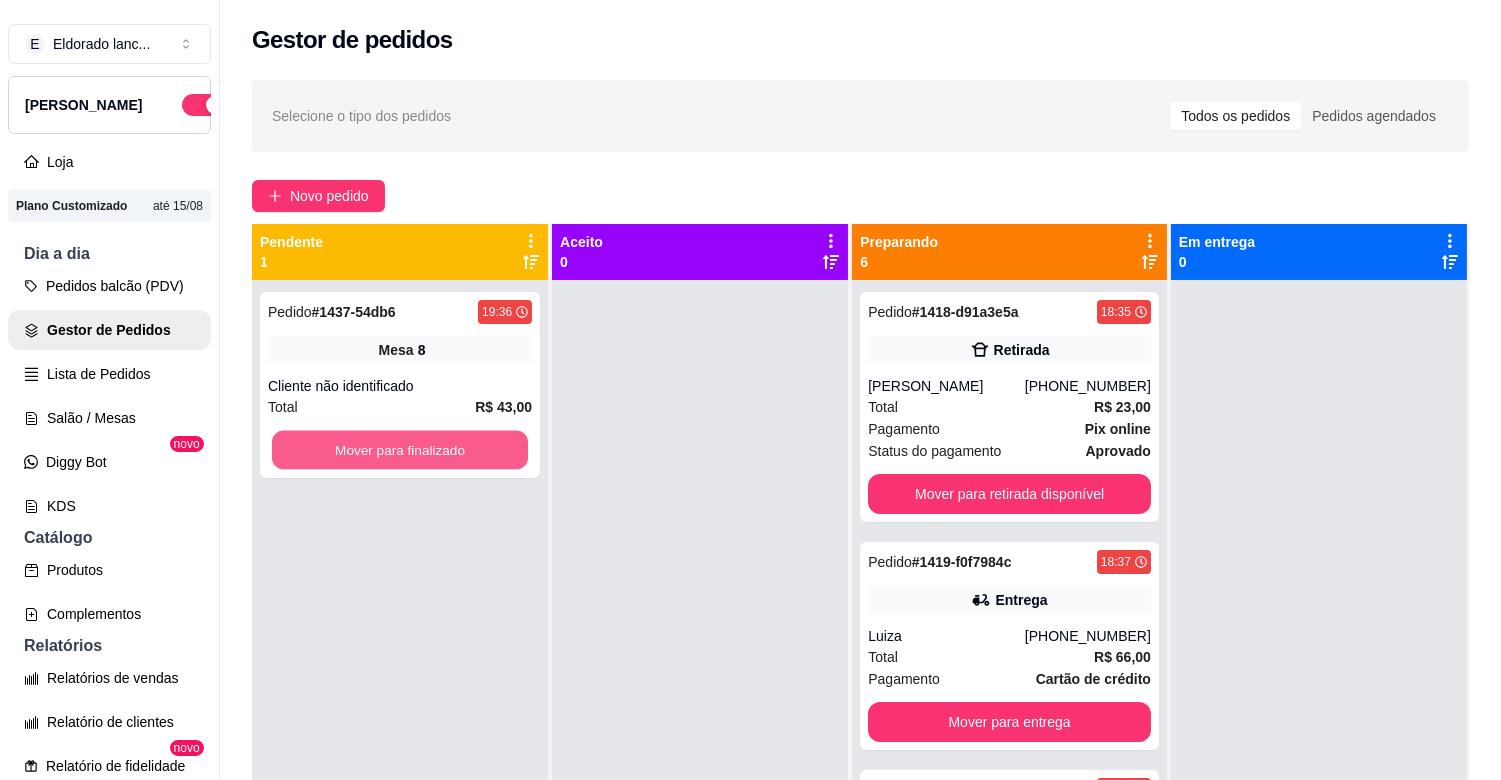 click on "Mover para finalizado" at bounding box center (400, 450) 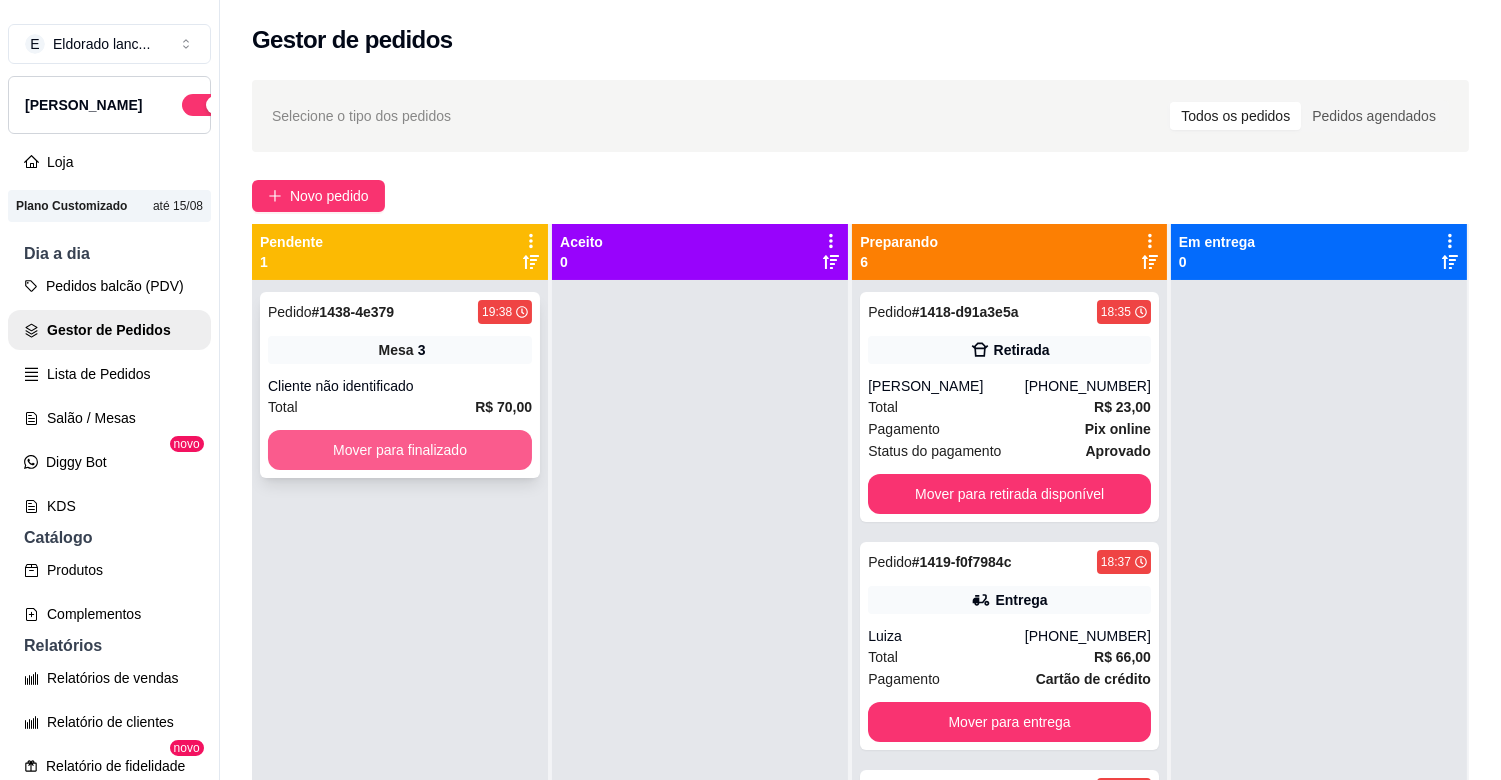 click on "Mover para finalizado" at bounding box center [400, 450] 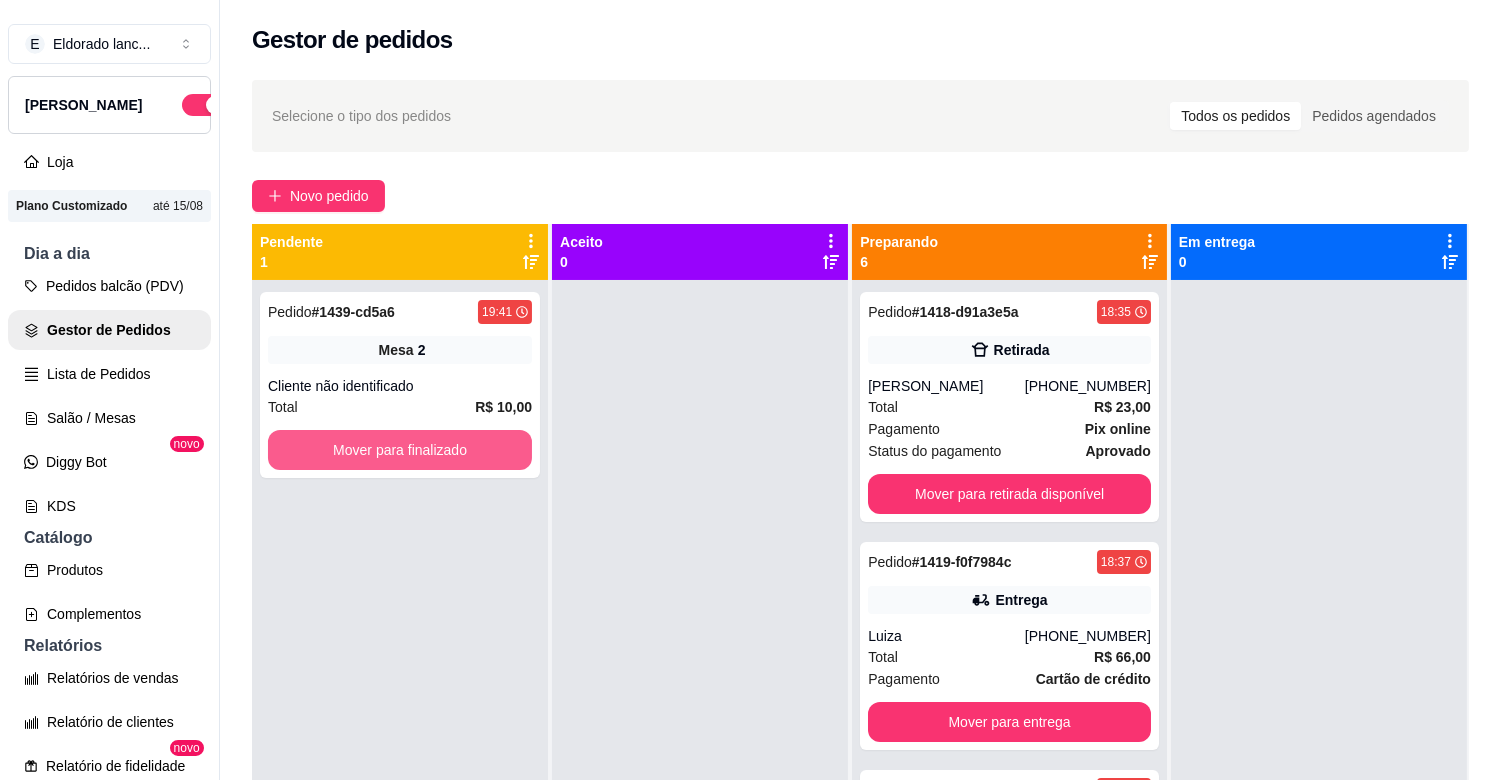 click on "Mover para finalizado" at bounding box center (400, 450) 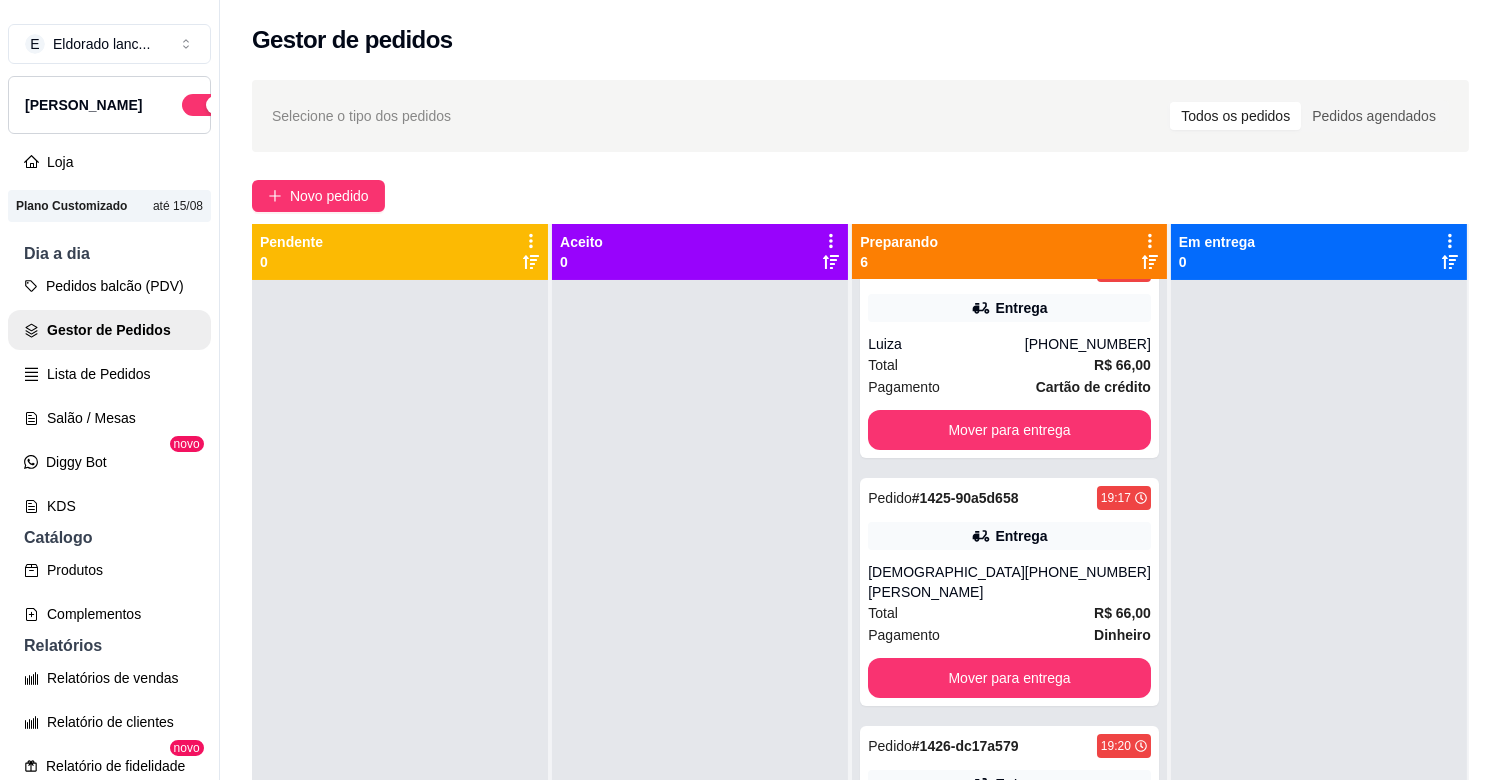 scroll, scrollTop: 313, scrollLeft: 0, axis: vertical 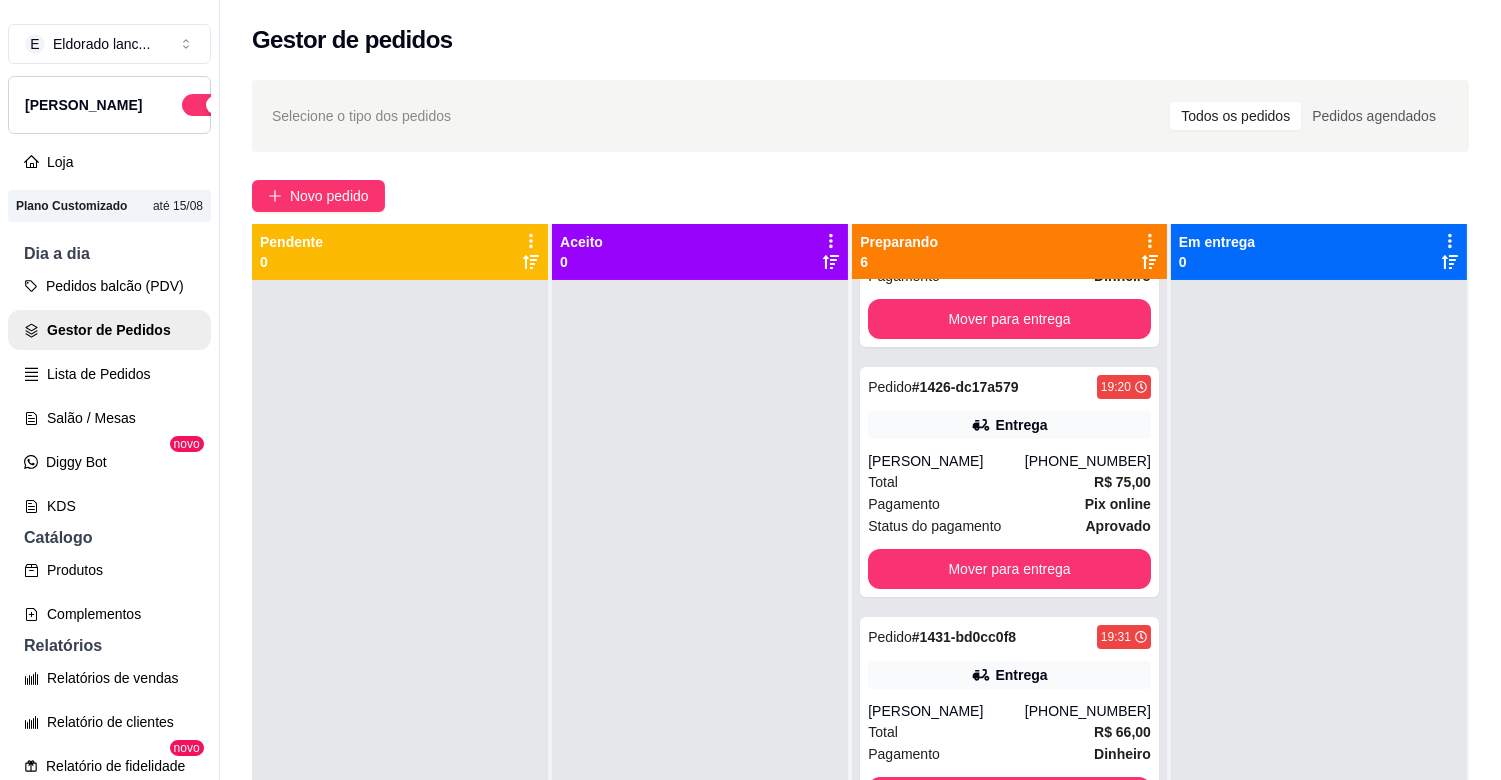 drag, startPoint x: 1467, startPoint y: 422, endPoint x: 1488, endPoint y: 421, distance: 21.023796 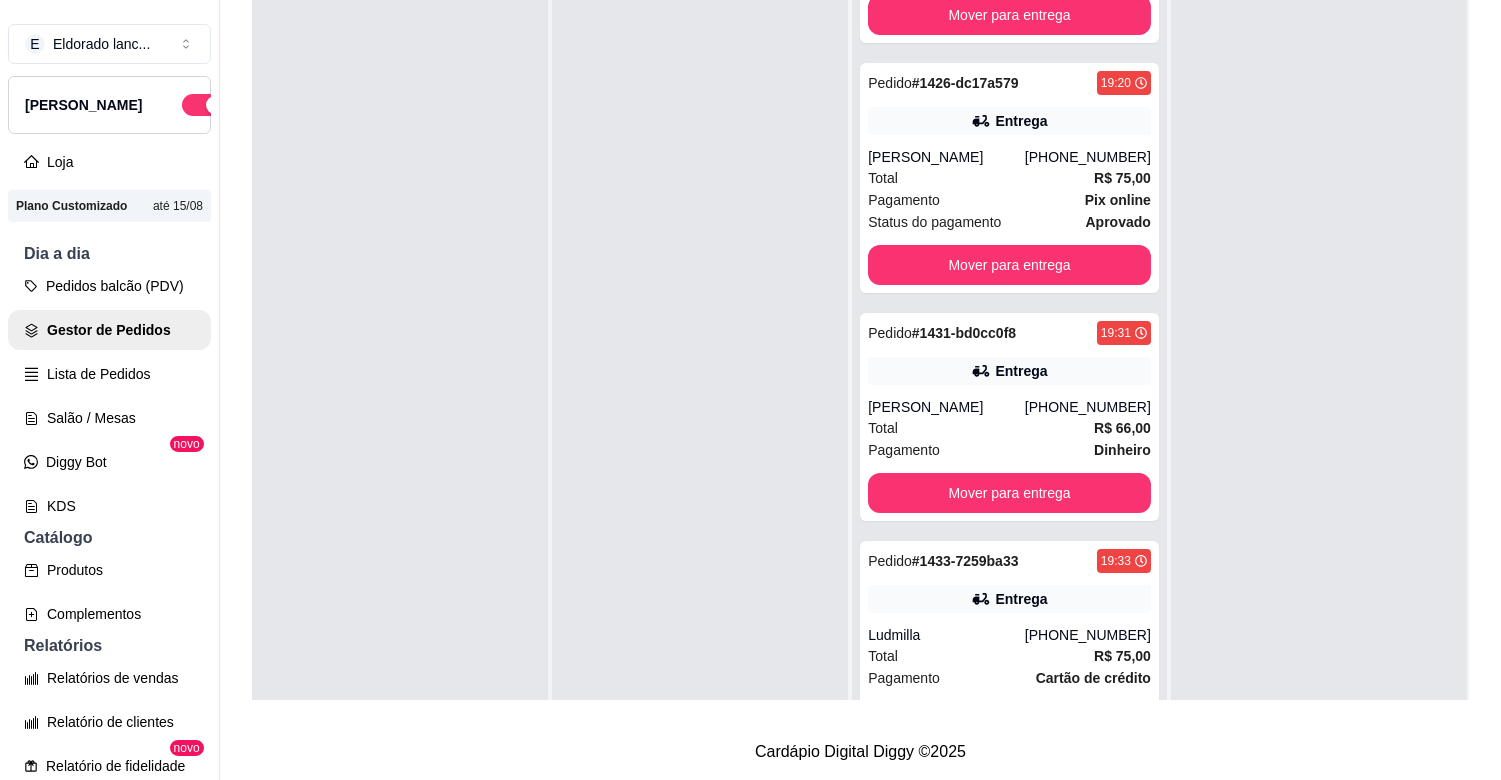 scroll, scrollTop: 317, scrollLeft: 0, axis: vertical 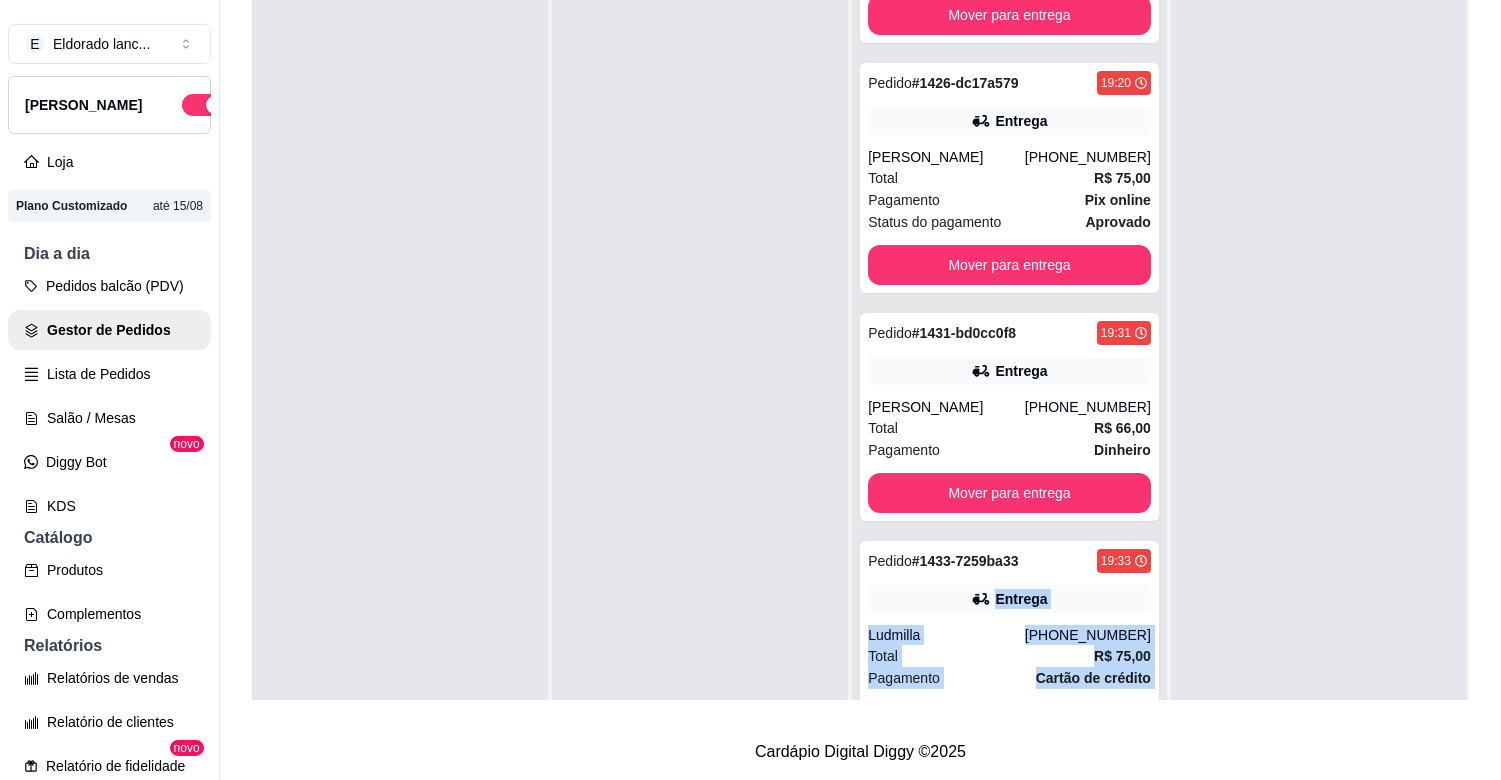 drag, startPoint x: 1120, startPoint y: 516, endPoint x: 1516, endPoint y: 427, distance: 405.87805 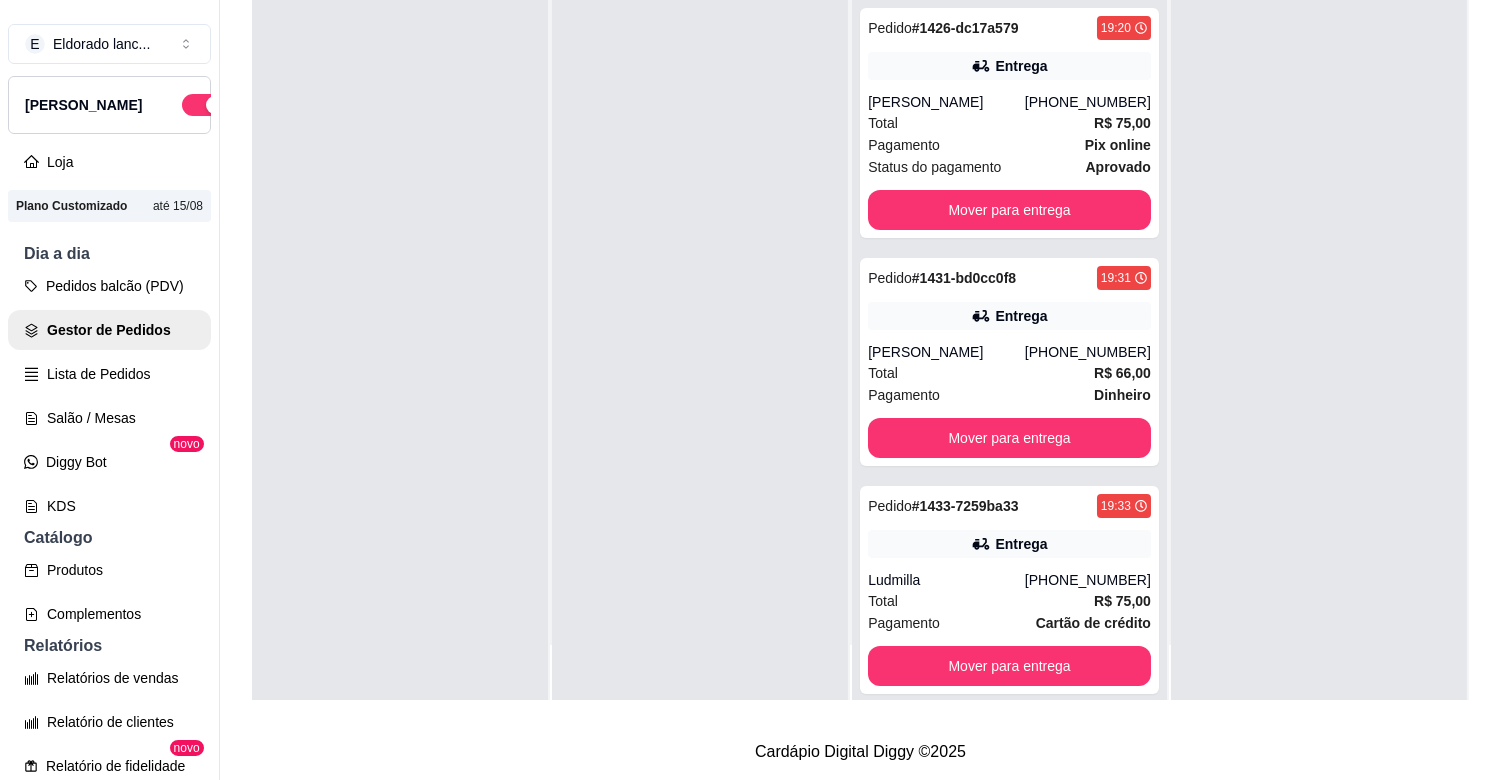 click at bounding box center (700, 311) 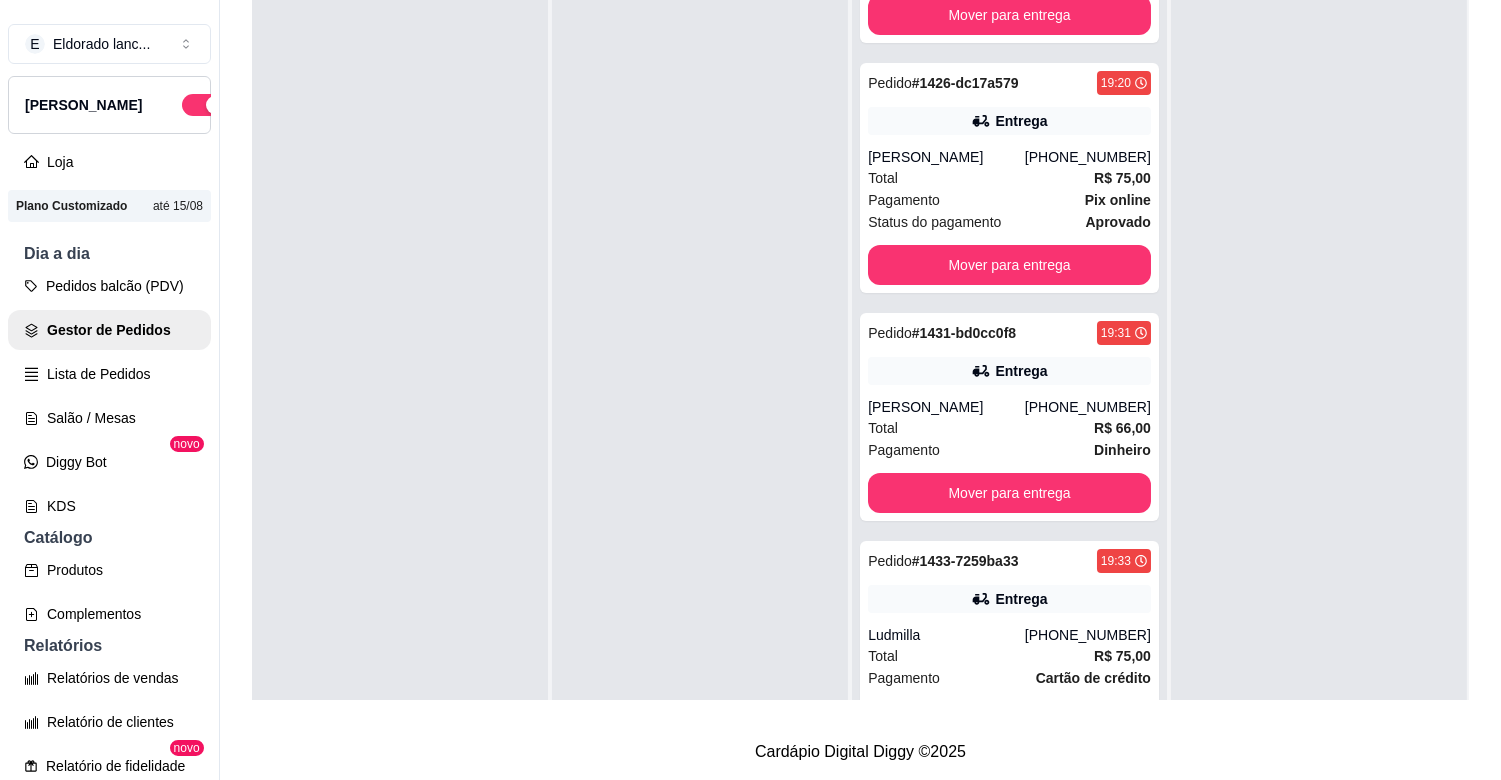 scroll, scrollTop: 0, scrollLeft: 0, axis: both 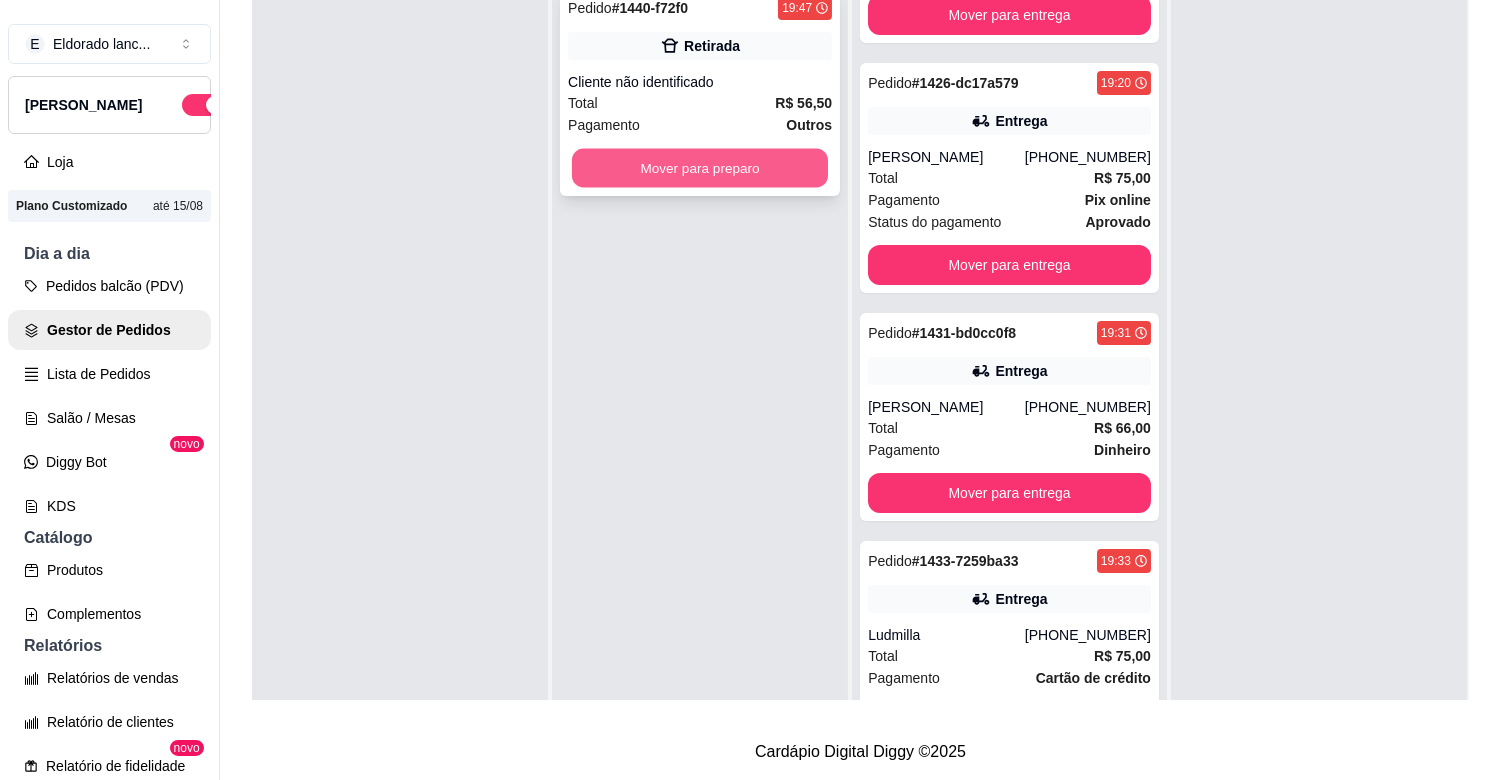 click on "Mover para preparo" at bounding box center [700, 168] 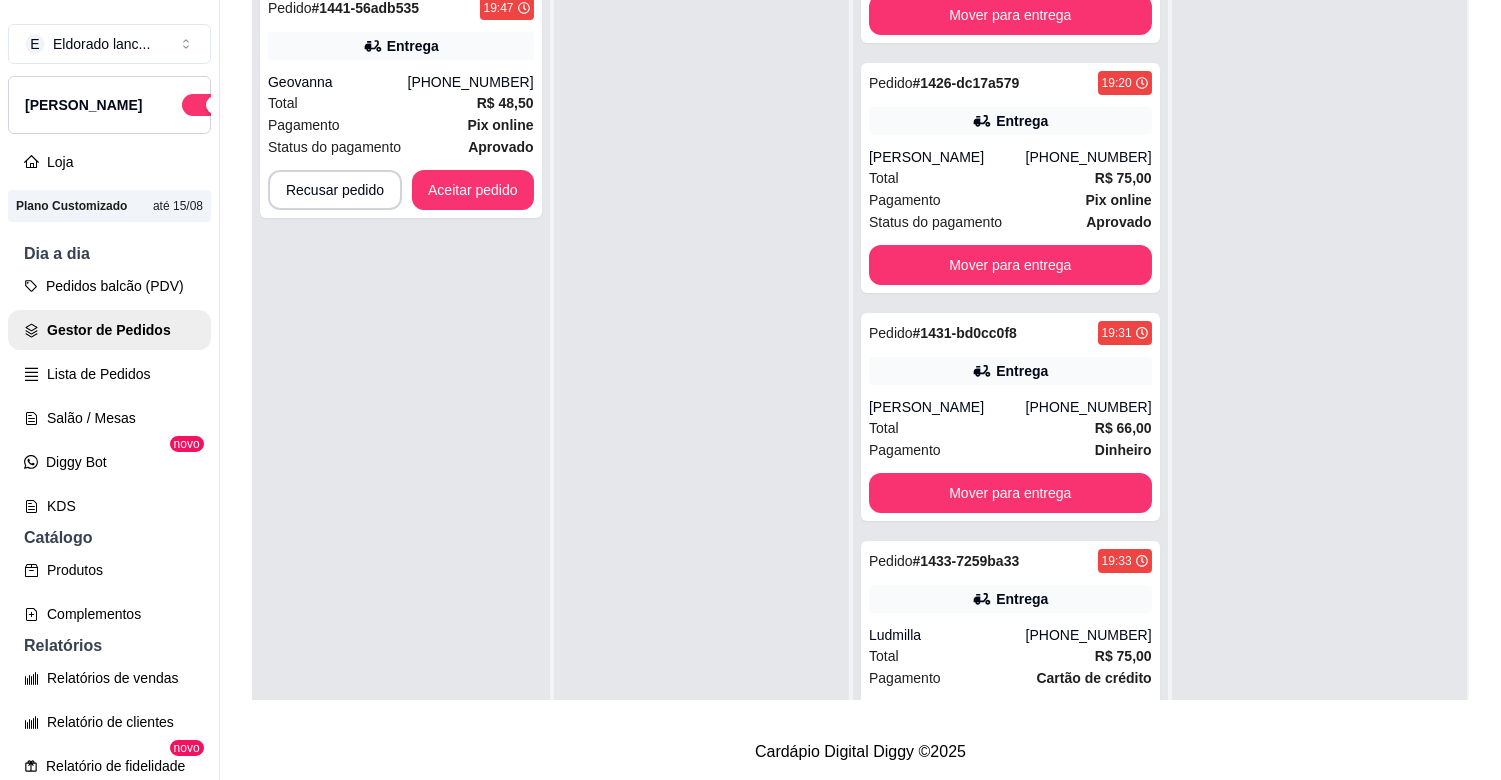click at bounding box center (701, 366) 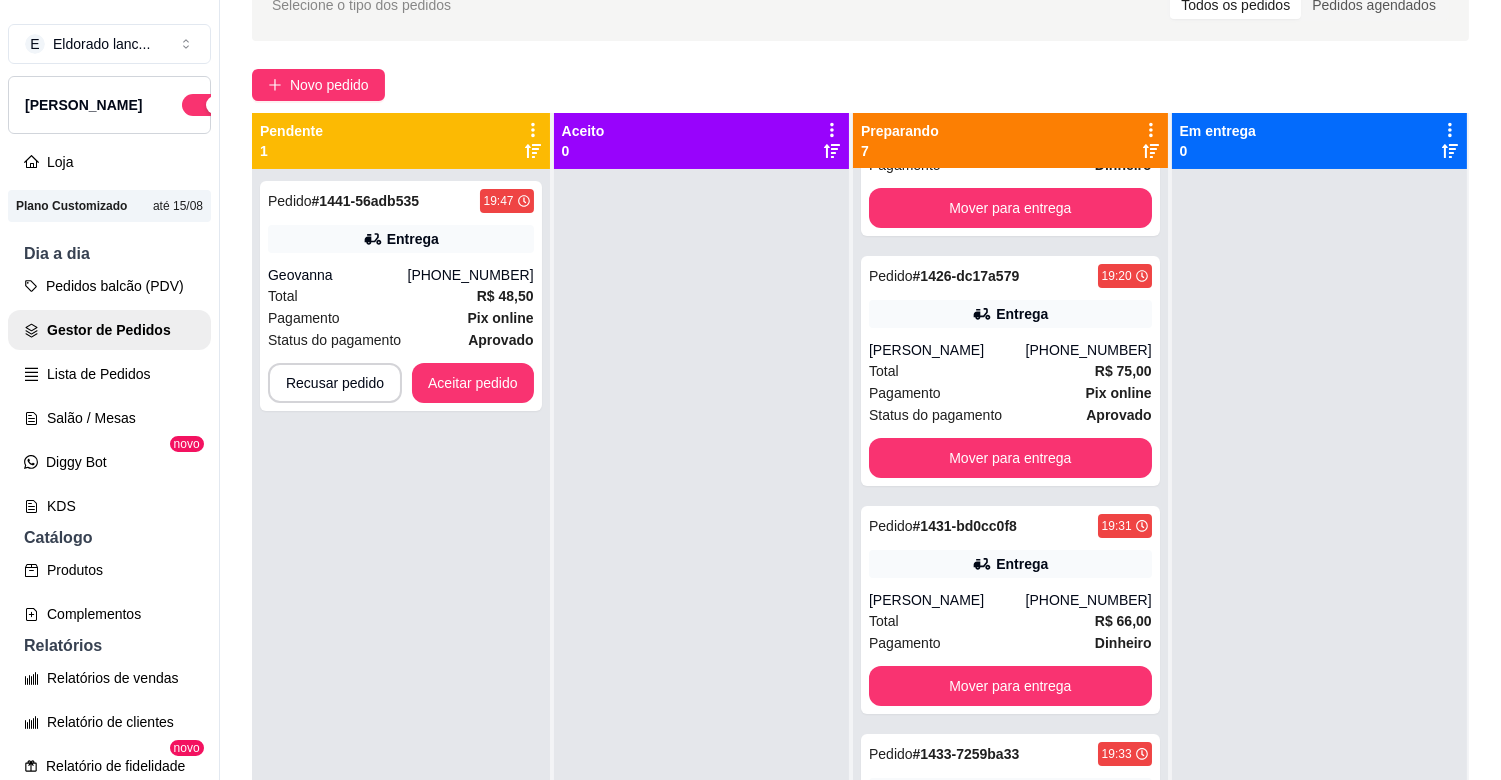 scroll, scrollTop: 0, scrollLeft: 0, axis: both 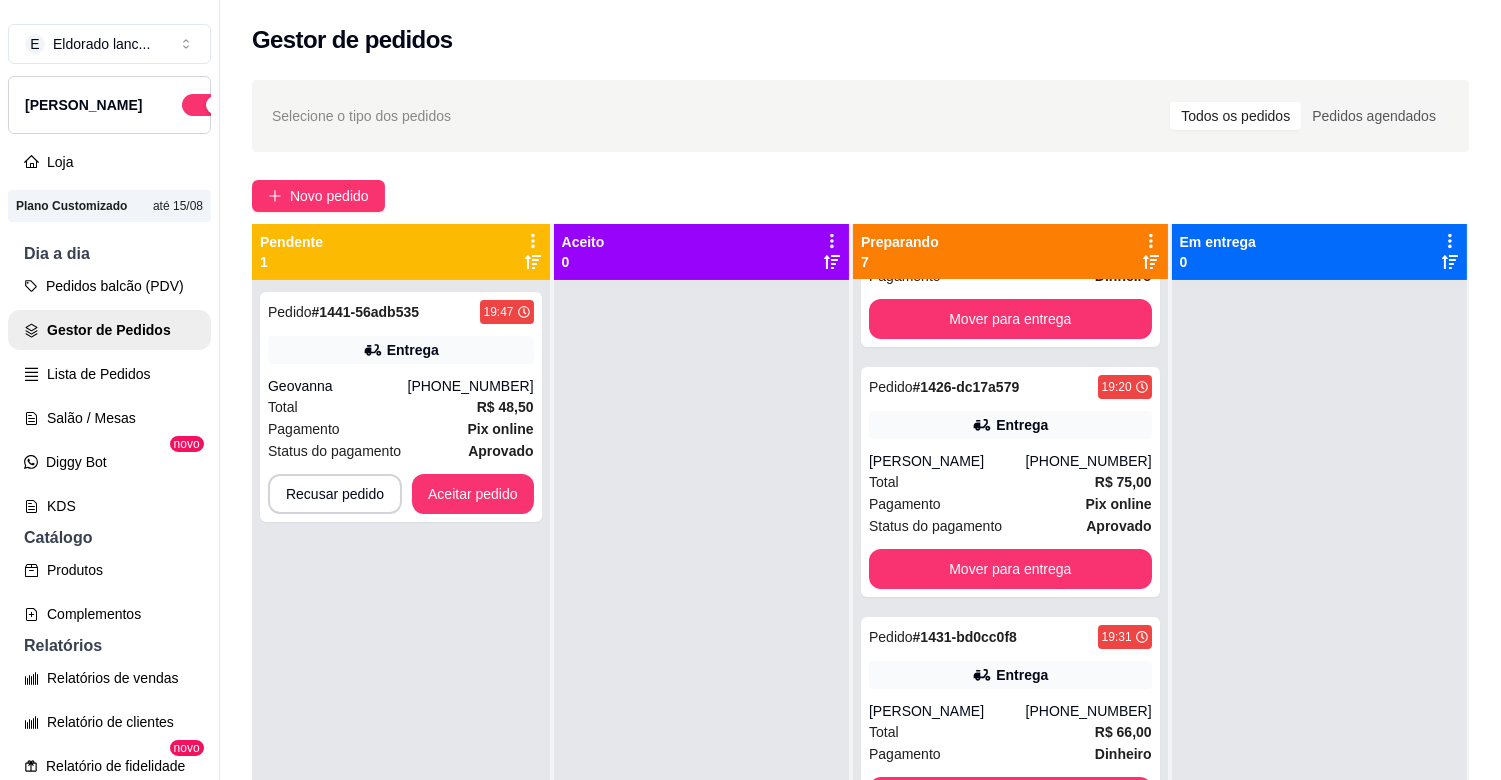click at bounding box center (1319, 670) 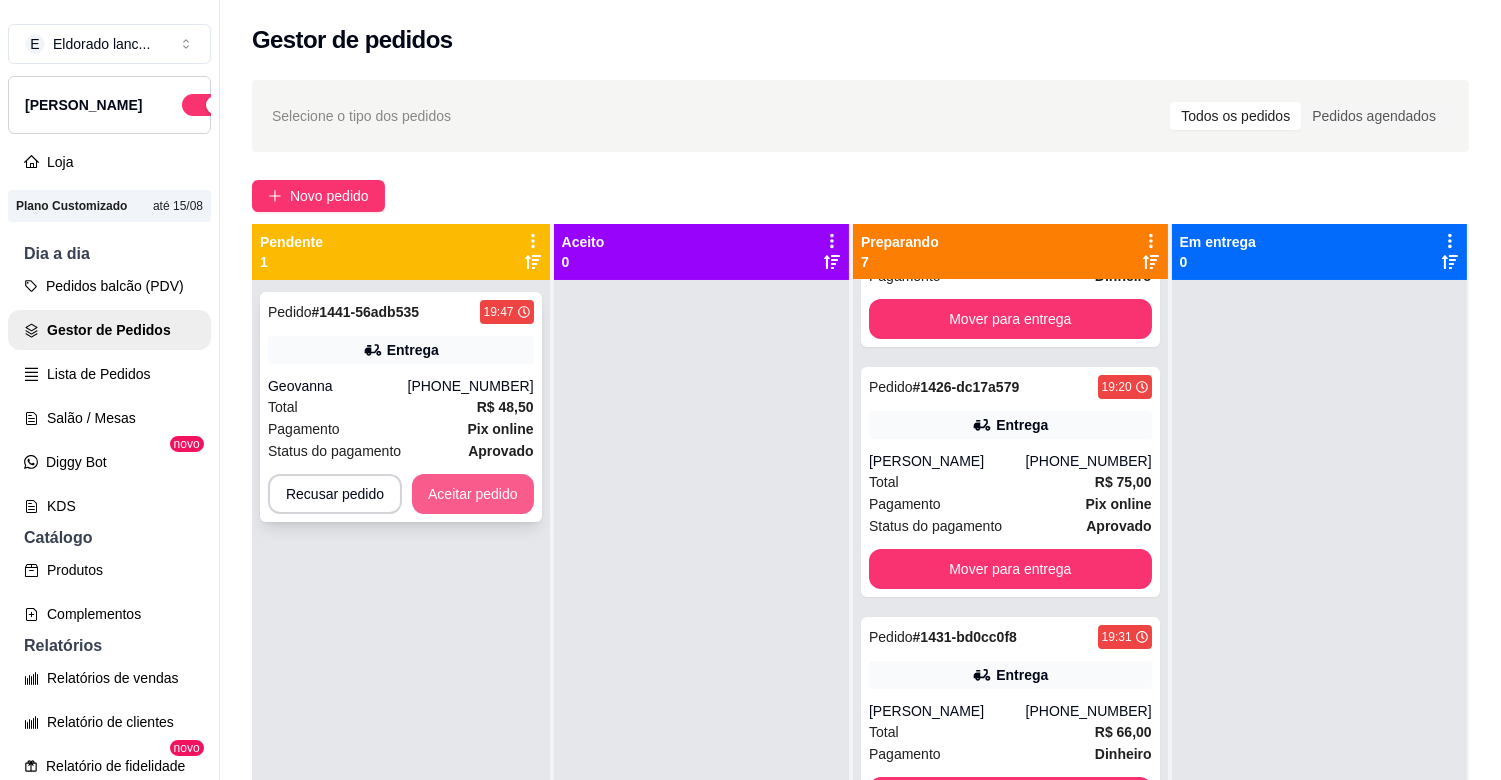 click on "Aceitar pedido" at bounding box center [473, 494] 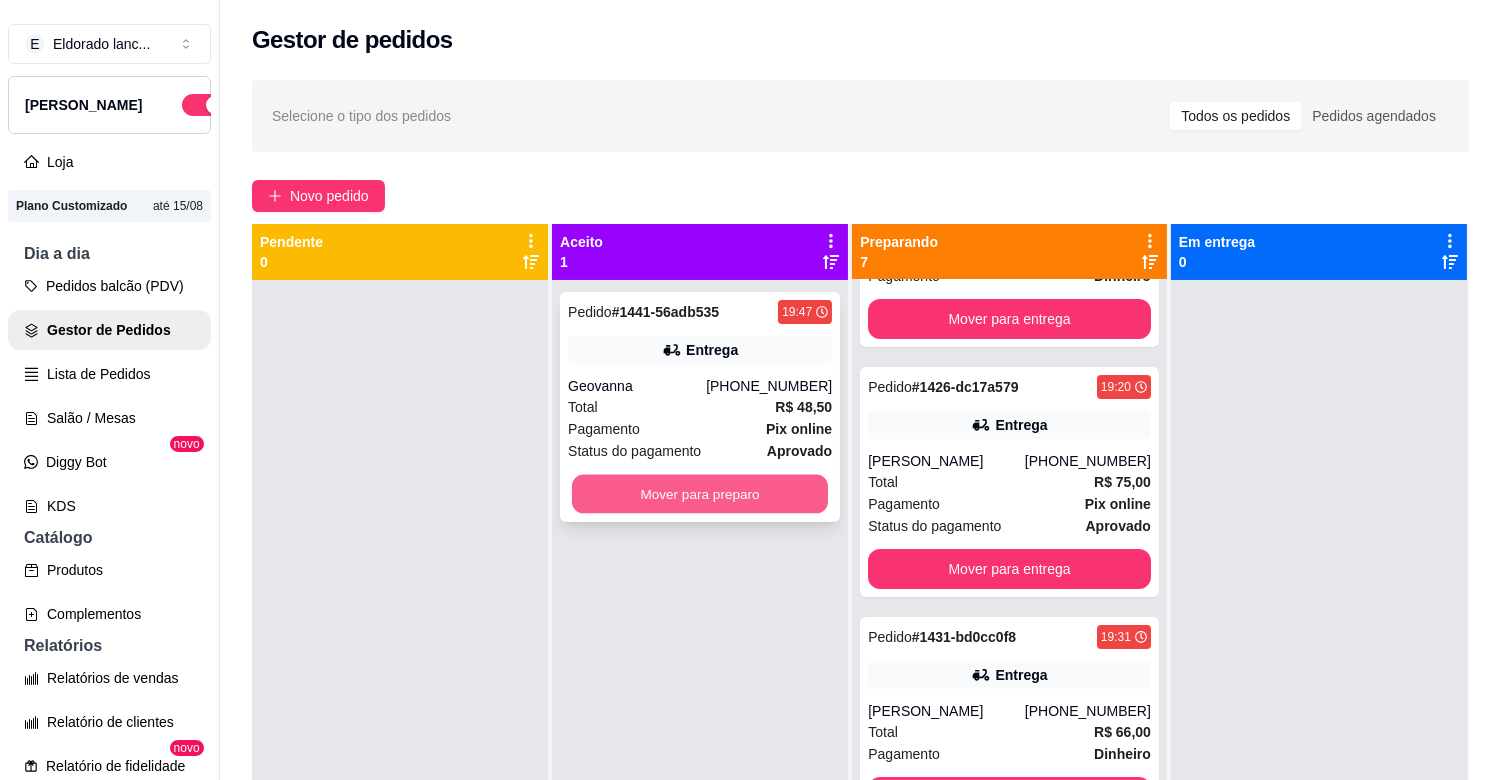 click on "Mover para preparo" at bounding box center [700, 494] 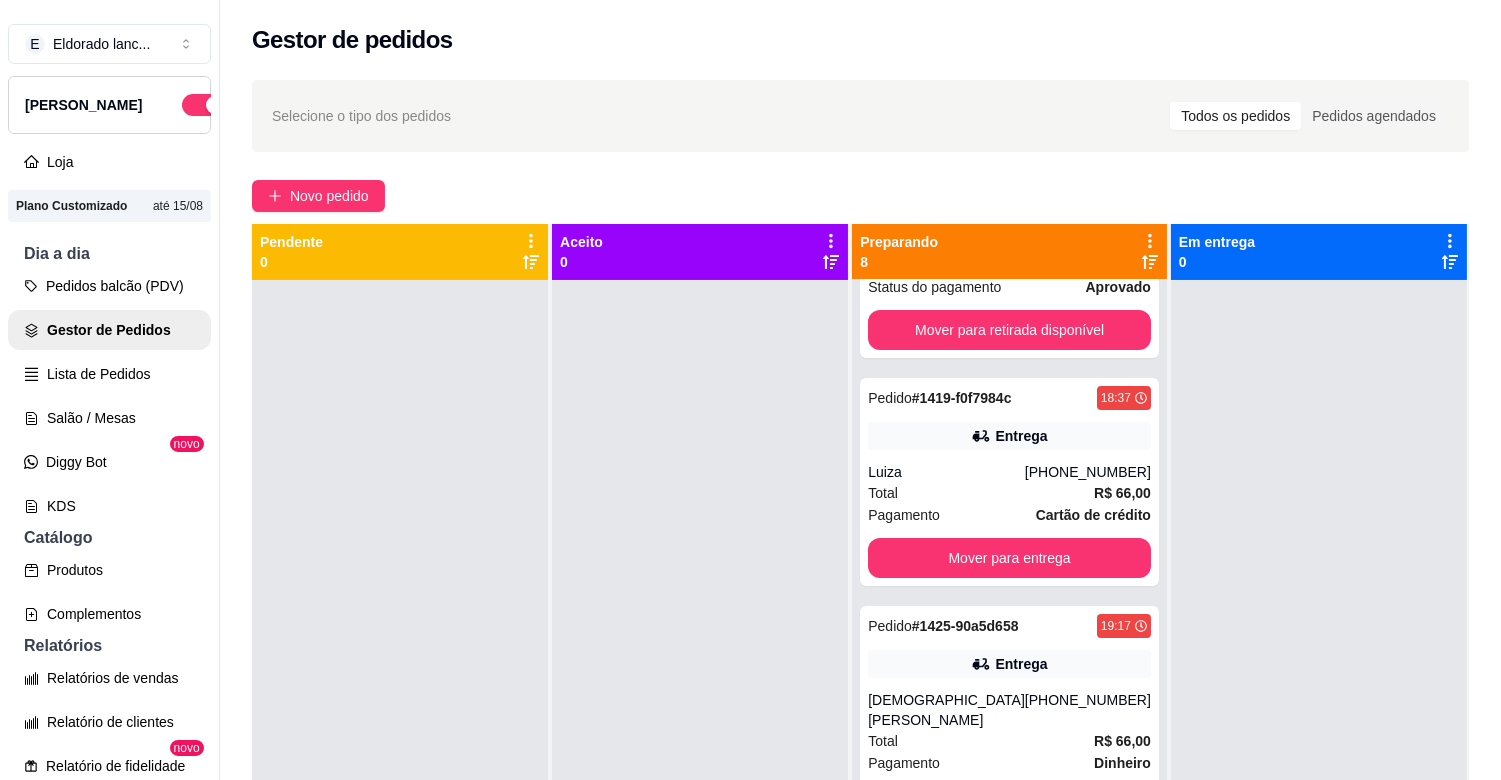scroll, scrollTop: 152, scrollLeft: 0, axis: vertical 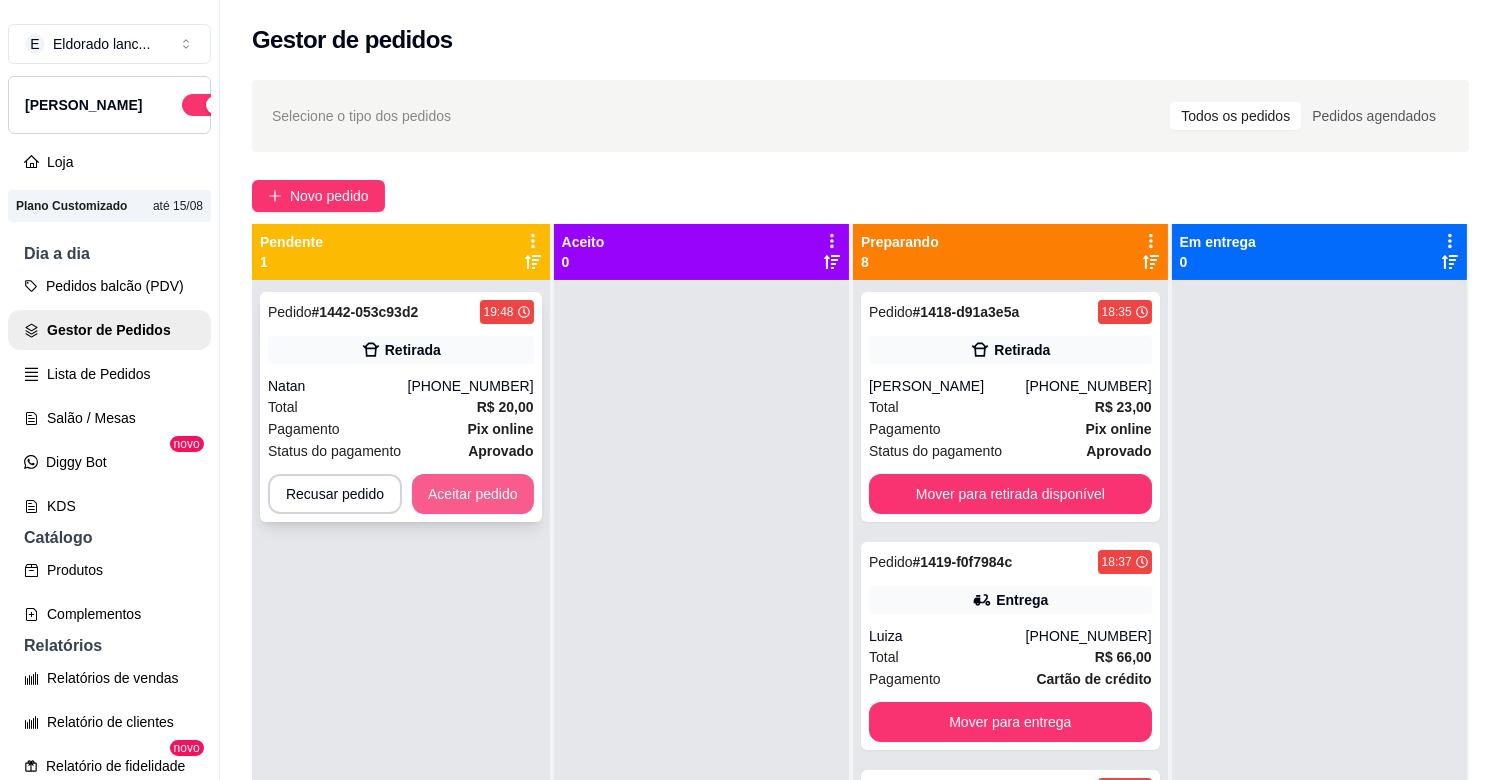click on "Aceitar pedido" at bounding box center [473, 494] 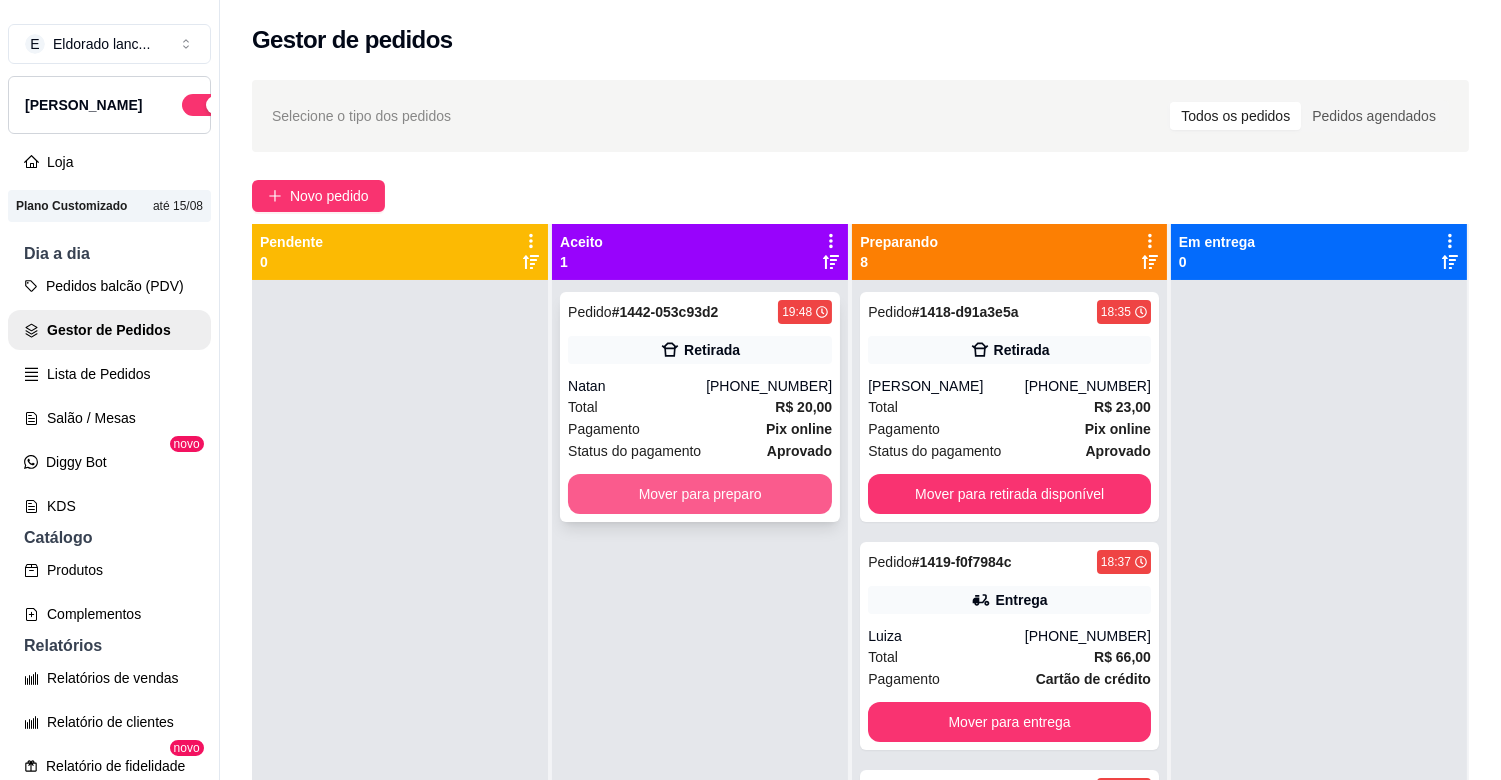 click on "Mover para preparo" at bounding box center (700, 494) 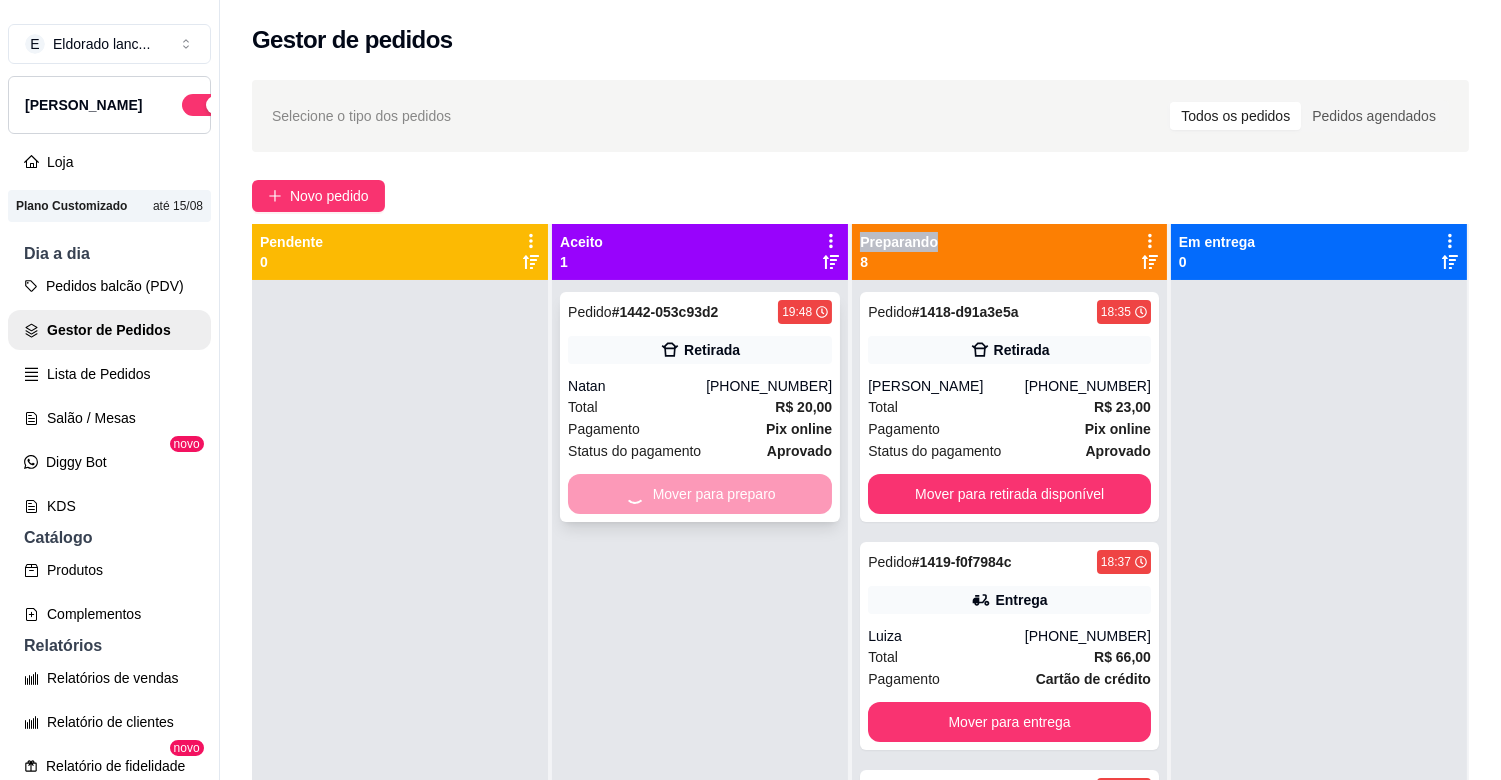 click on "Mover para preparo" at bounding box center (700, 494) 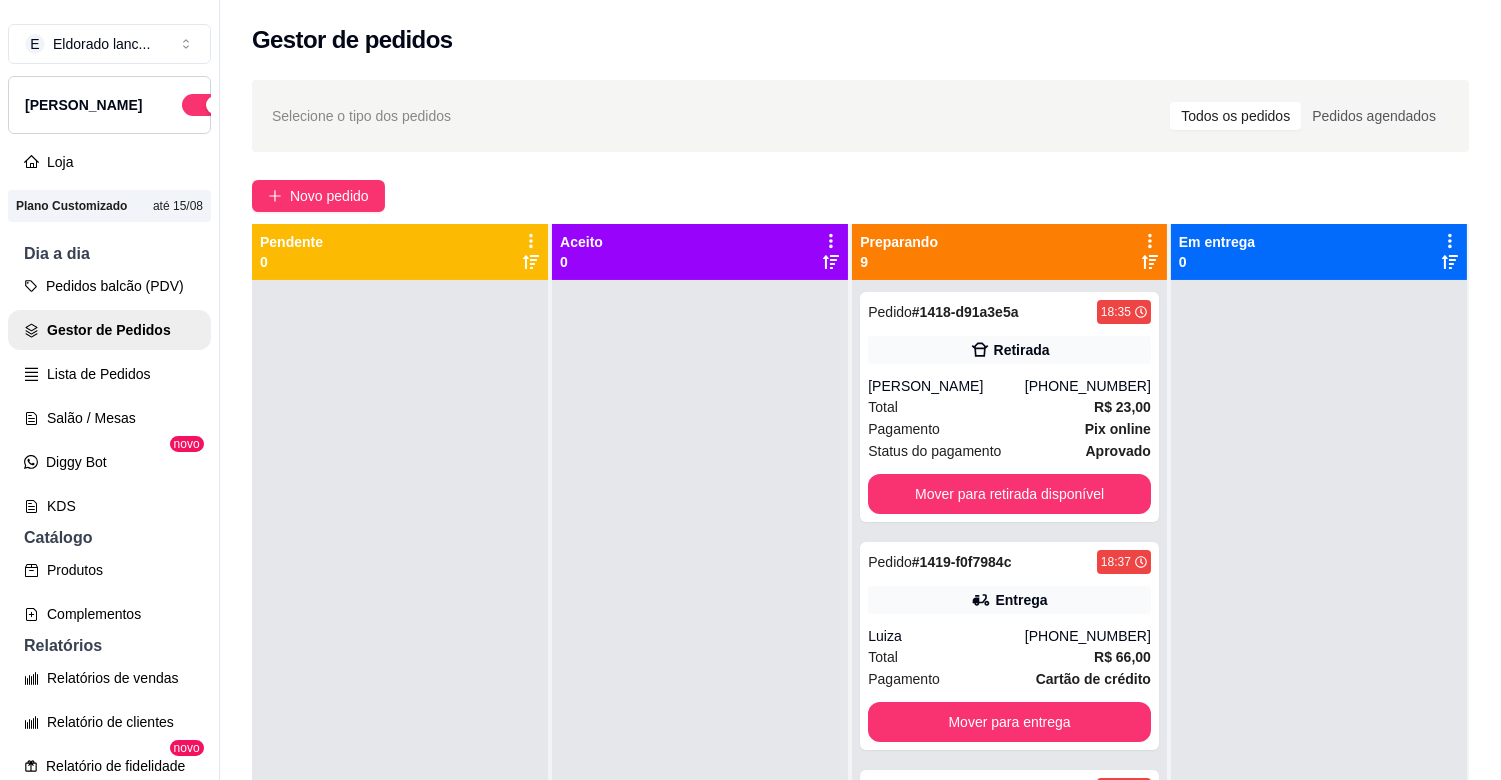 click at bounding box center (700, 670) 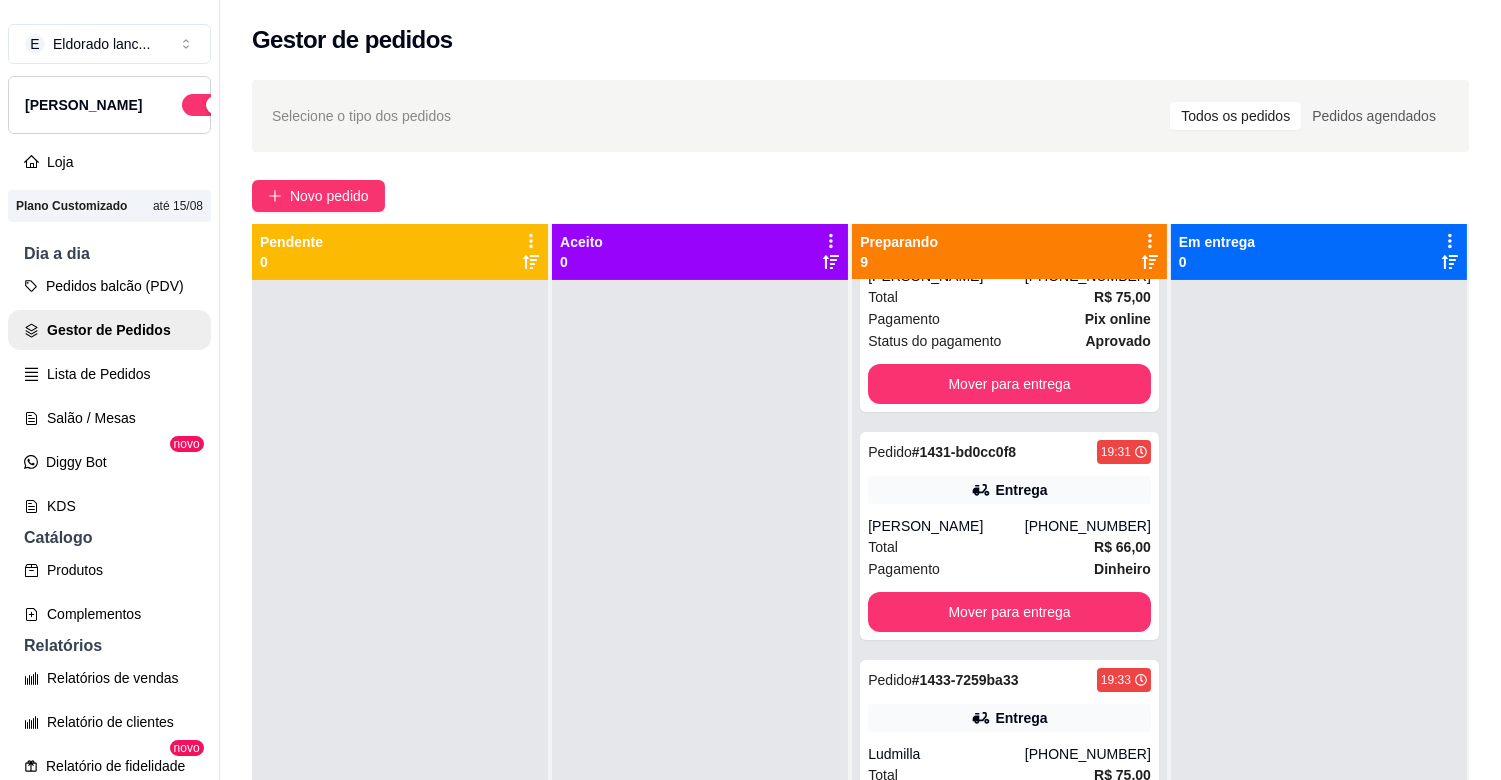 scroll, scrollTop: 846, scrollLeft: 0, axis: vertical 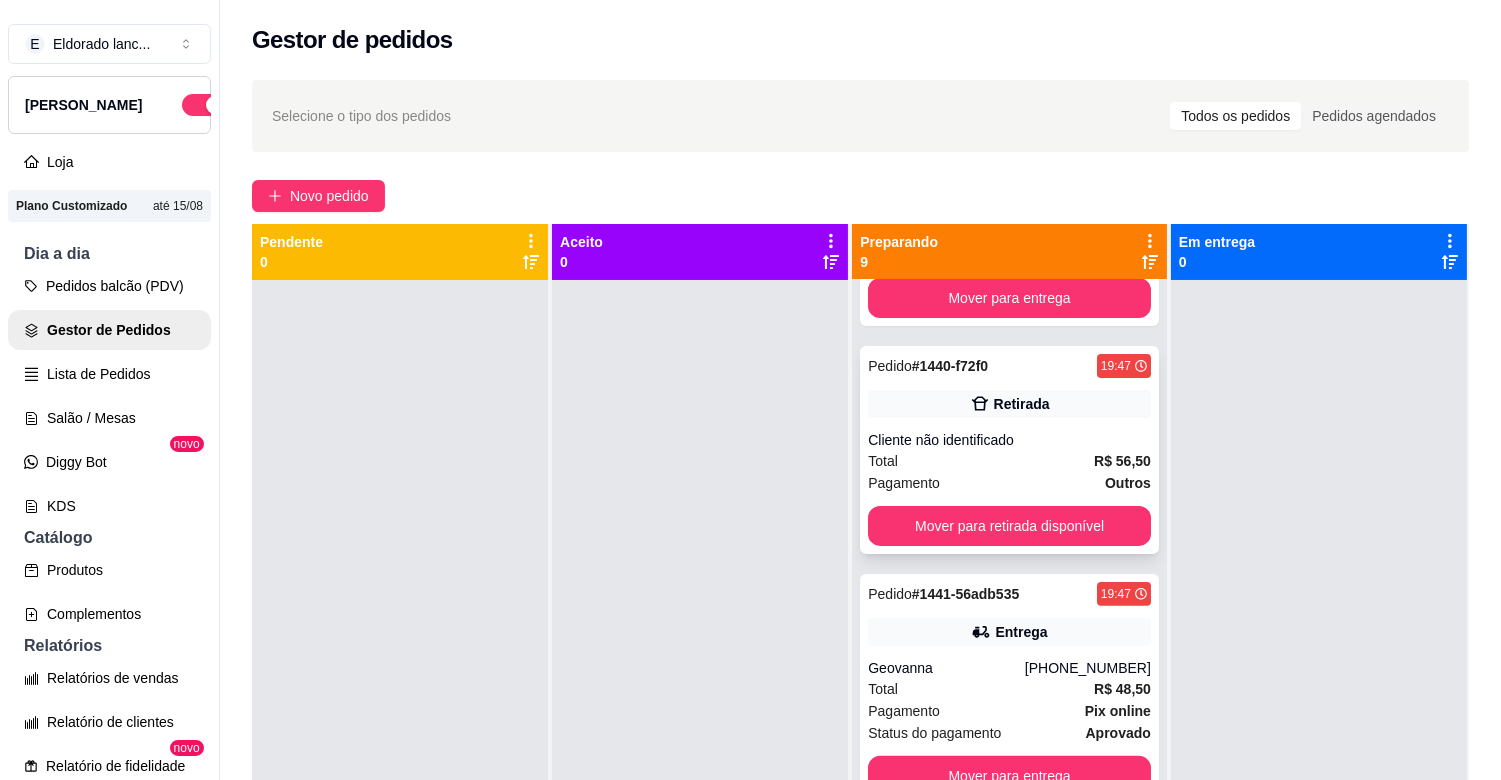 click on "Retirada" at bounding box center (1009, 404) 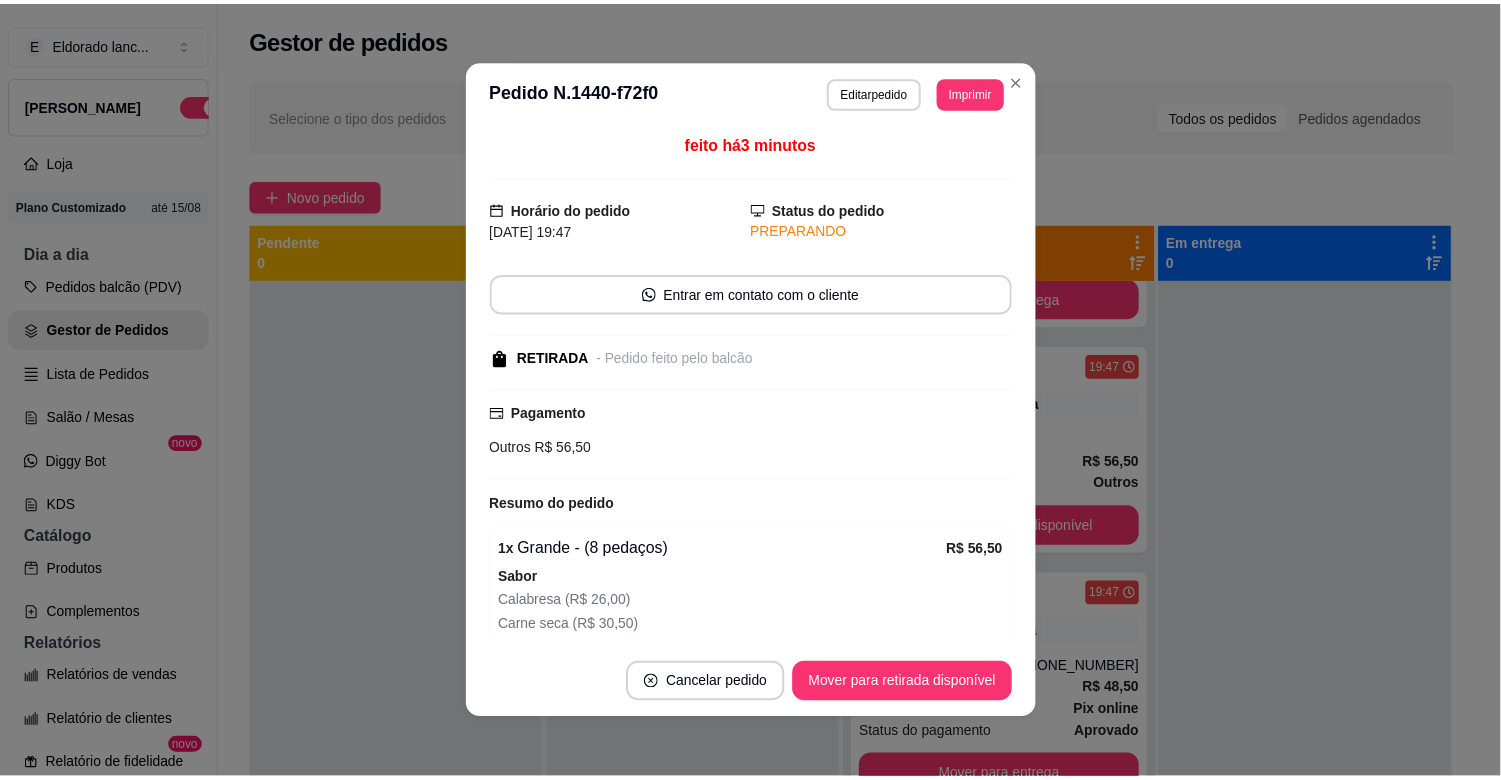 scroll, scrollTop: 185, scrollLeft: 0, axis: vertical 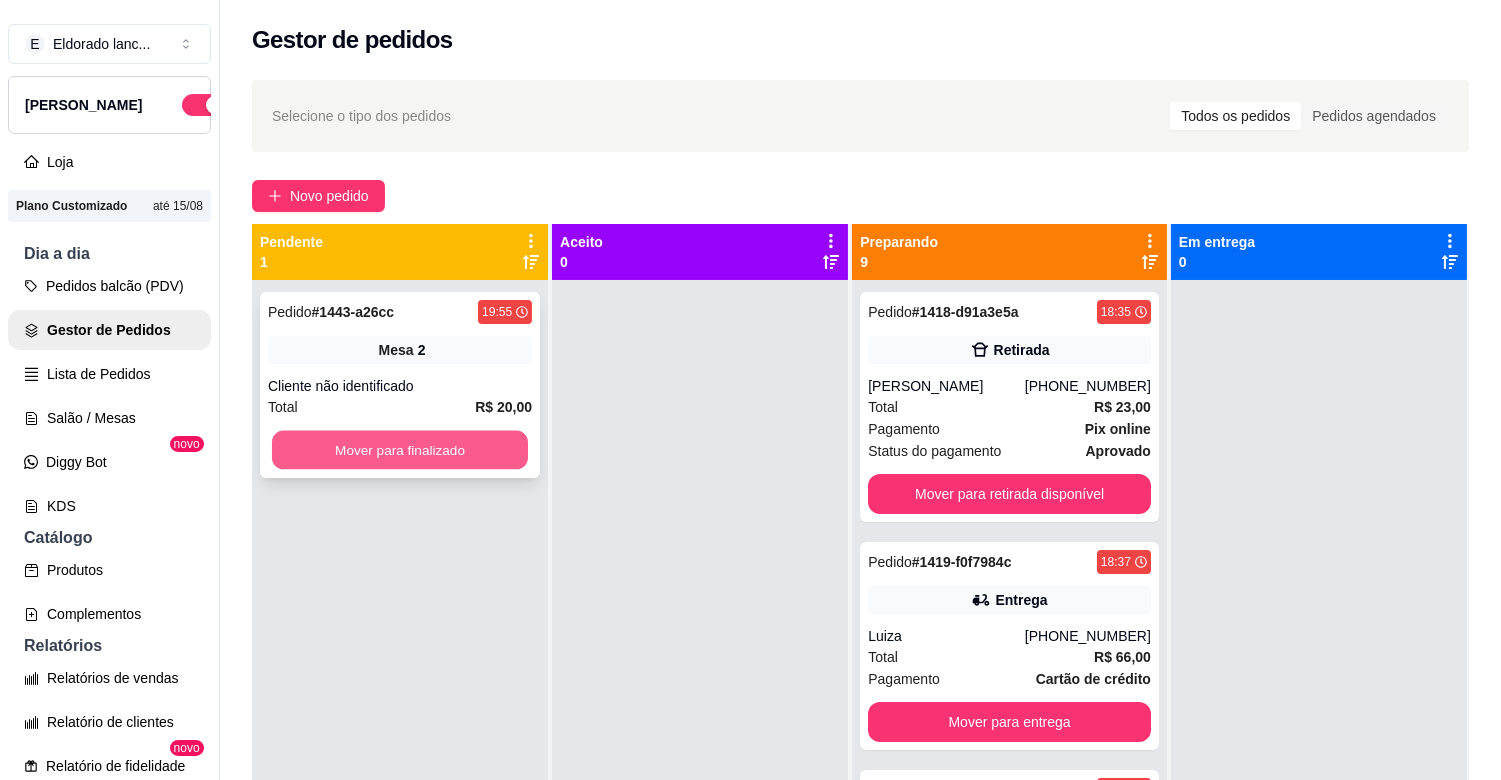 click on "Mover para finalizado" at bounding box center (400, 450) 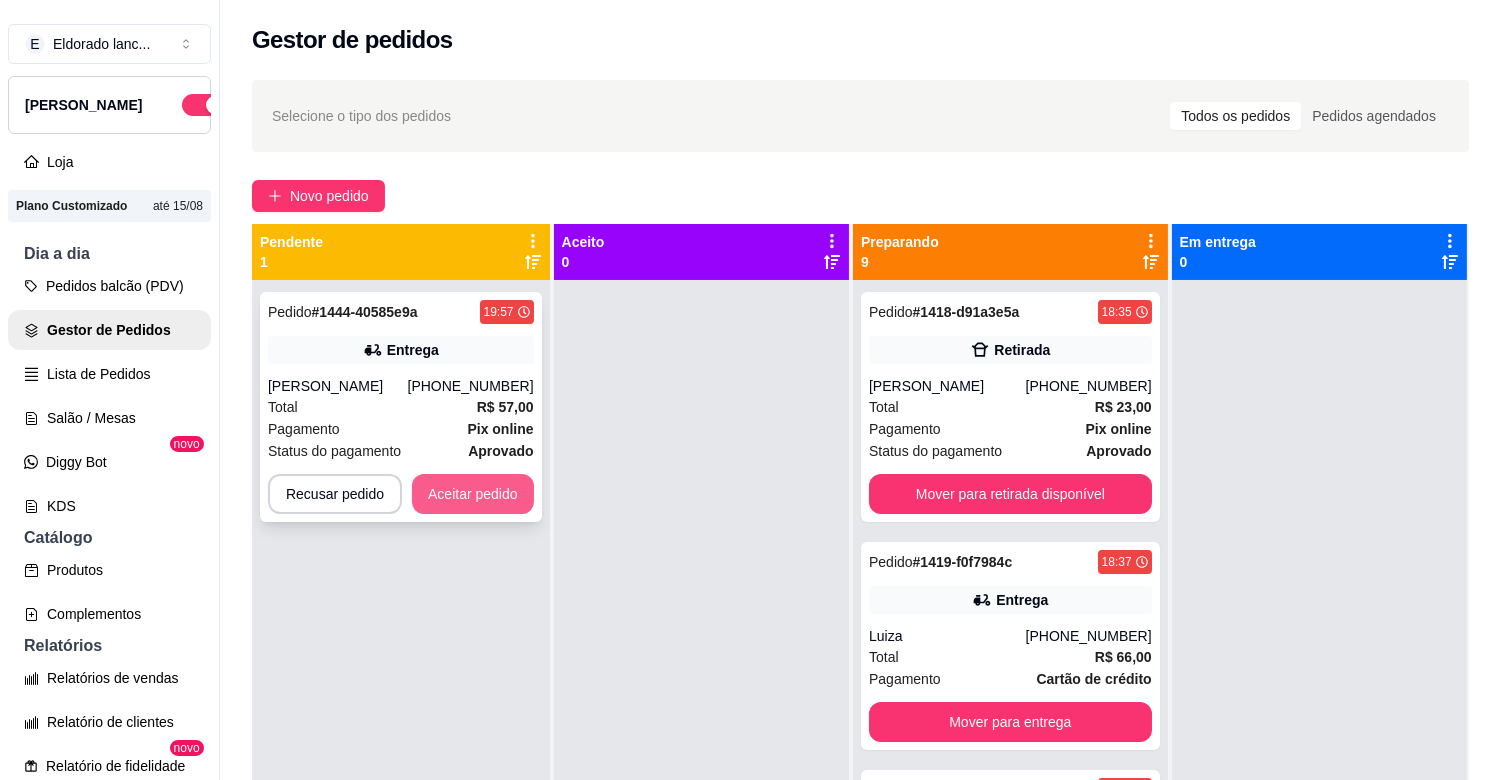 click on "Aceitar pedido" at bounding box center (473, 494) 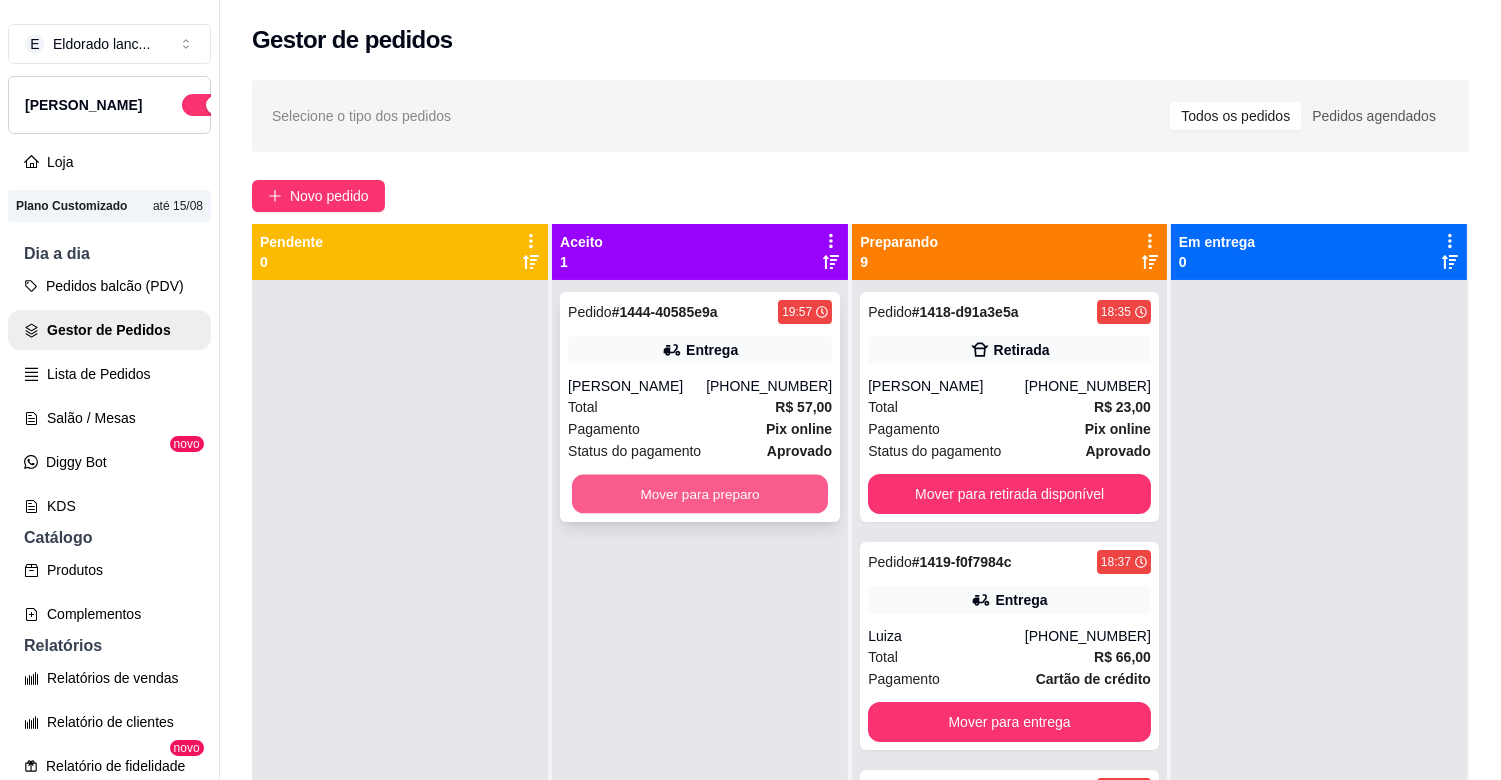 click on "Mover para preparo" at bounding box center (700, 494) 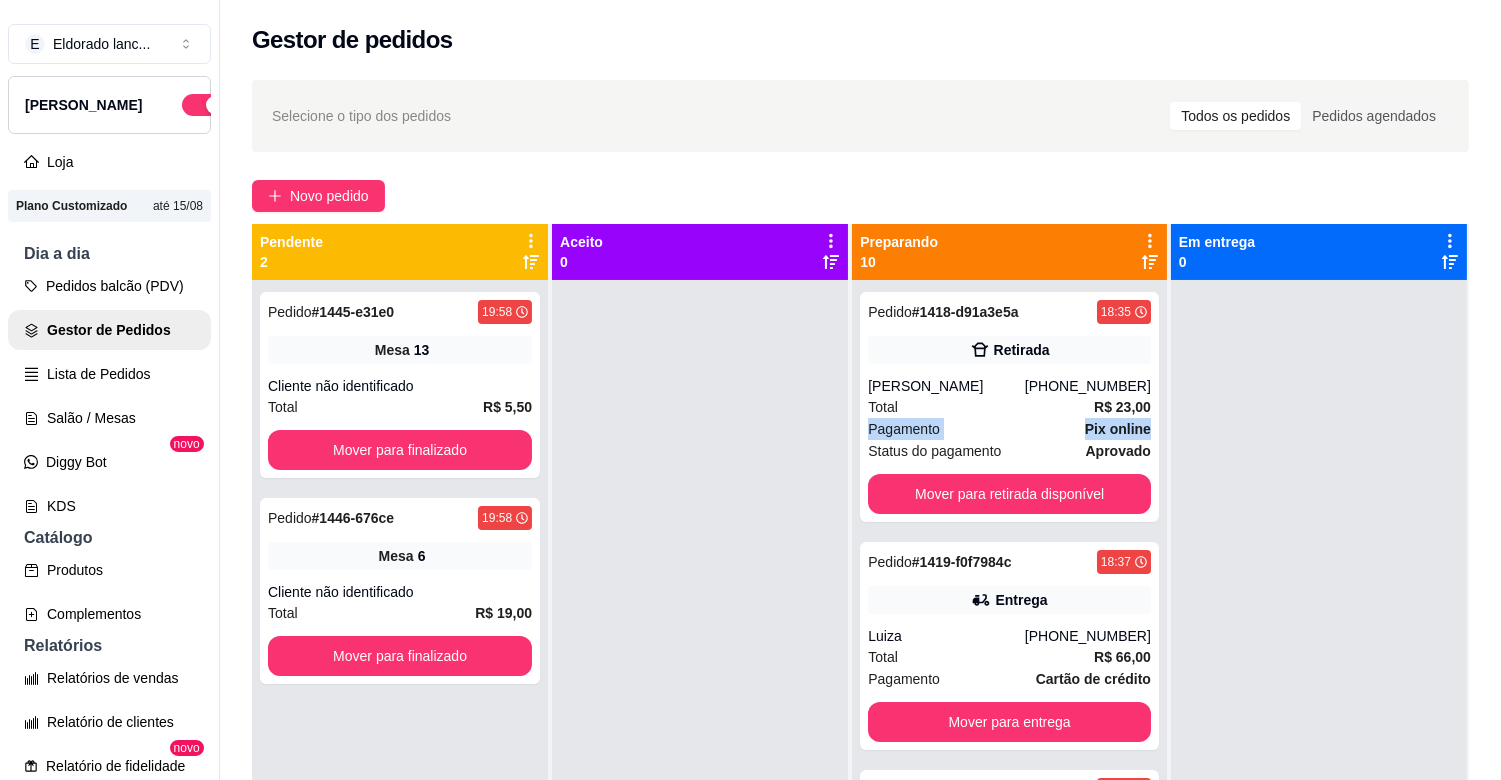 drag, startPoint x: 1121, startPoint y: 423, endPoint x: 1132, endPoint y: 400, distance: 25.495098 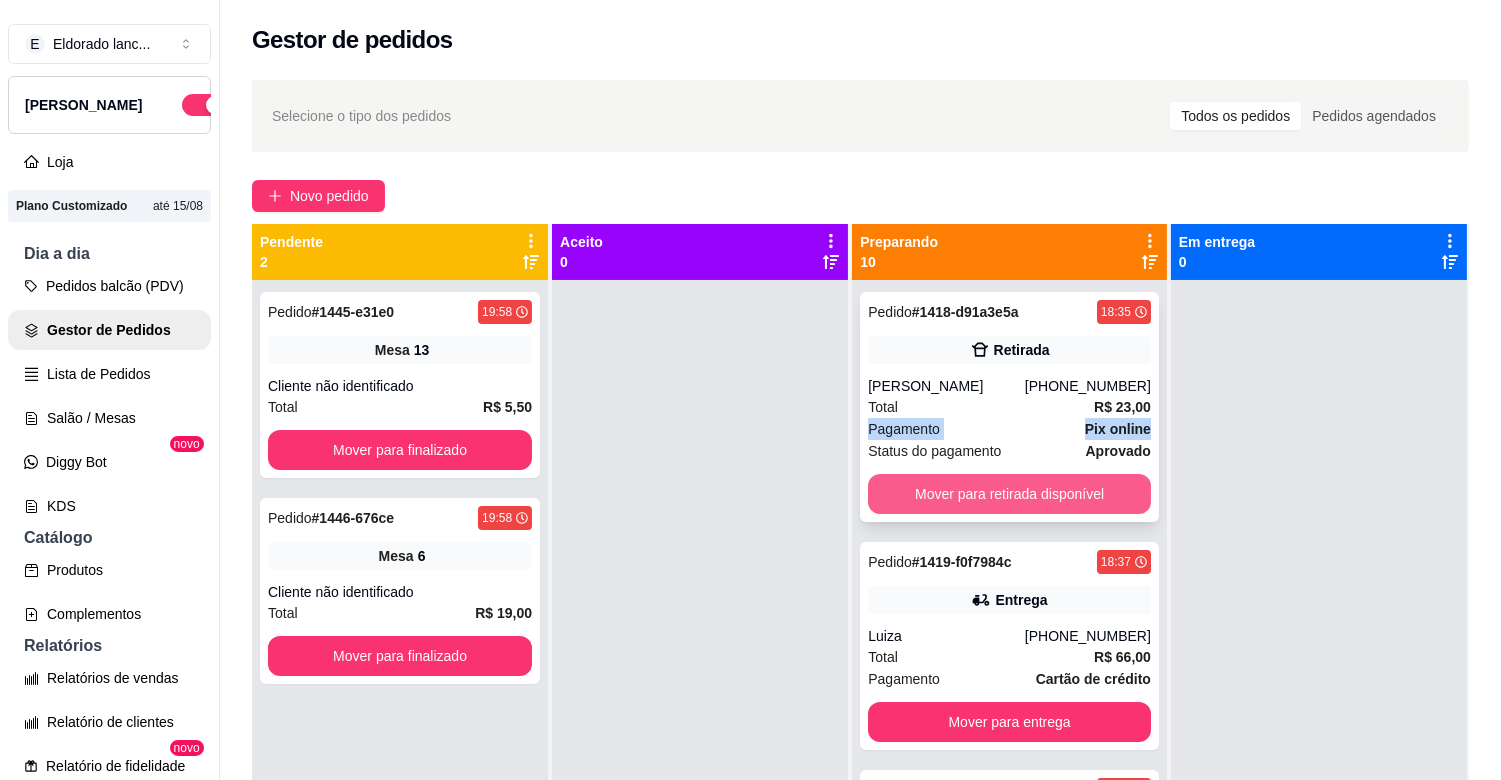 click on "Mover para retirada disponível" at bounding box center [1009, 494] 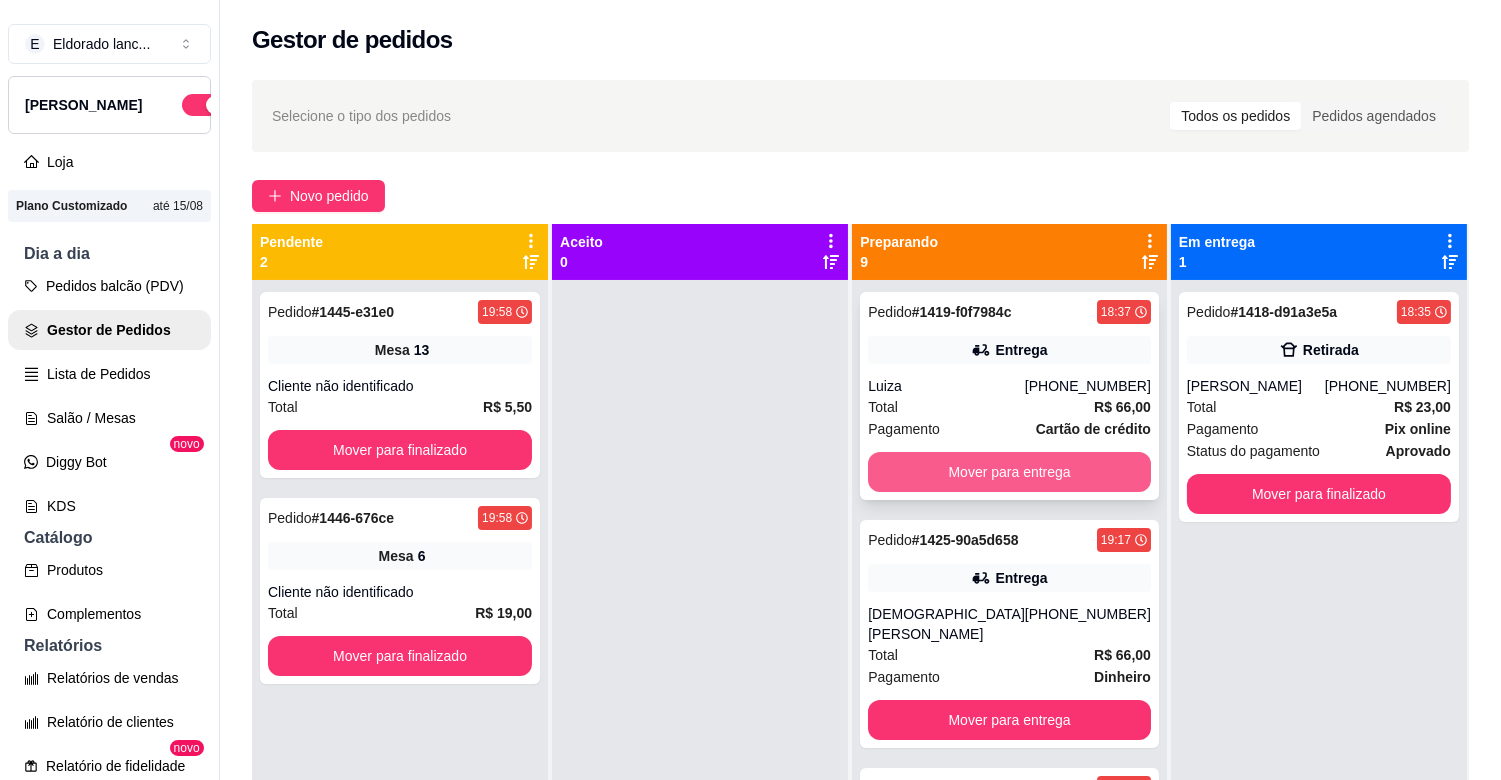 click on "Mover para entrega" at bounding box center (1009, 472) 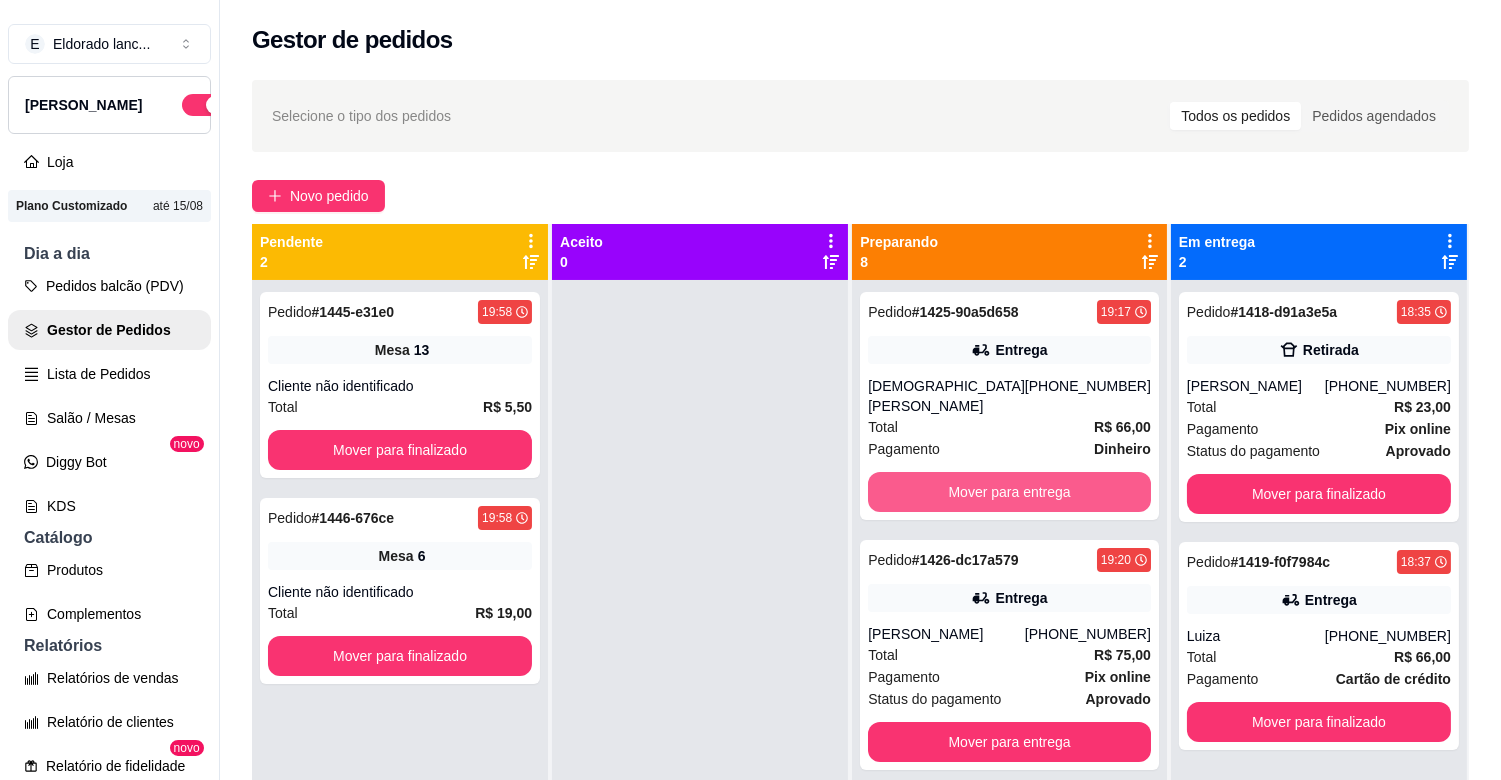 click on "Mover para entrega" at bounding box center [1009, 492] 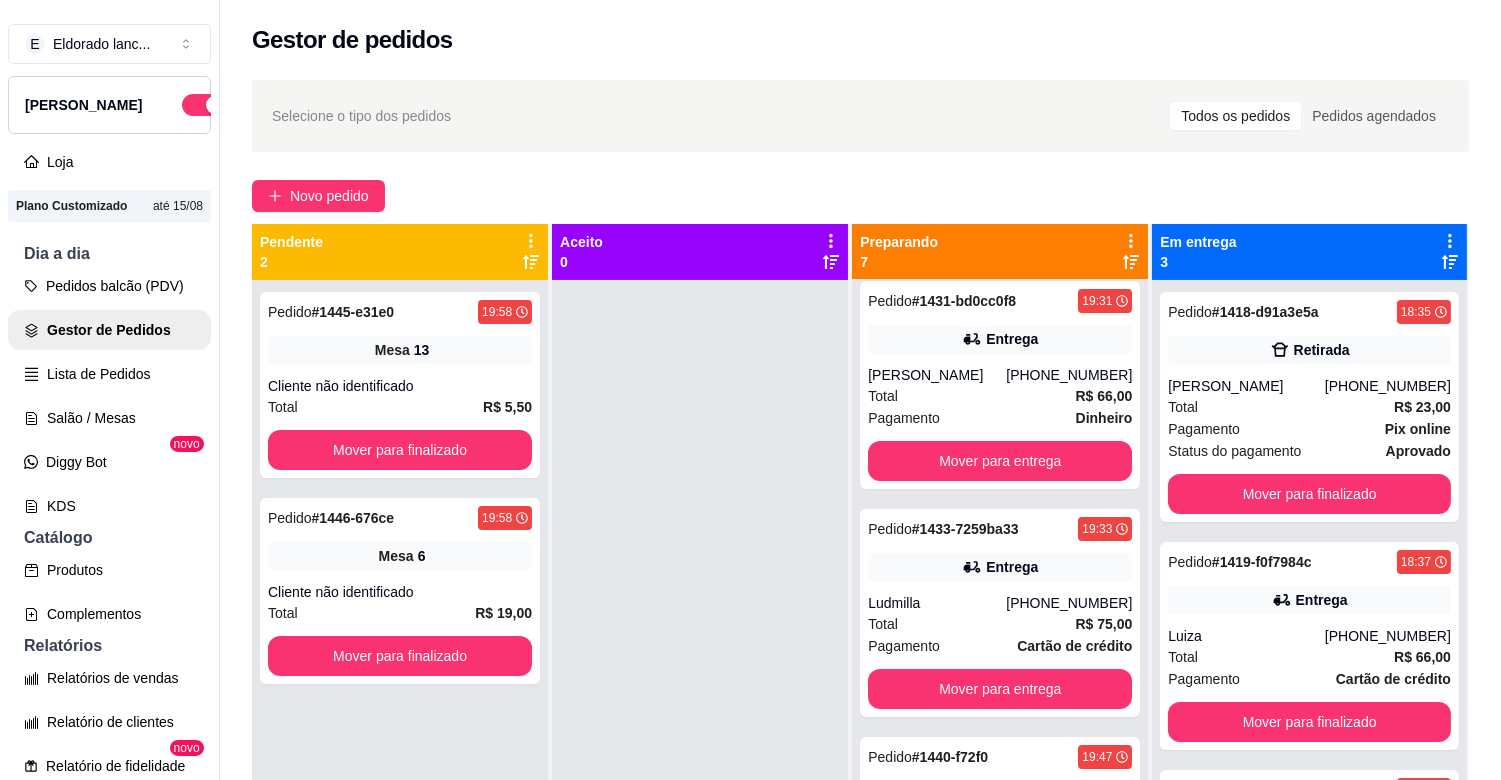 scroll, scrollTop: 317, scrollLeft: 0, axis: vertical 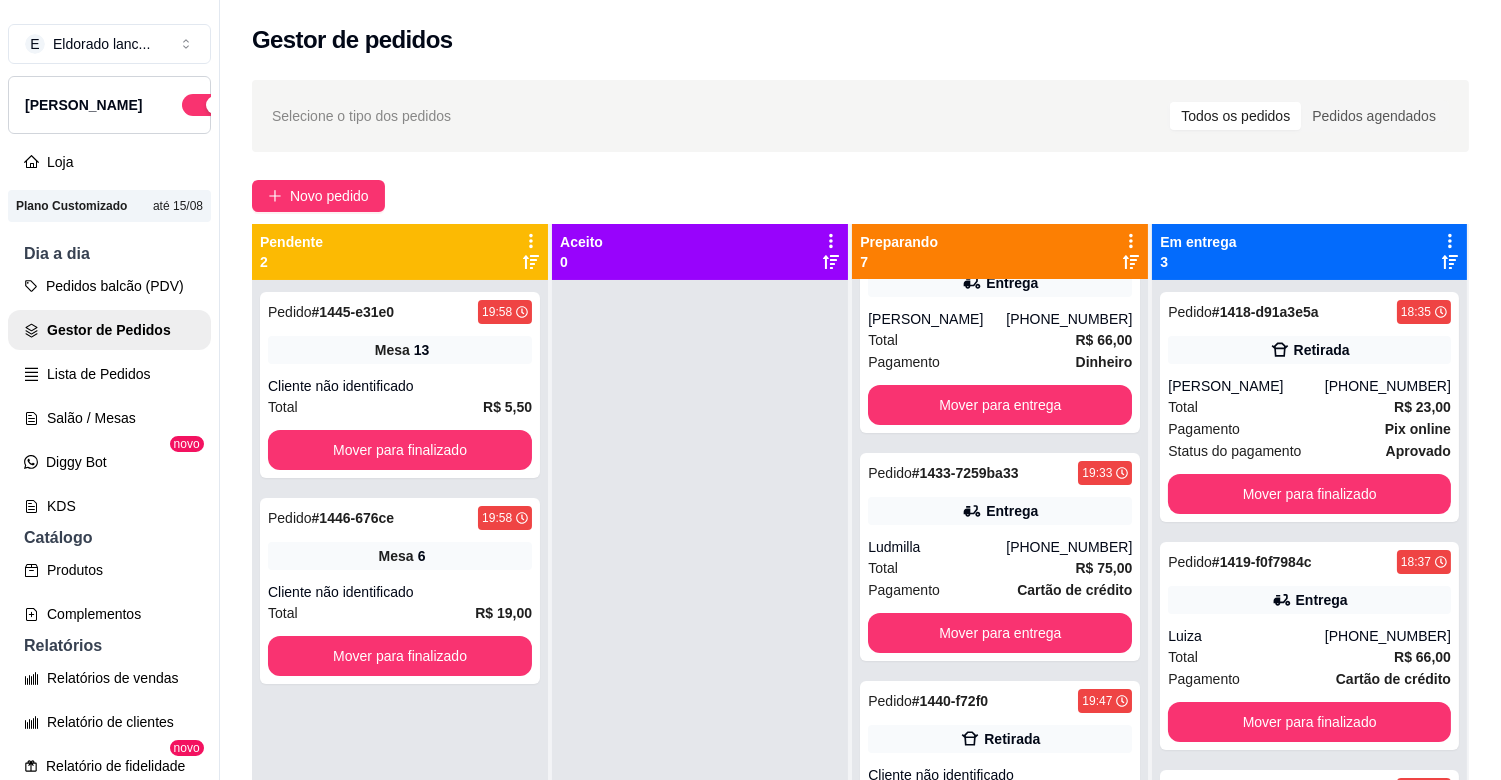 drag, startPoint x: 1121, startPoint y: 545, endPoint x: 1120, endPoint y: 661, distance: 116.00431 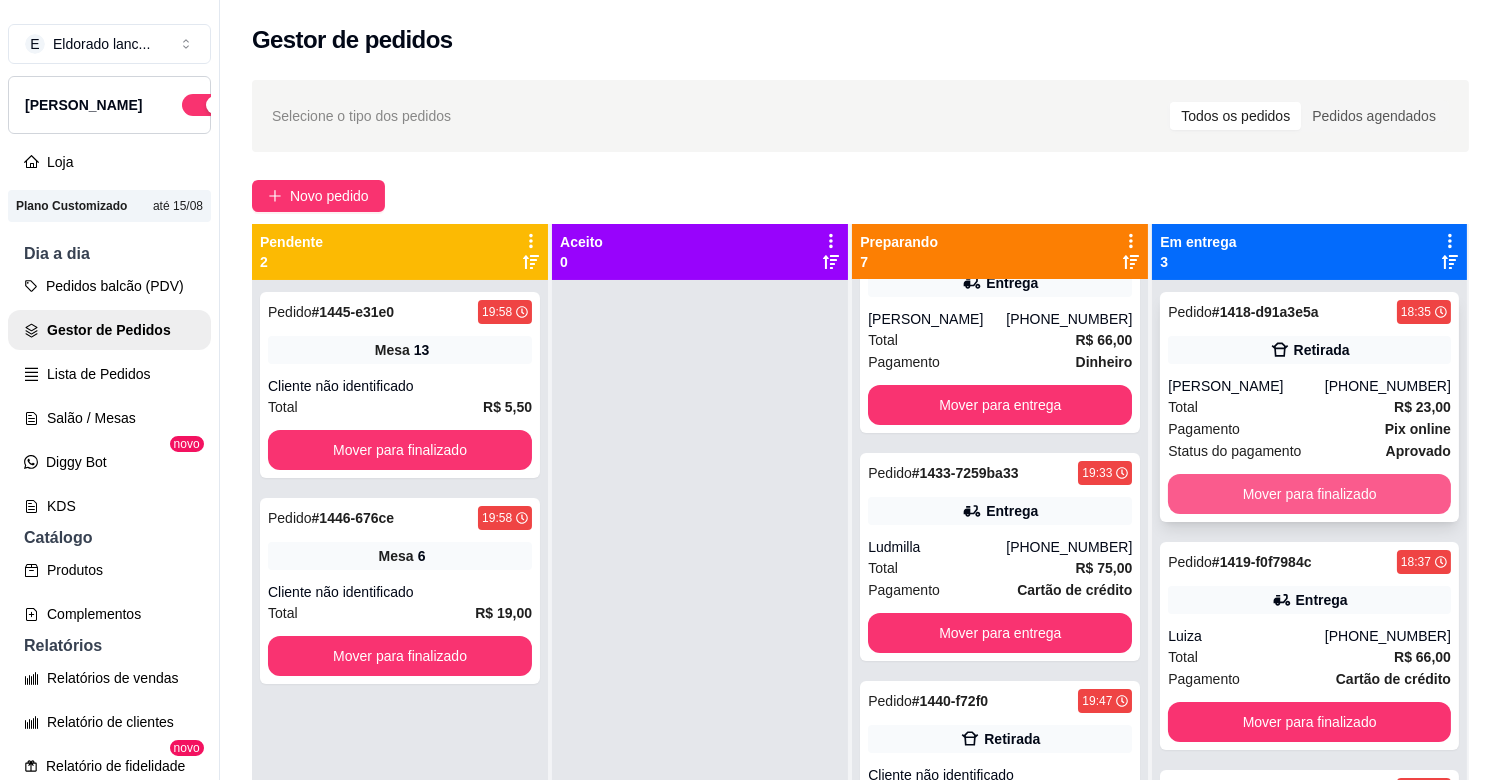 click on "Mover para finalizado" at bounding box center (1309, 494) 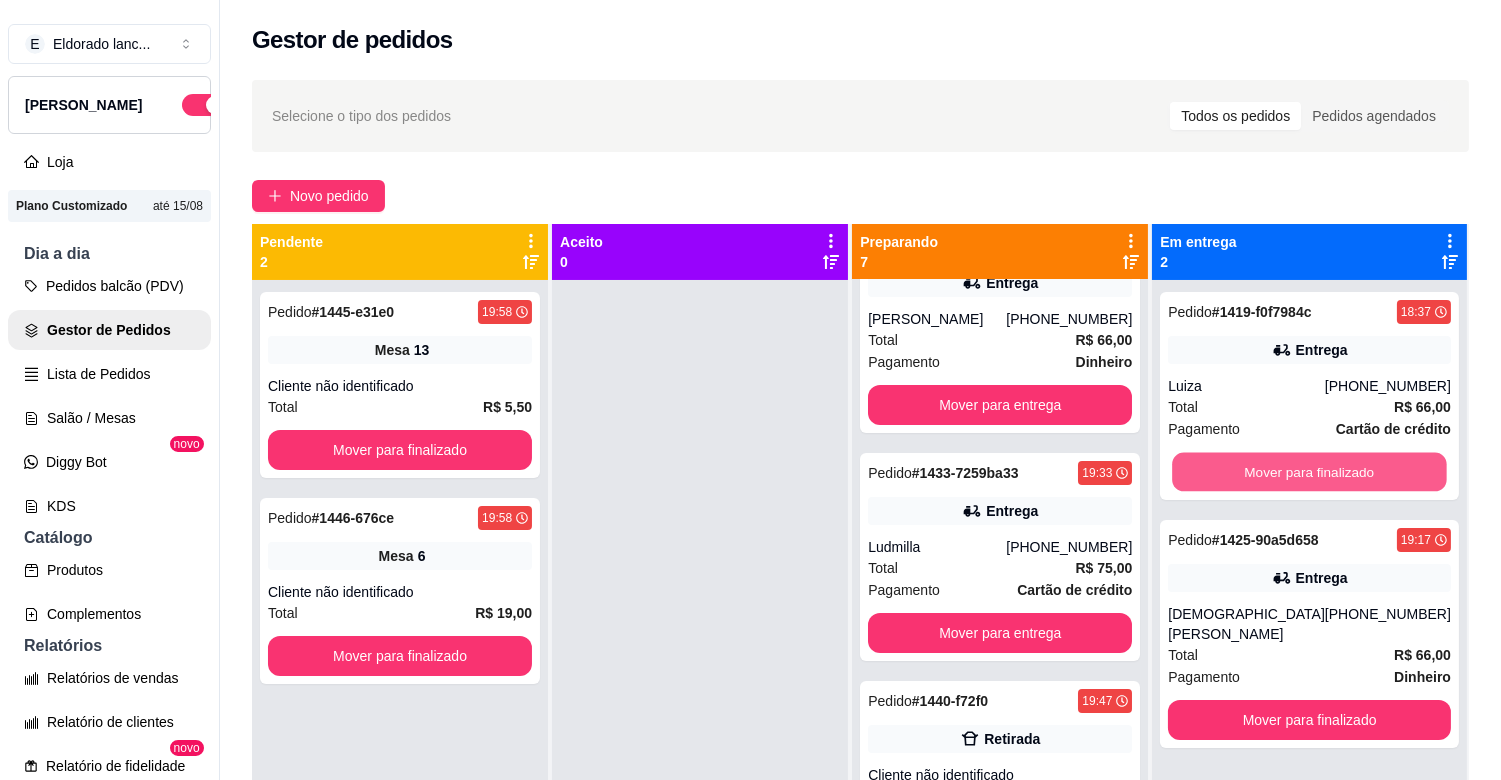 click on "Mover para finalizado" at bounding box center (1310, 472) 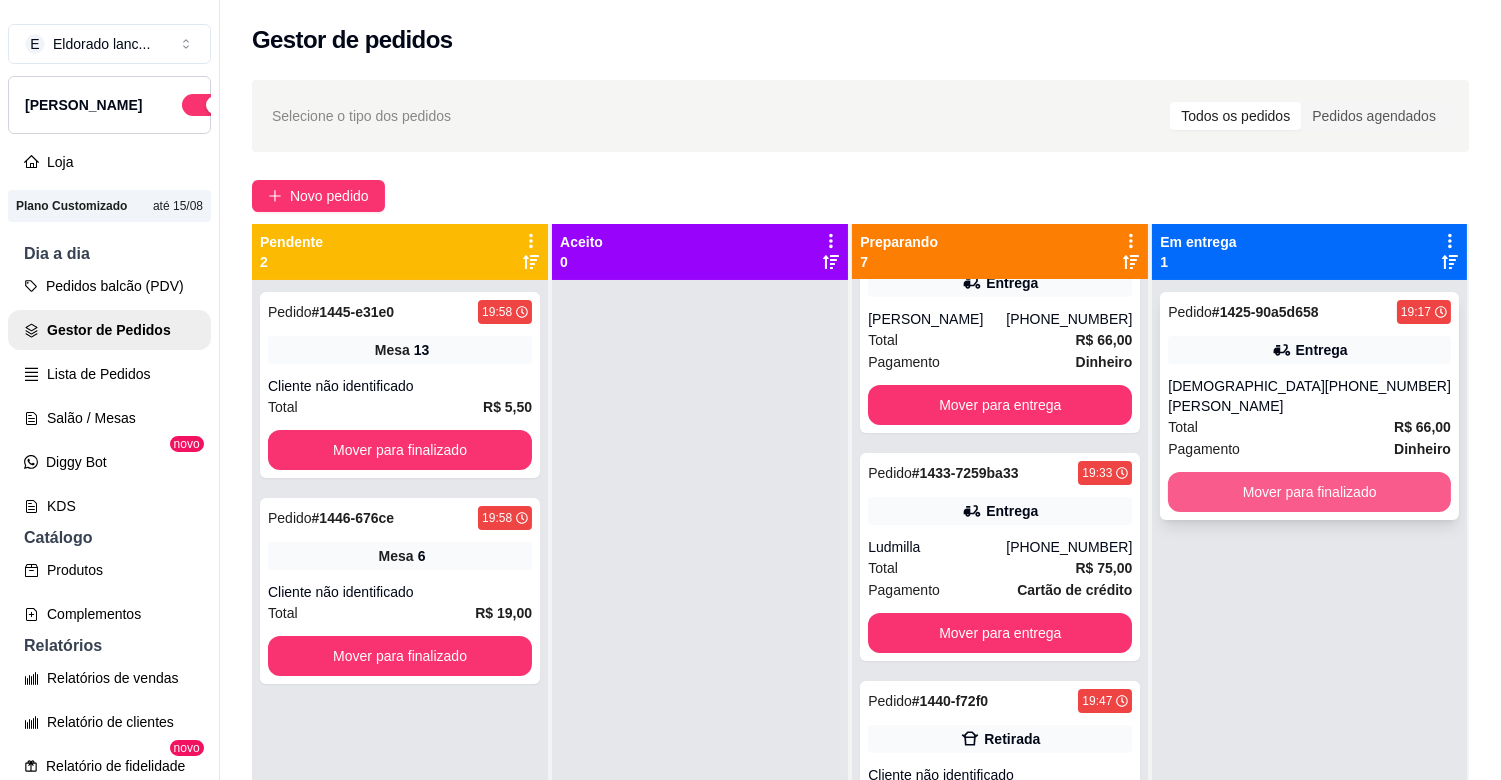 click on "Mover para finalizado" at bounding box center (1309, 492) 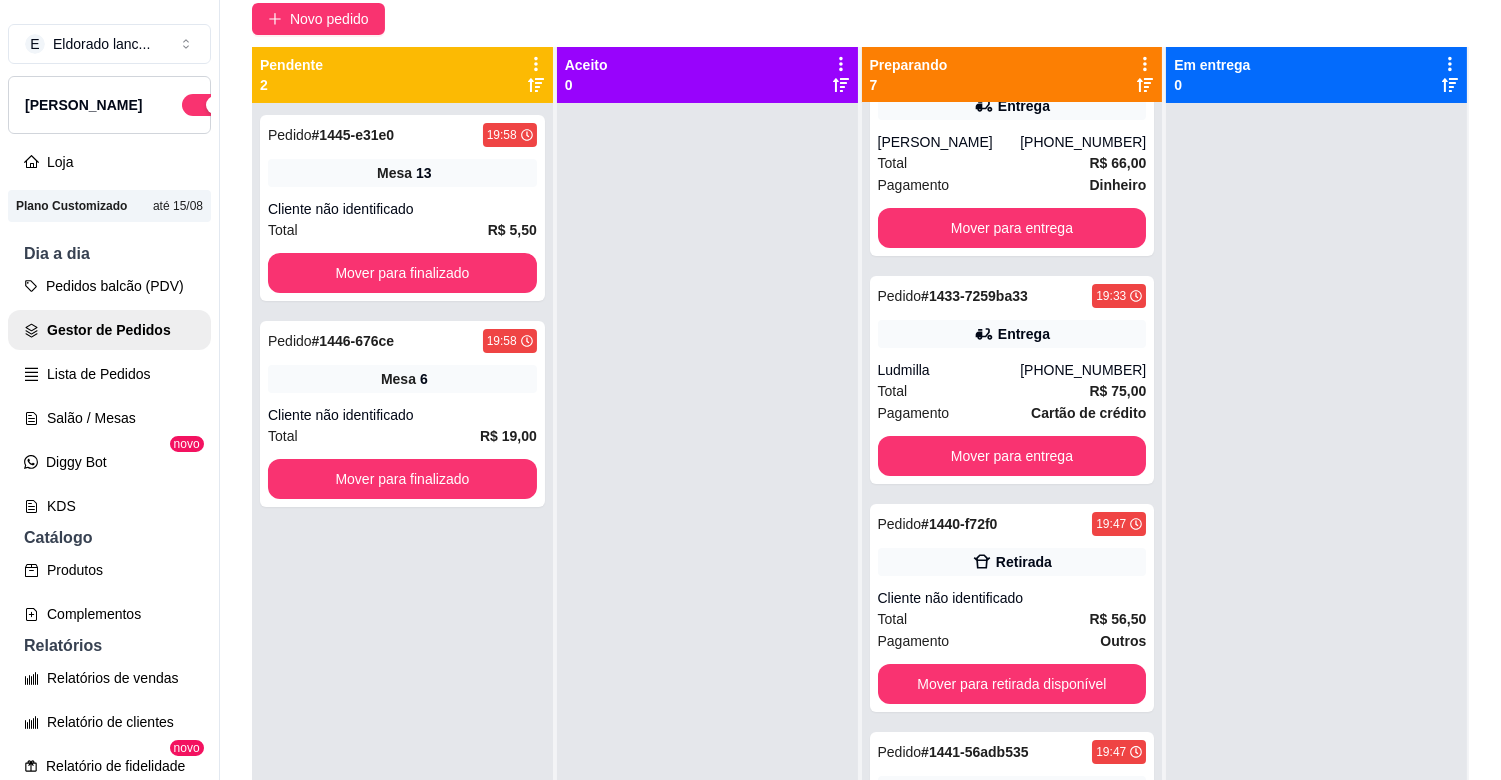scroll, scrollTop: 217, scrollLeft: 0, axis: vertical 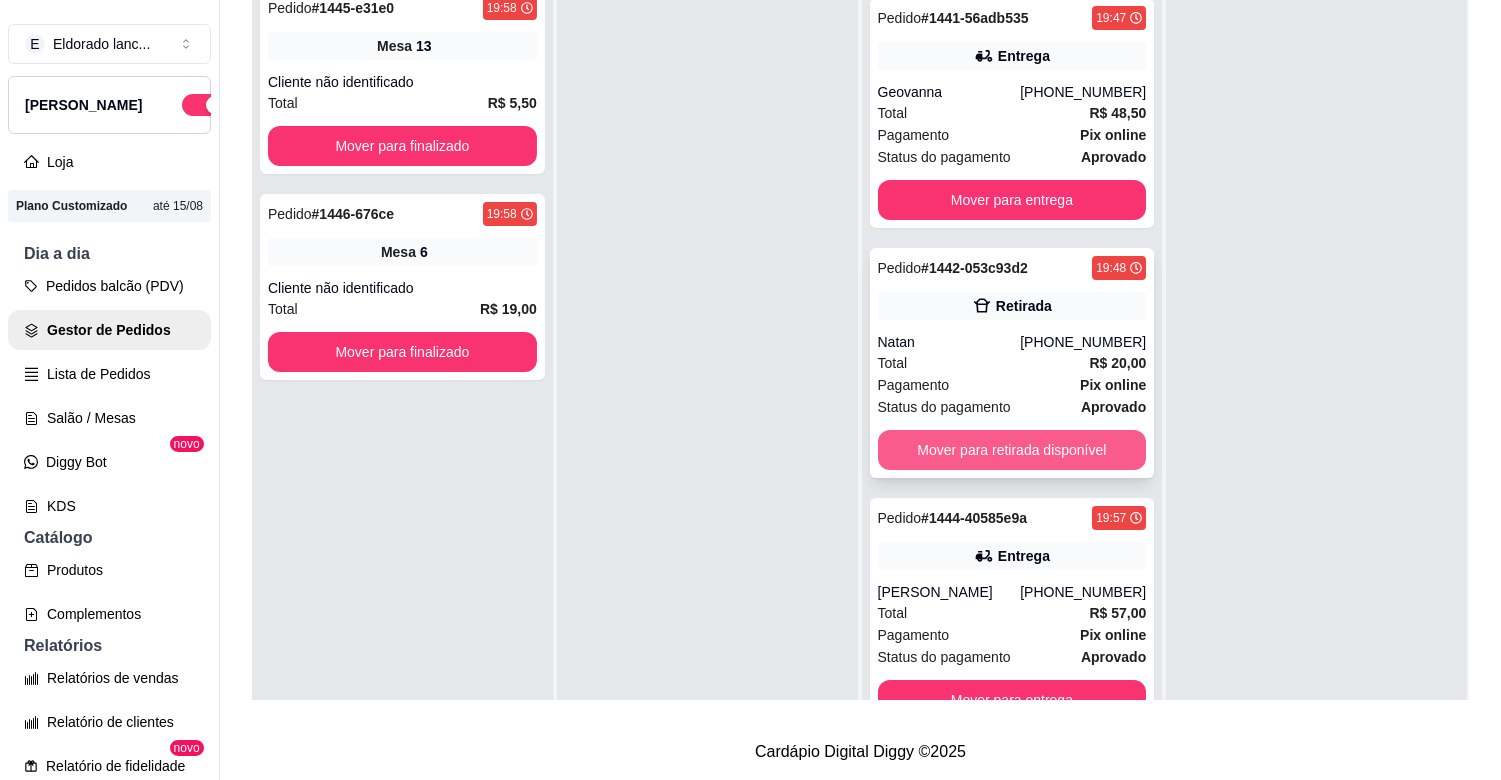 click on "Mover para retirada disponível" at bounding box center (1012, 450) 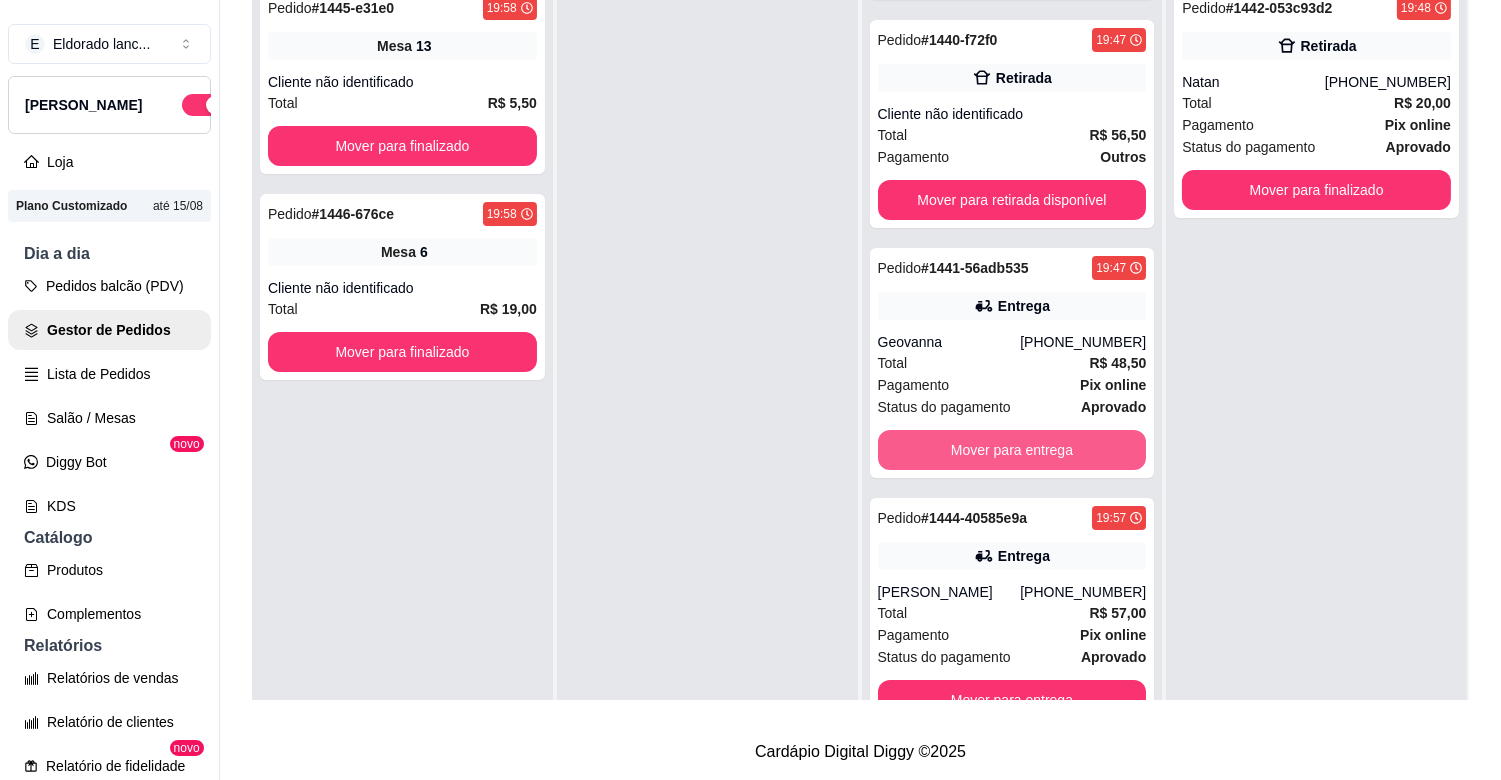 scroll, scrollTop: 693, scrollLeft: 0, axis: vertical 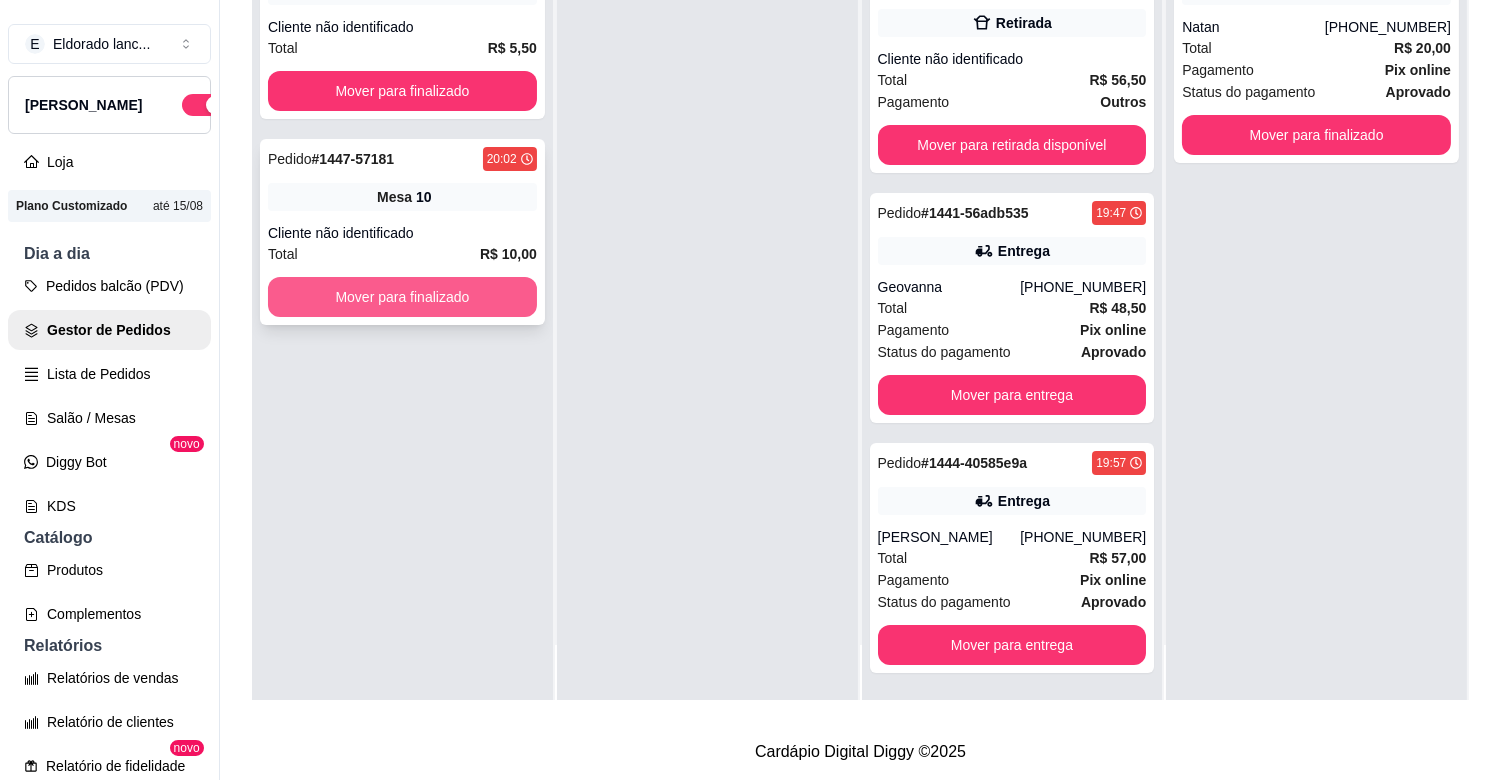click on "Mover para finalizado" at bounding box center [402, 297] 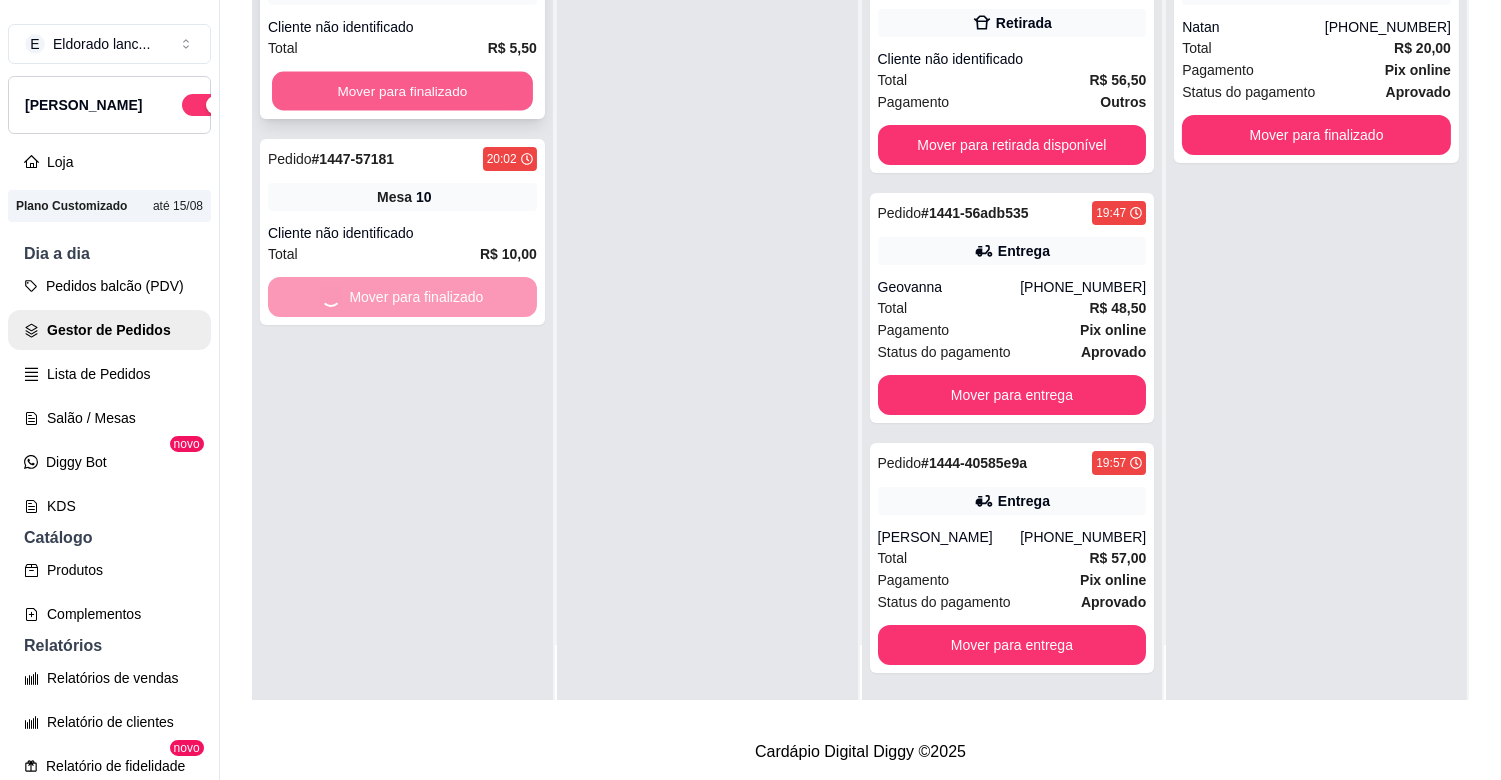 click on "Mover para finalizado" at bounding box center (402, 91) 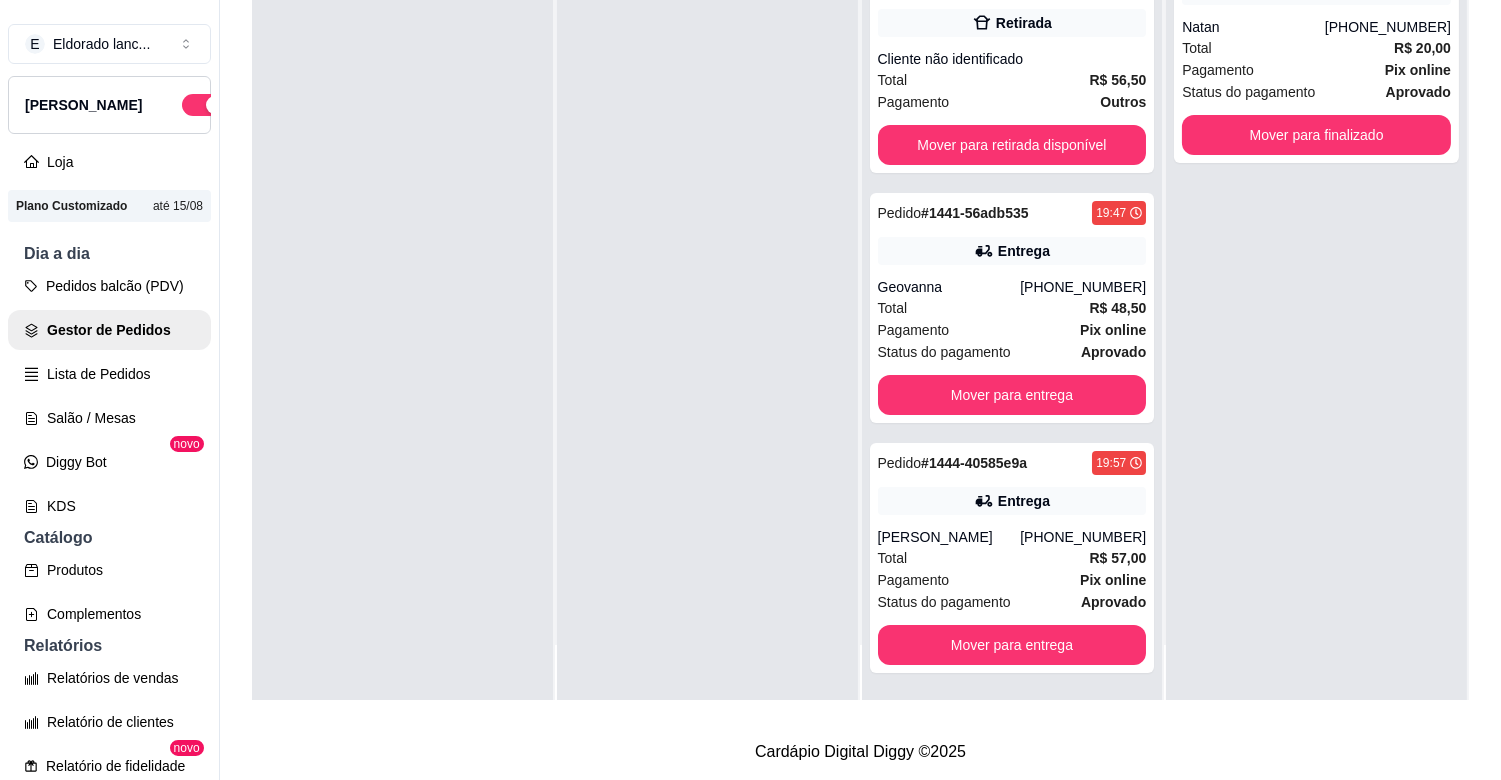 scroll, scrollTop: 0, scrollLeft: 0, axis: both 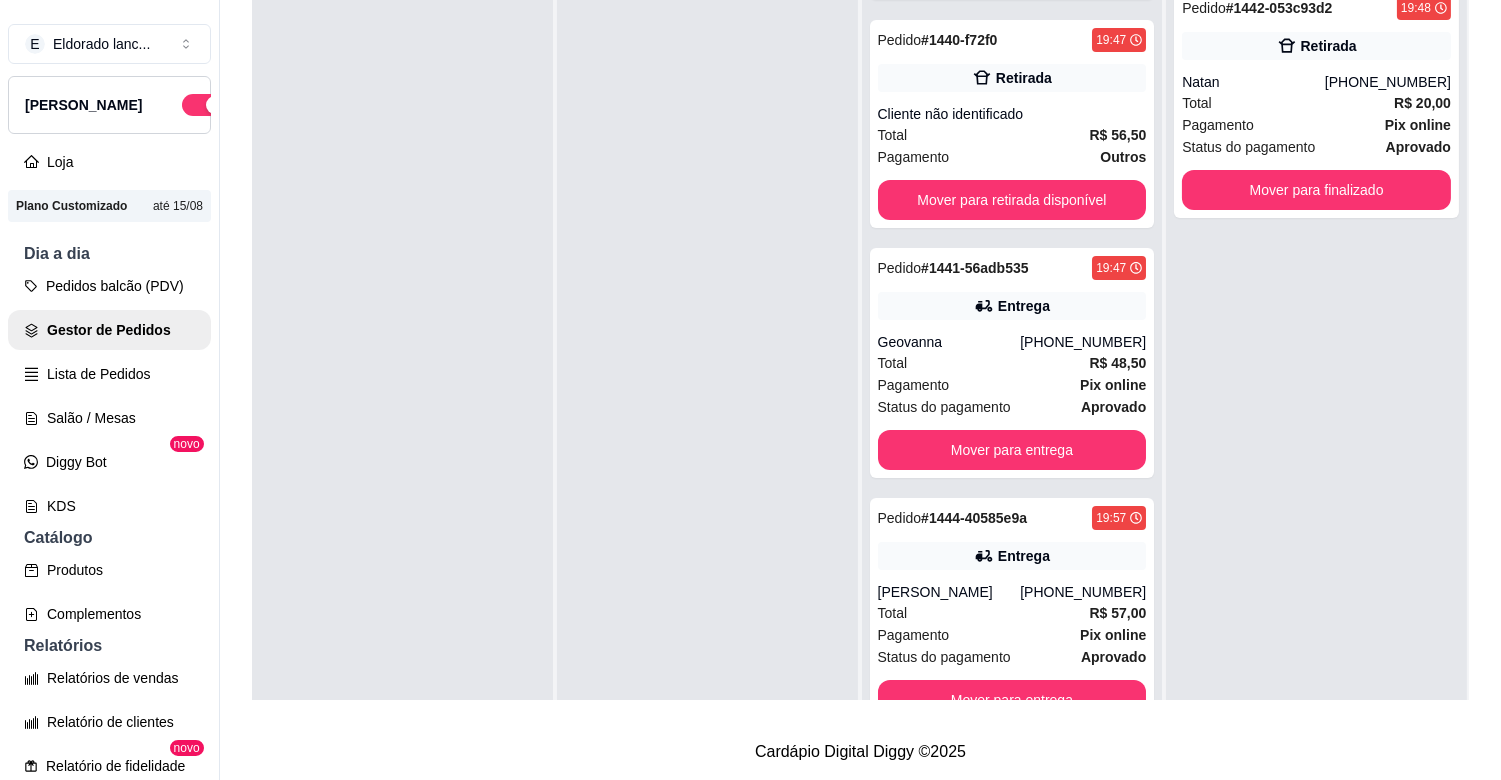 click at bounding box center [402, 366] 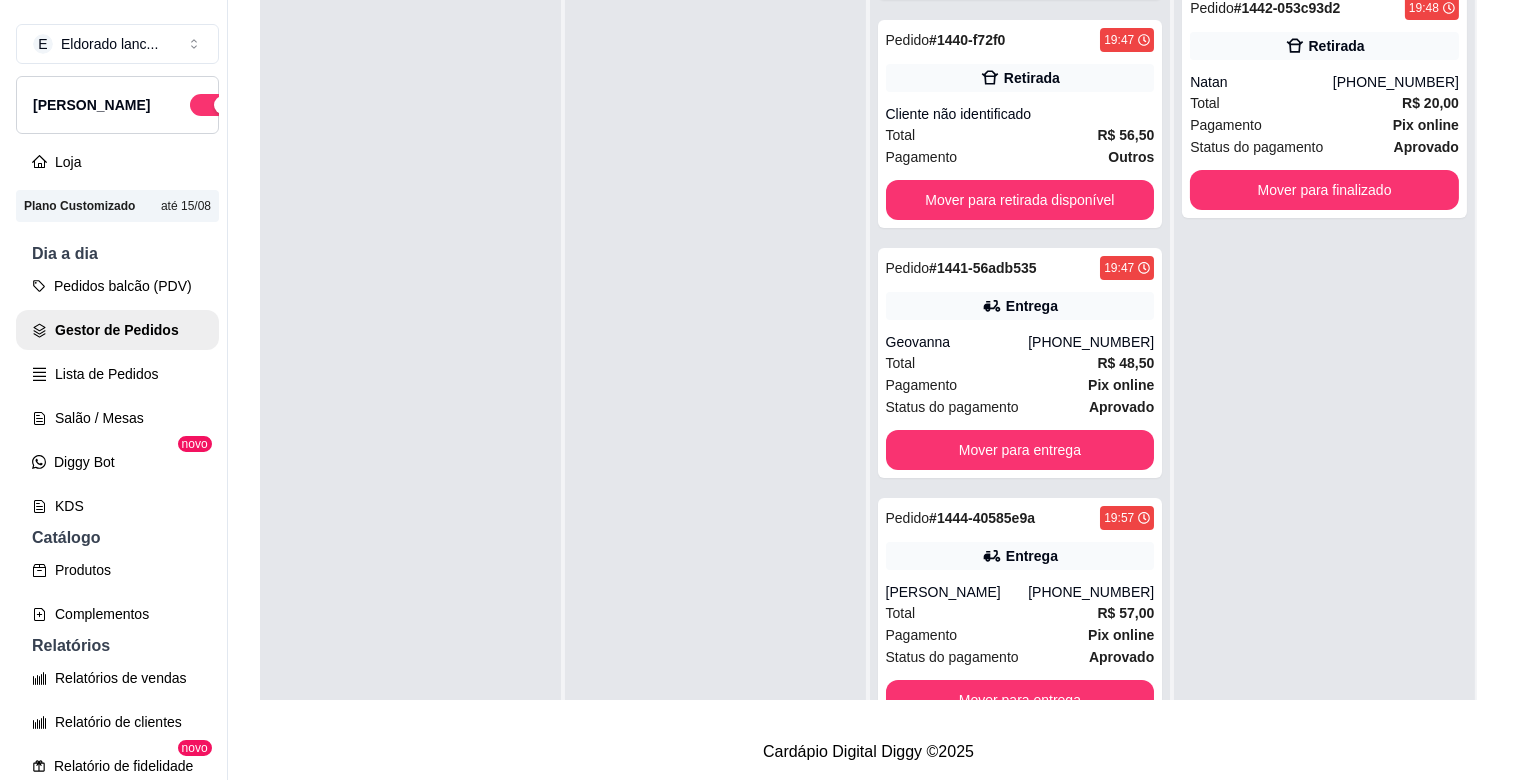 scroll, scrollTop: 0, scrollLeft: 0, axis: both 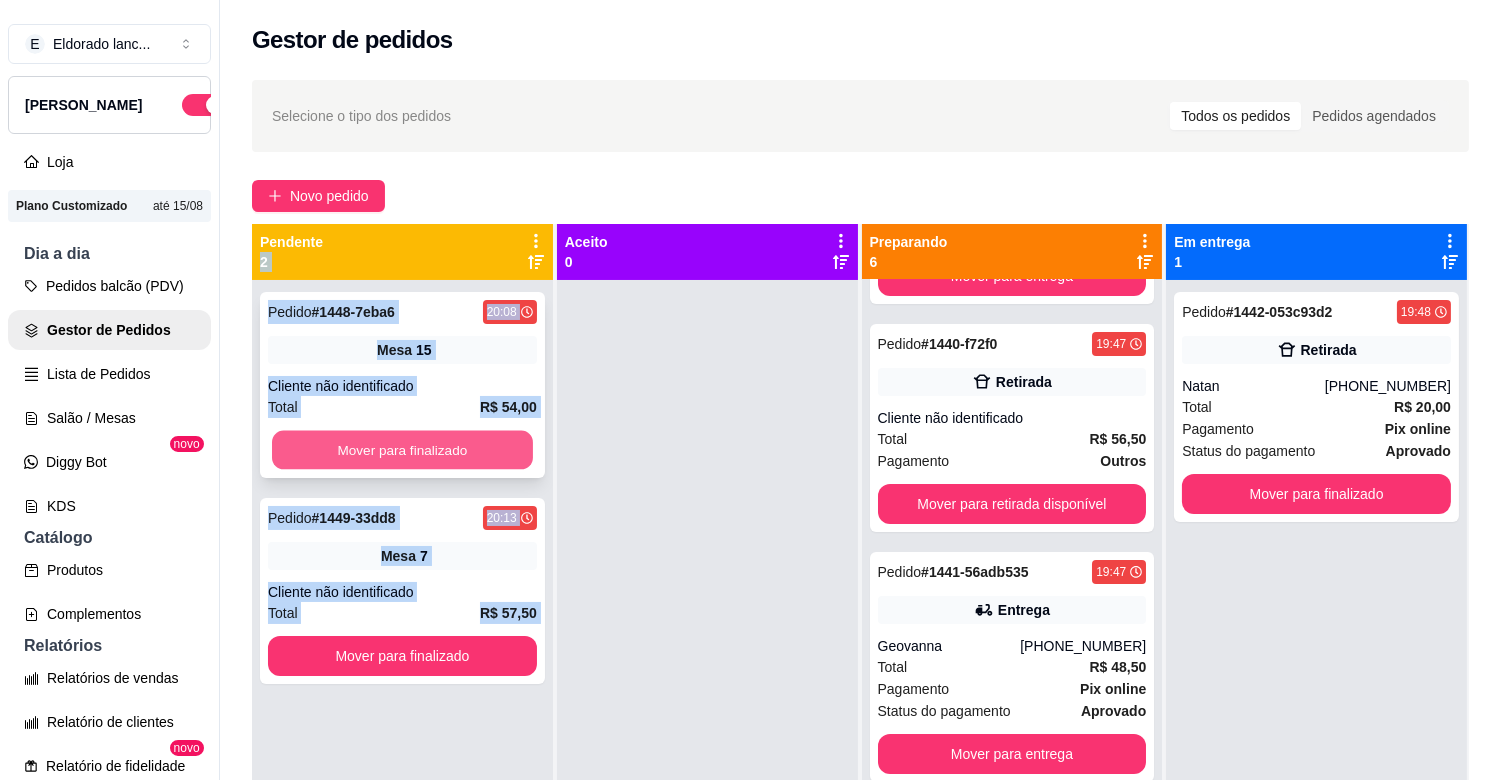 click on "Mover para finalizado" at bounding box center (402, 450) 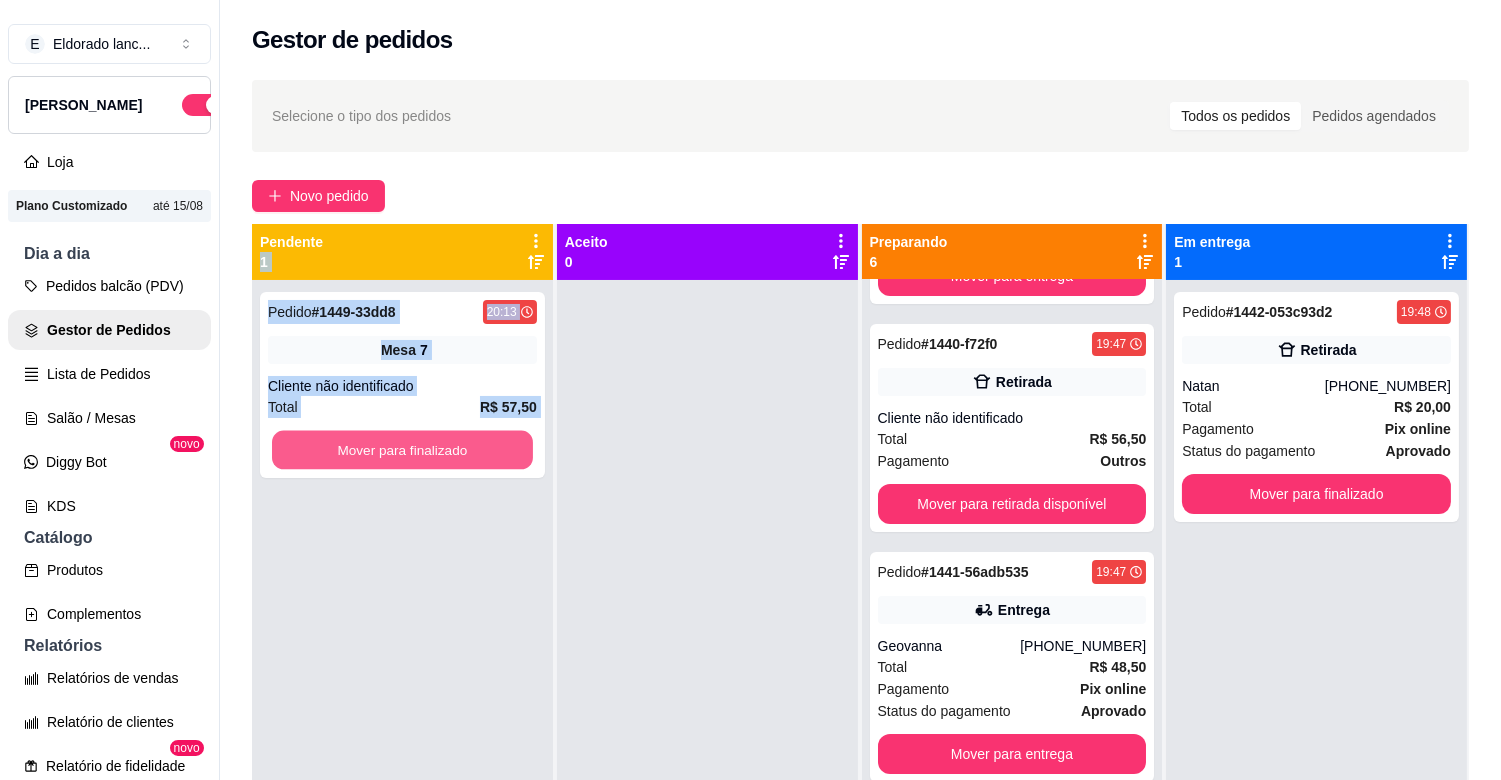 click on "Mover para finalizado" at bounding box center (402, 450) 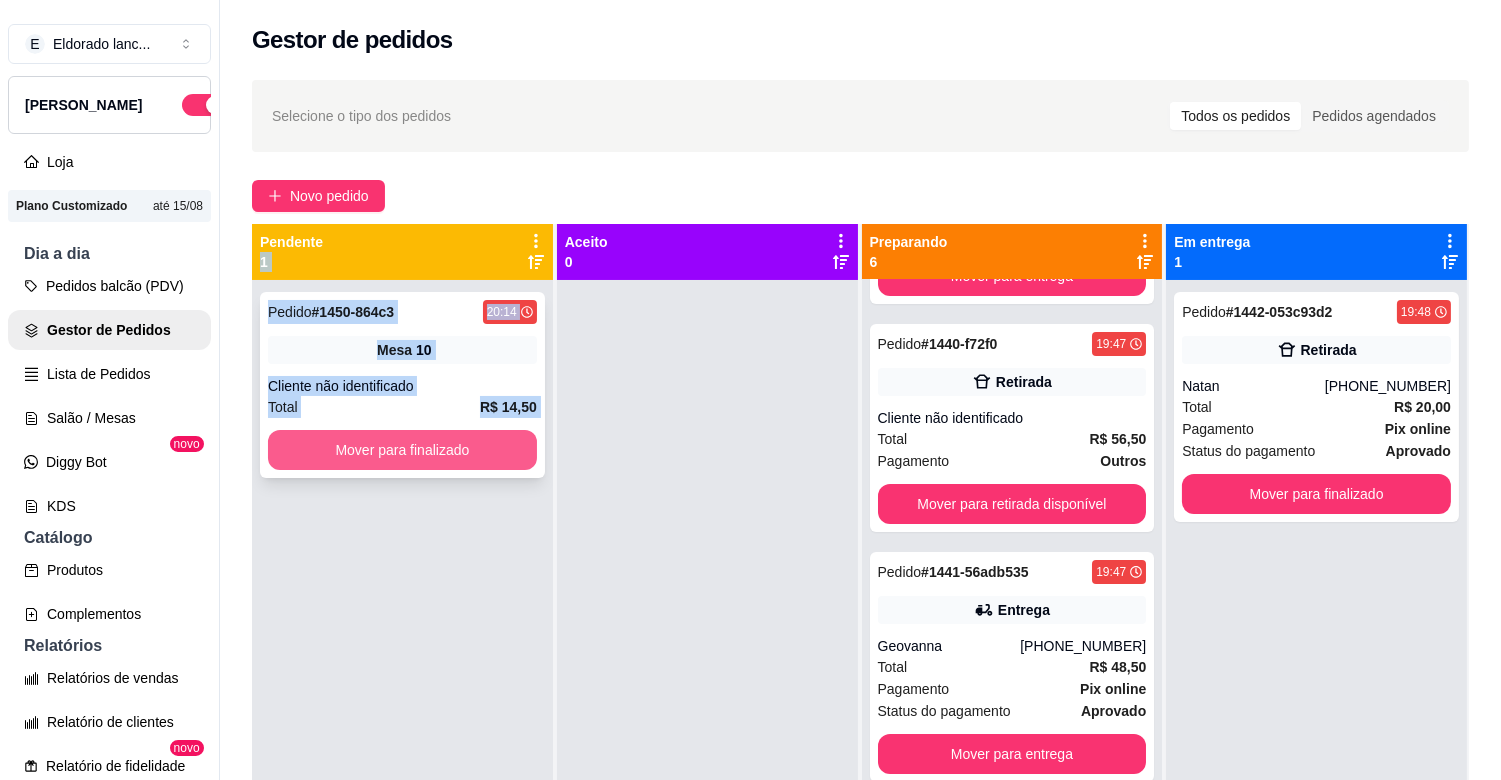 click on "Mover para finalizado" at bounding box center (402, 450) 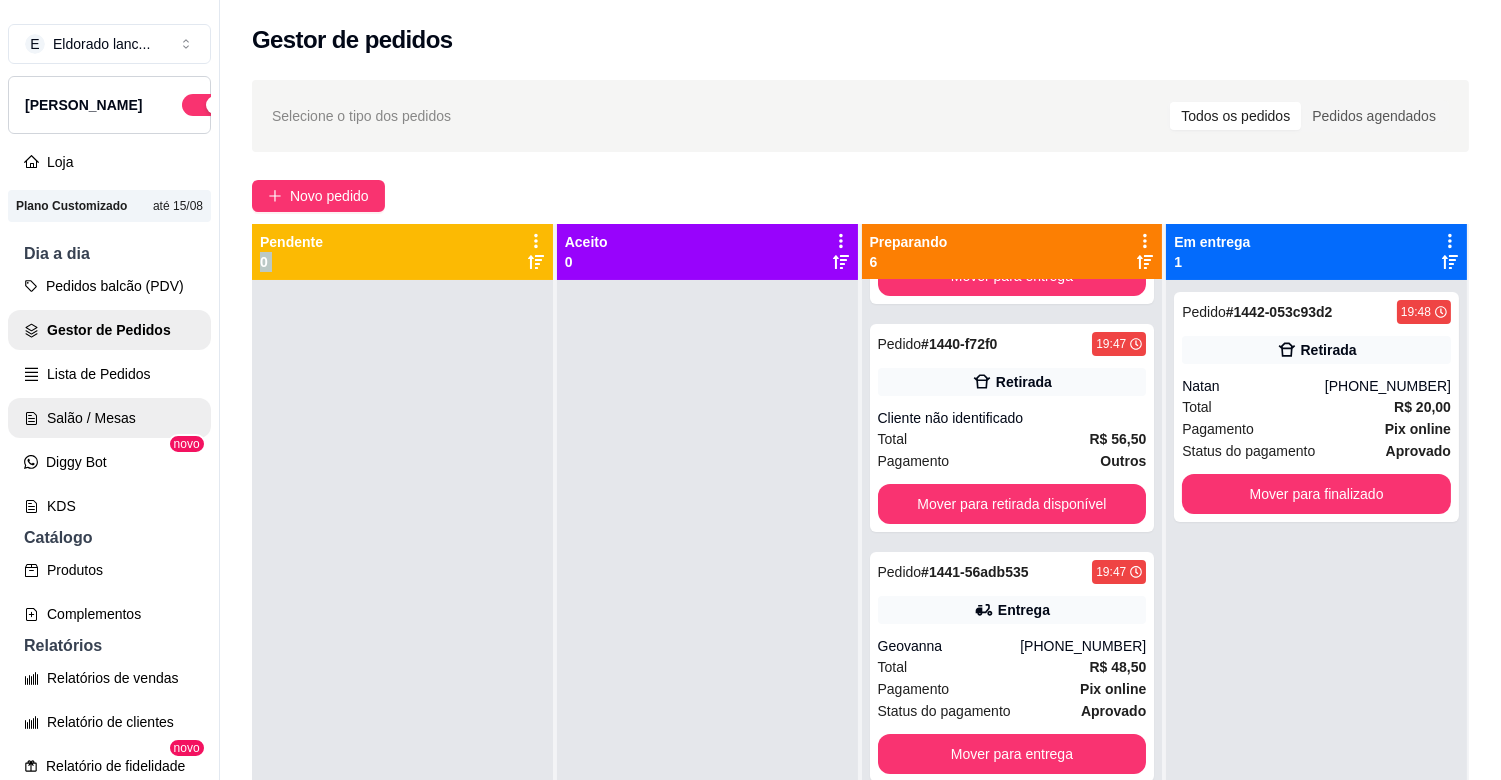 click on "Salão / Mesas" at bounding box center (109, 418) 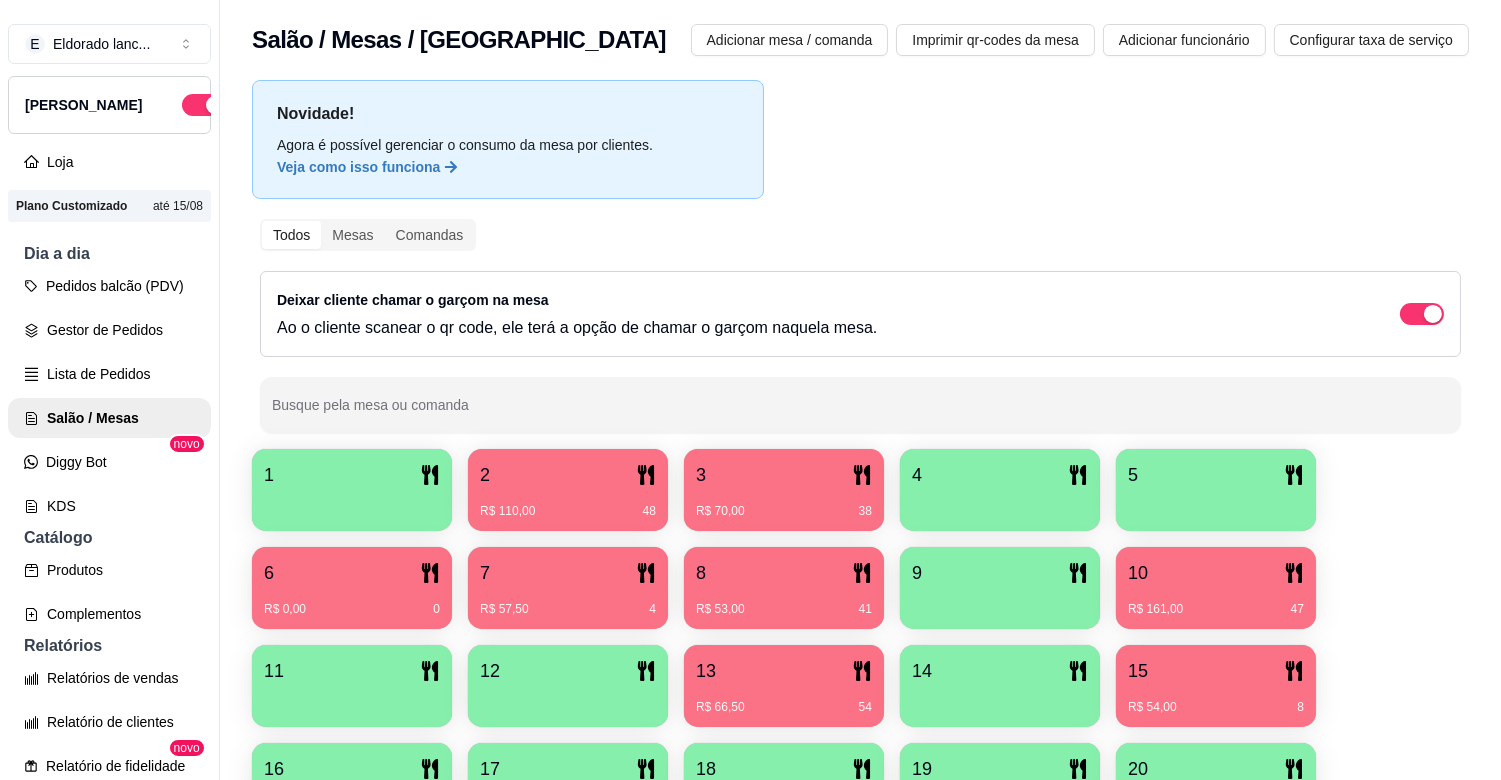 click on "6 R$ 0,00 0" at bounding box center (352, 588) 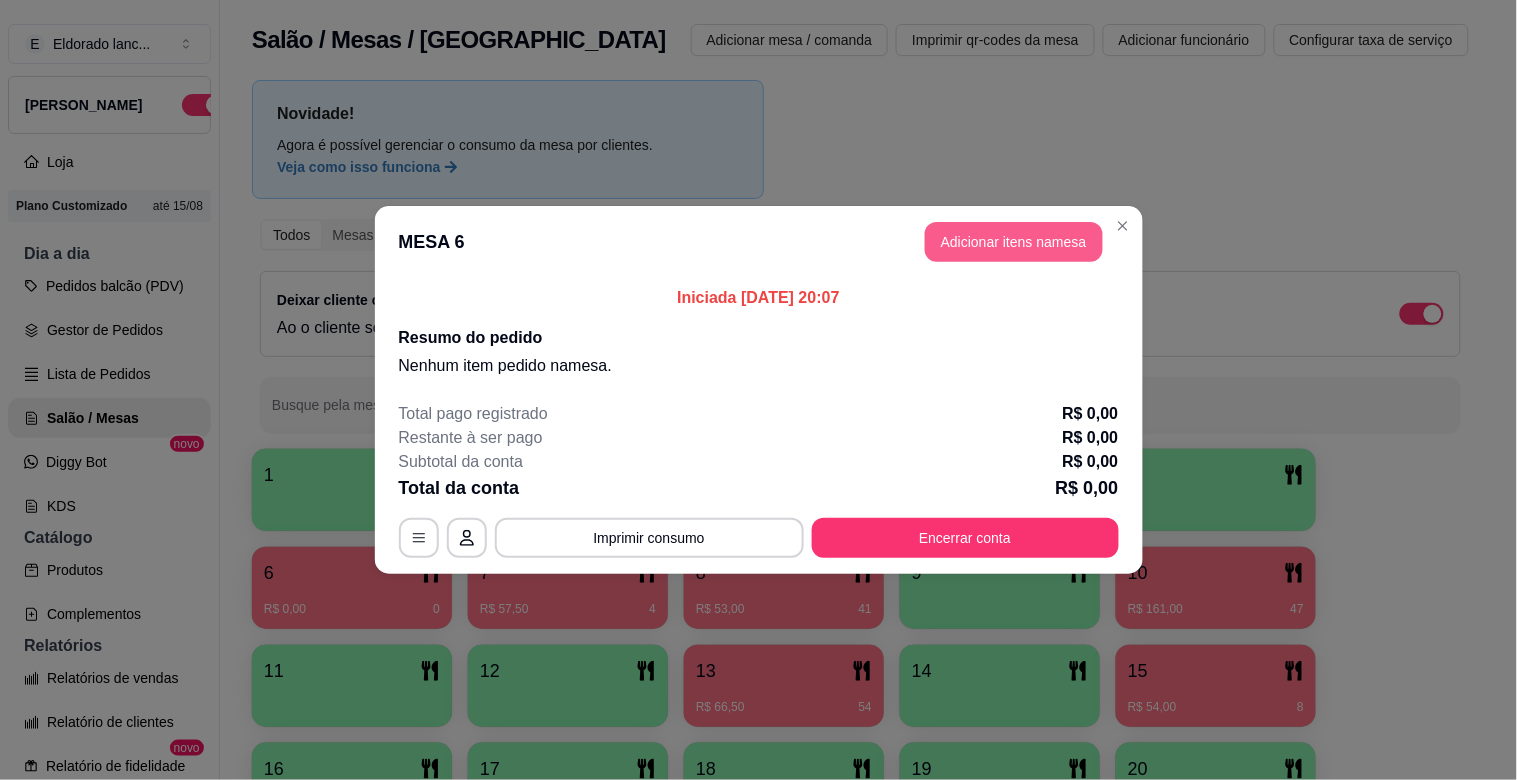 click on "Adicionar itens na  mesa" at bounding box center [1014, 242] 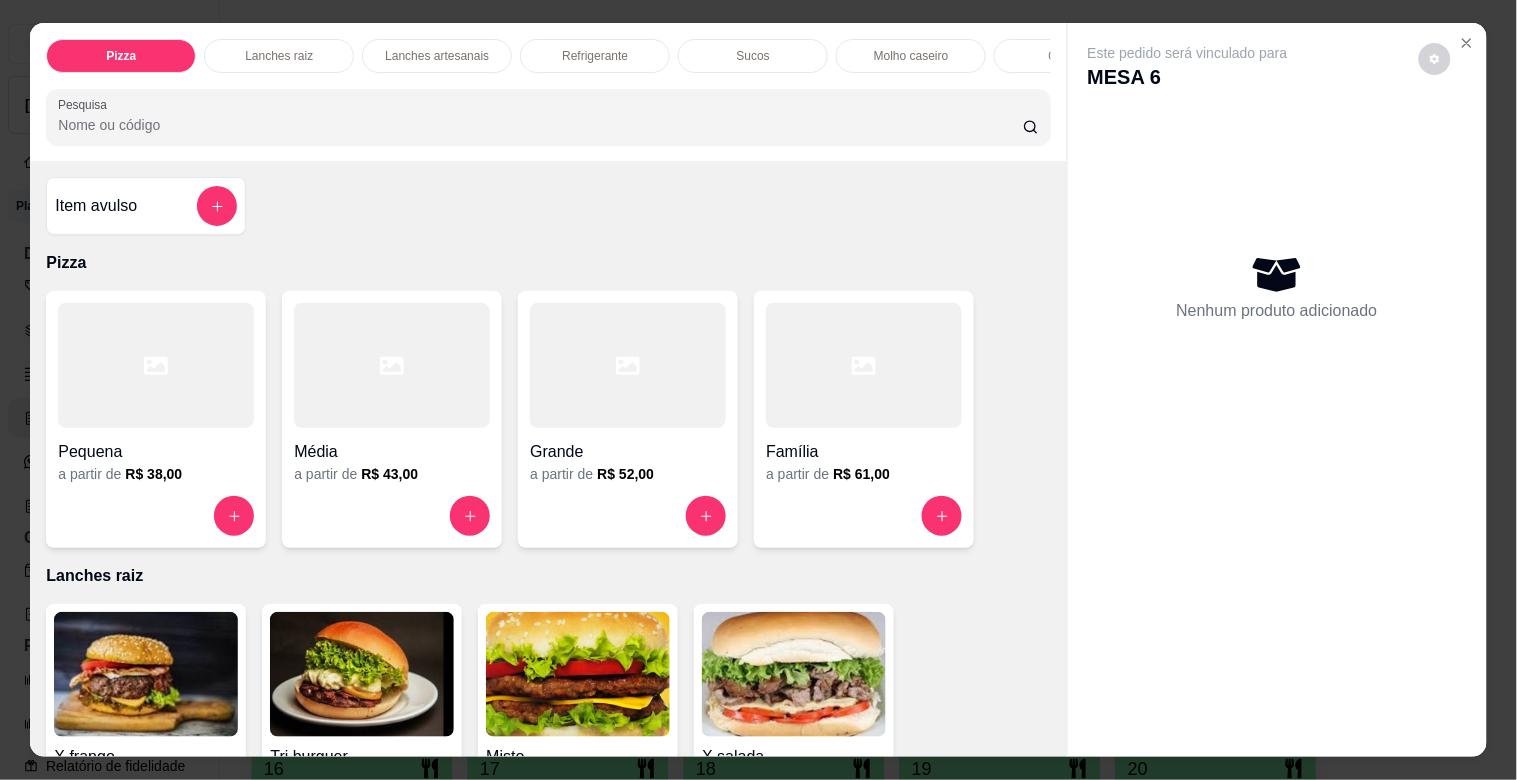 drag, startPoint x: 1062, startPoint y: 203, endPoint x: 1046, endPoint y: 214, distance: 19.416489 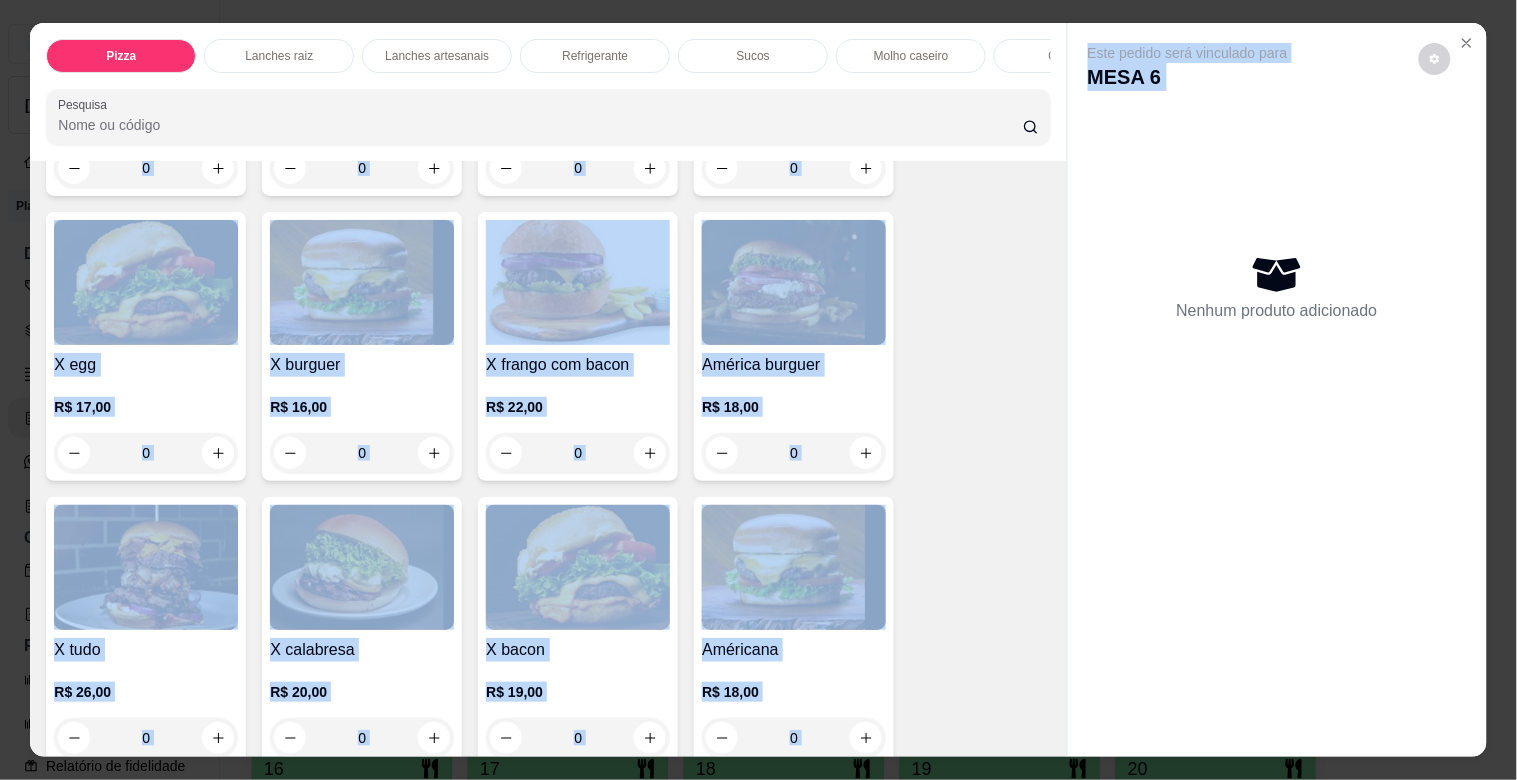scroll, scrollTop: 1166, scrollLeft: 0, axis: vertical 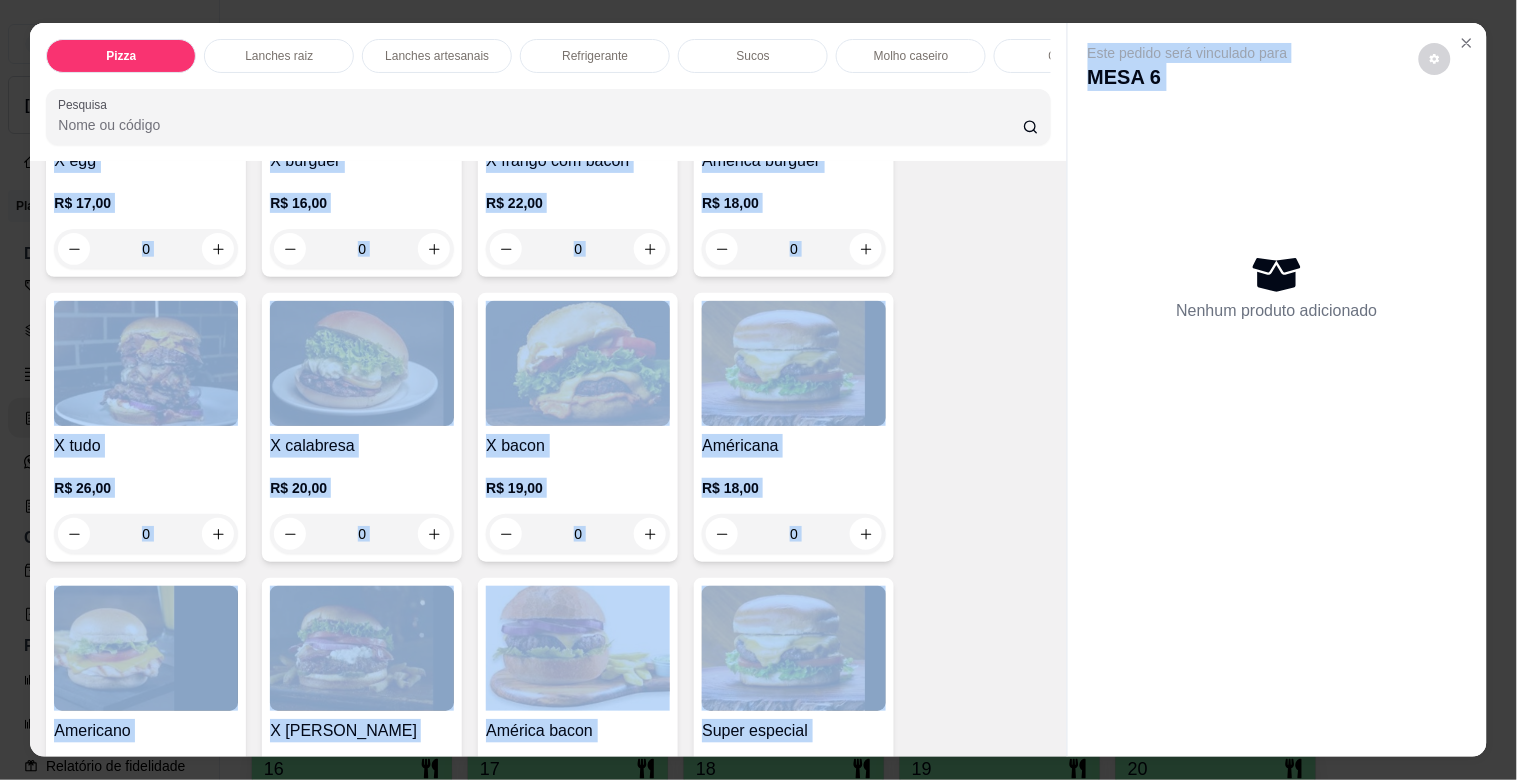 click on "X frango    R$ 20,00 0 Tri burguer    R$ 21,00 0 Misto    R$ 14,00 0 X salada    R$ 18,00 0 Miss burguer   R$ 16,00 0 X hiper    R$ 20,00 0 X egg bacon    R$ 19,00 0 X frango com catupiry    R$ 22,00 0 X egg    R$ 17,00 0 X burguer    R$ 16,00 0 X frango com bacon    R$ 22,00 0 América burguer    R$ 18,00 0 X tudo    R$ 26,00 0 X calabresa    R$ 20,00 0 X bacon    R$ 19,00 0 Américana    R$ 18,00 0 Americano    R$ 16,00 0 X frango barbecue    R$ 21,00 0 América bacon    R$ 18,00 0 Super especial    R$ 24,00 0 Hambúrguer    R$ 14,00 0 Frango cheddar    R$ 21,00 0 X filé de frango    R$ 21,00 0 X filé de frango com bacon    R$ 26,00 0" at bounding box center (548, 297) 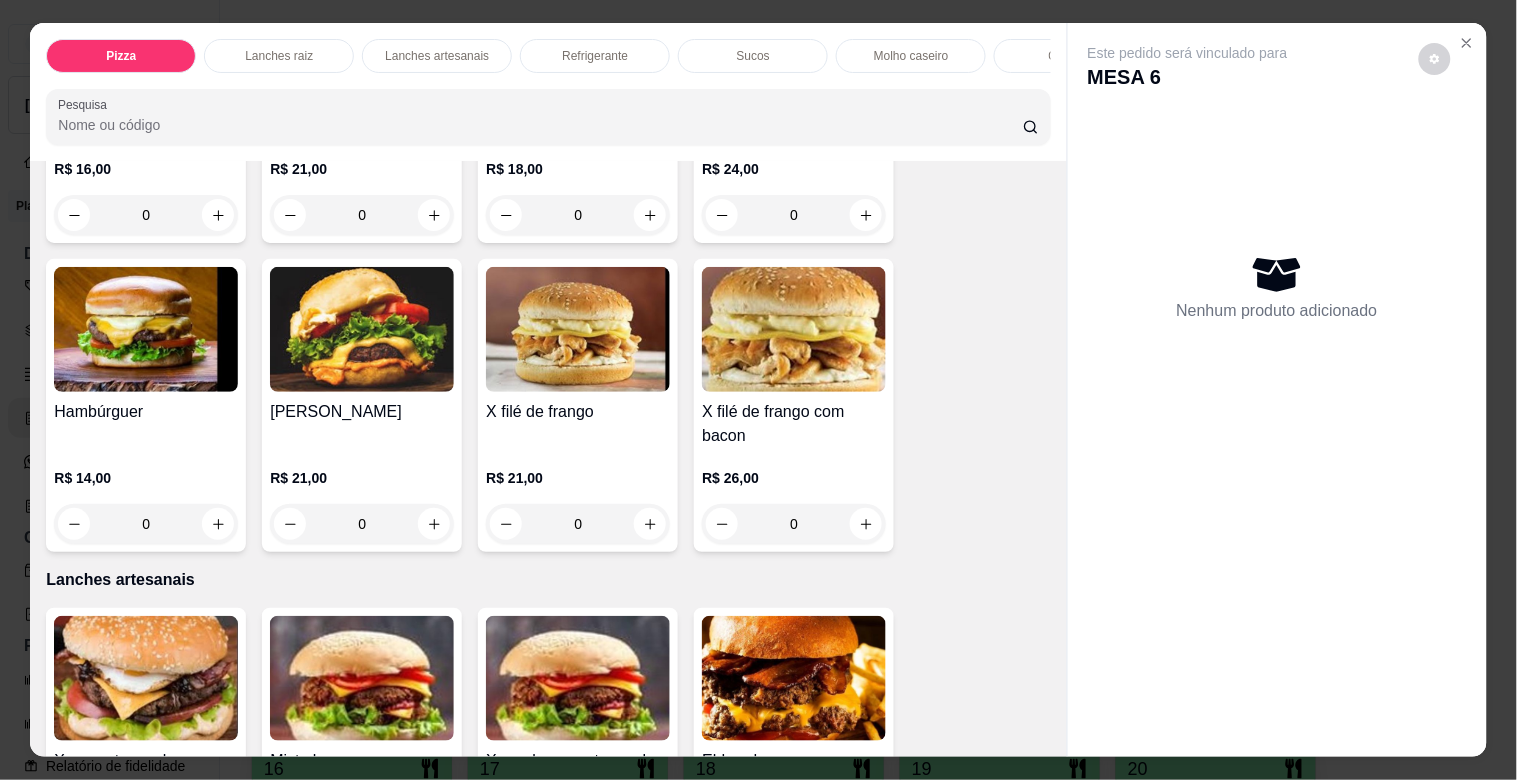 scroll, scrollTop: 1731, scrollLeft: 0, axis: vertical 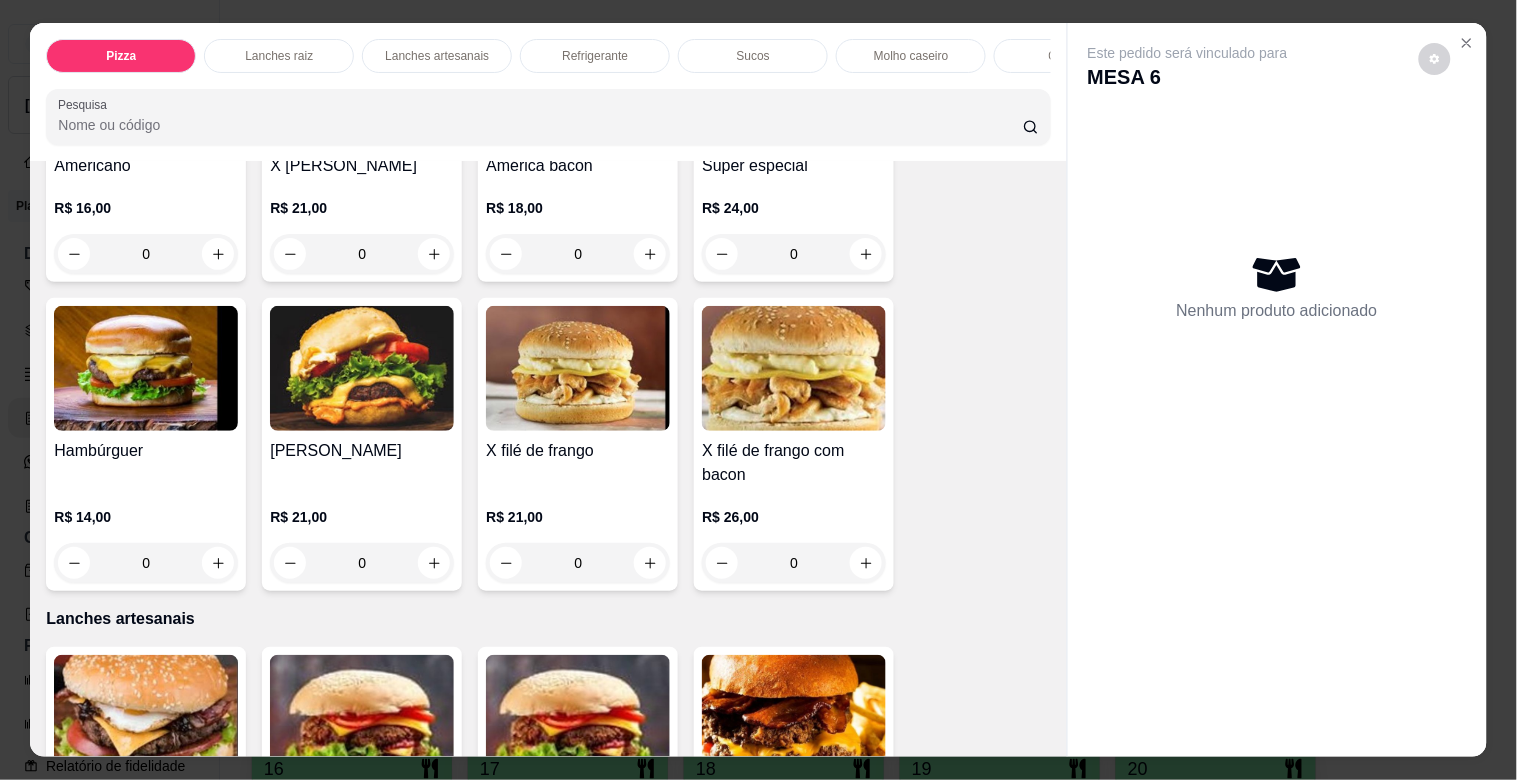 click on "0" at bounding box center (146, 563) 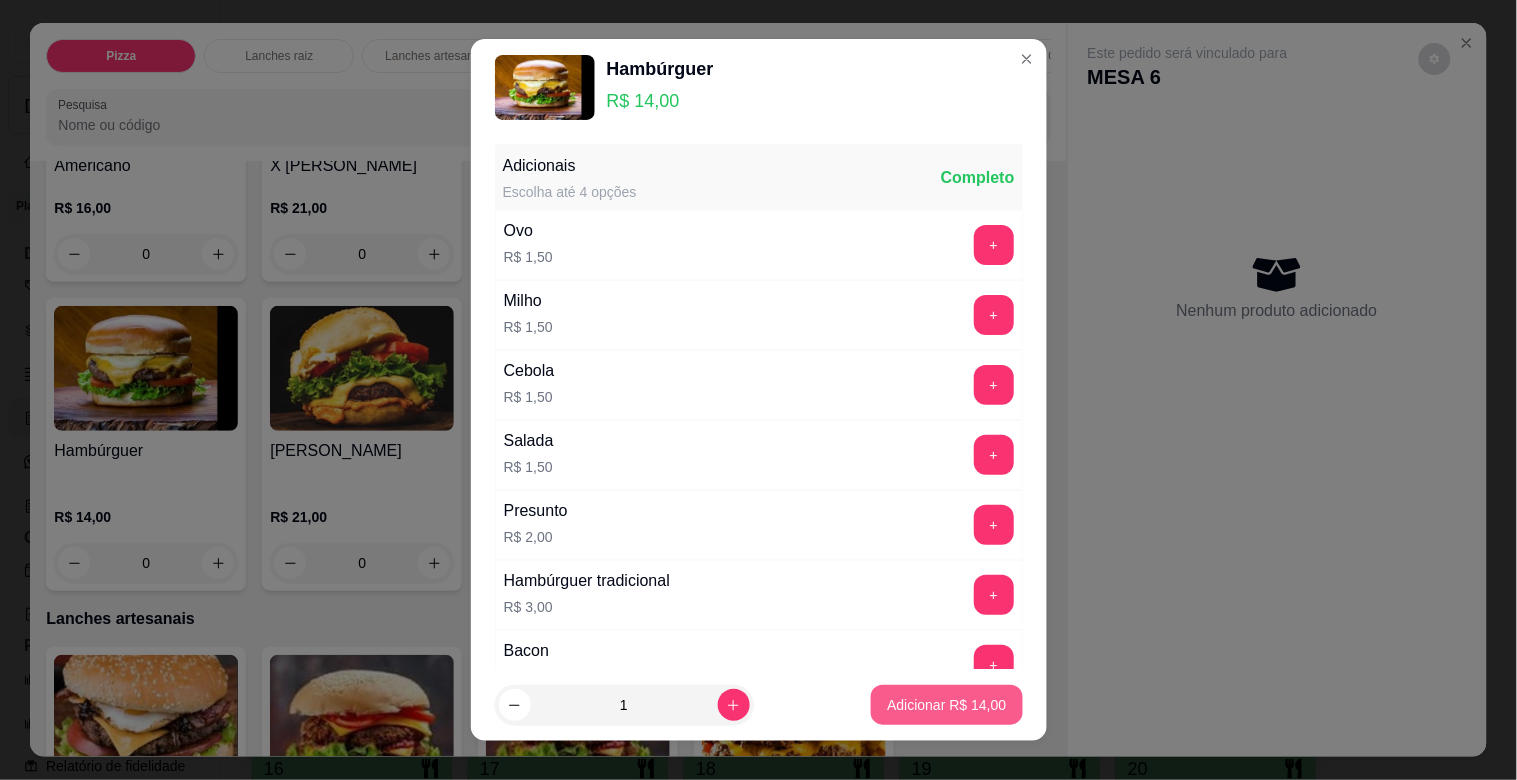 click on "Adicionar   R$ 14,00" at bounding box center (946, 705) 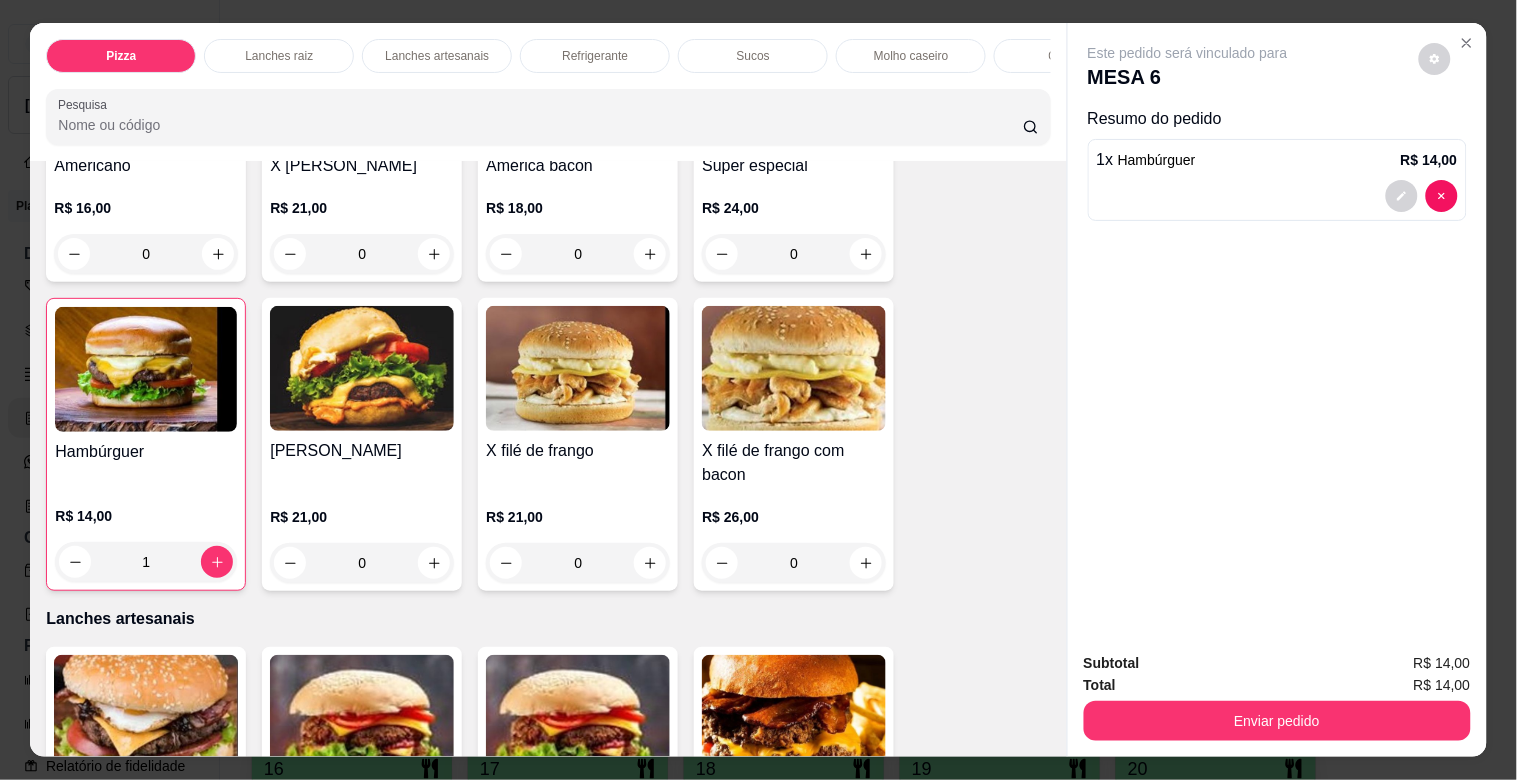click on "0" at bounding box center [362, 563] 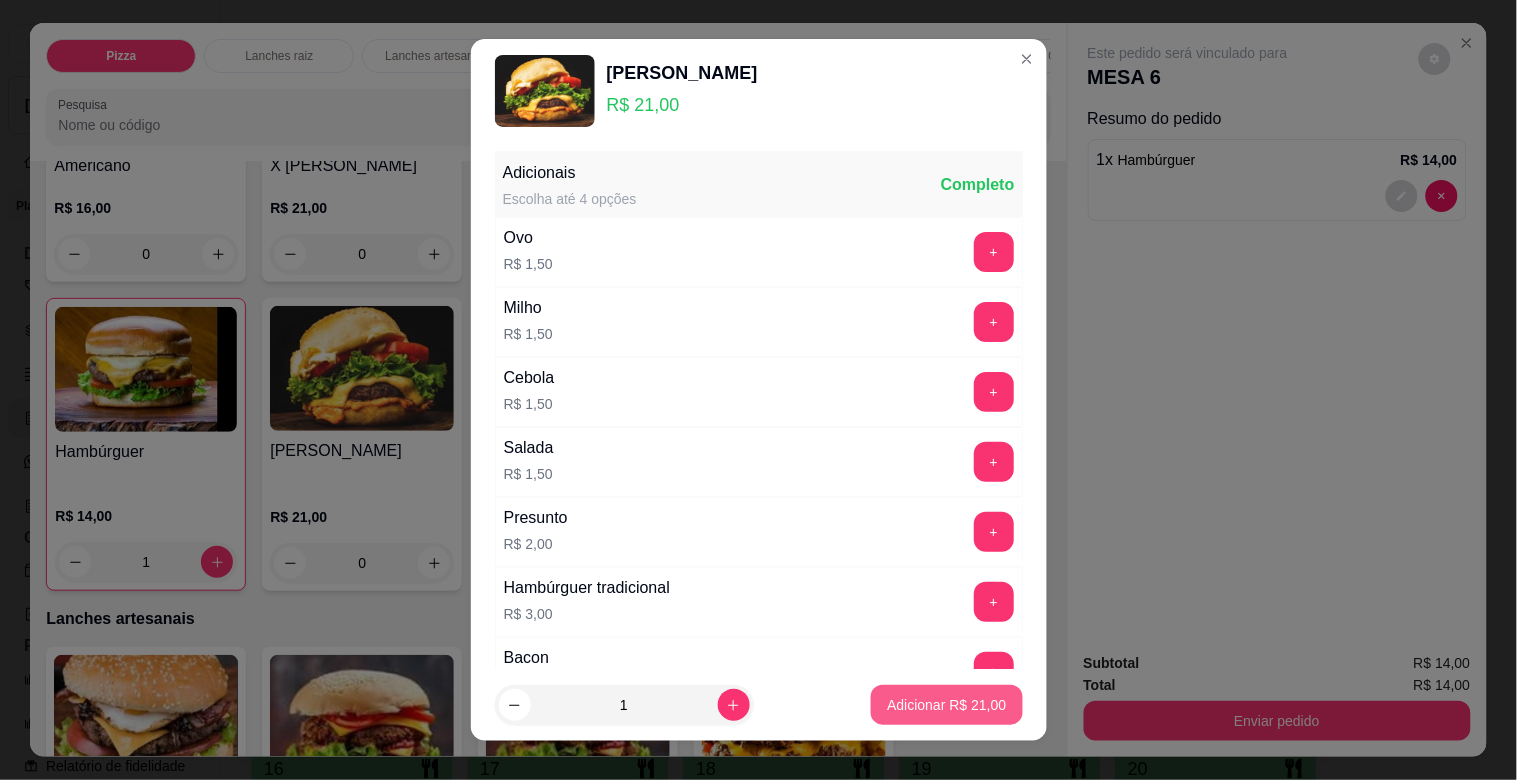 click on "Adicionar   R$ 21,00" at bounding box center (946, 705) 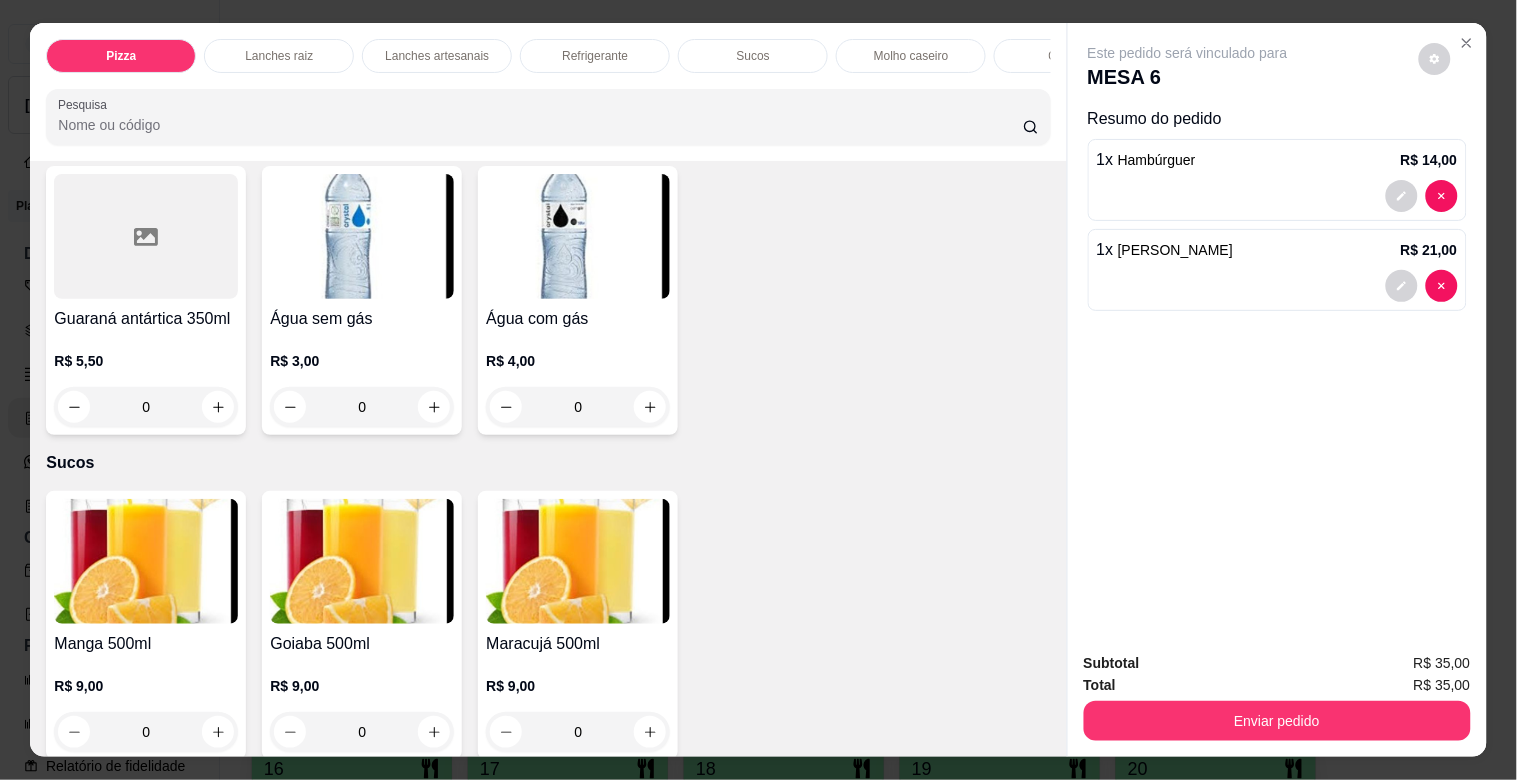 scroll, scrollTop: 3616, scrollLeft: 0, axis: vertical 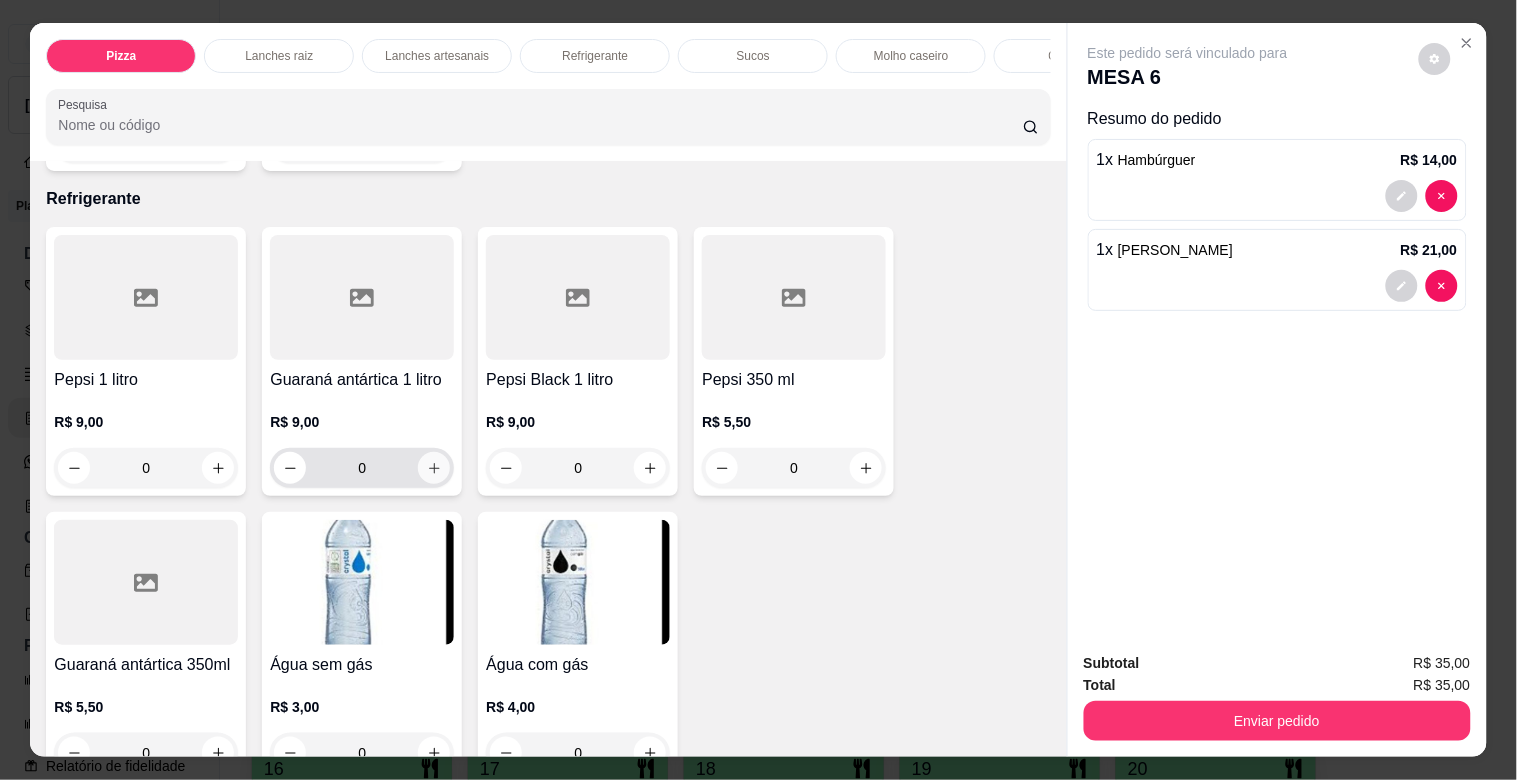 click at bounding box center [434, 468] 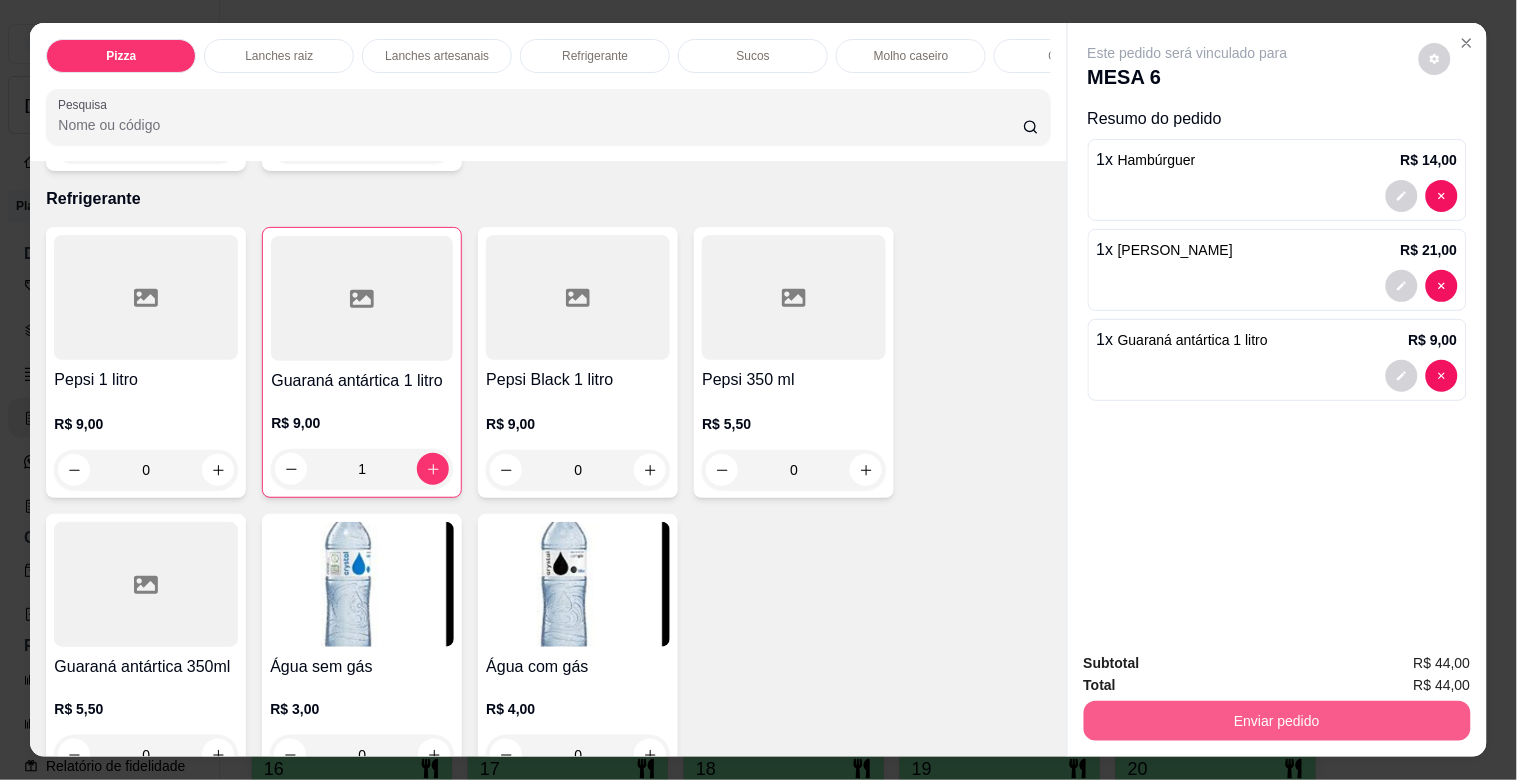 click on "Enviar pedido" at bounding box center (1277, 721) 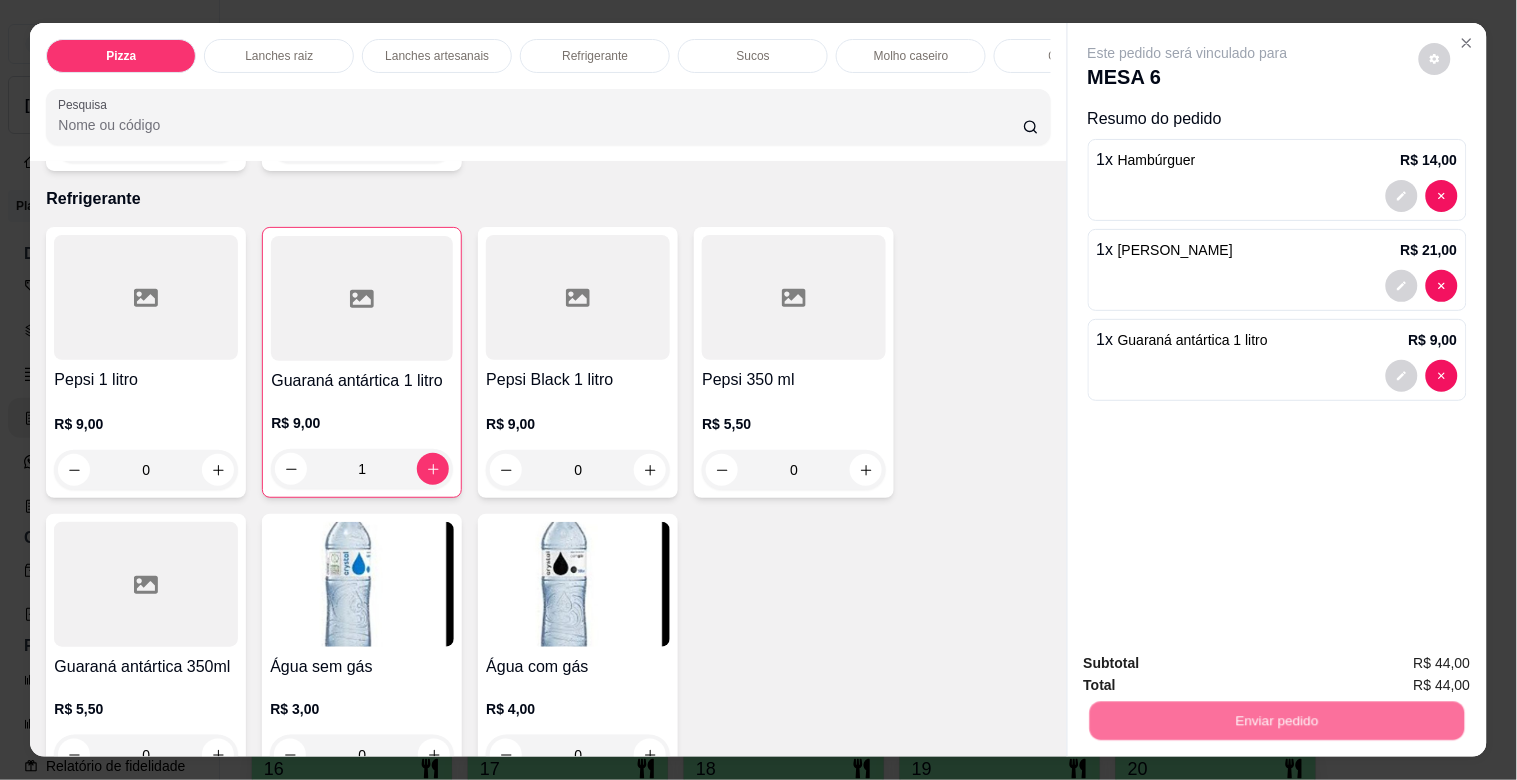click on "Não registrar e enviar pedido" at bounding box center [1211, 663] 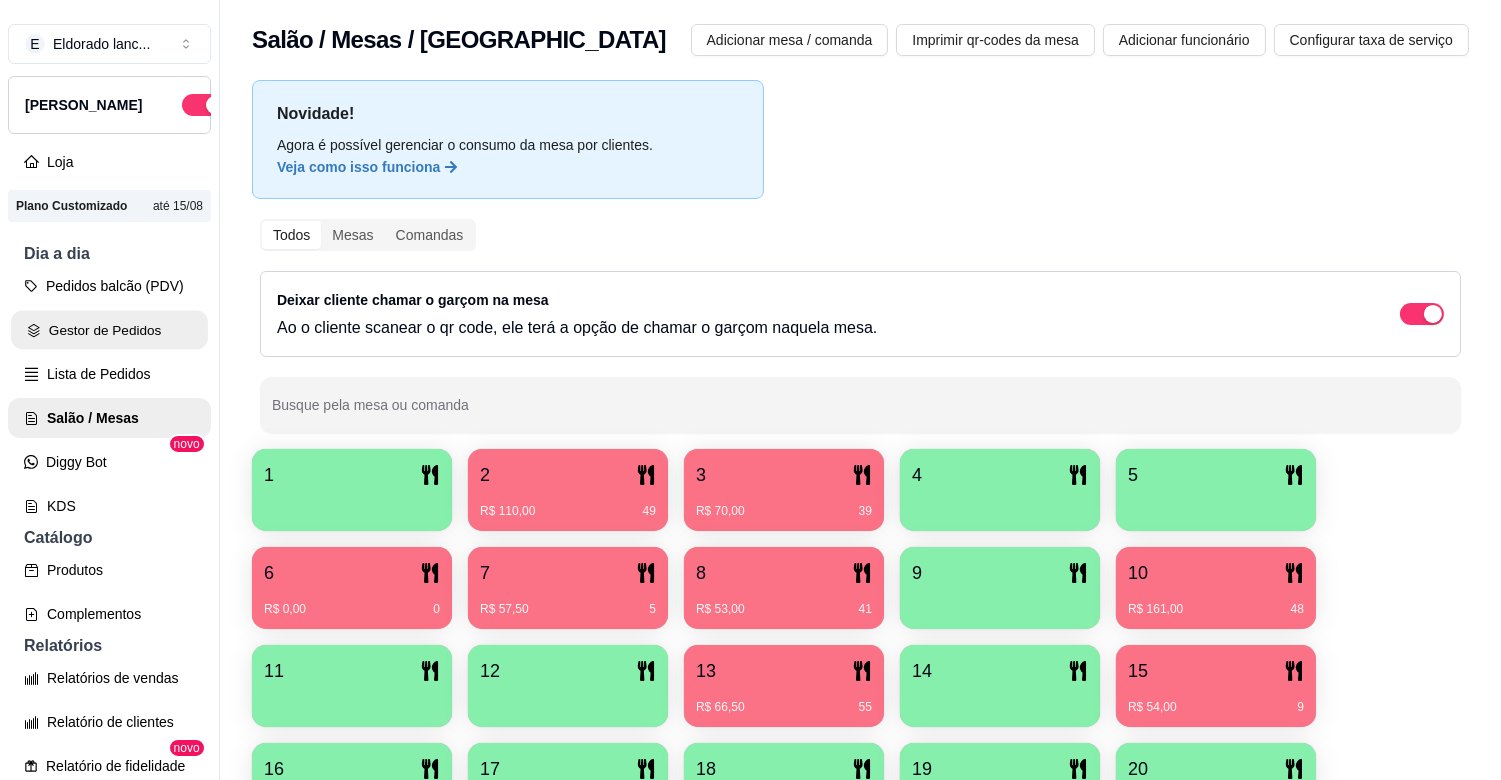 click on "Gestor de Pedidos" at bounding box center [109, 330] 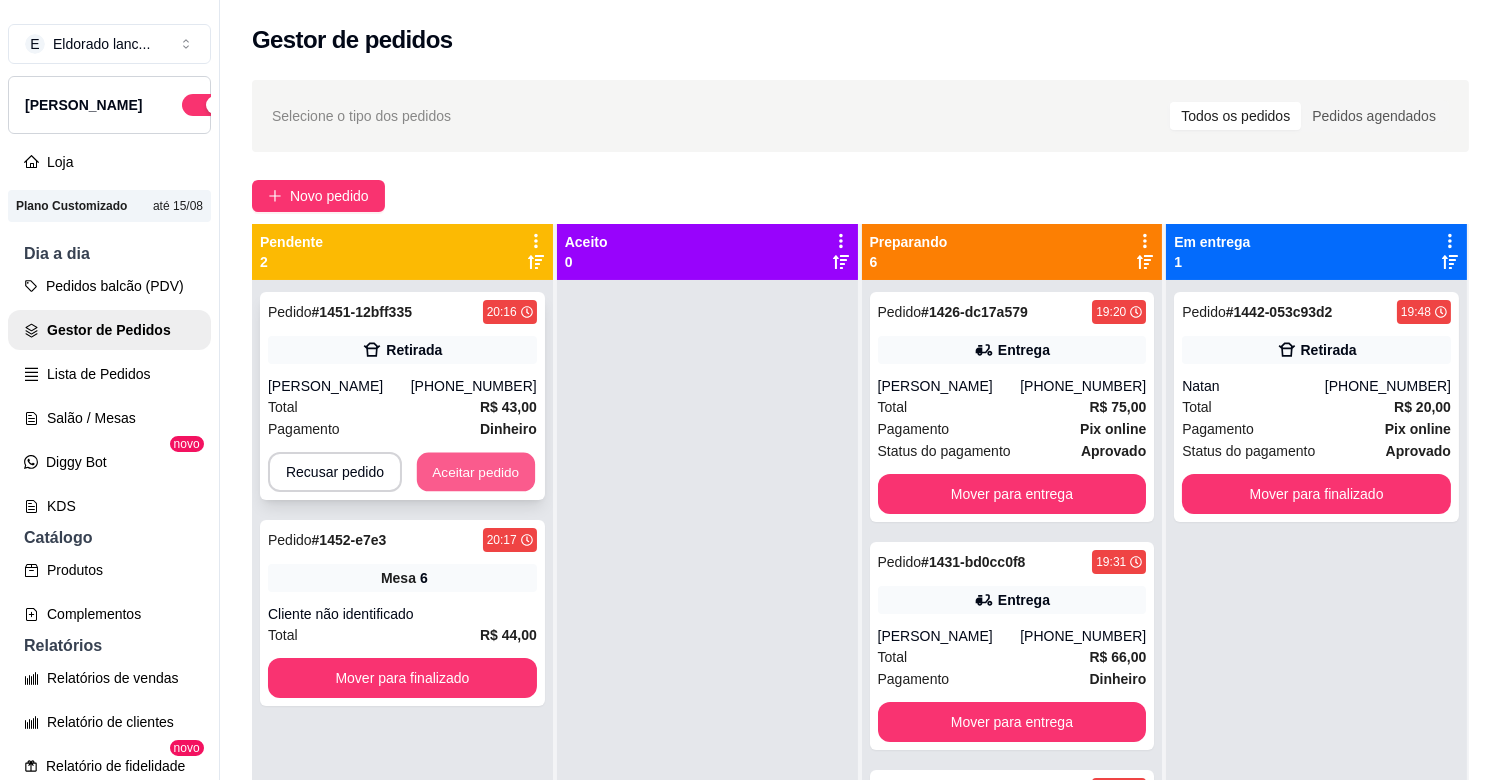 click on "Aceitar pedido" at bounding box center [476, 472] 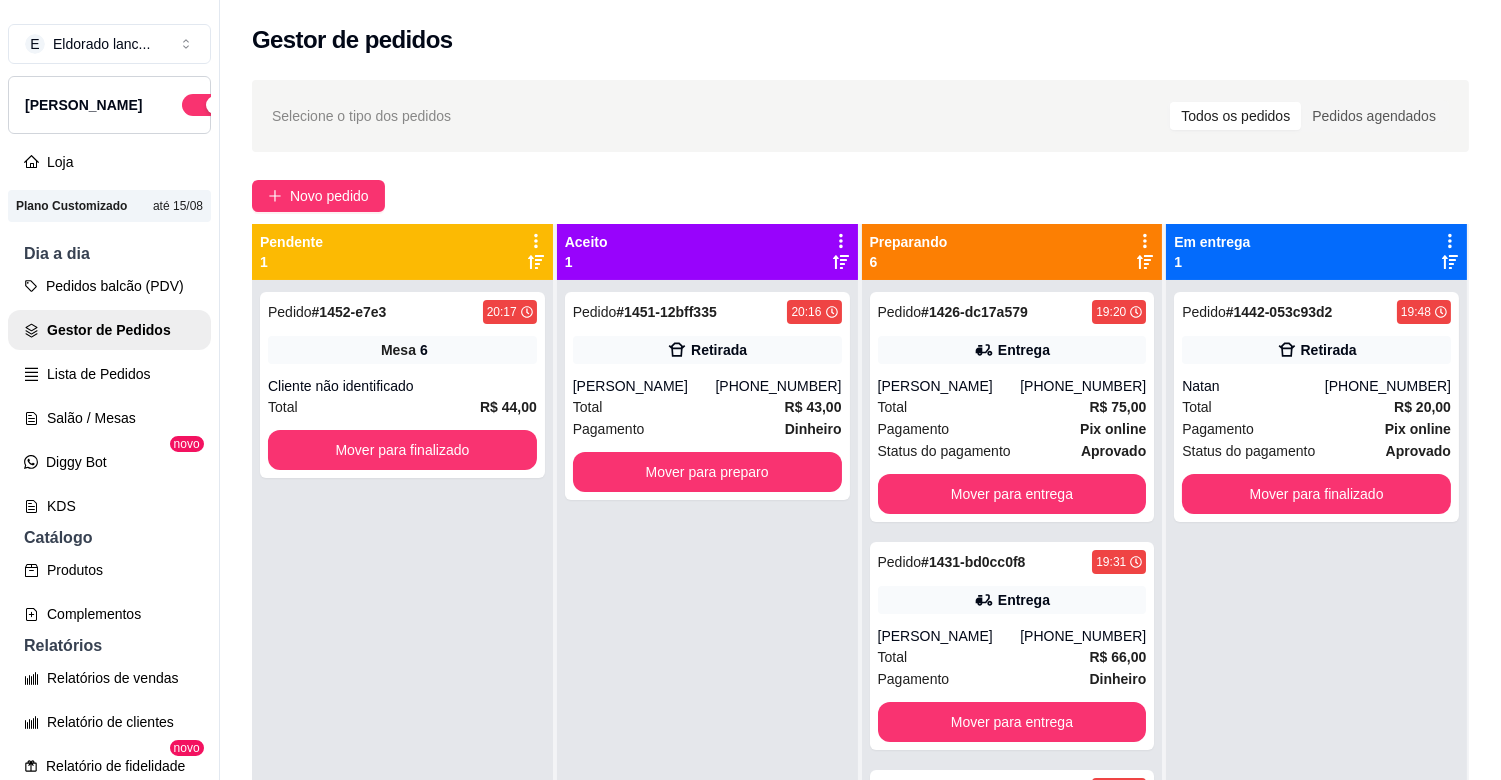 click on "Pedido  # 1452-e7e3 20:17 Mesa 6 Cliente não identificado Total R$ 44,00 Mover para finalizado" at bounding box center [402, 385] 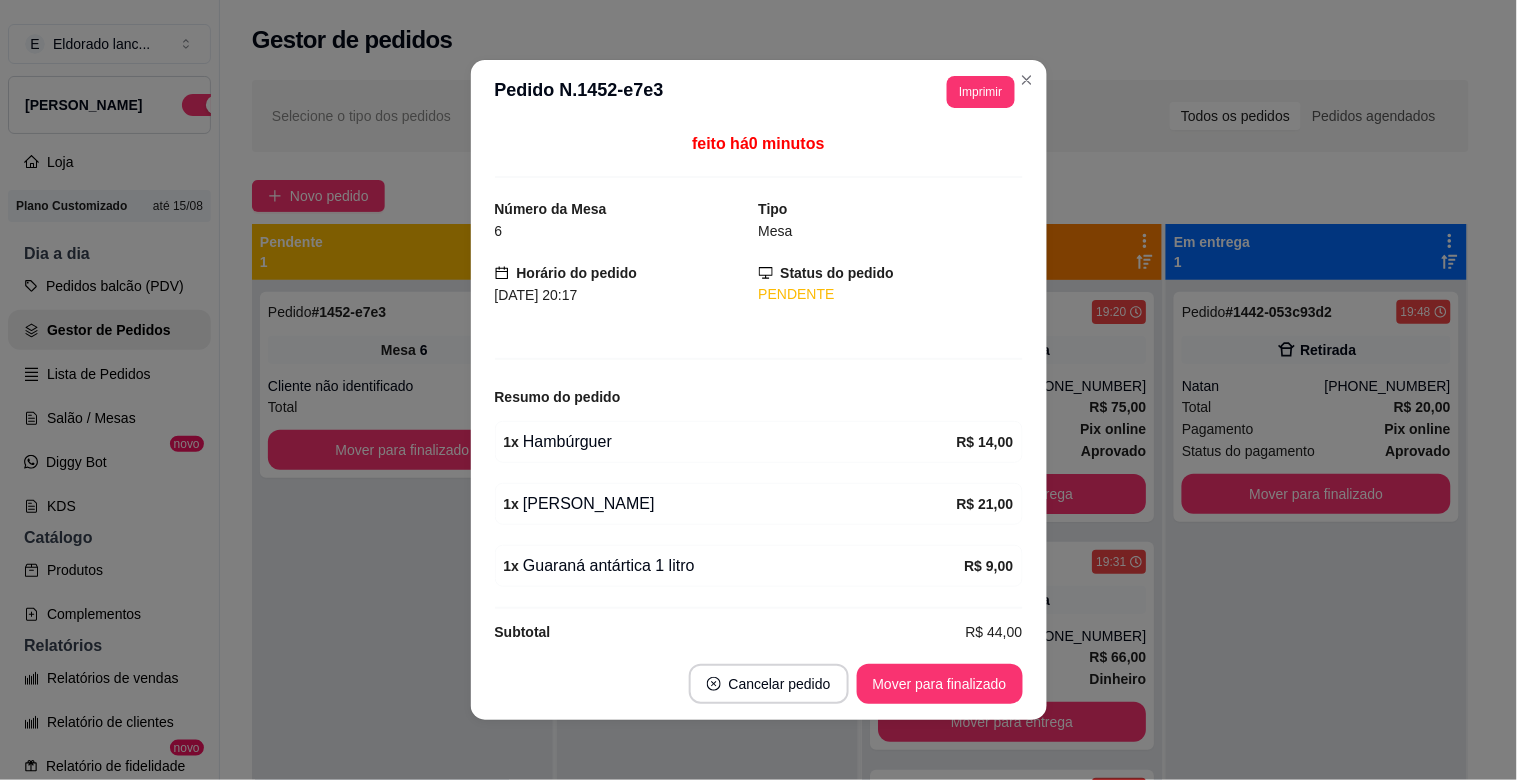click on "feito há  0   minutos Número da   Mesa 6 Tipo Mesa Horário do pedido [DATE] 20:17 Status do pedido PENDENTE Resumo do pedido 1 x     Hambúrguer  R$ 14,00 1 x     Frango cheddar  R$ 21,00 1 x     Guaraná antártica 1 litro  R$ 9,00 Subtotal R$ 44,00 Total R$ 44,00" at bounding box center [759, 386] 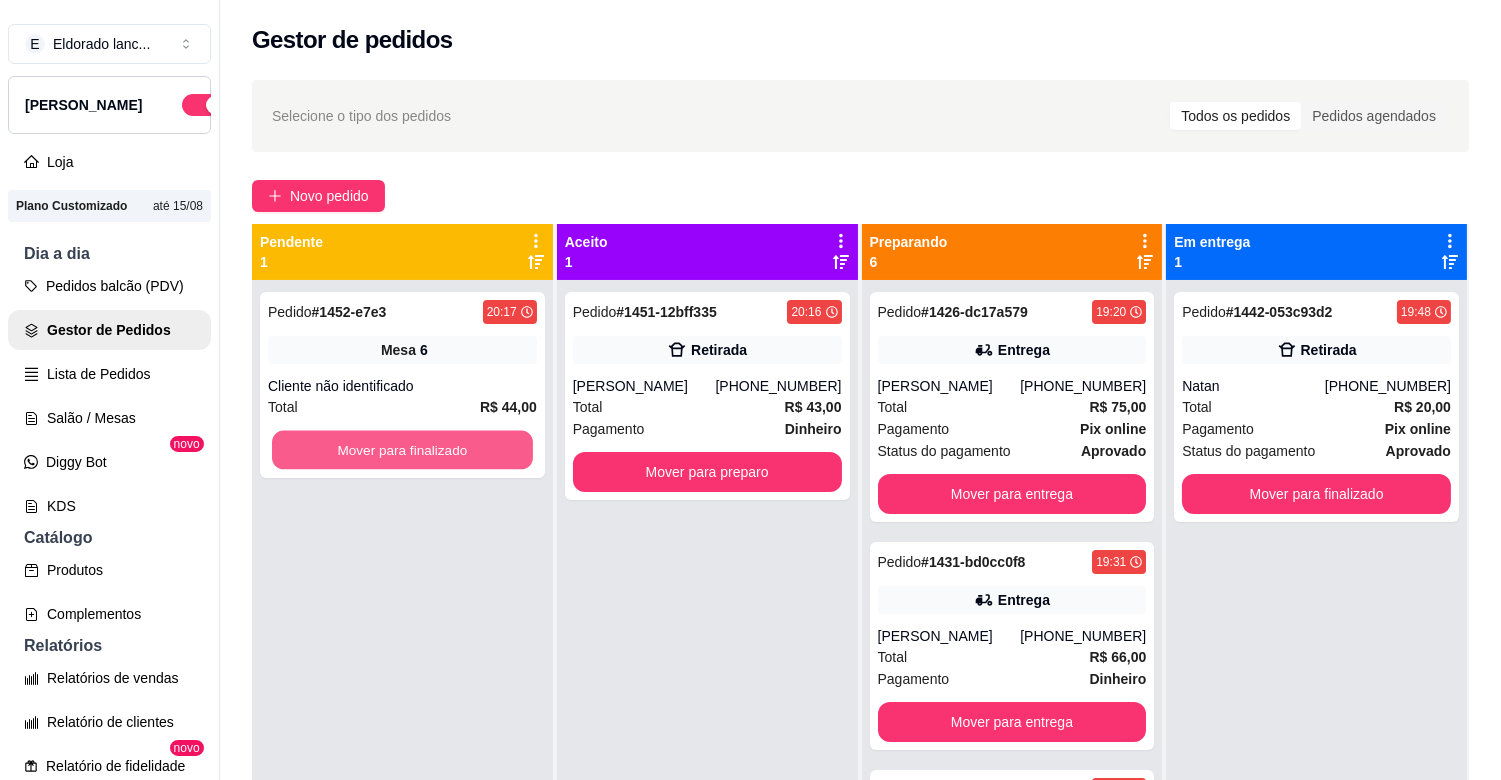click on "Mover para finalizado" at bounding box center (402, 450) 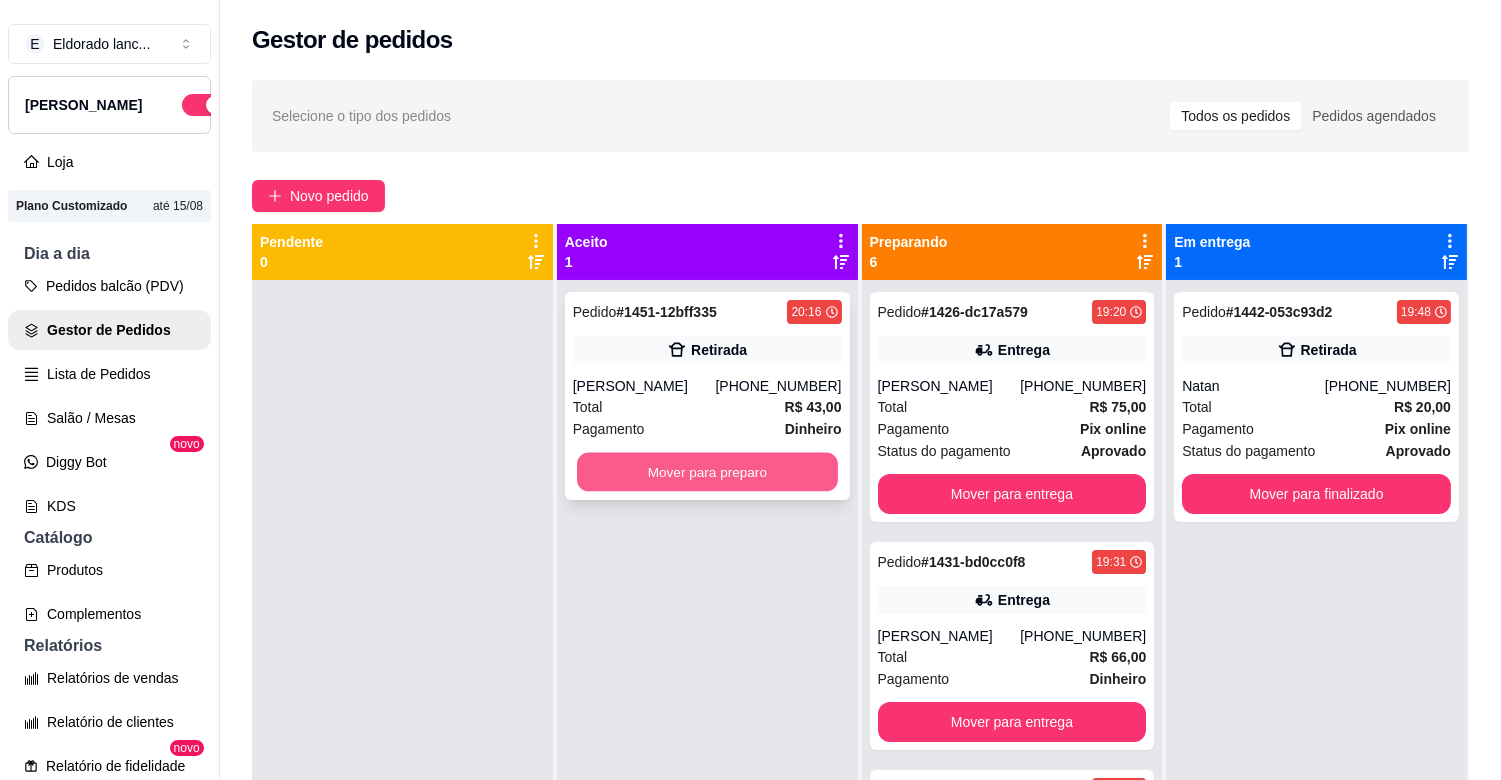 click on "Mover para preparo" at bounding box center [707, 472] 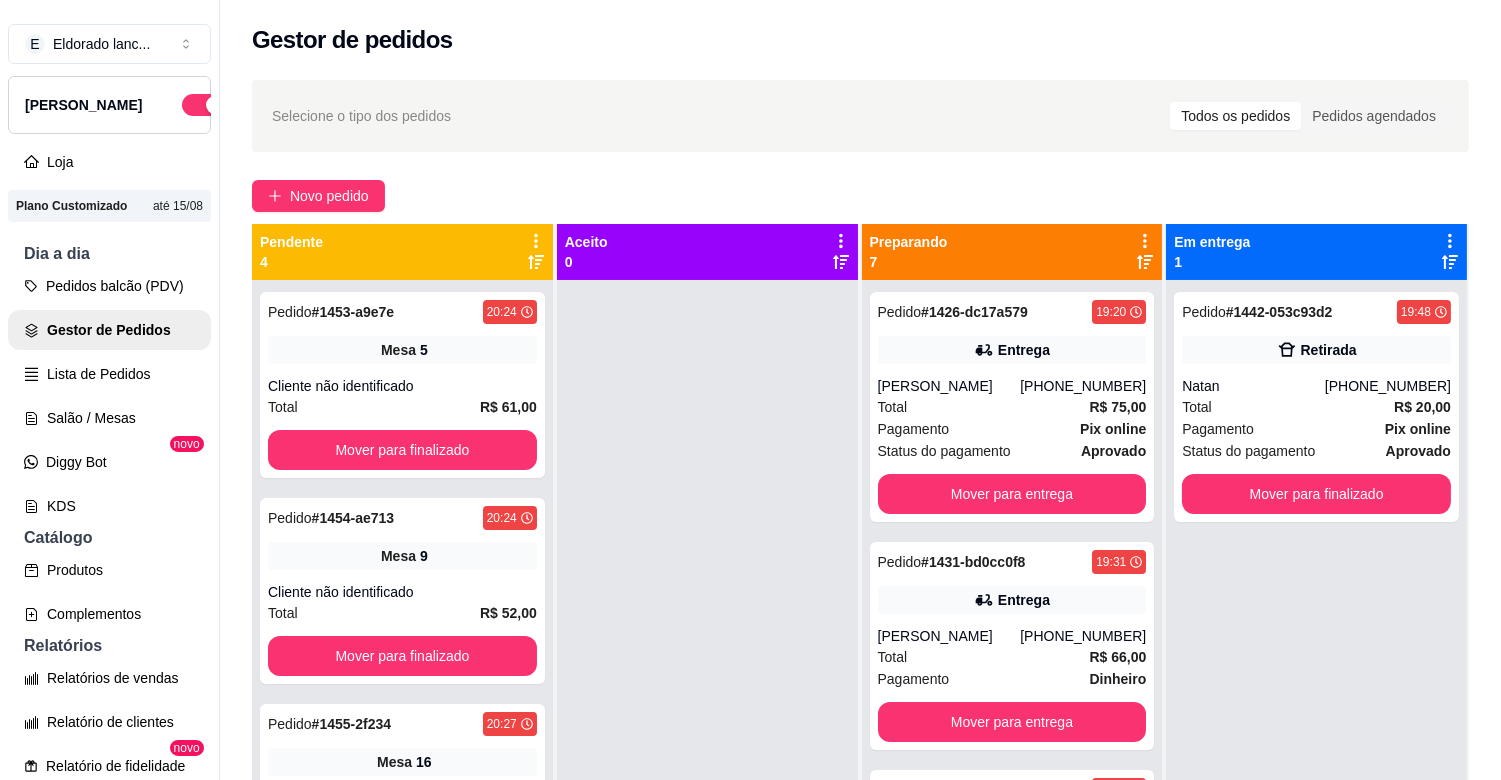 click on "Pedido  # 1453-a9e7e 20:24 Mesa 5 Cliente não identificado Total R$ 61,00 Mover para finalizado Pedido  # 1454-ae713 20:24 Mesa 9 Cliente não identificado Total R$ 52,00 Mover para finalizado Pedido  # 1455-2f234 20:27 Mesa 16 Cliente não identificado Total R$ 13,00 Mover para finalizado Pedido  # 1456-9ce25 20:28 Mesa 10 Cliente não identificado Total R$ 10,00 Mover para finalizado" at bounding box center [402, 670] 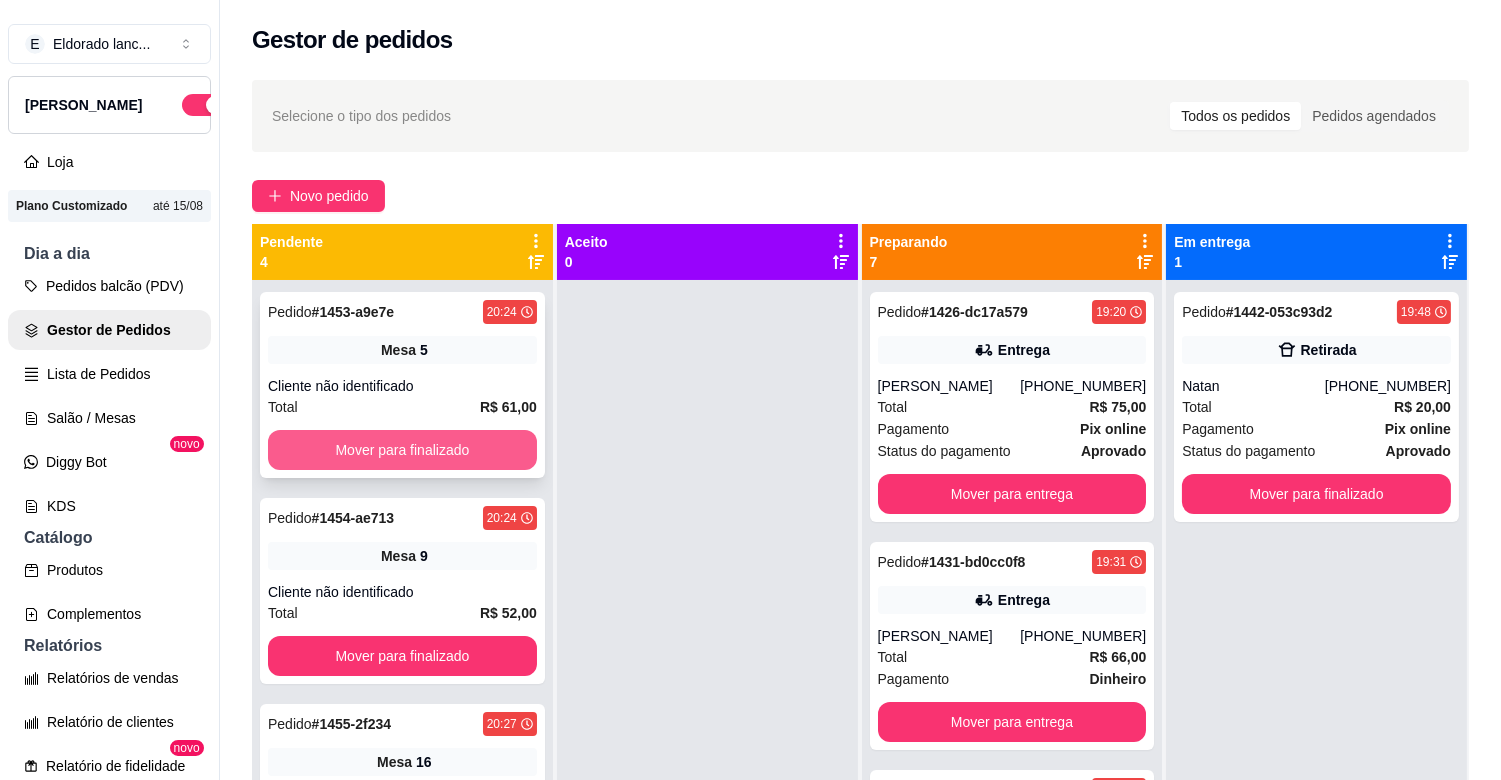 click on "Mover para finalizado" at bounding box center (402, 450) 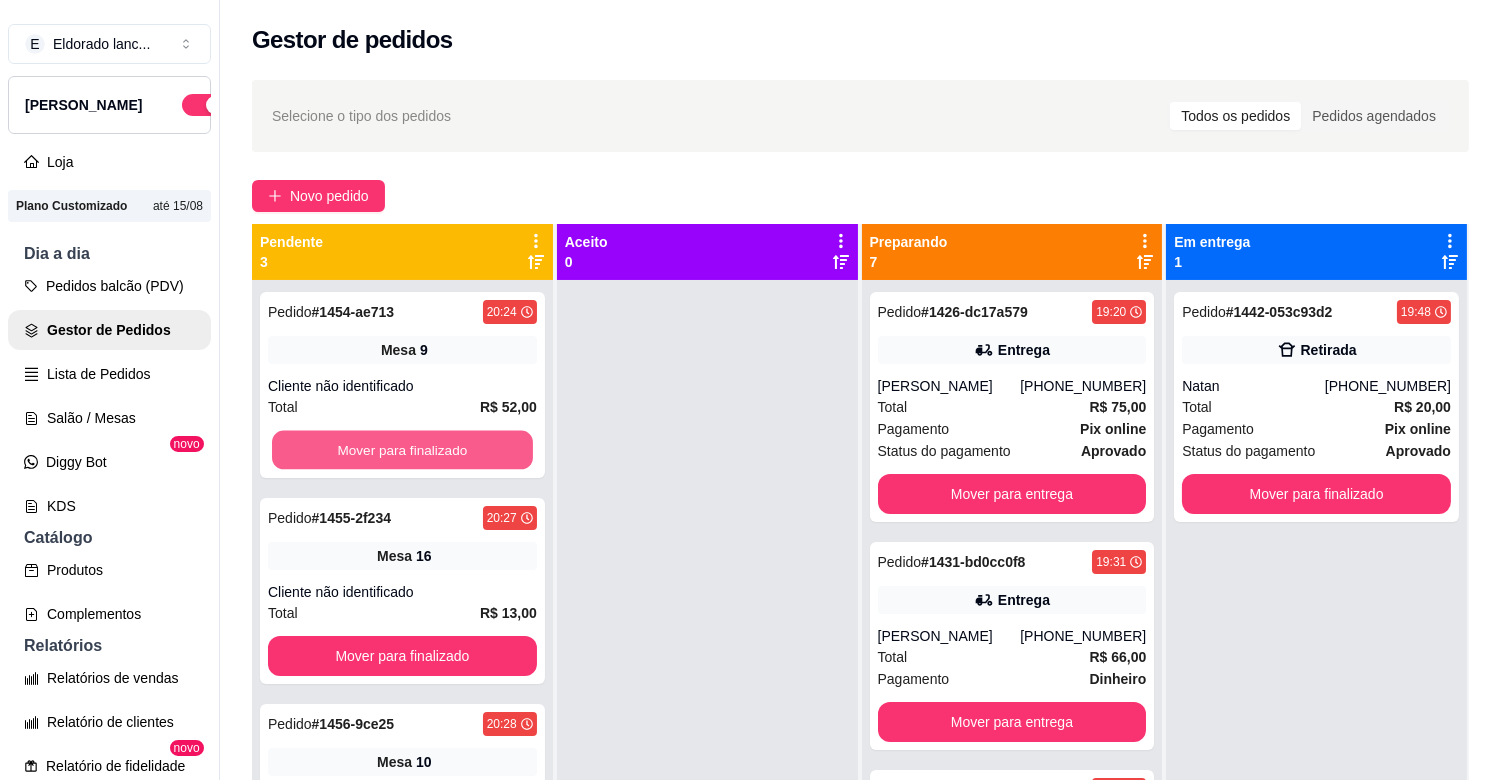 click on "Mover para finalizado" at bounding box center (402, 450) 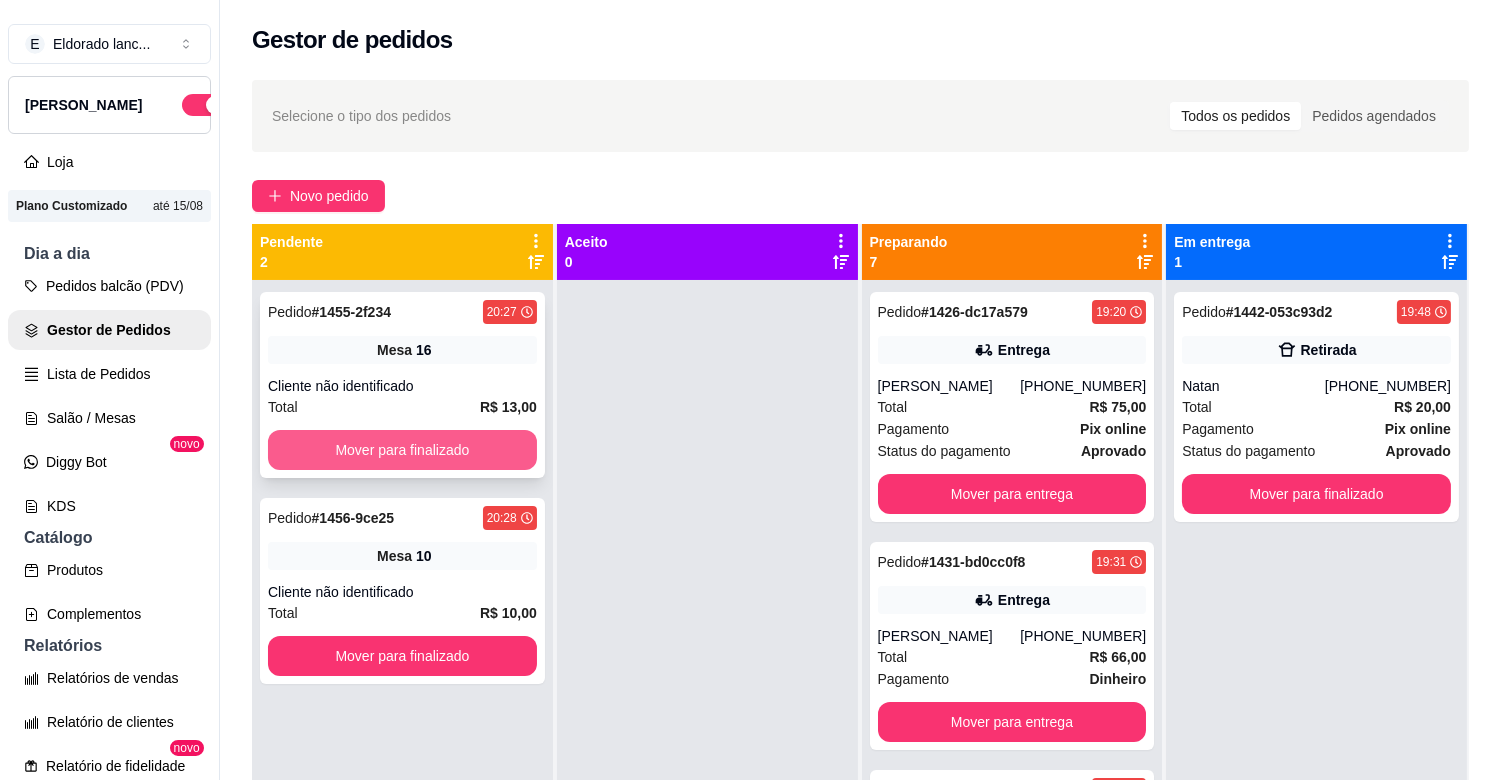 click on "Mover para finalizado" at bounding box center (402, 450) 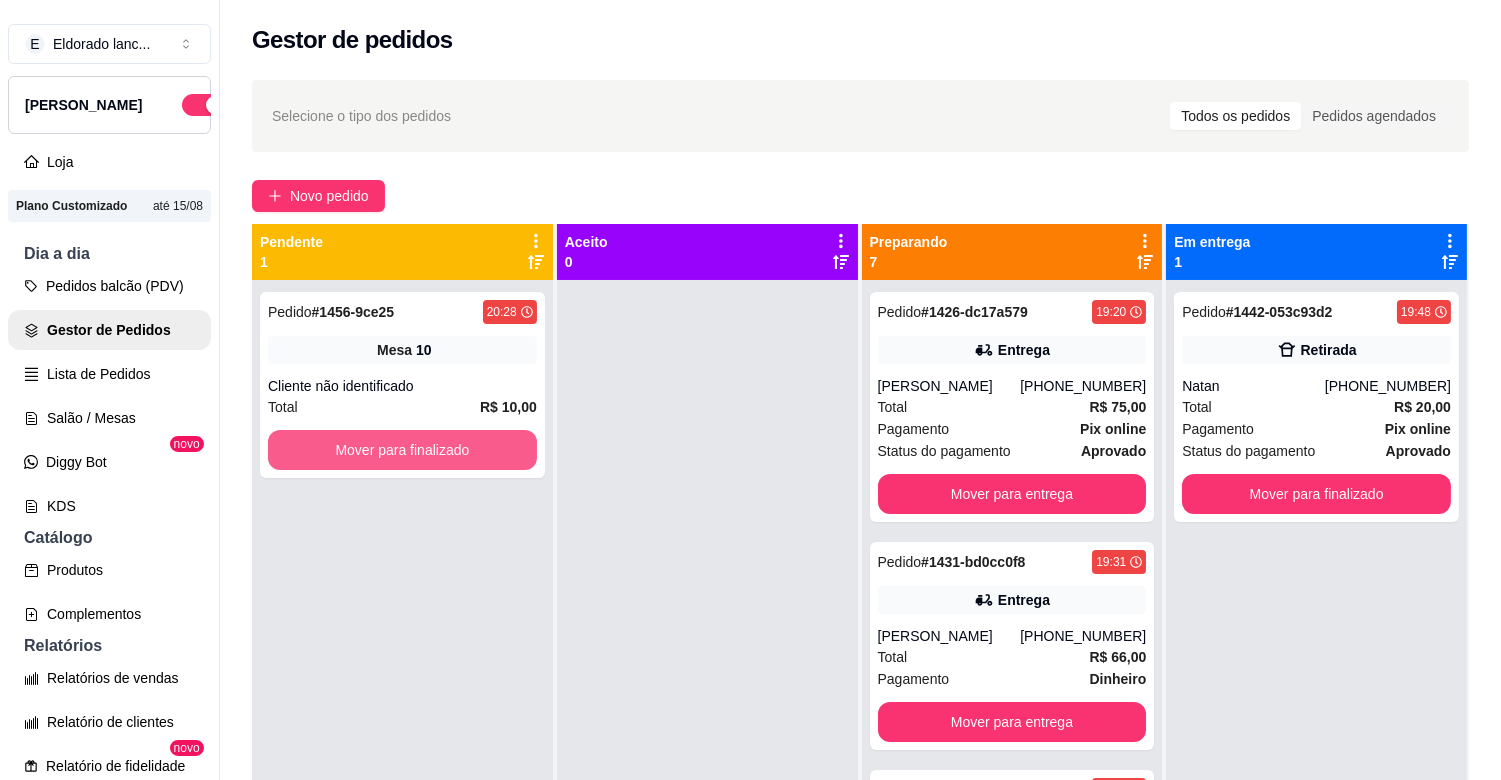 click on "Mover para finalizado" at bounding box center [402, 450] 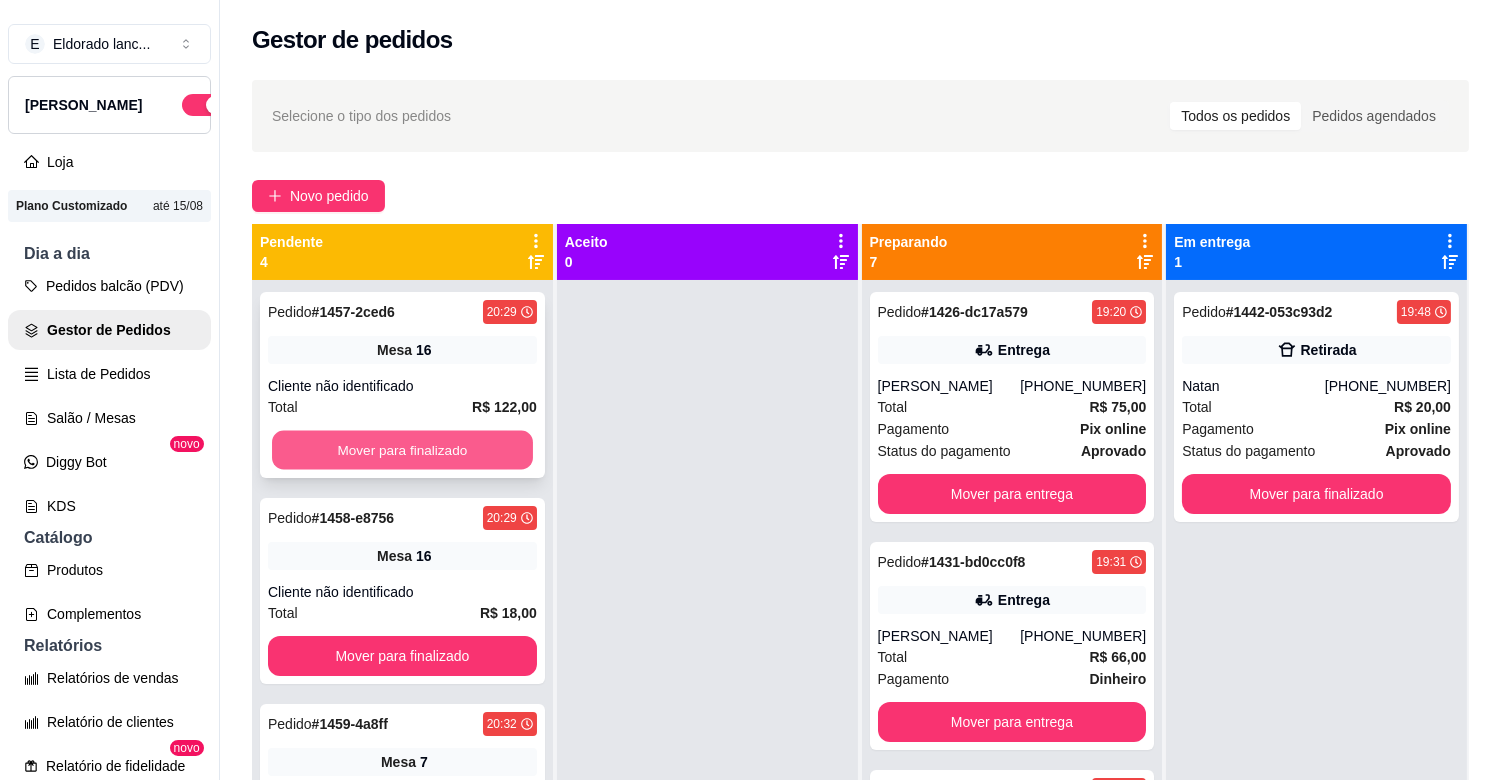 click on "Mover para finalizado" at bounding box center (402, 450) 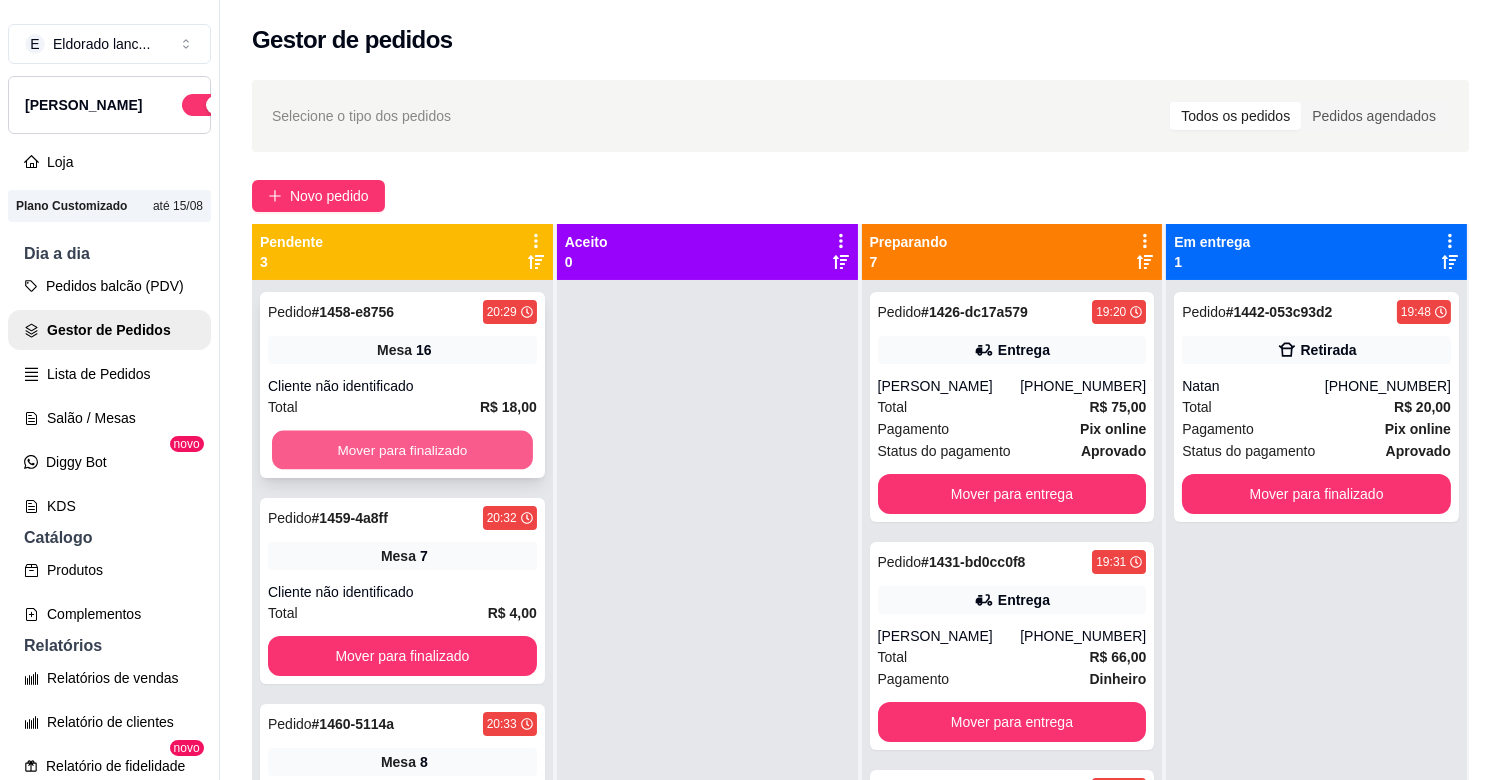 click on "Mover para finalizado" at bounding box center (402, 450) 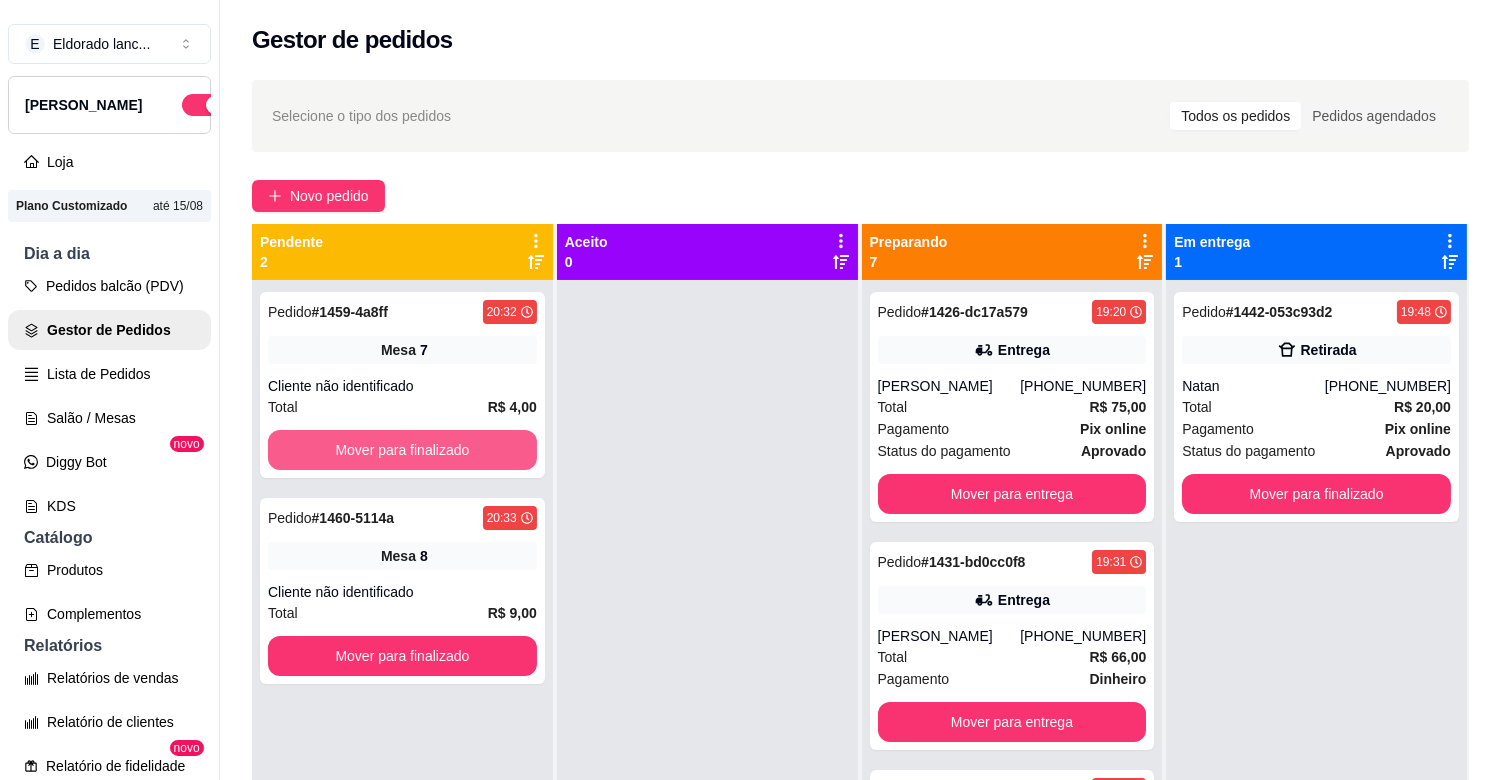 click on "Mover para finalizado" at bounding box center (402, 450) 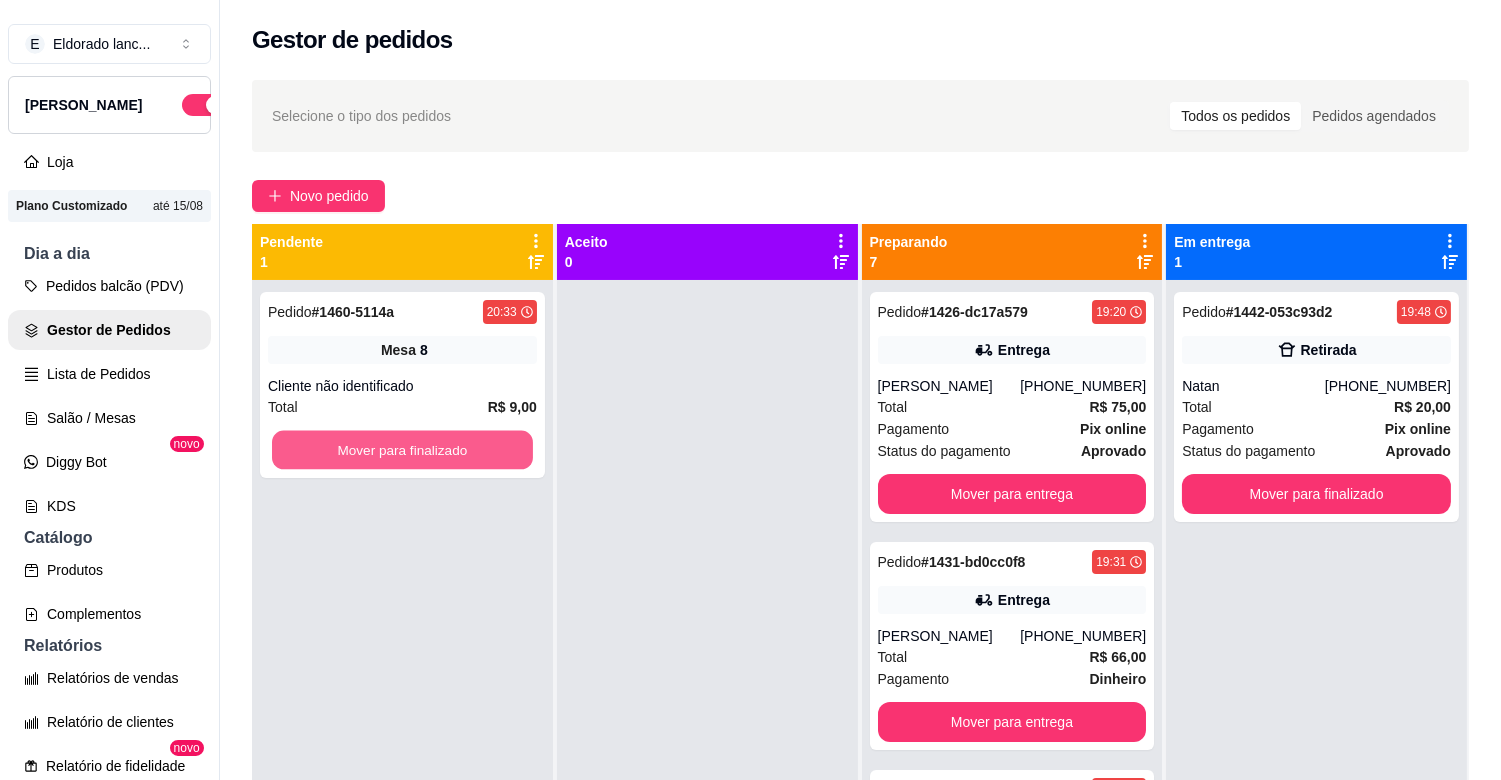 click on "Mover para finalizado" at bounding box center [402, 450] 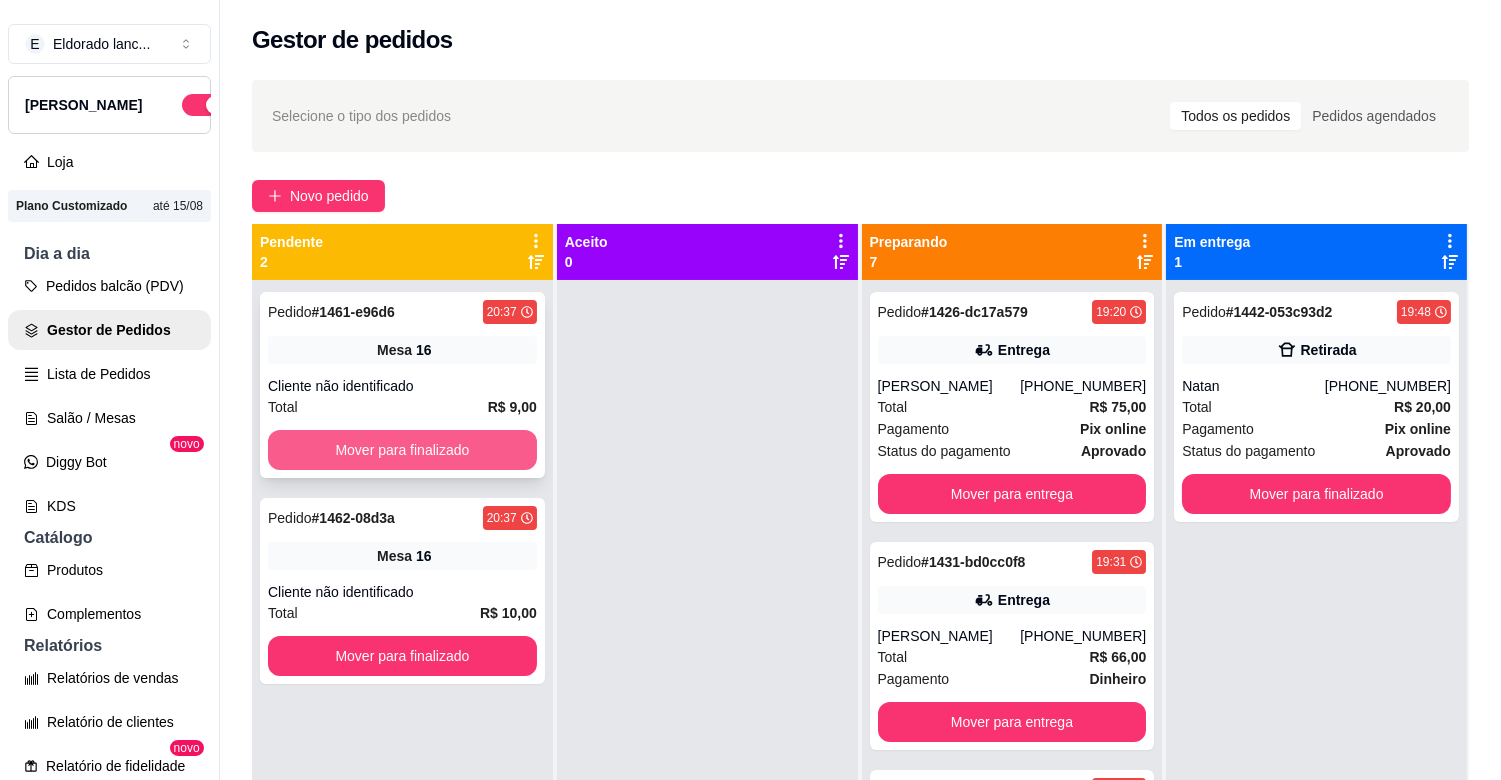 click on "Mover para finalizado" at bounding box center [402, 450] 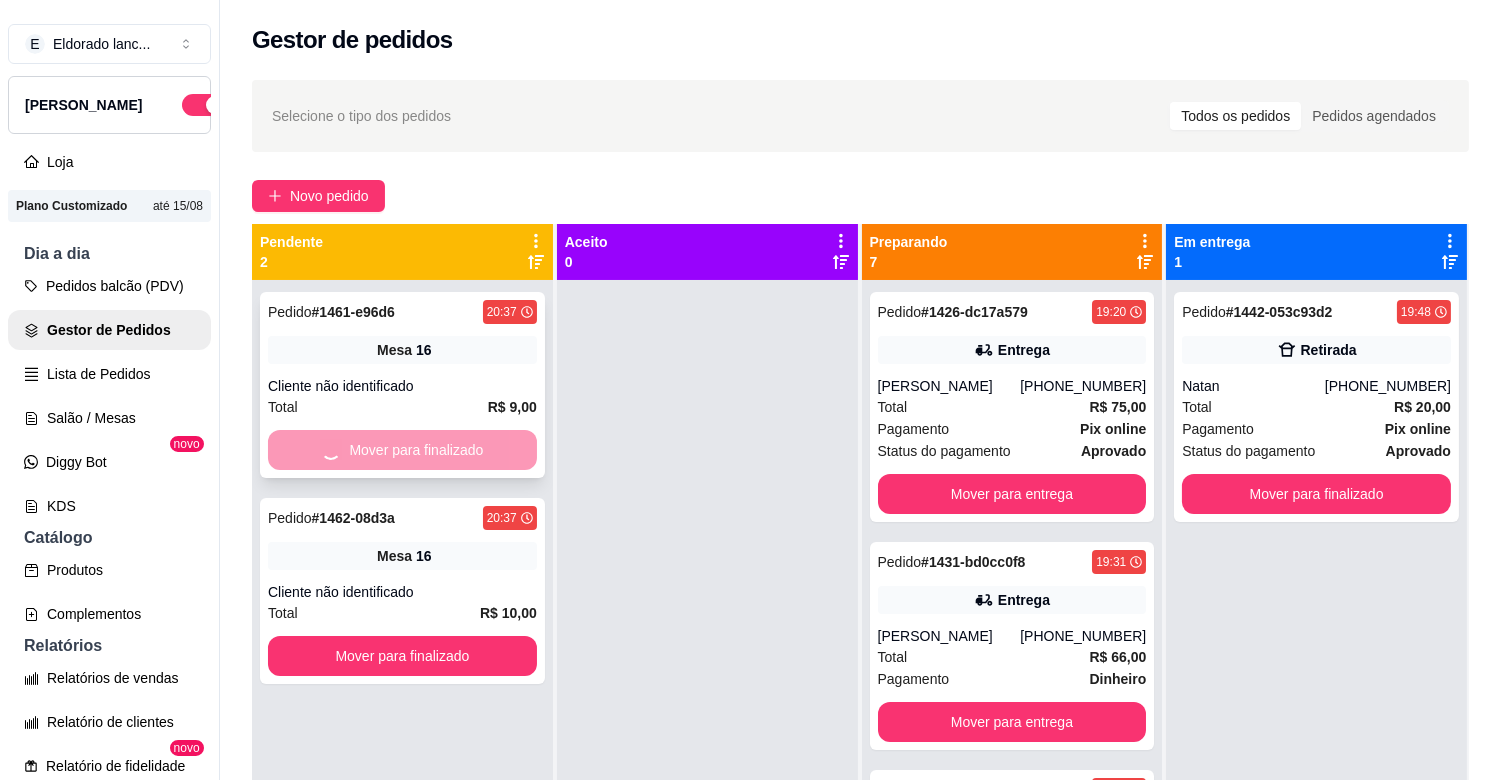 click on "Mover para finalizado" at bounding box center (402, 450) 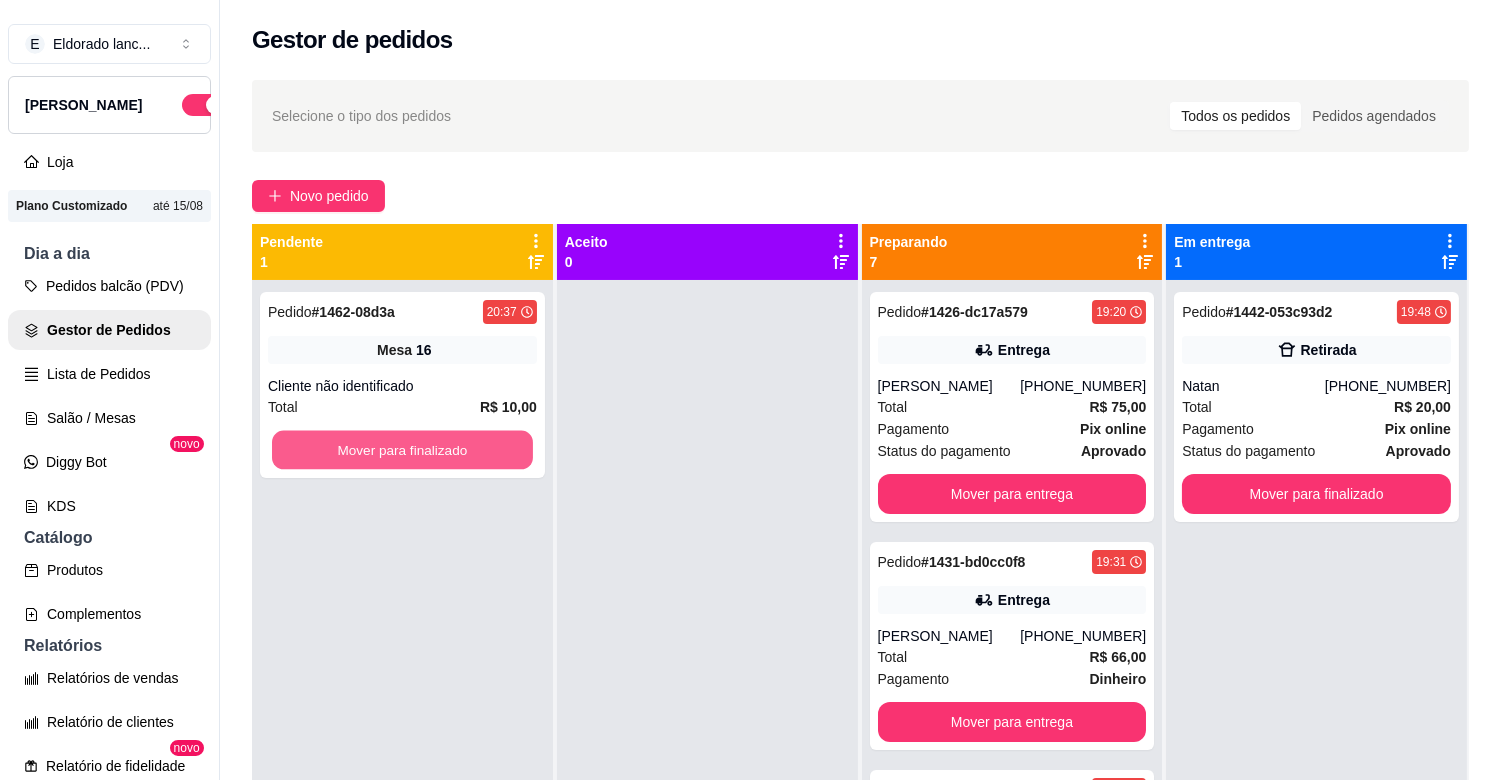 click on "Mover para finalizado" at bounding box center (402, 450) 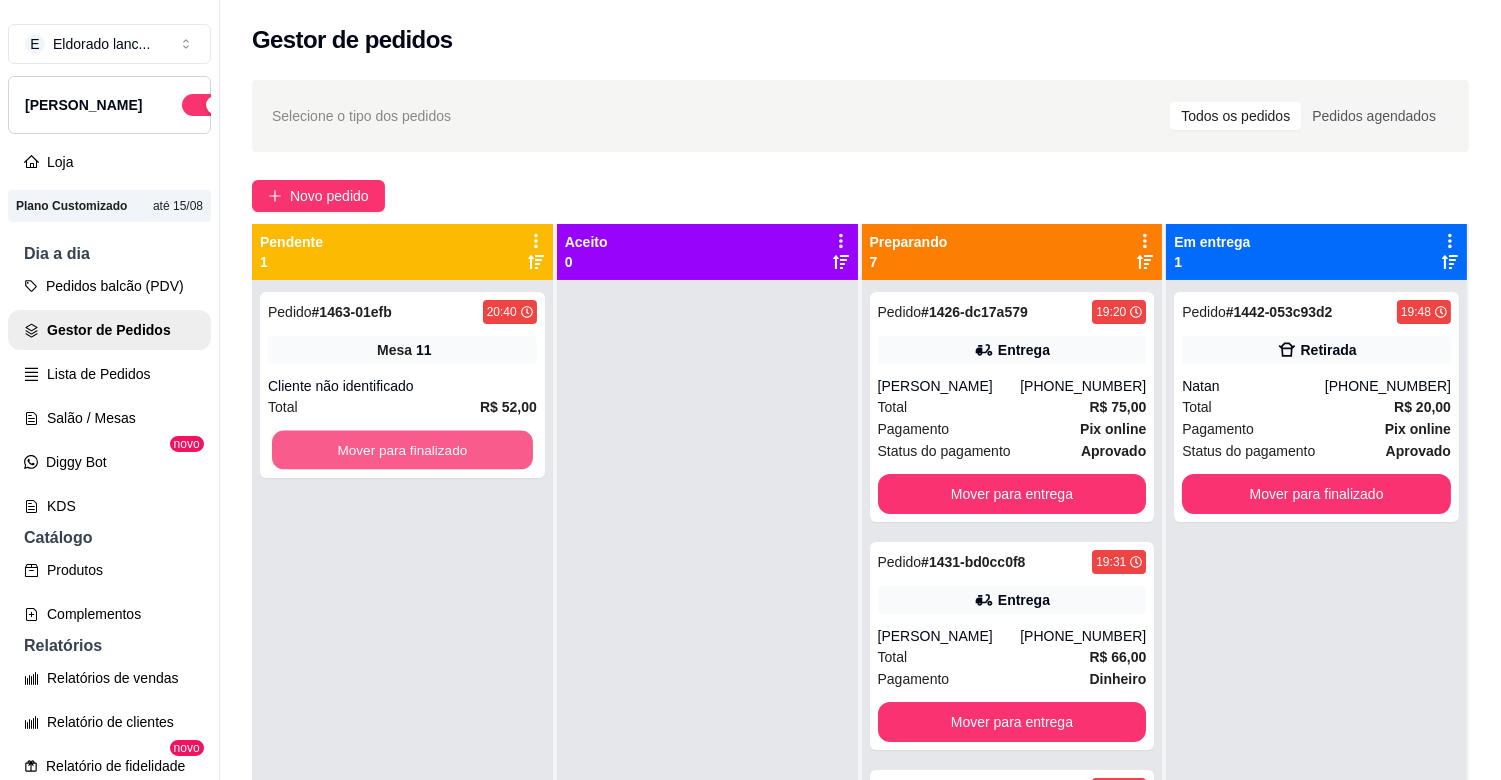 click on "Mover para finalizado" at bounding box center [402, 450] 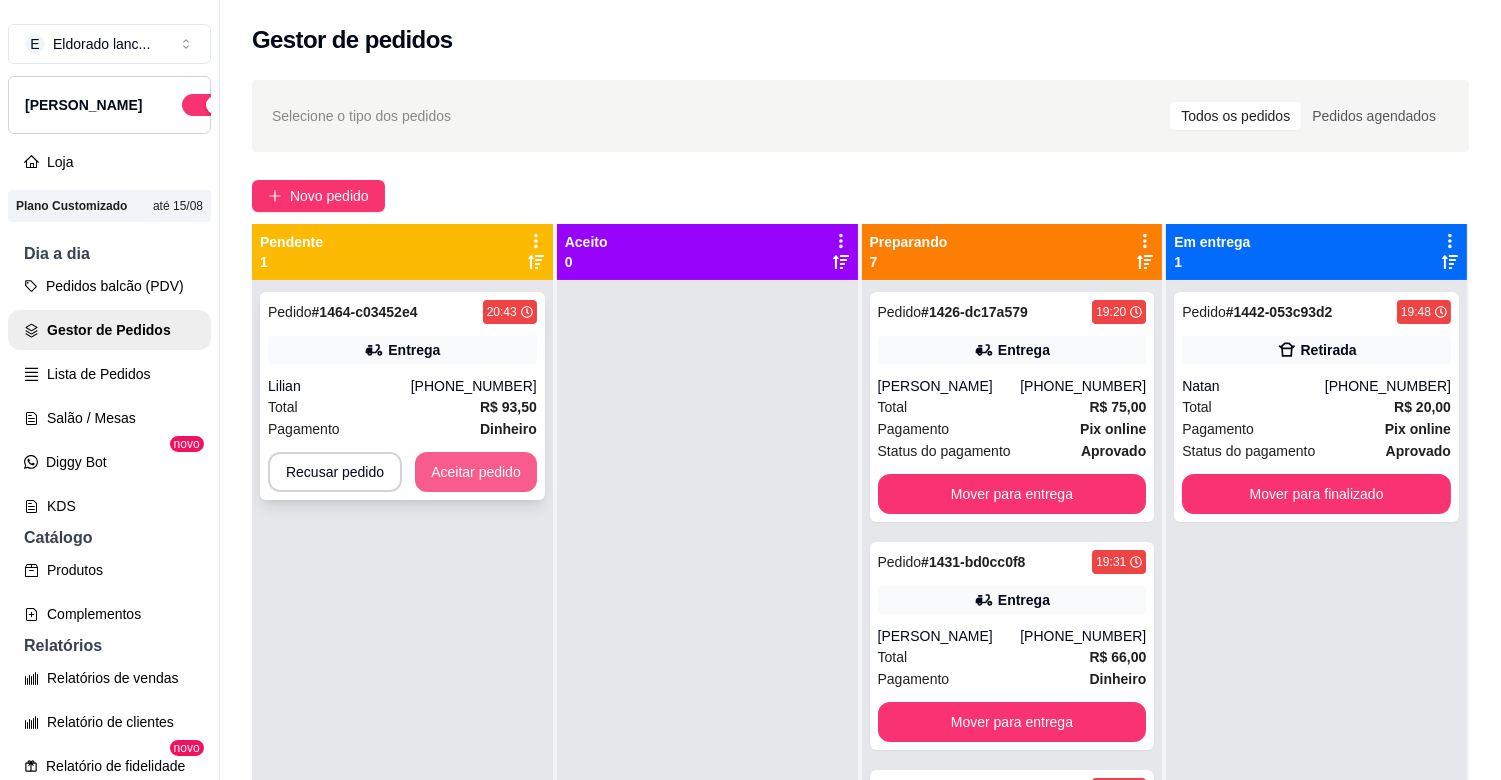 click on "Aceitar pedido" at bounding box center [476, 472] 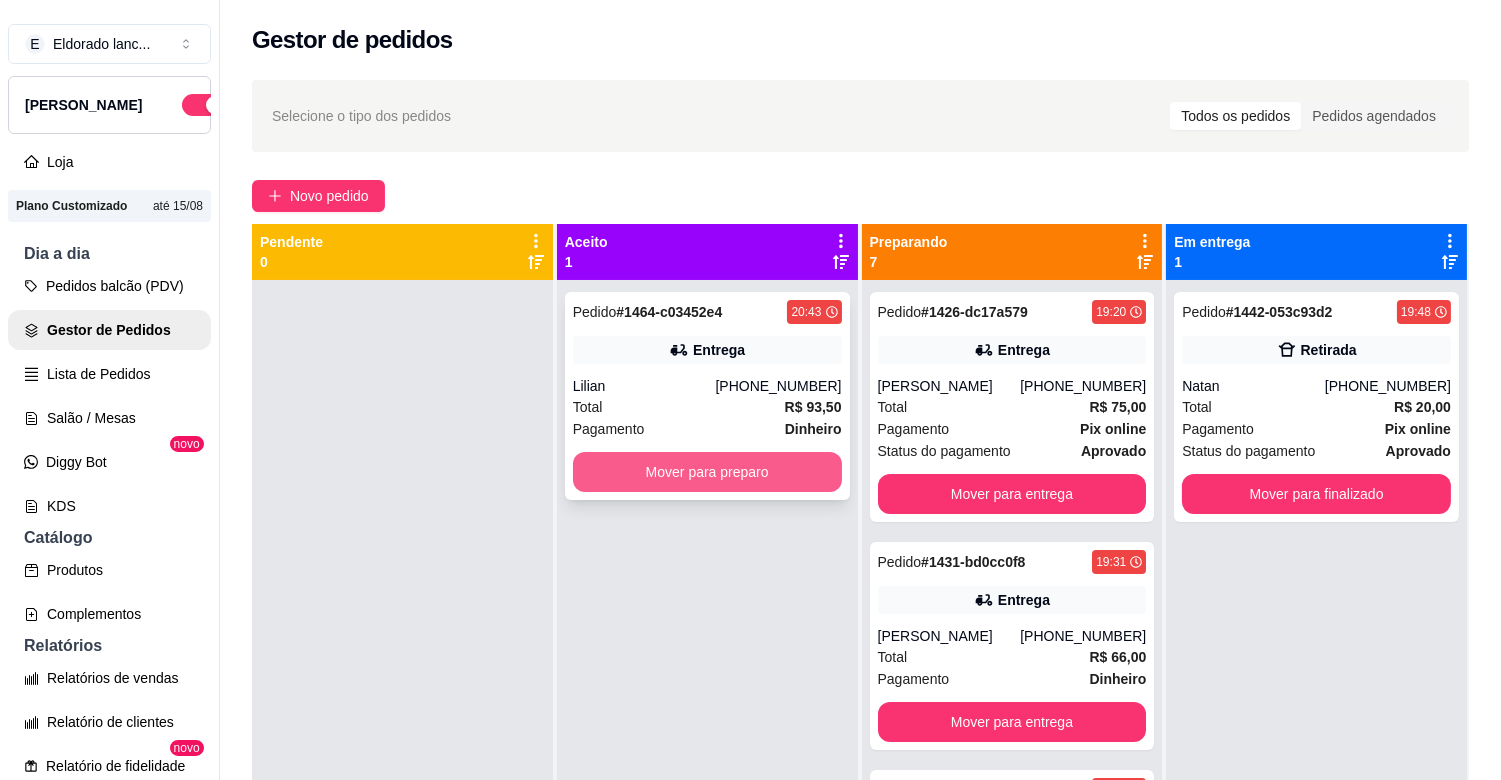 click on "Mover para preparo" at bounding box center [707, 472] 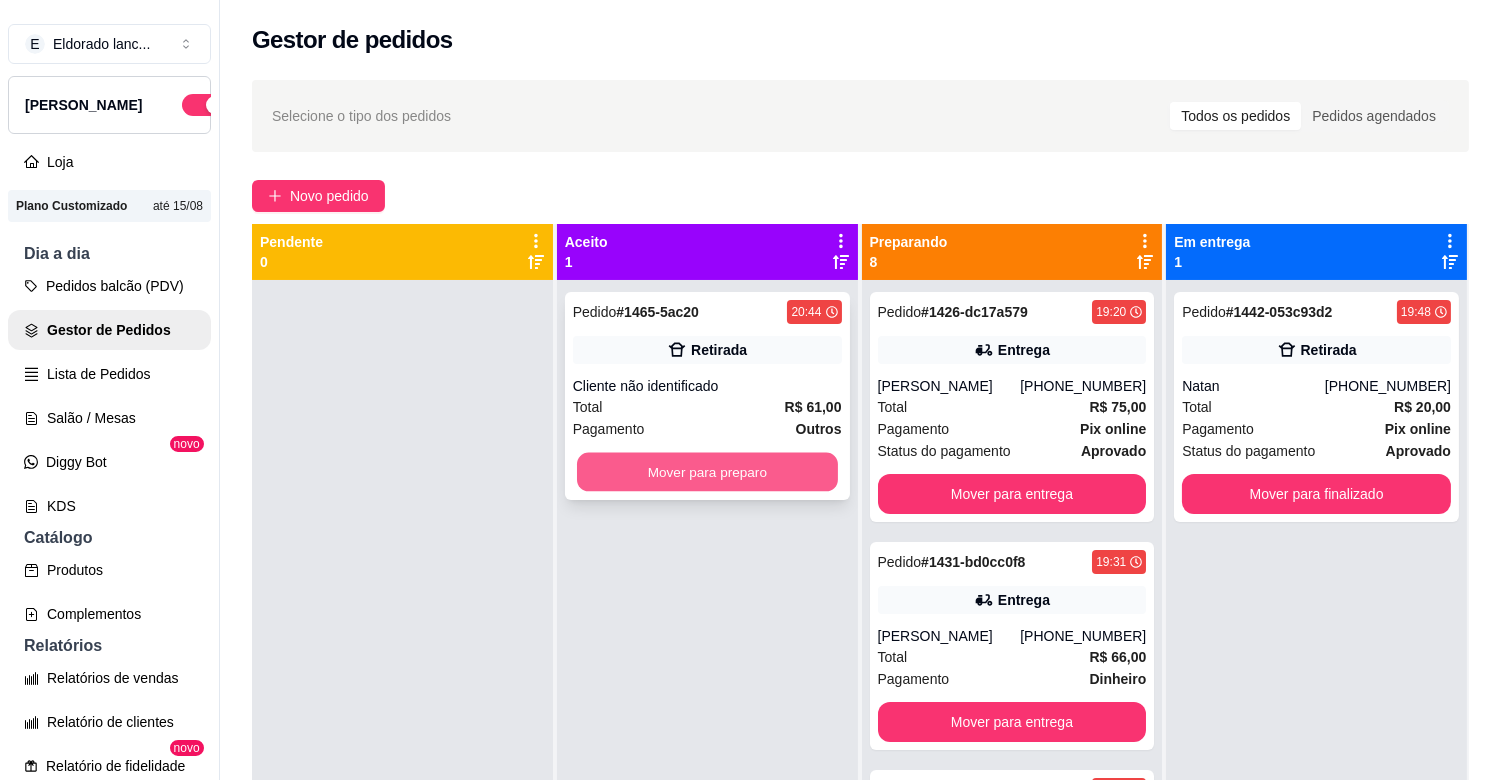 click on "Mover para preparo" at bounding box center (707, 472) 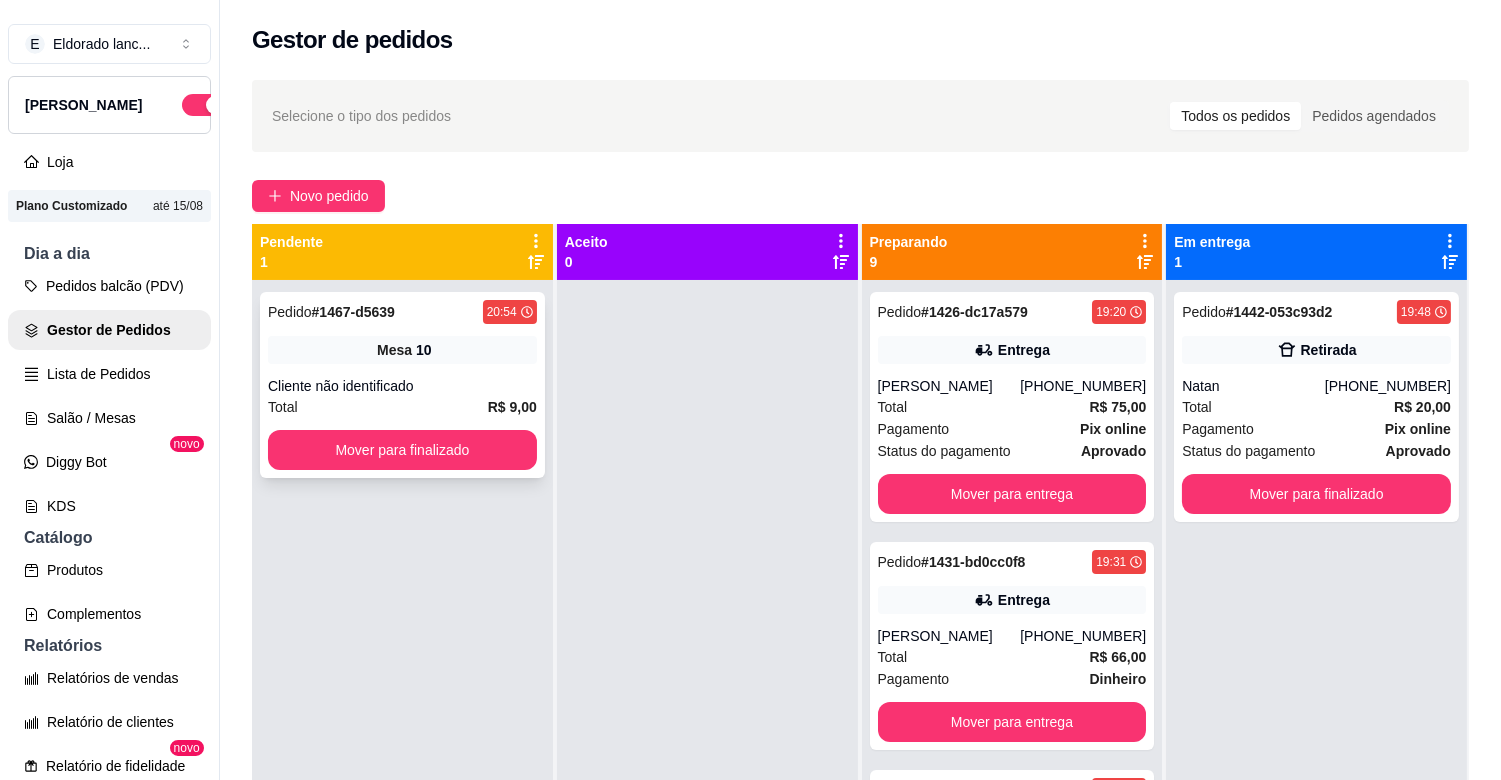 click on "Pedido  # 1467-d5639 20:54 Mesa 10 Cliente não identificado Total R$ 9,00 Mover para finalizado" at bounding box center (402, 385) 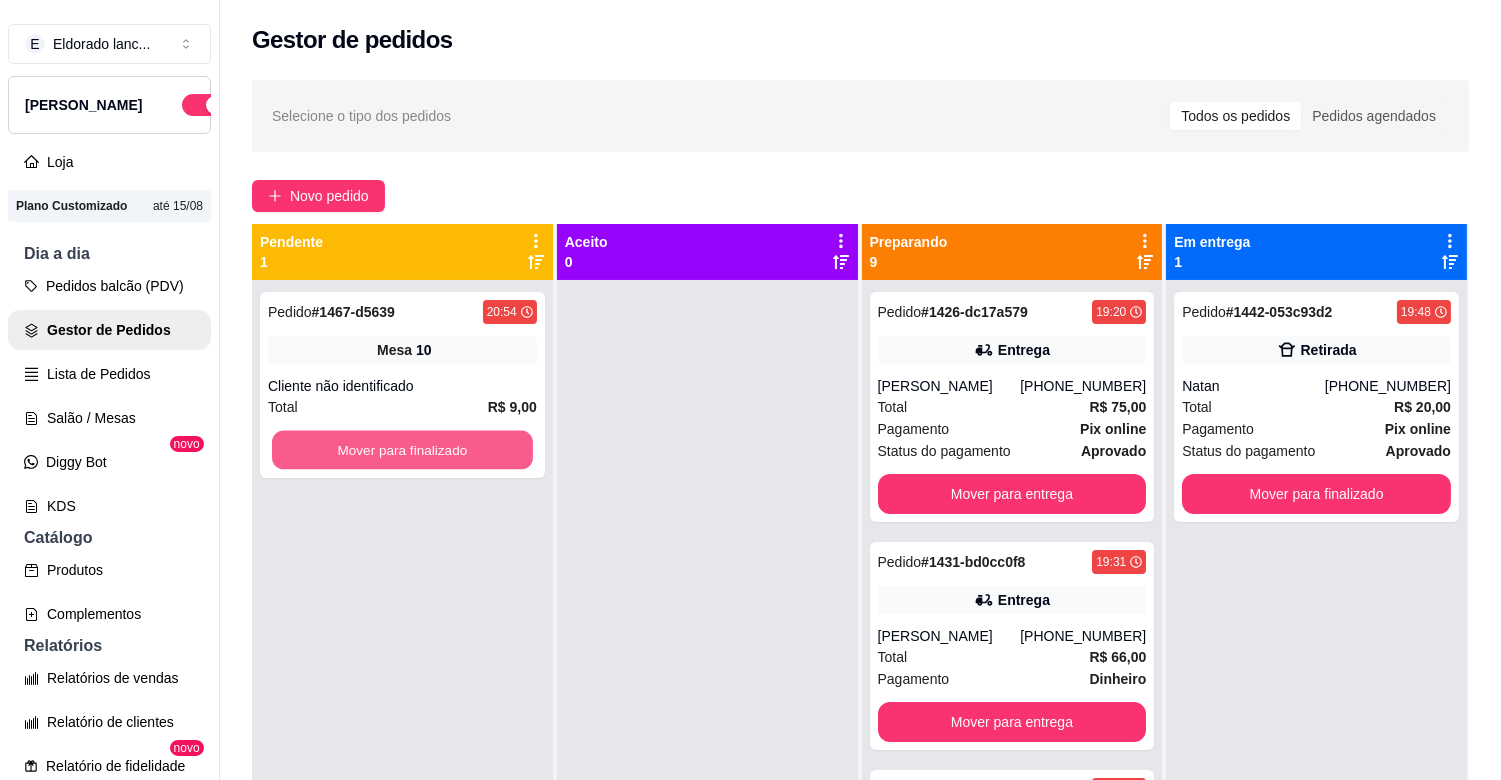 click on "Mover para finalizado" at bounding box center (402, 450) 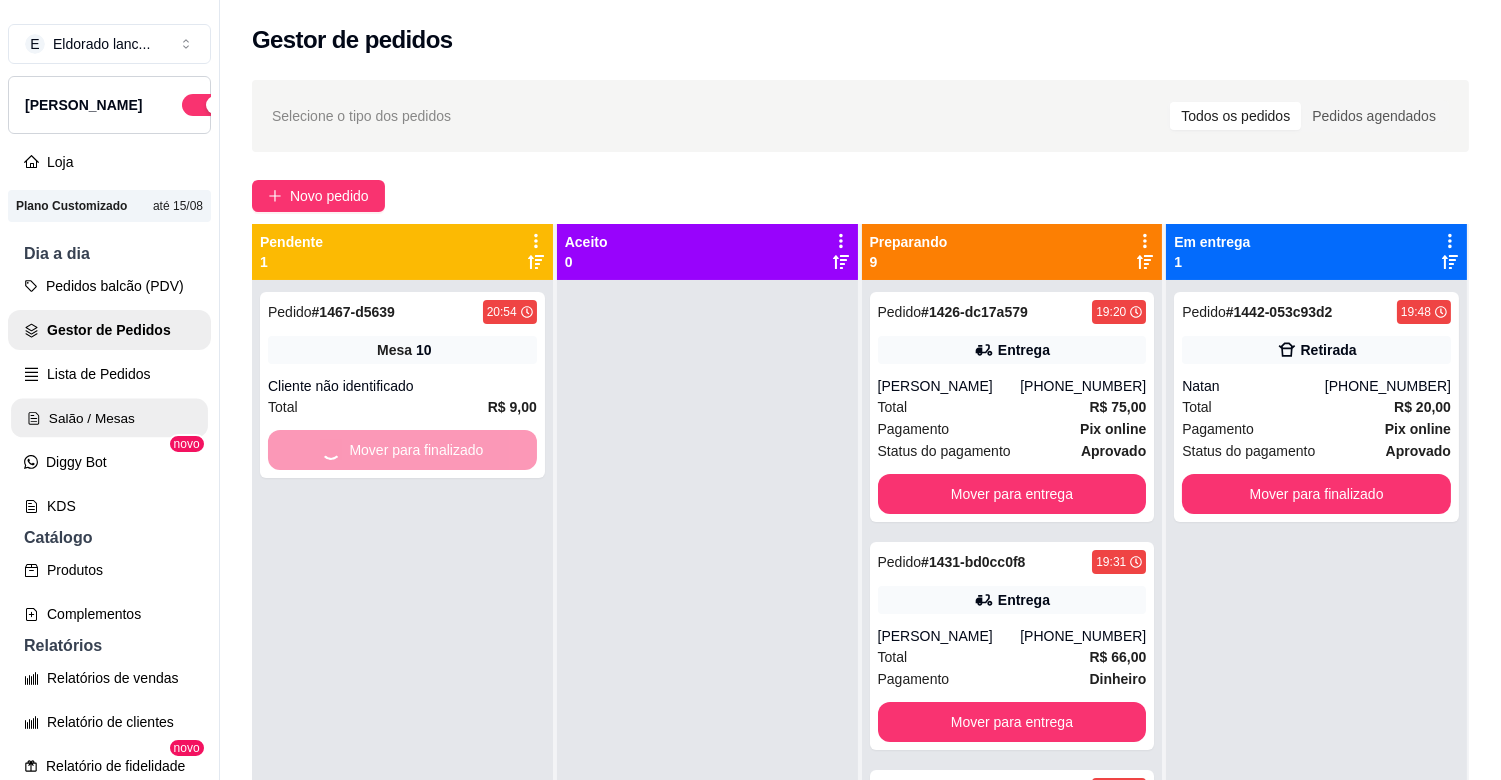 click on "Salão / Mesas" at bounding box center (109, 418) 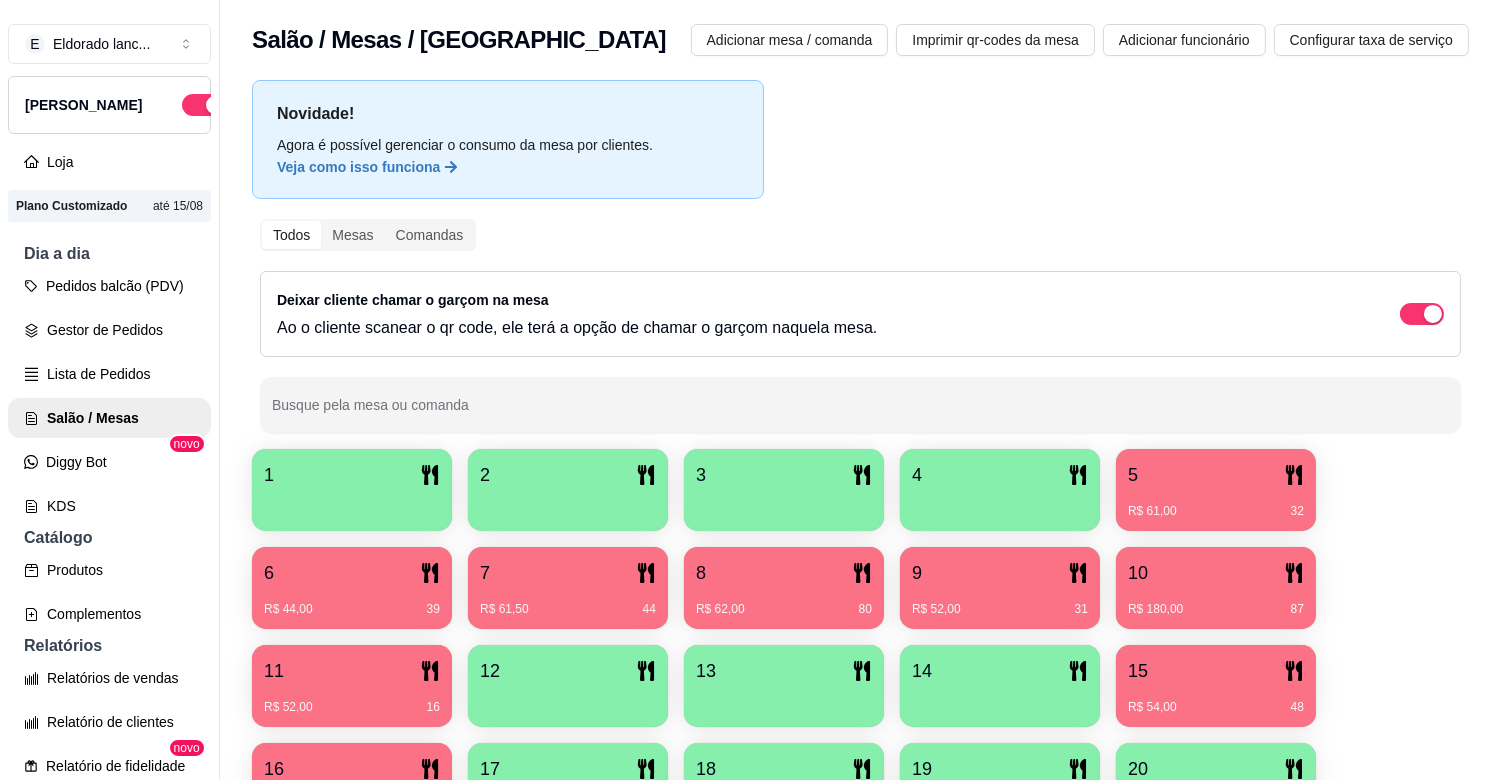 click on "6" at bounding box center (352, 573) 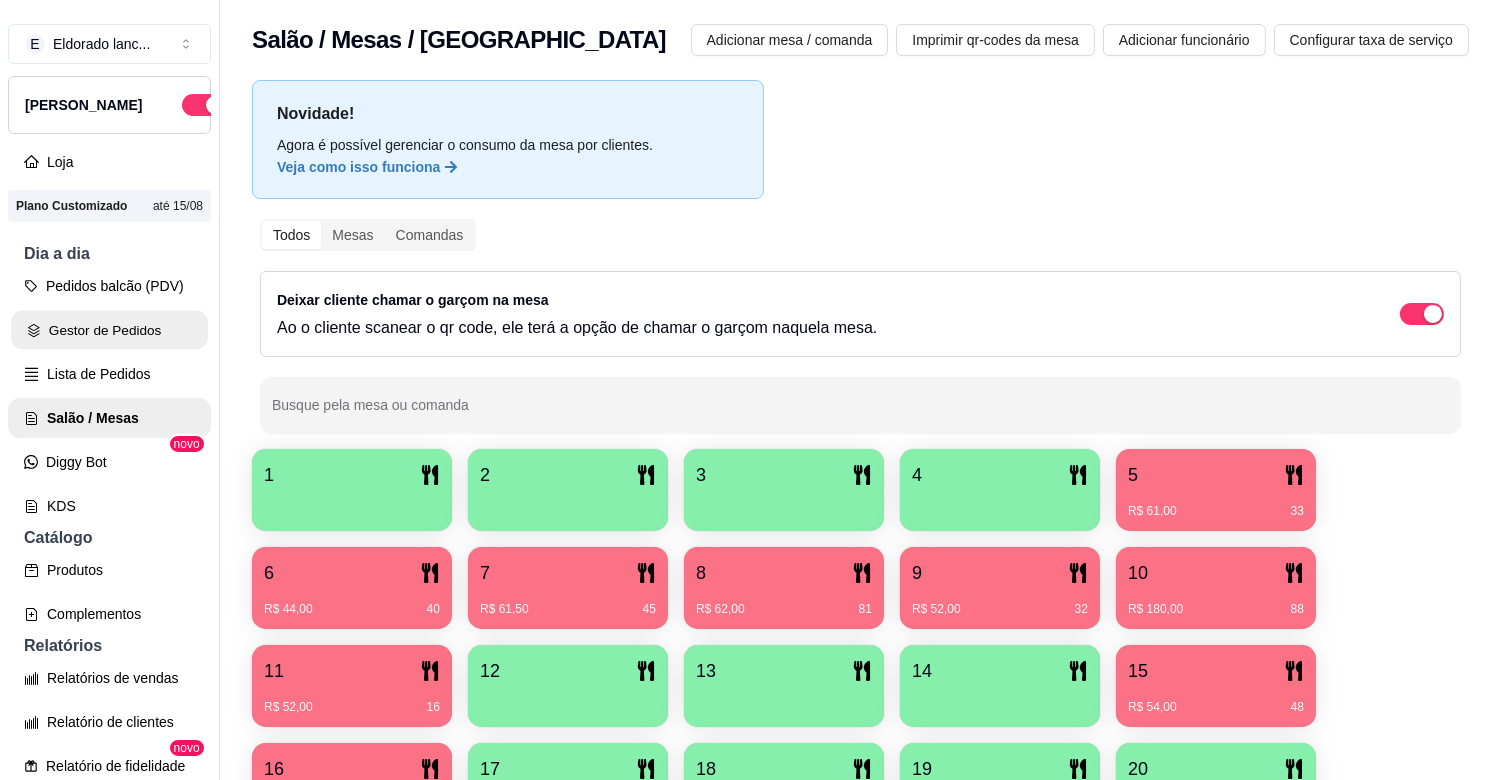 click on "Gestor de Pedidos" at bounding box center [109, 330] 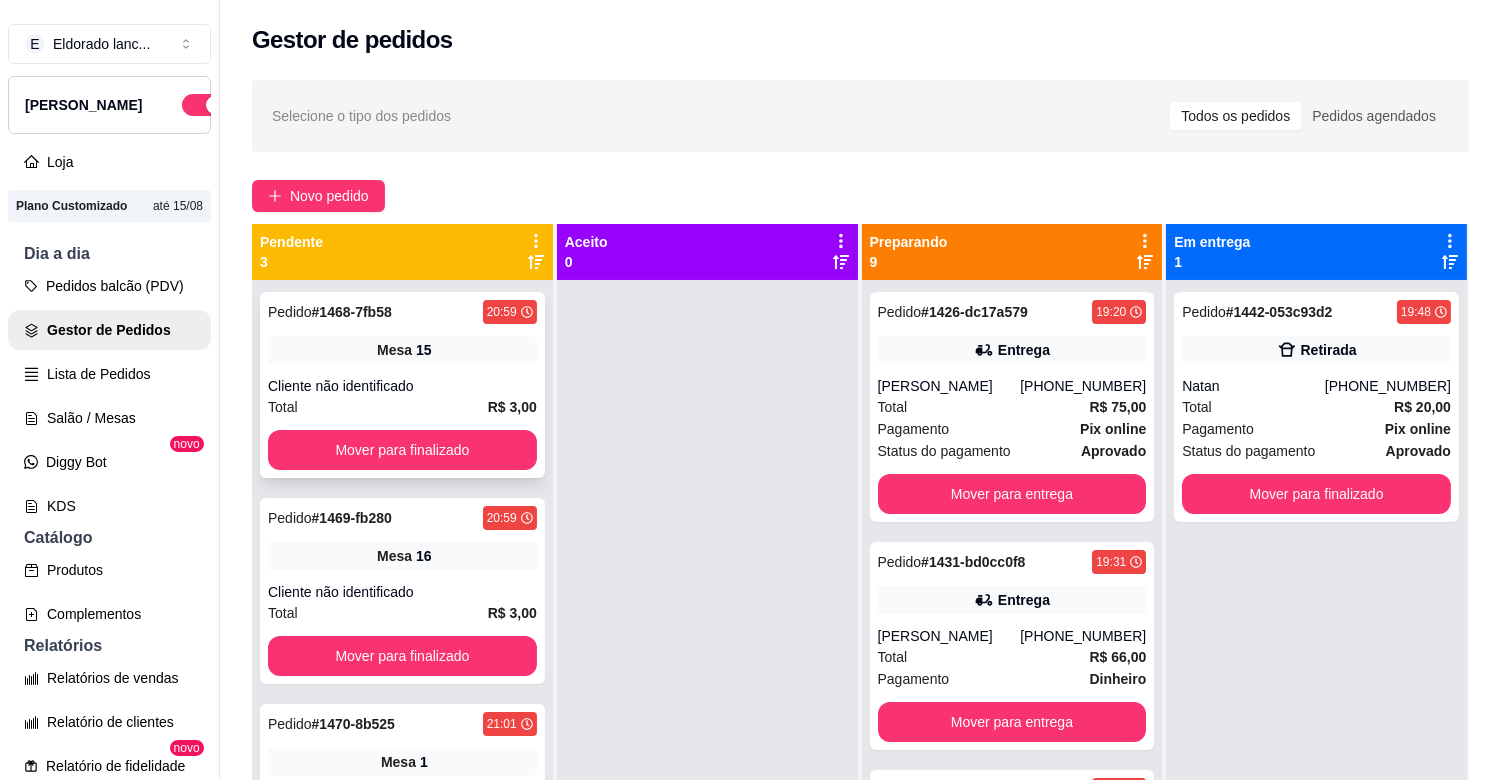 click on "Pedido  # 1468-7fb58 20:59 Mesa 15 Cliente não identificado Total R$ 3,00 Mover para finalizado" at bounding box center (402, 385) 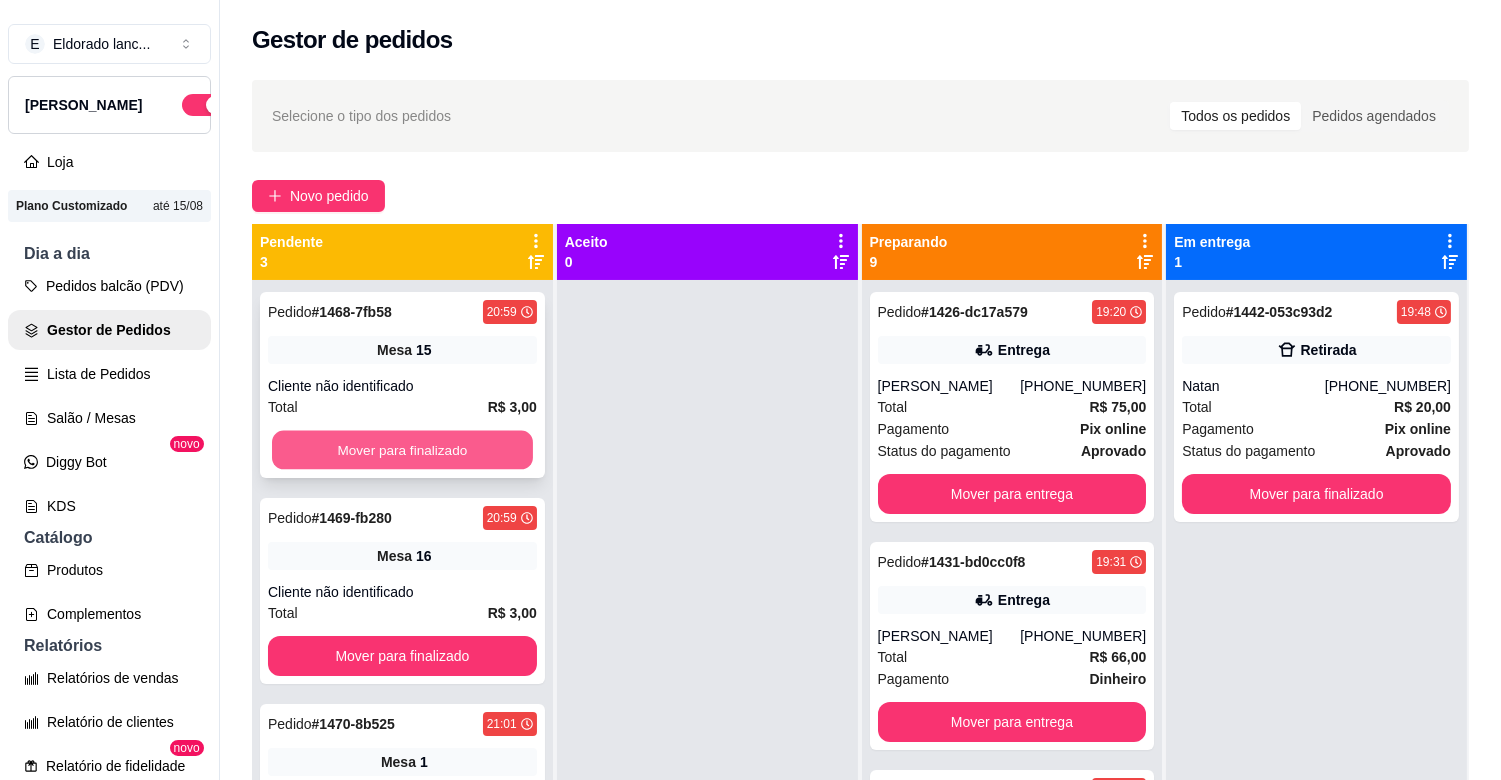 click on "Mover para finalizado" at bounding box center (402, 450) 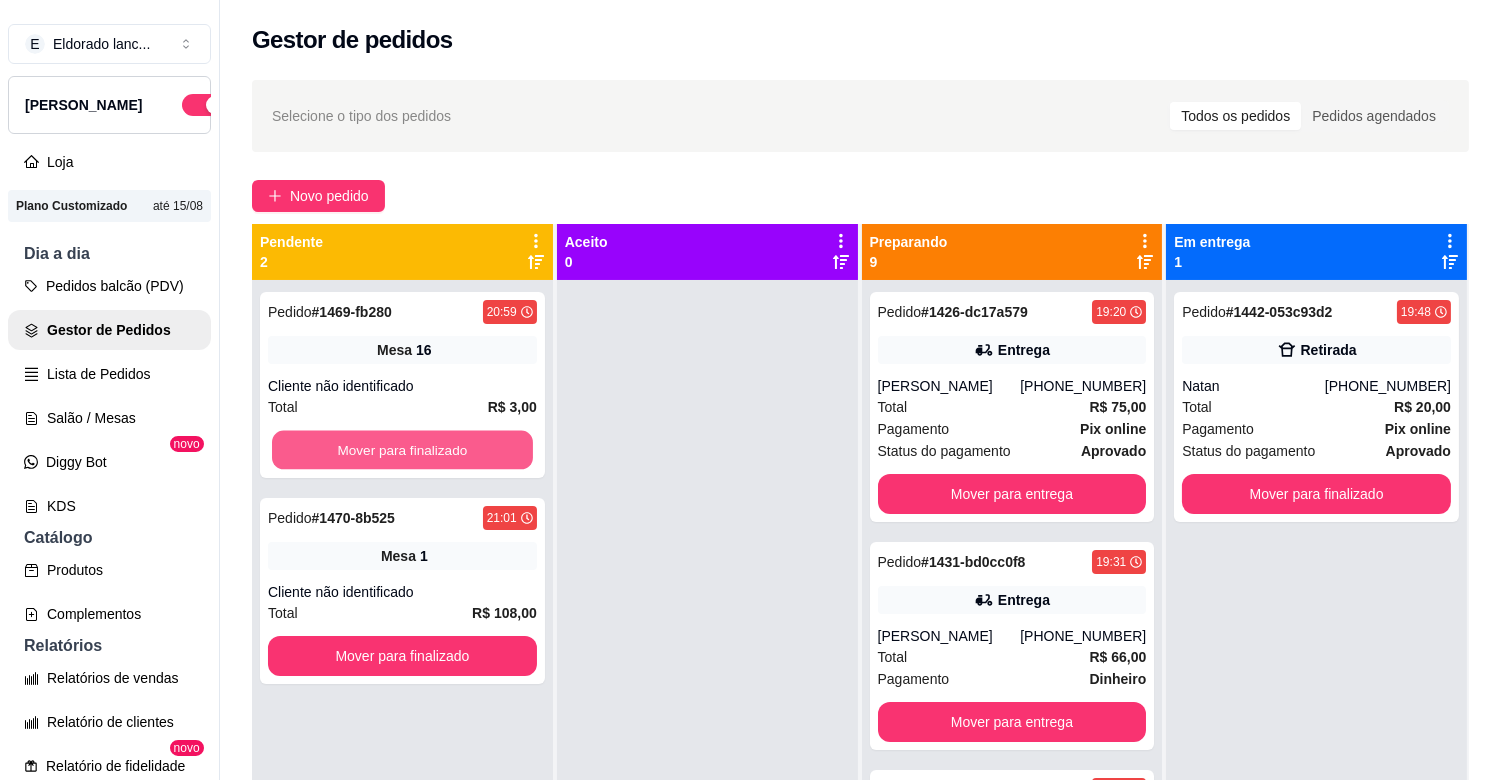 click on "Mover para finalizado" at bounding box center (402, 450) 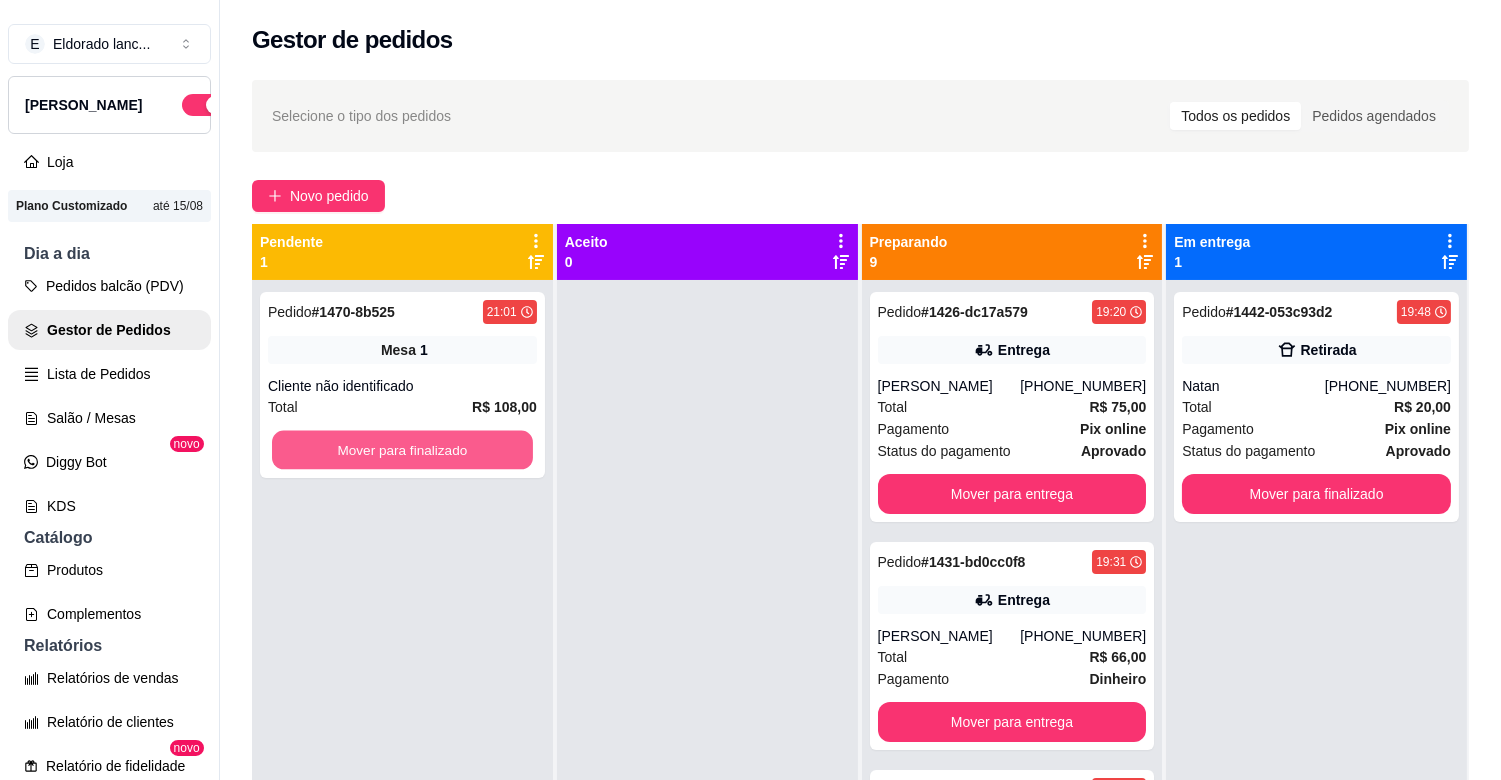 click on "Mover para finalizado" at bounding box center (402, 450) 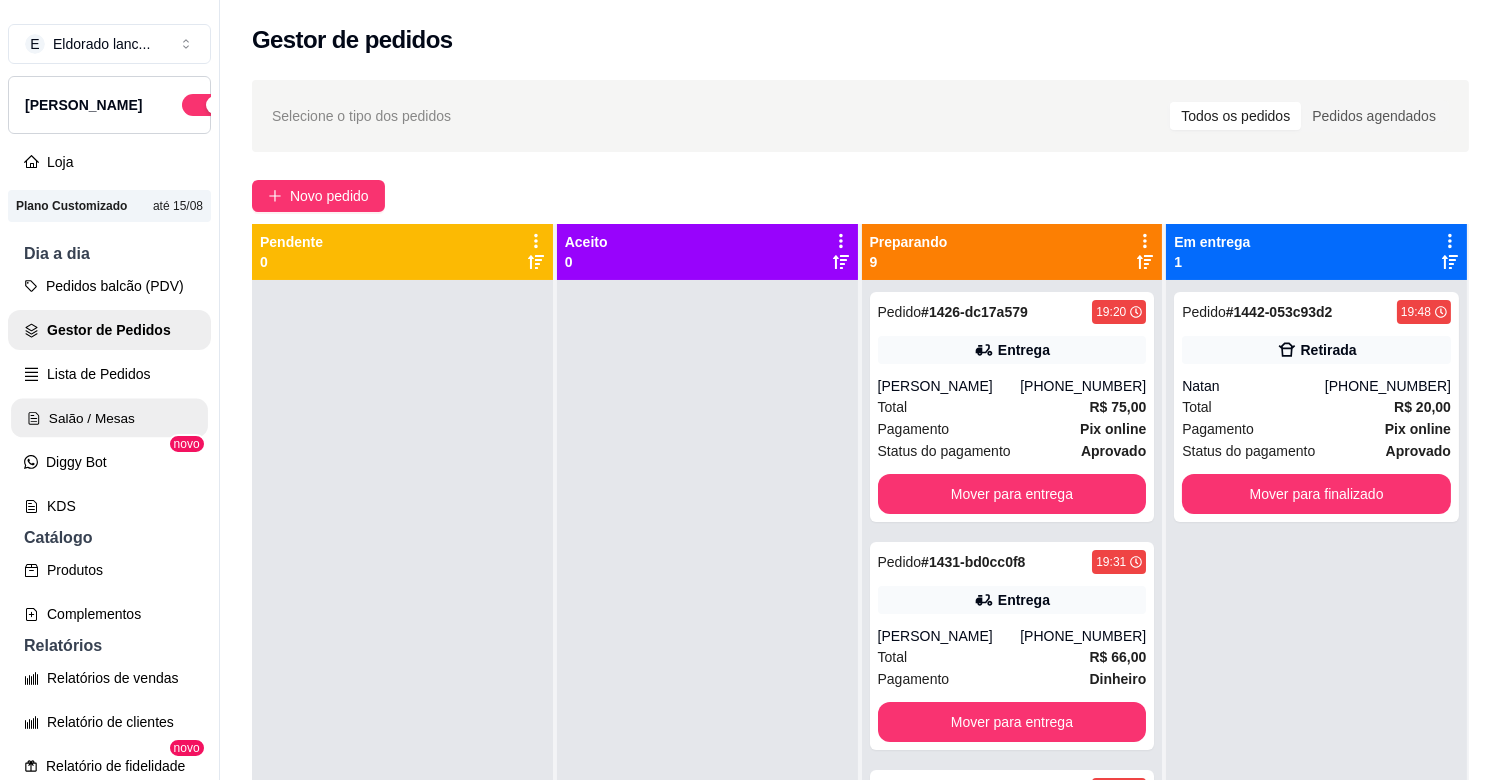 click on "Salão / Mesas" at bounding box center (109, 418) 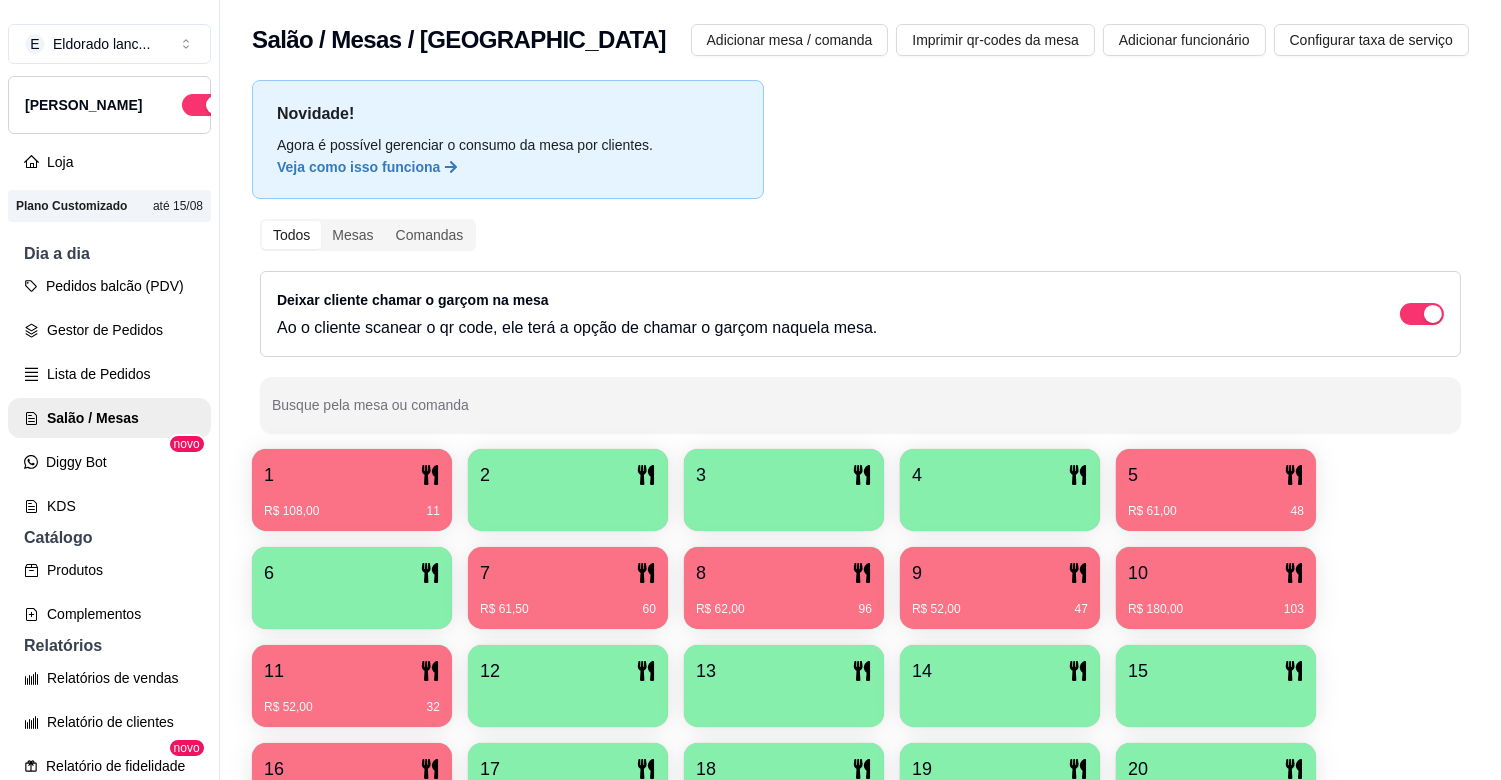 click on "E Eldorado lanc ... Loja Aberta Loja Plano Customizado até 15/08   Dia a dia Pedidos balcão (PDV) Gestor de Pedidos Lista de Pedidos Salão / Mesas Diggy Bot novo KDS Catálogo Produtos Complementos Relatórios Relatórios de vendas Relatório de clientes Relatório de fidelidade novo Gerenciar Entregadores novo Nota Fiscal (NFC-e) Controle de caixa Controle de fiado Cupons Clientes Estoque Configurações Diggy Planos Precisa de ajuda? Sair Salão / Mesas / Comandas Adicionar mesa / comanda Imprimir qr-codes da mesa Adicionar funcionário Configurar taxa de serviço Novidade! Agora é possível gerenciar o consumo da mesa por clientes.   Veja como isso funciona Todos Mesas Comandas Deixar cliente chamar o garçom na mesa Ao o cliente scanear o qr code, ele terá a opção de chamar o garçom naquela mesa. Busque pela mesa ou comanda
1 R$ 108,00 11 2 3 4 5 R$ 61,00 48 6 7 R$ 61,50 60 8 R$ 62,00 96 9 R$ 52,00 47 10 R$ 180,00 103 11 R$ 52,00 32 12 13 14 15 16 R$ 175,00 45 17 18 19 20" at bounding box center [750, 406] 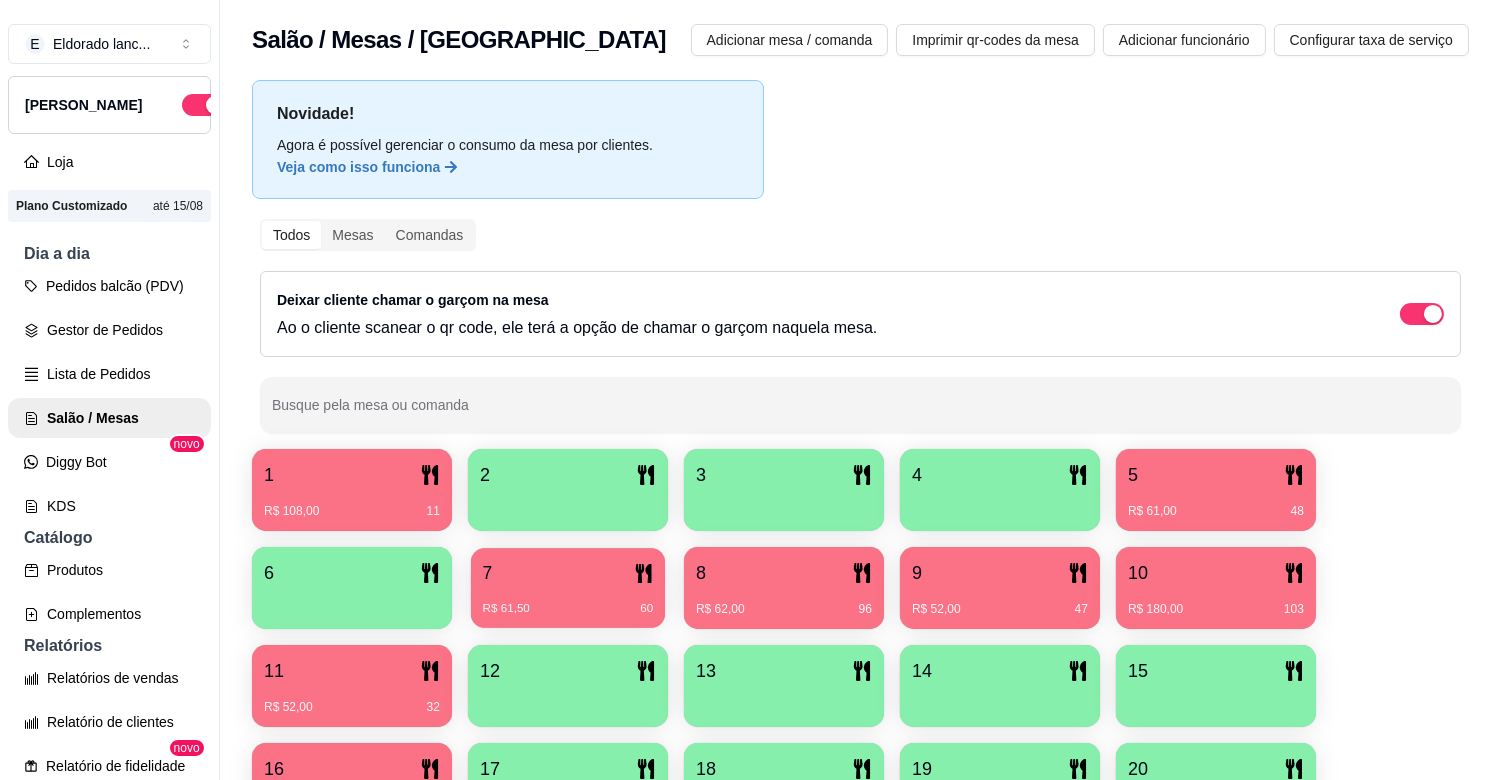 click on "7" at bounding box center [568, 573] 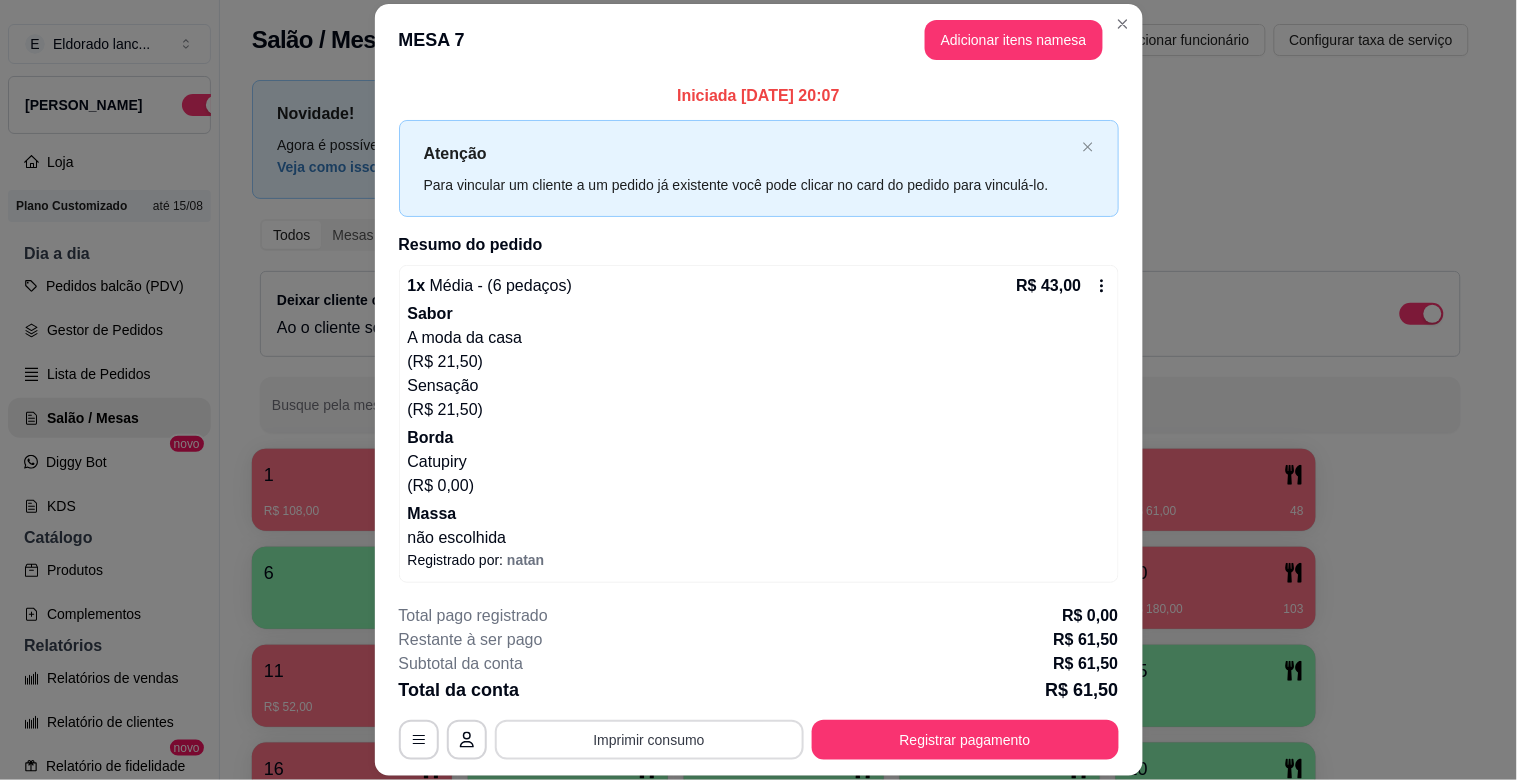 click on "Imprimir consumo" at bounding box center (649, 740) 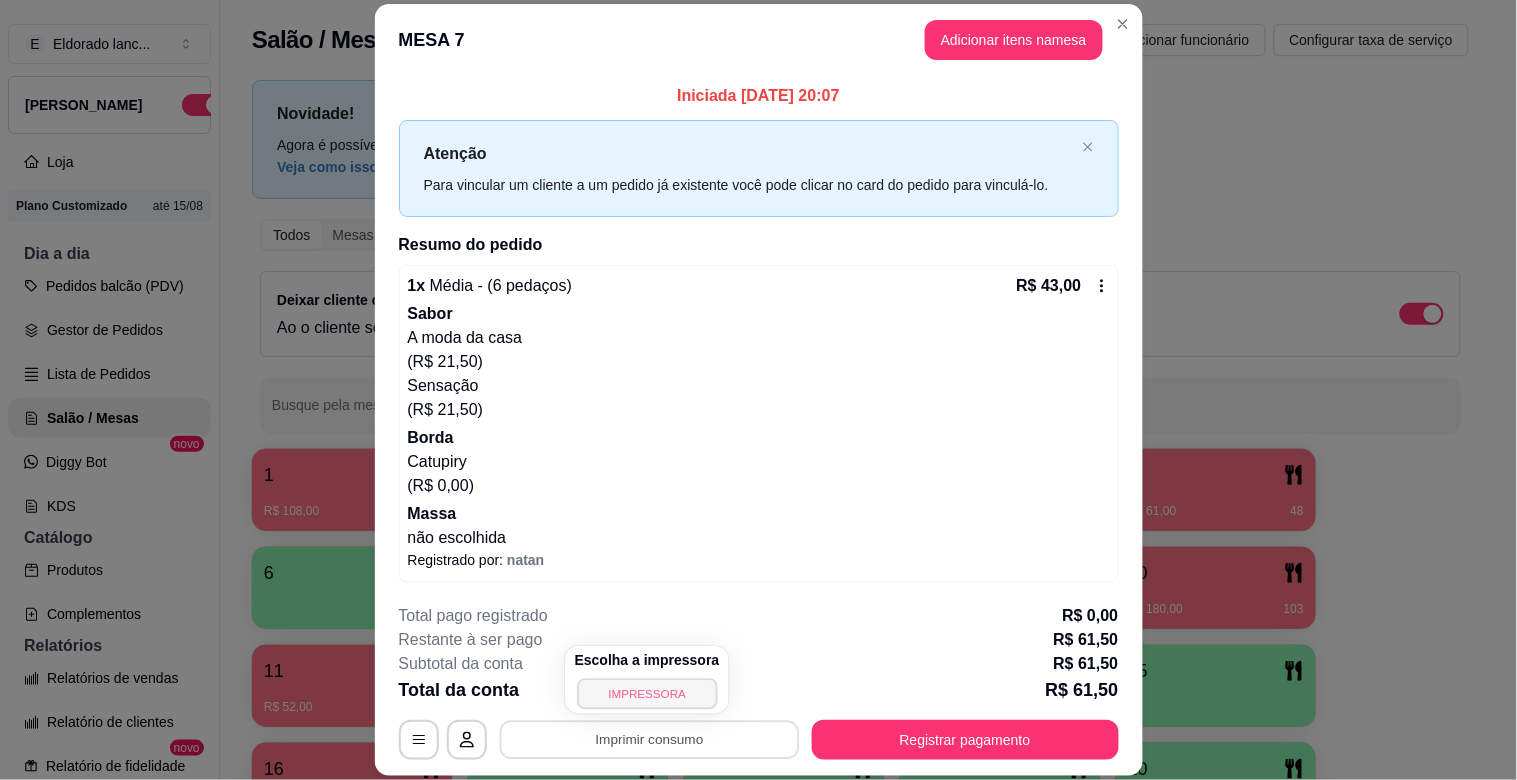 click on "IMPRESSORA" at bounding box center [647, 693] 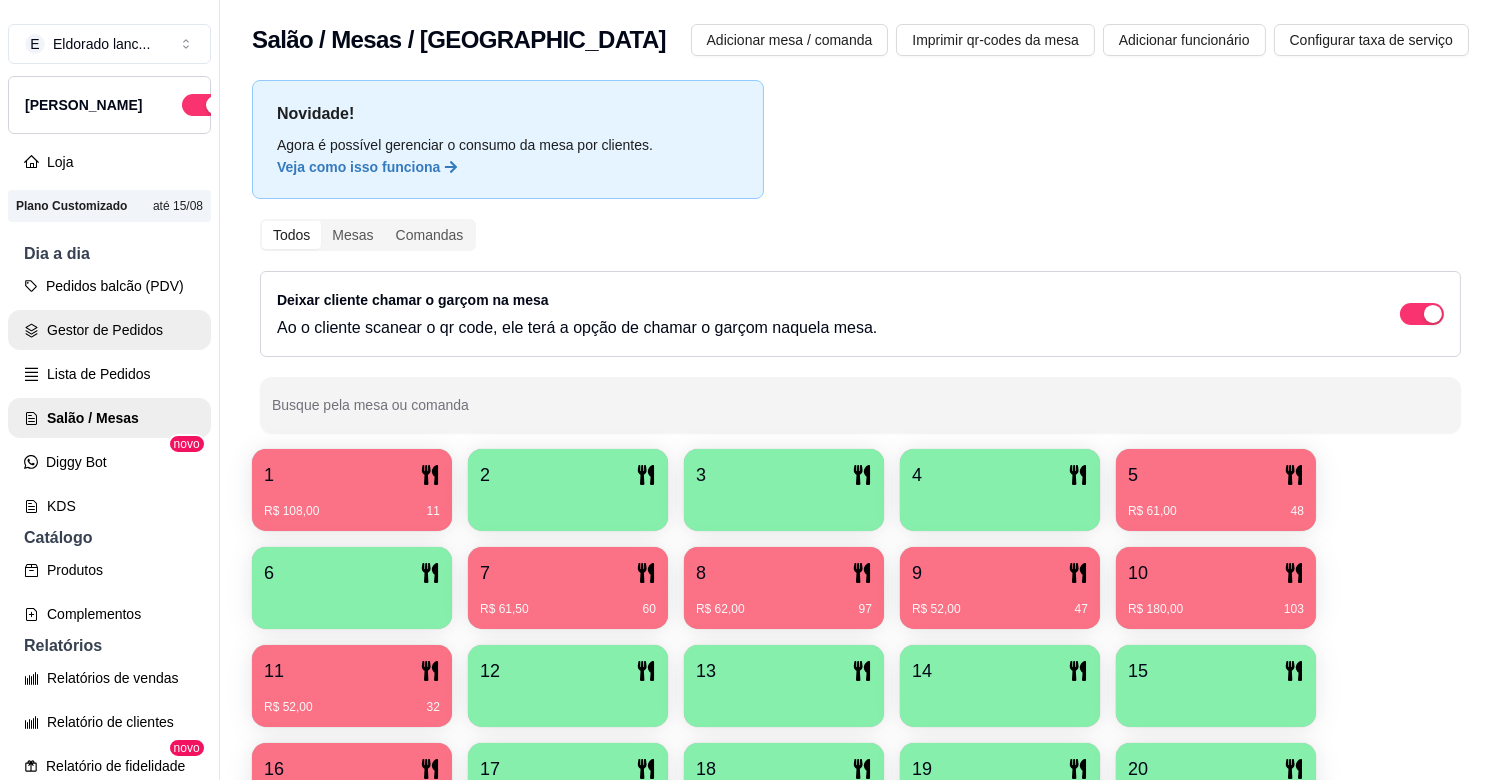 click on "Gestor de Pedidos" at bounding box center [109, 330] 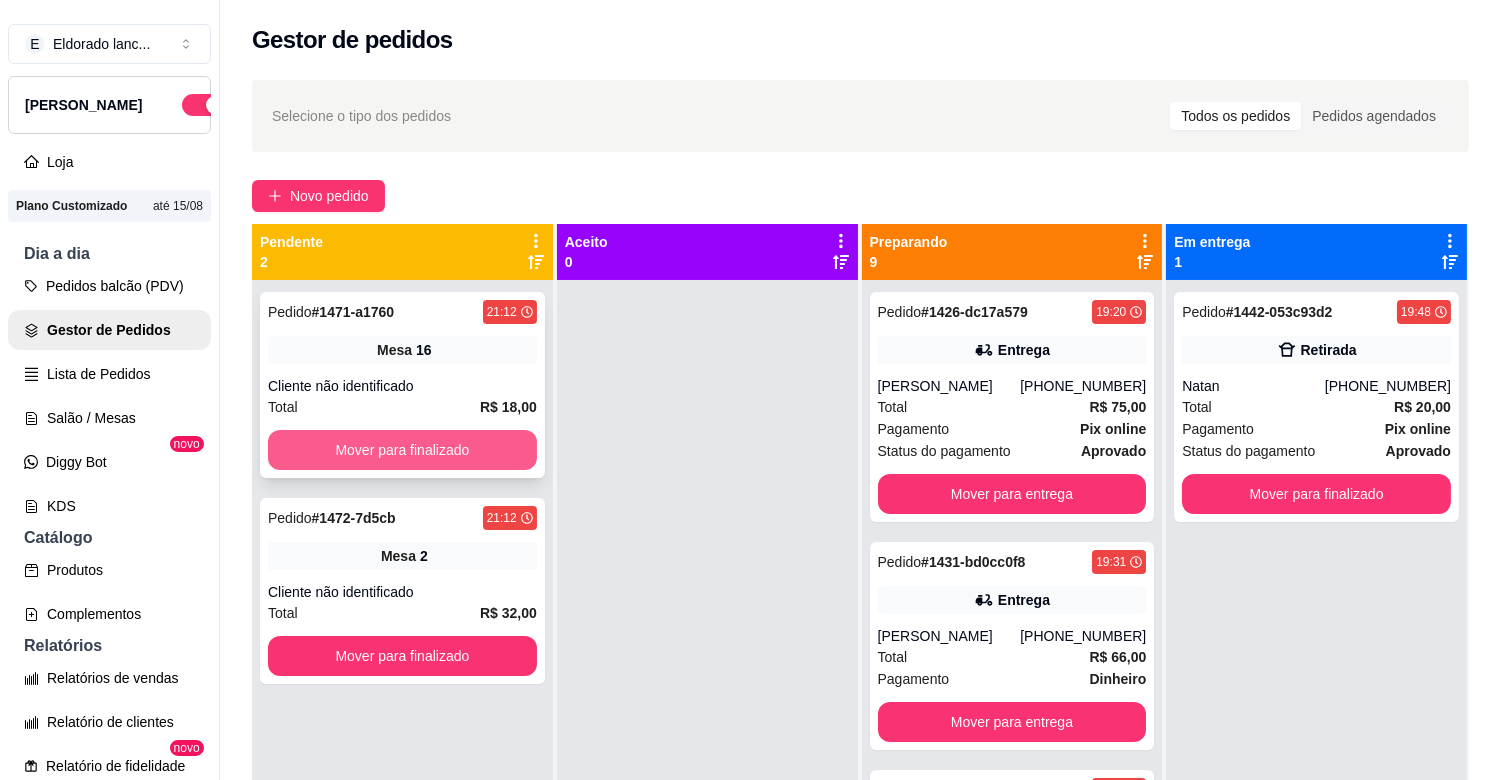 click on "Mover para finalizado" at bounding box center (402, 450) 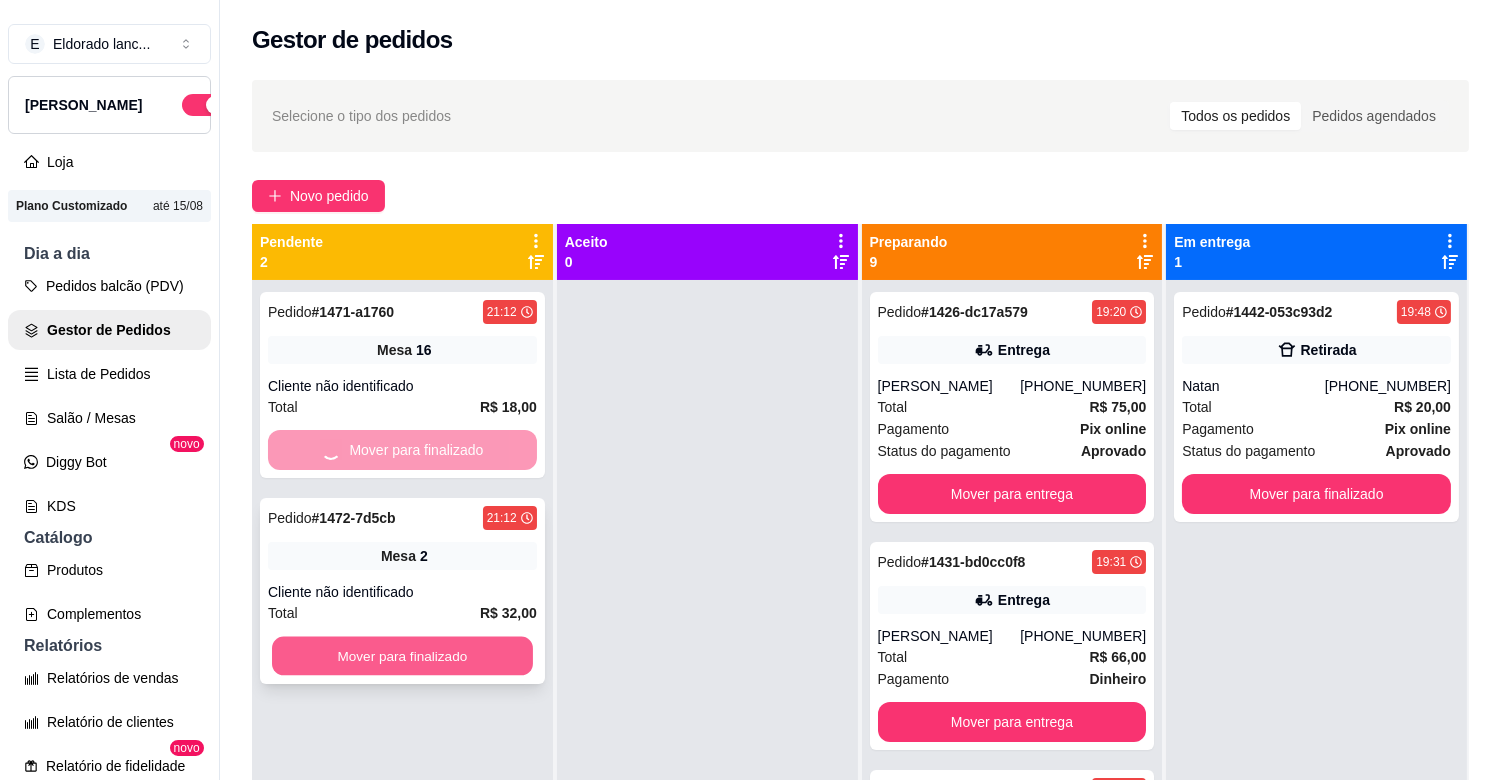 click on "Mover para finalizado" at bounding box center (402, 656) 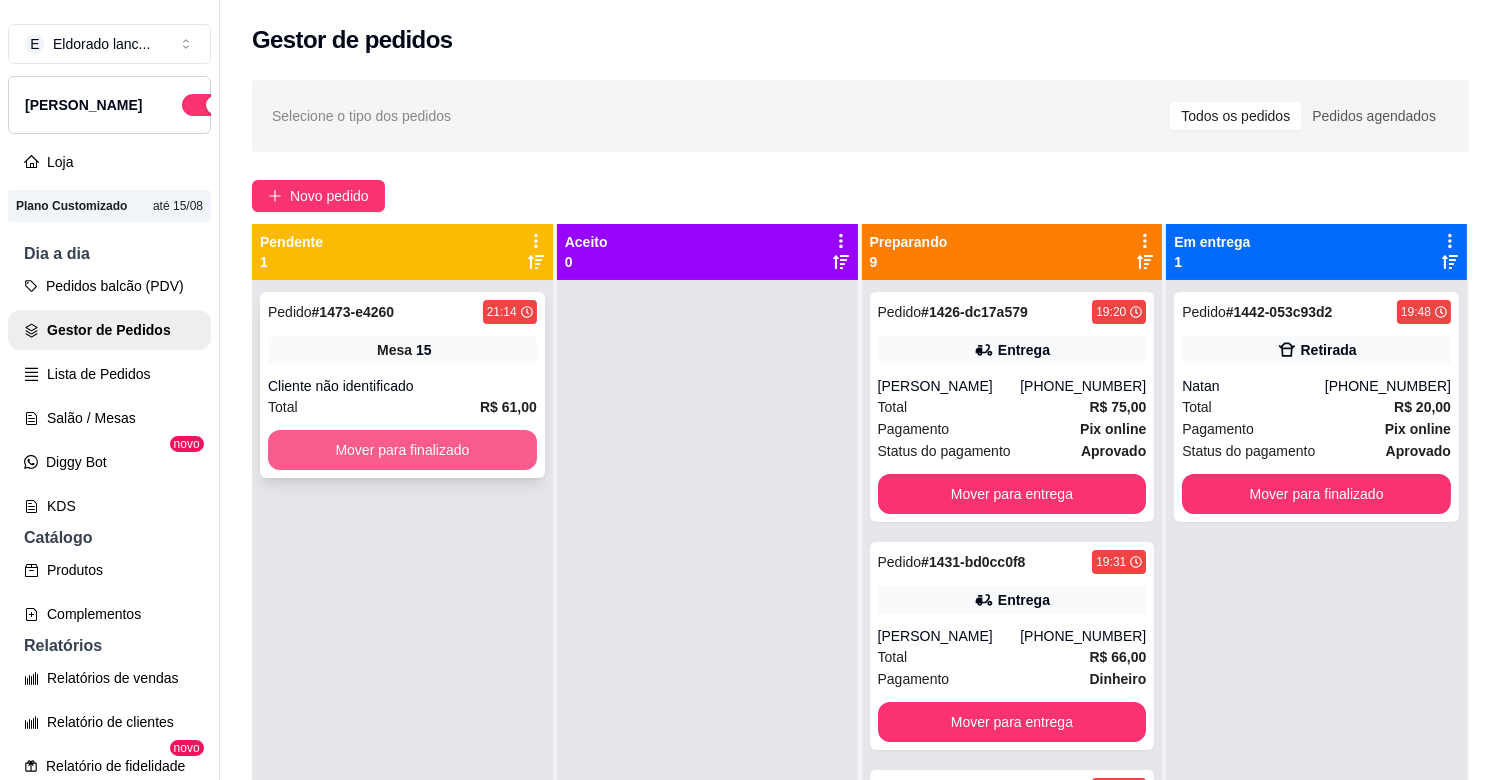 click on "Mover para finalizado" at bounding box center (402, 450) 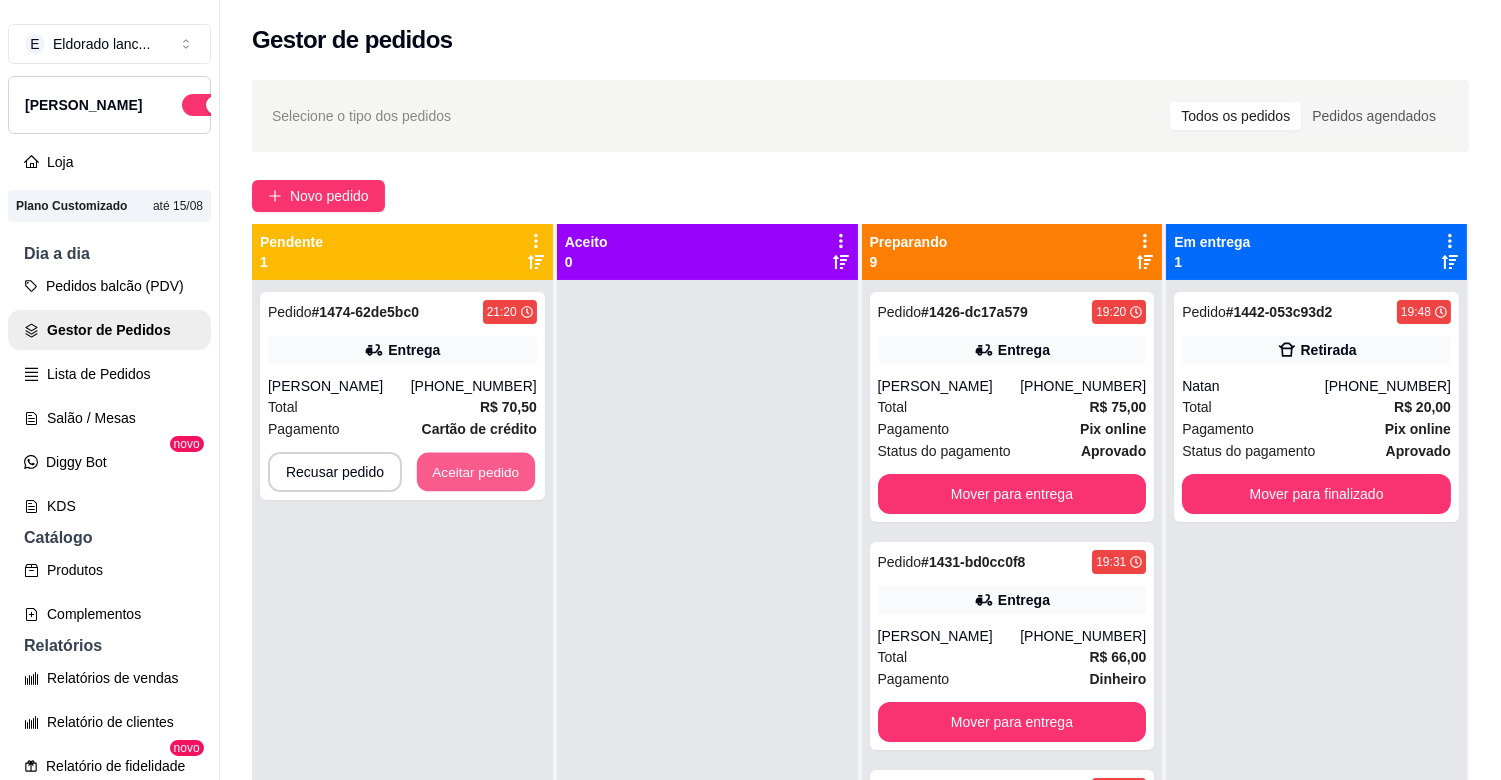 click on "Aceitar pedido" at bounding box center [476, 472] 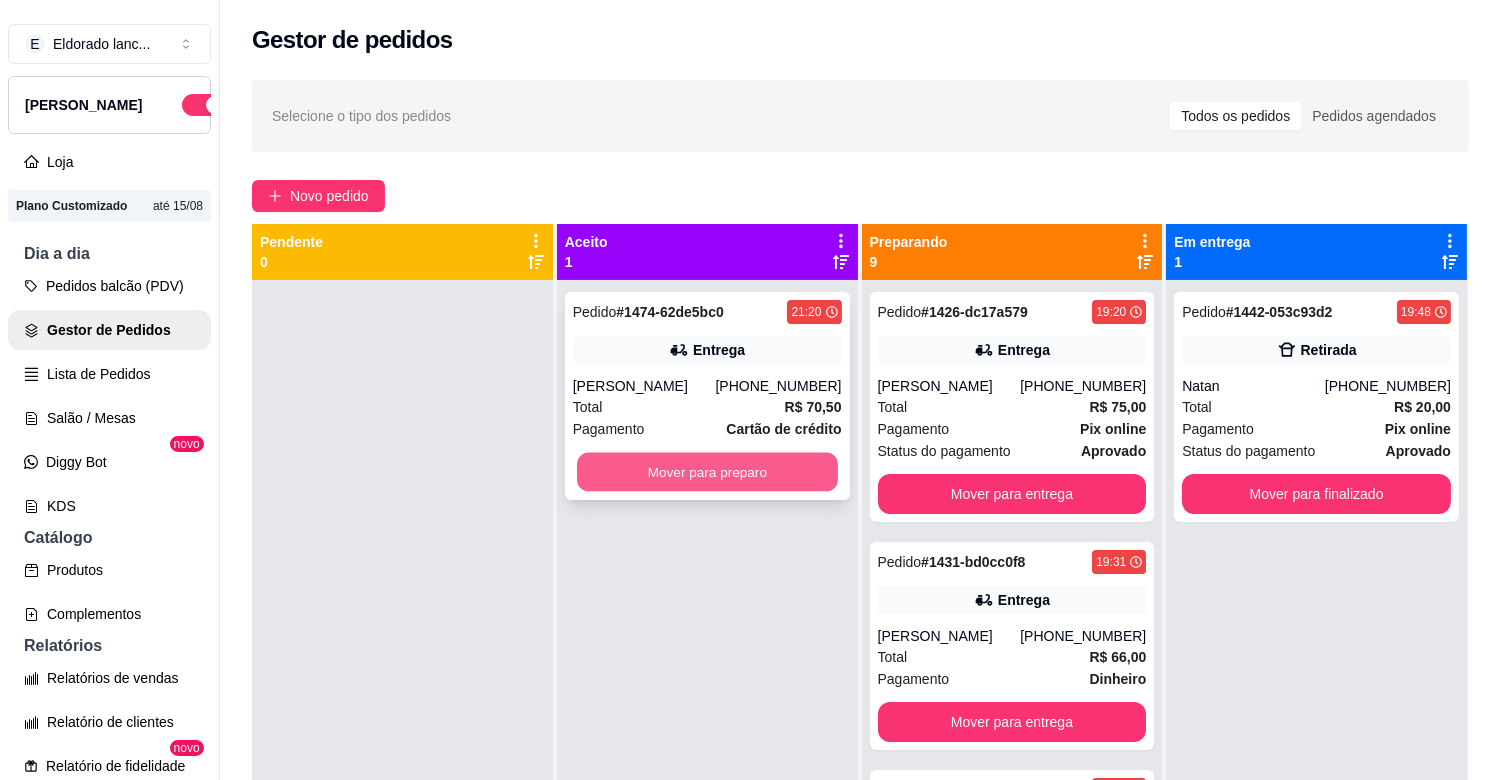 click on "Mover para preparo" at bounding box center [707, 472] 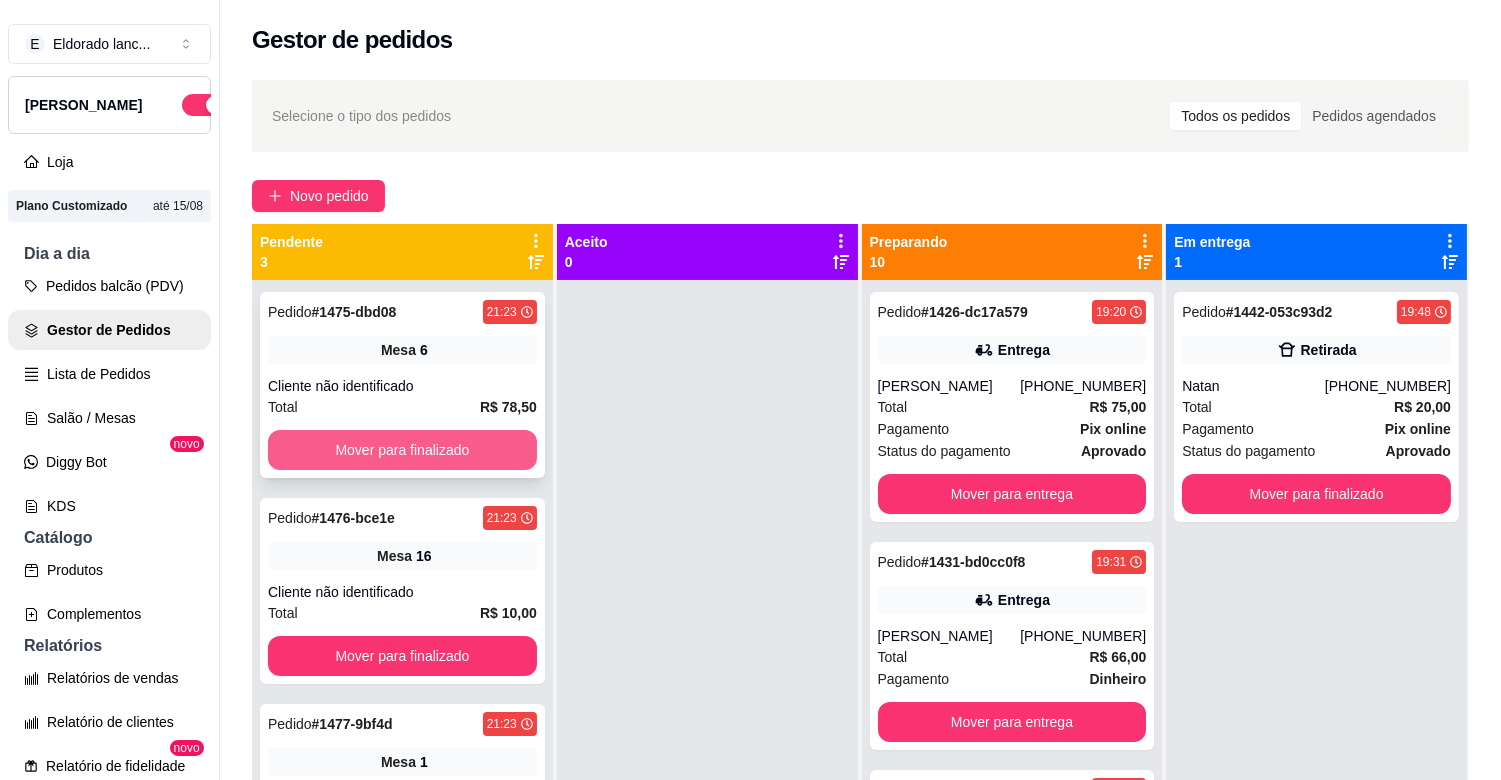click on "Mover para finalizado" at bounding box center [402, 450] 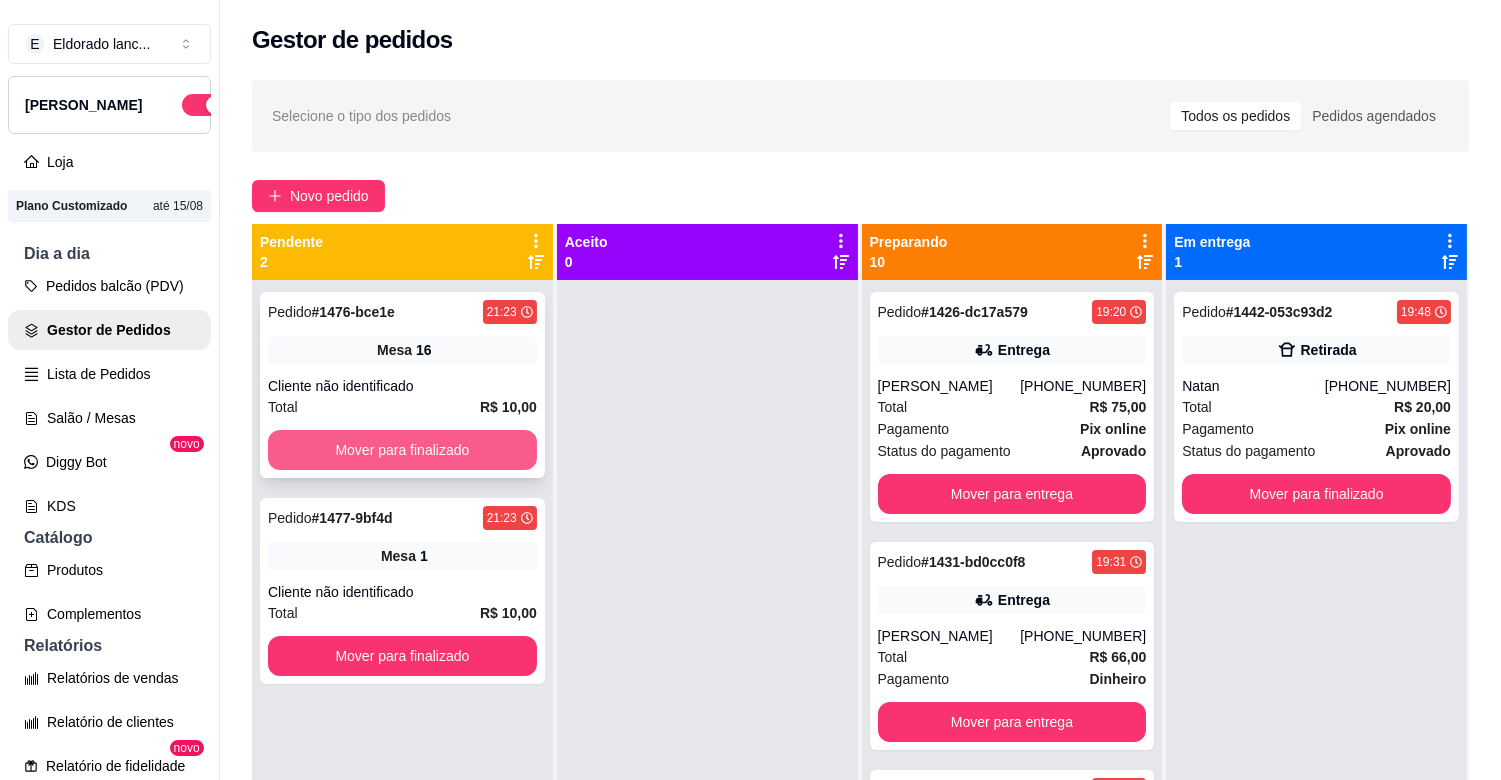 click on "Mover para finalizado" at bounding box center (402, 450) 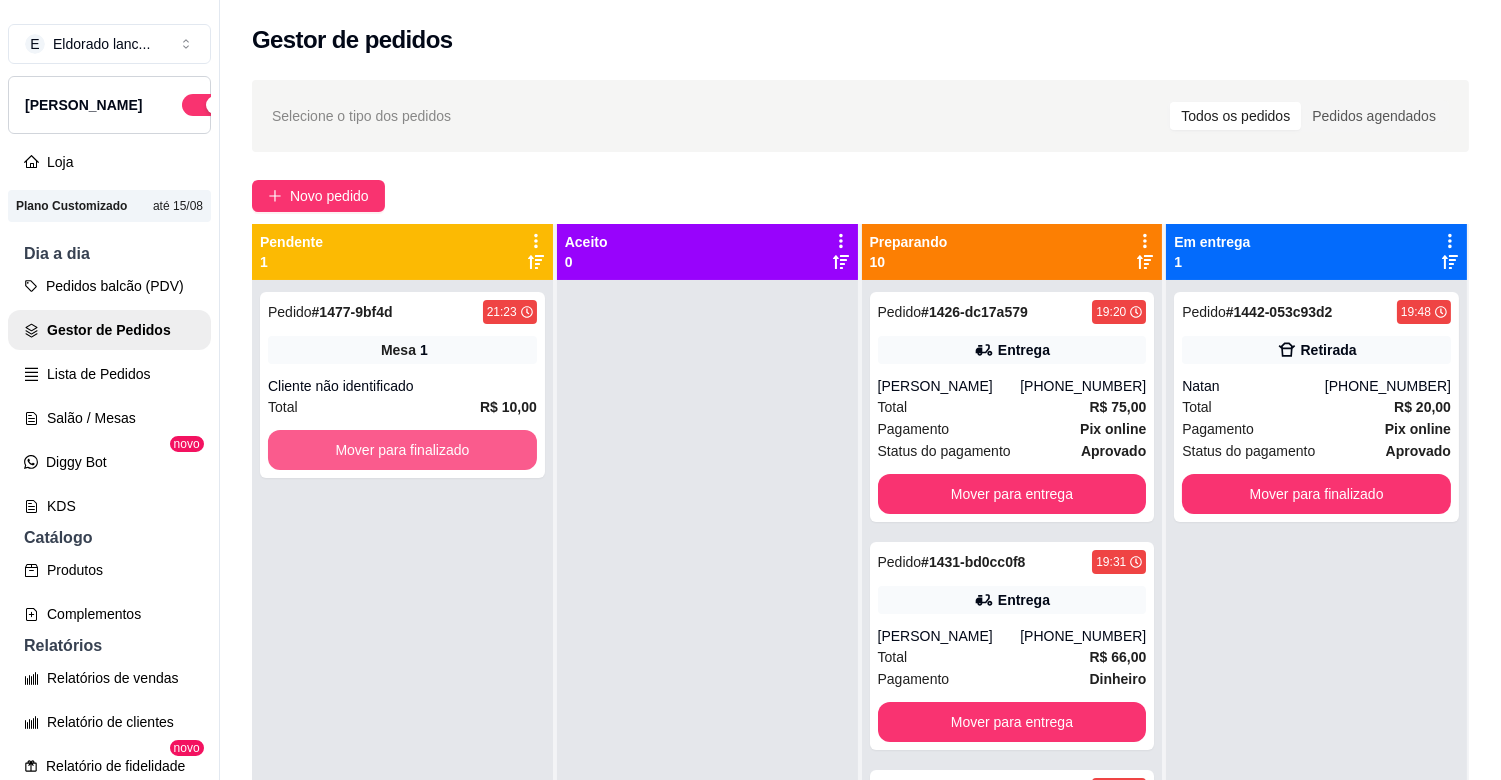 click on "Mover para finalizado" at bounding box center (402, 450) 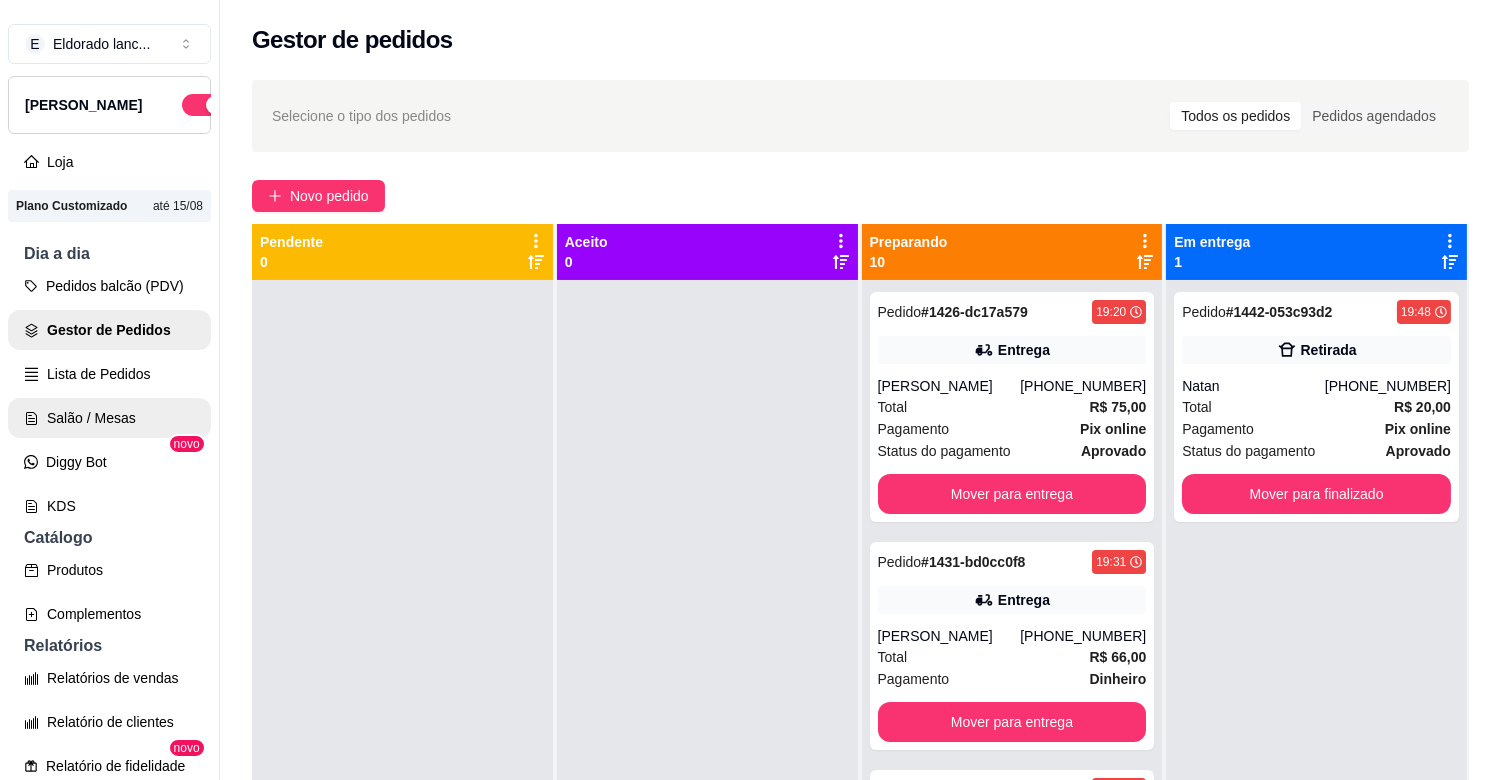 click on "Salão / Mesas" at bounding box center (109, 418) 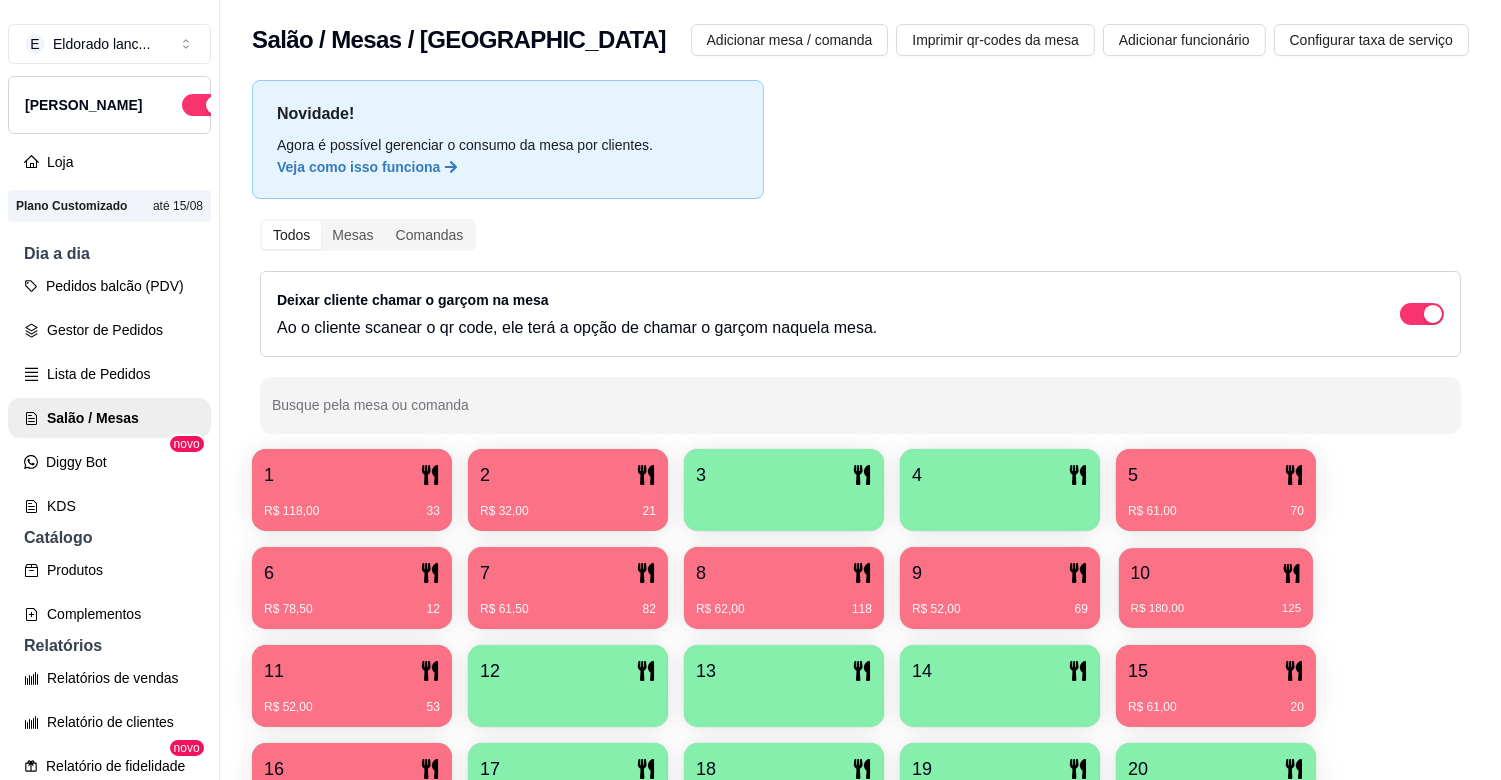click on "10" at bounding box center (1216, 573) 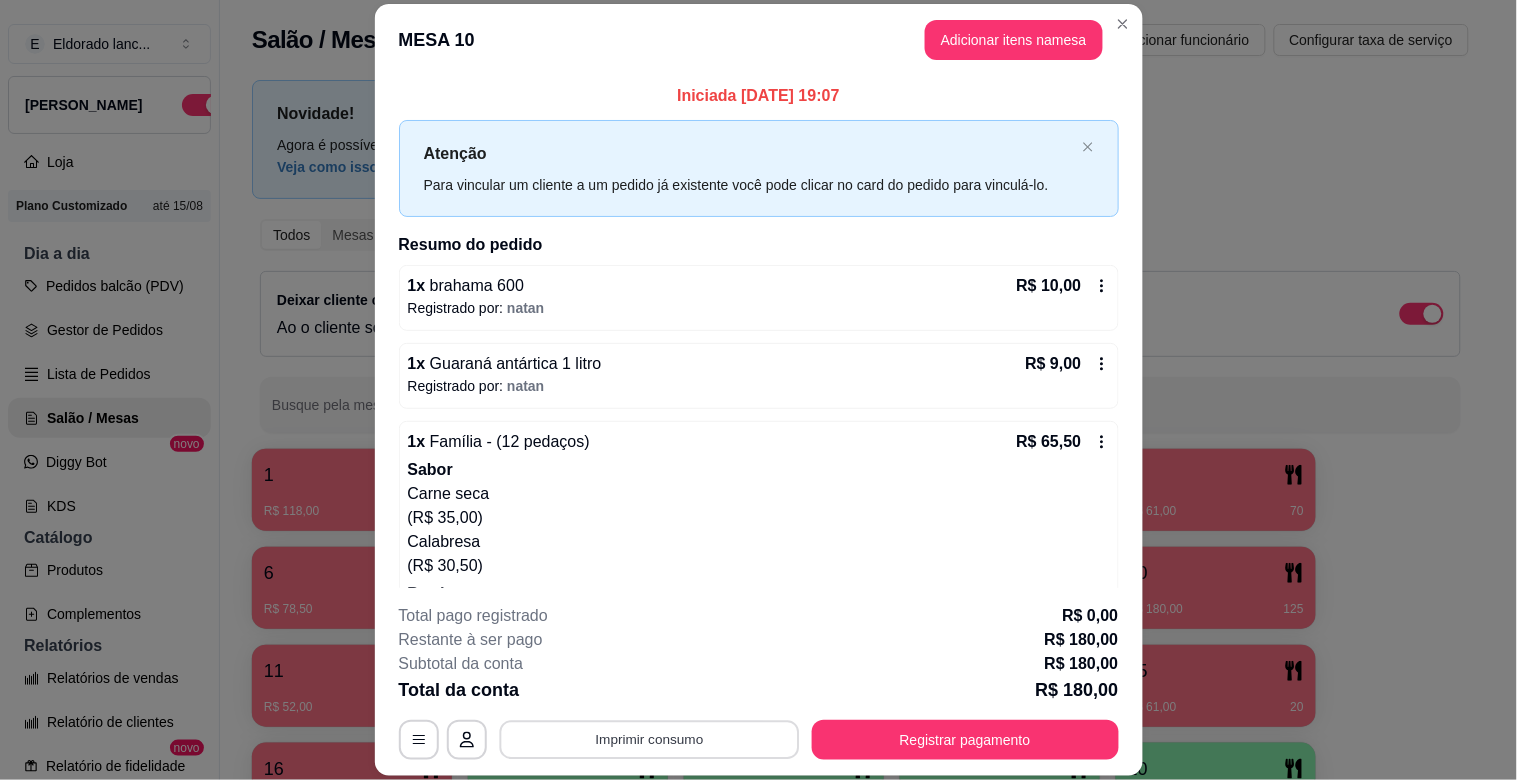click on "Imprimir consumo" at bounding box center (649, 740) 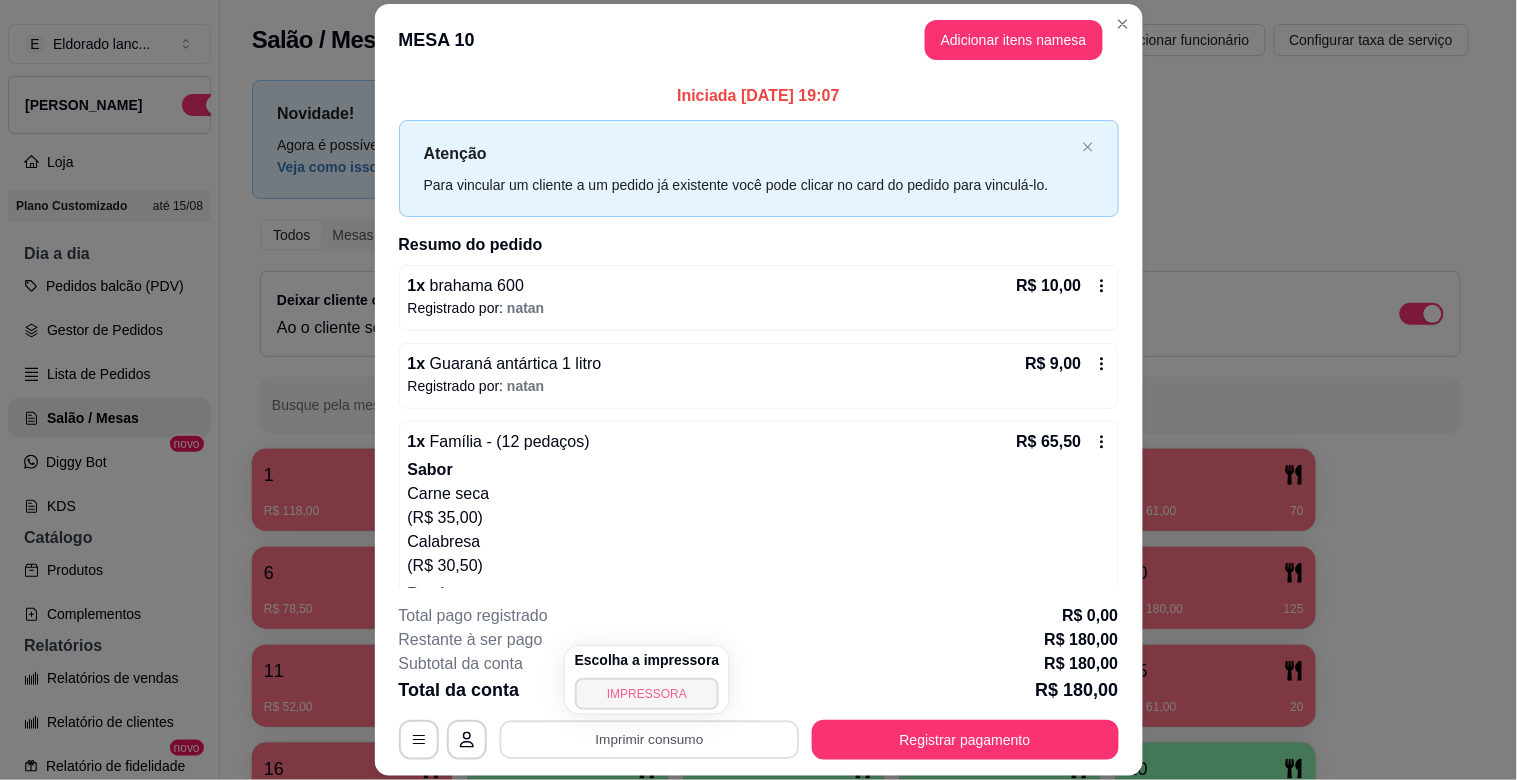 click on "IMPRESSORA" at bounding box center [647, 694] 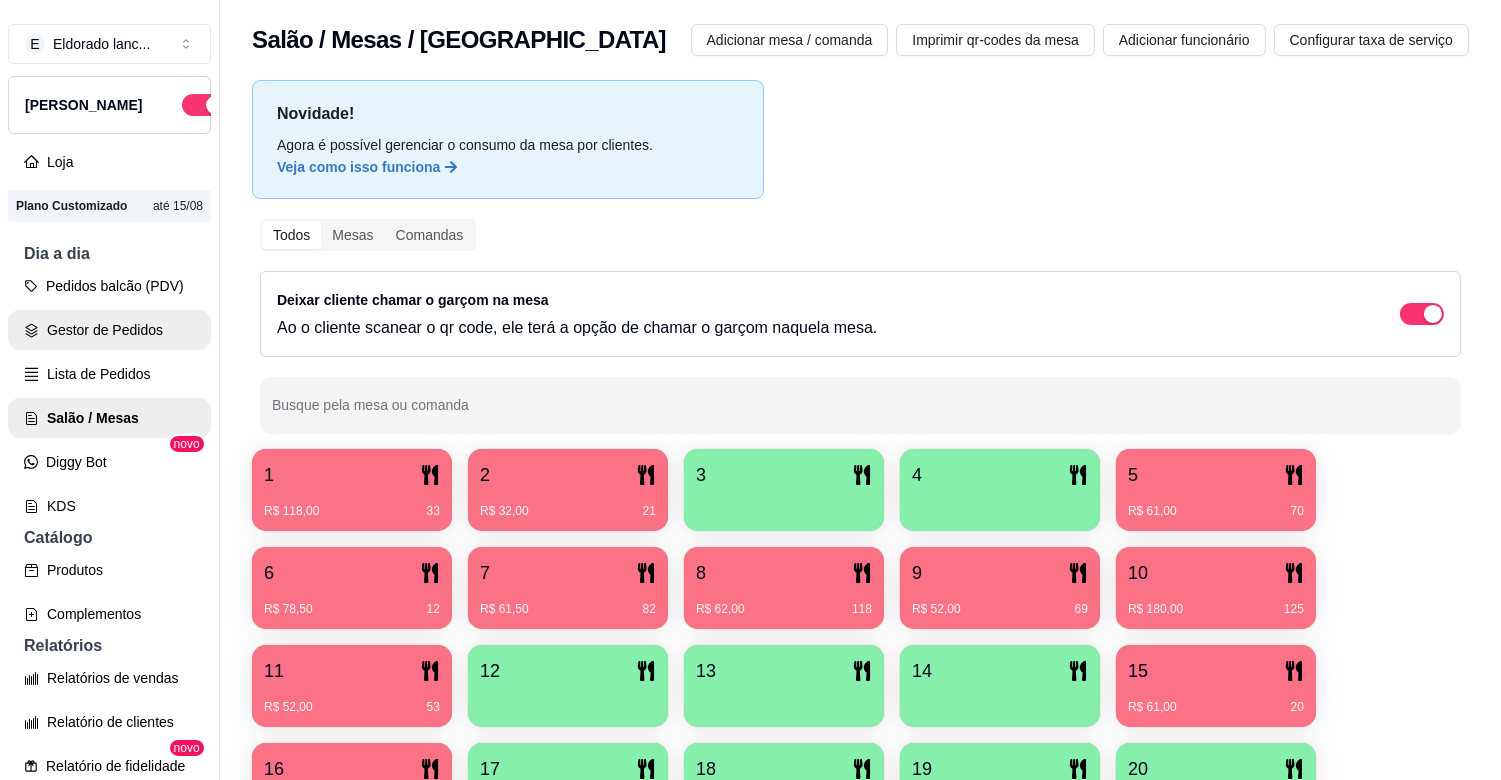 click on "Gestor de Pedidos" at bounding box center [109, 330] 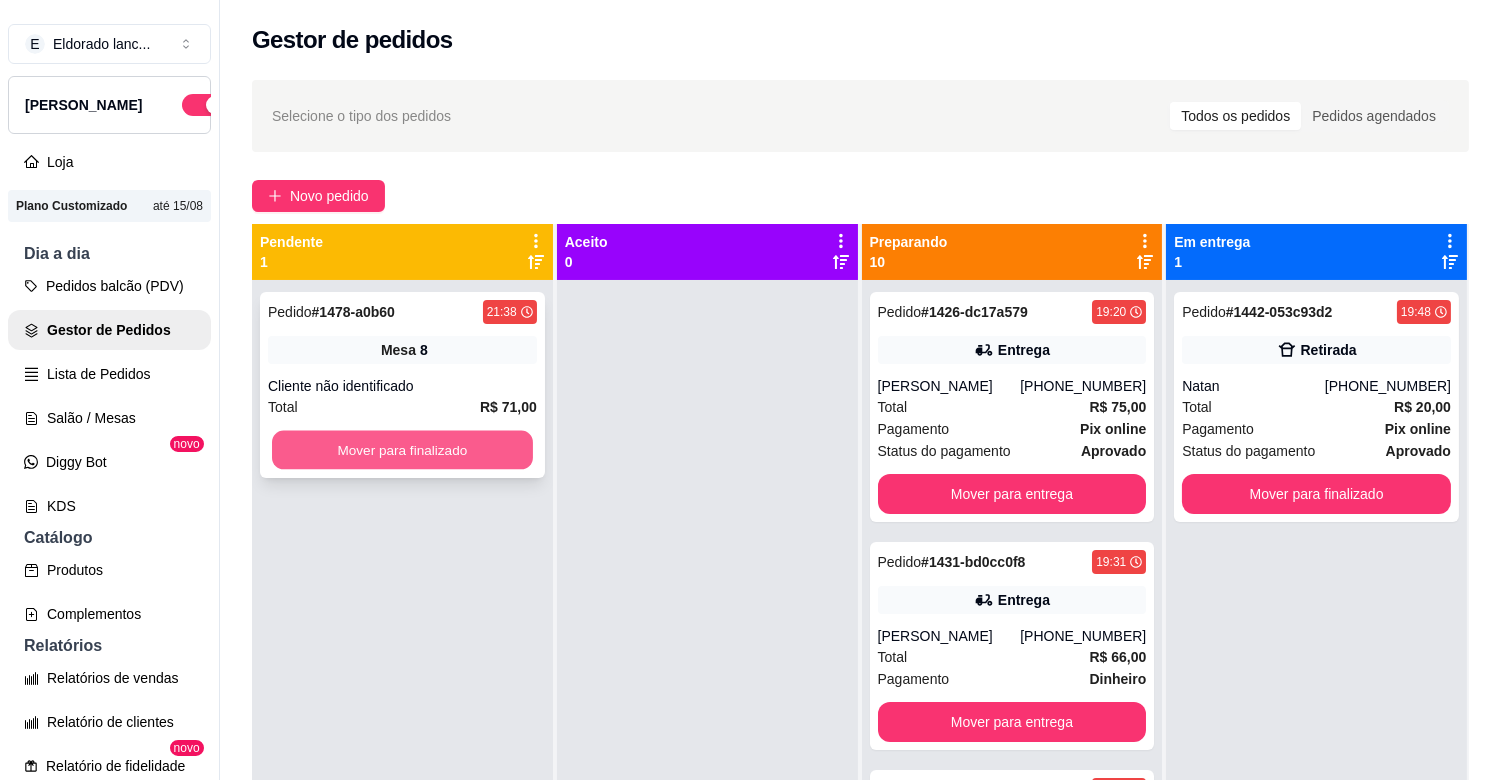 click on "Mover para finalizado" at bounding box center (402, 450) 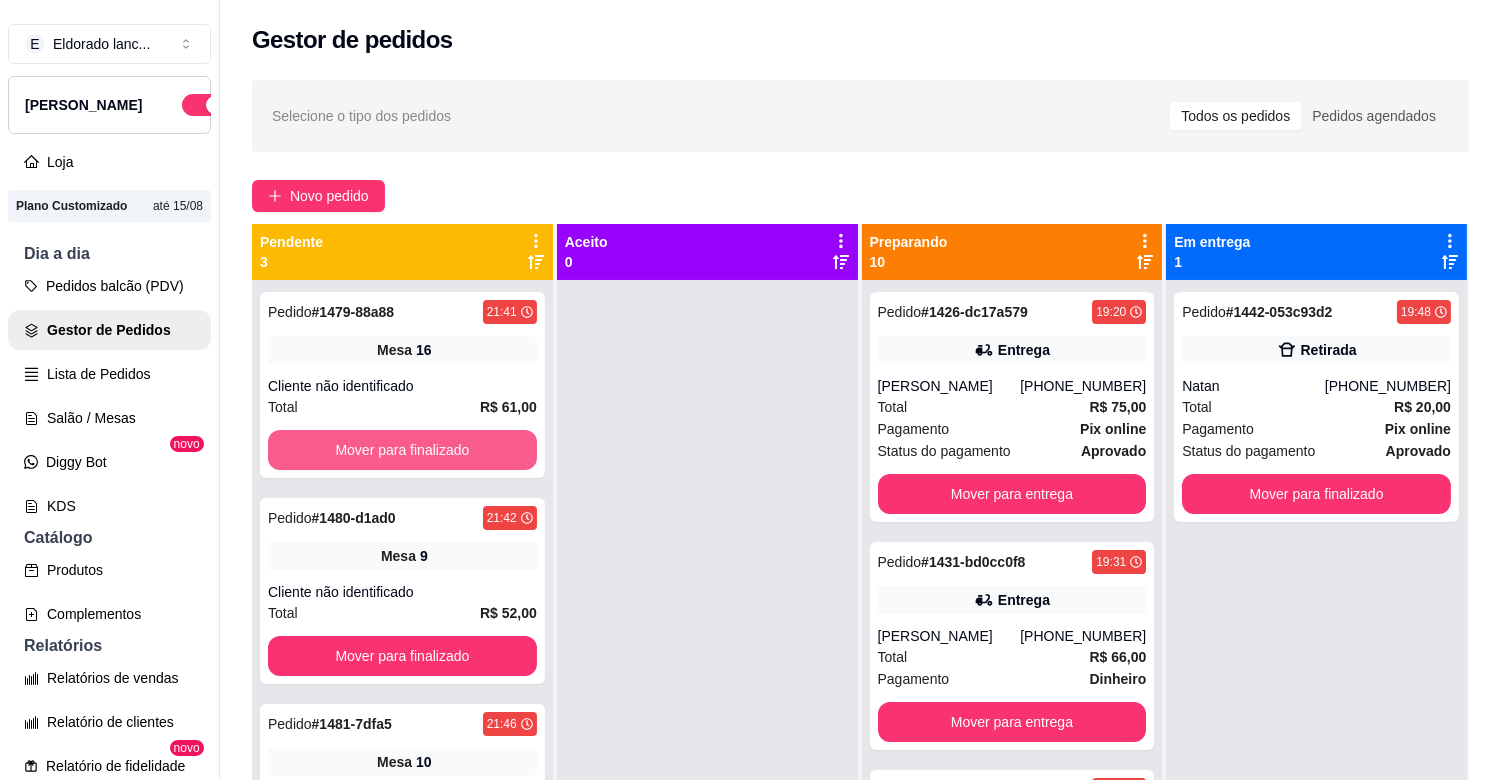 click on "Mover para finalizado" at bounding box center [402, 450] 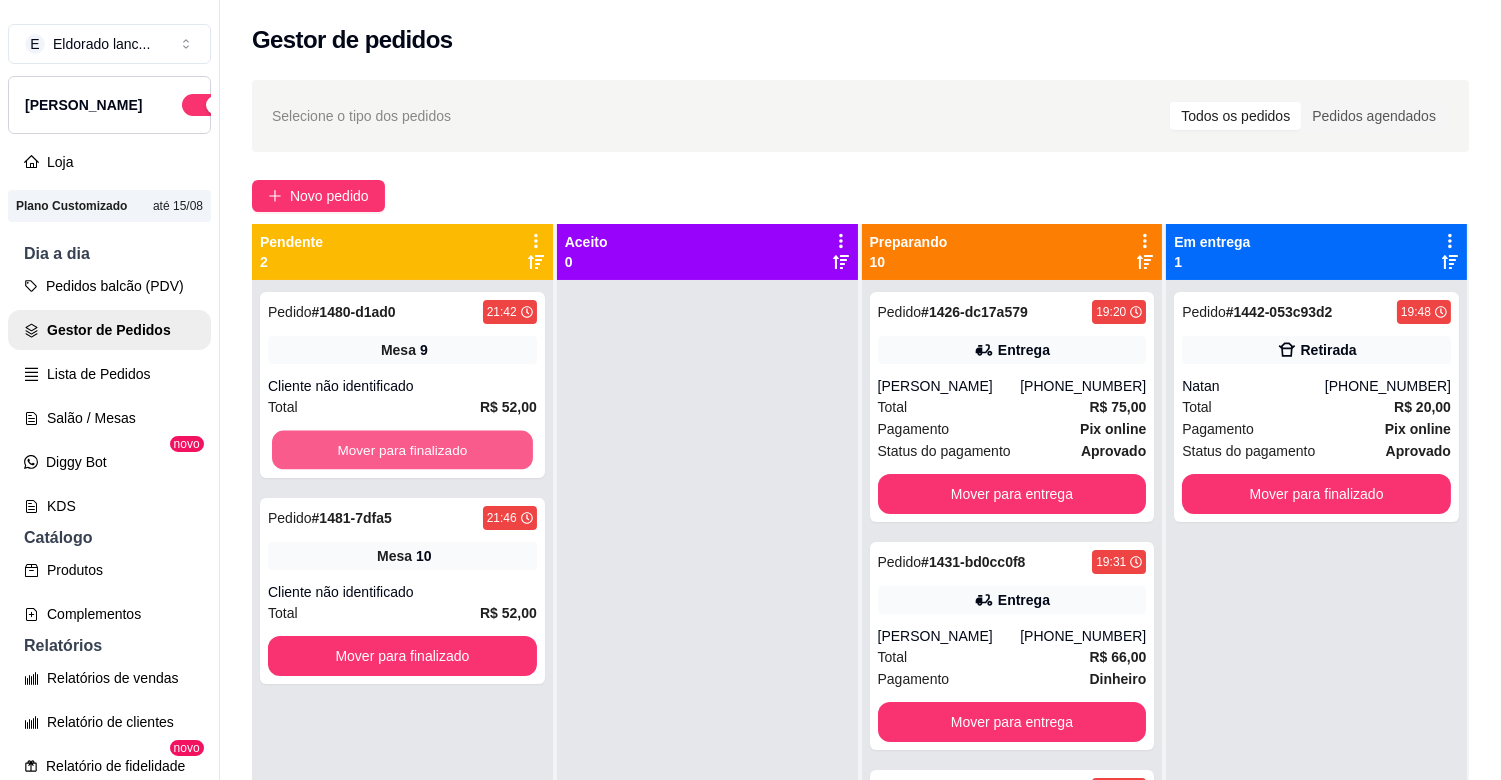 click on "Mover para finalizado" at bounding box center (402, 450) 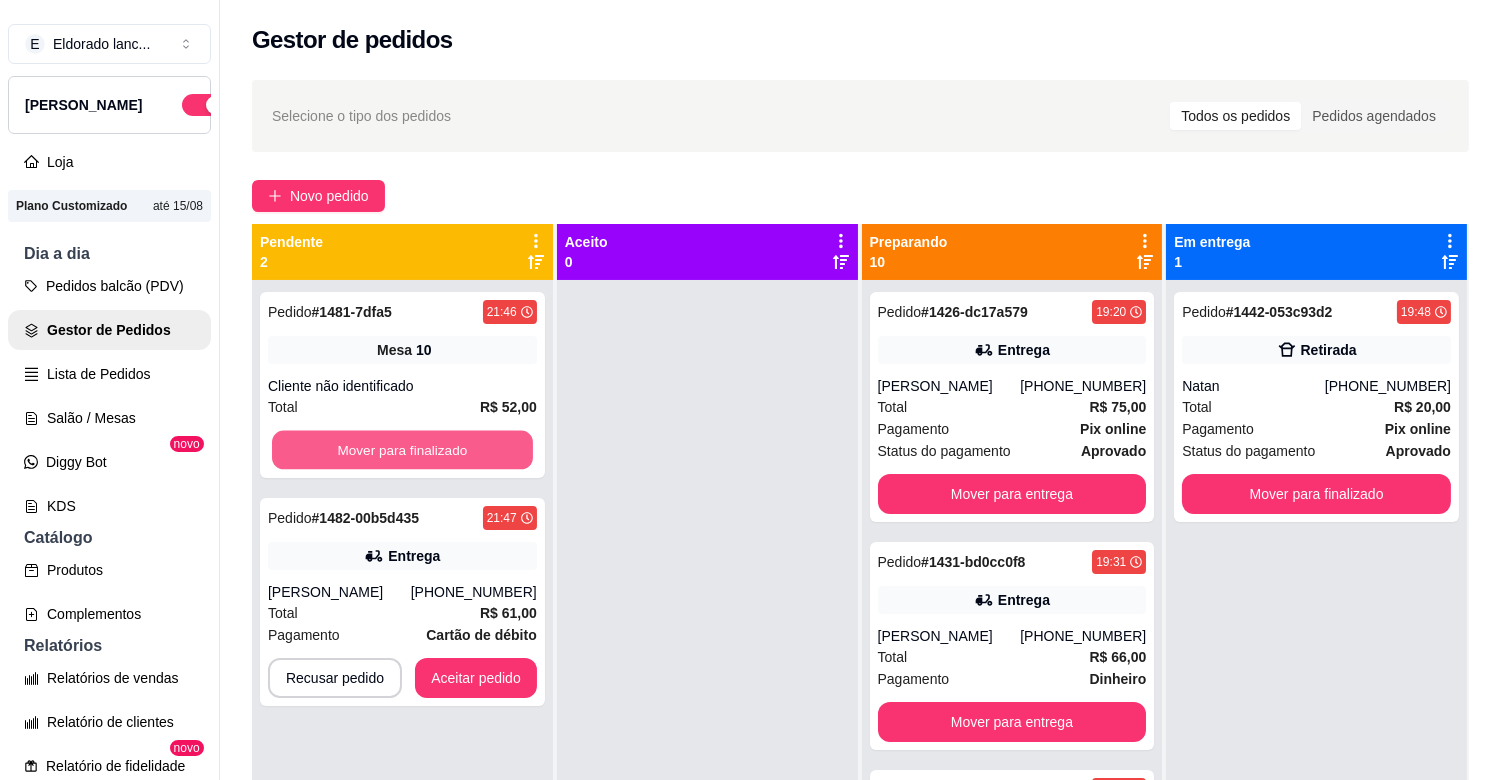 click on "Mover para finalizado" at bounding box center (402, 450) 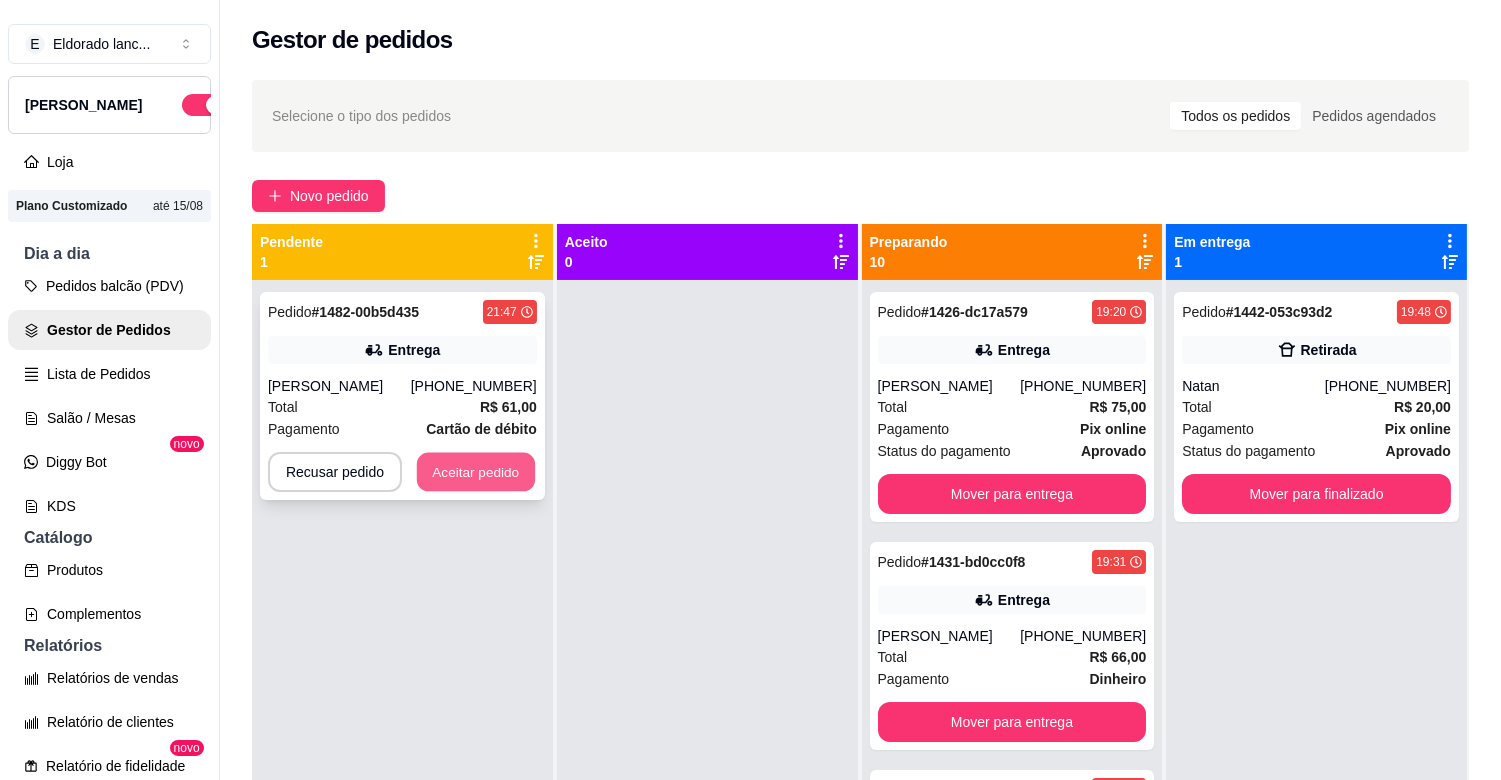 click on "Aceitar pedido" at bounding box center [476, 472] 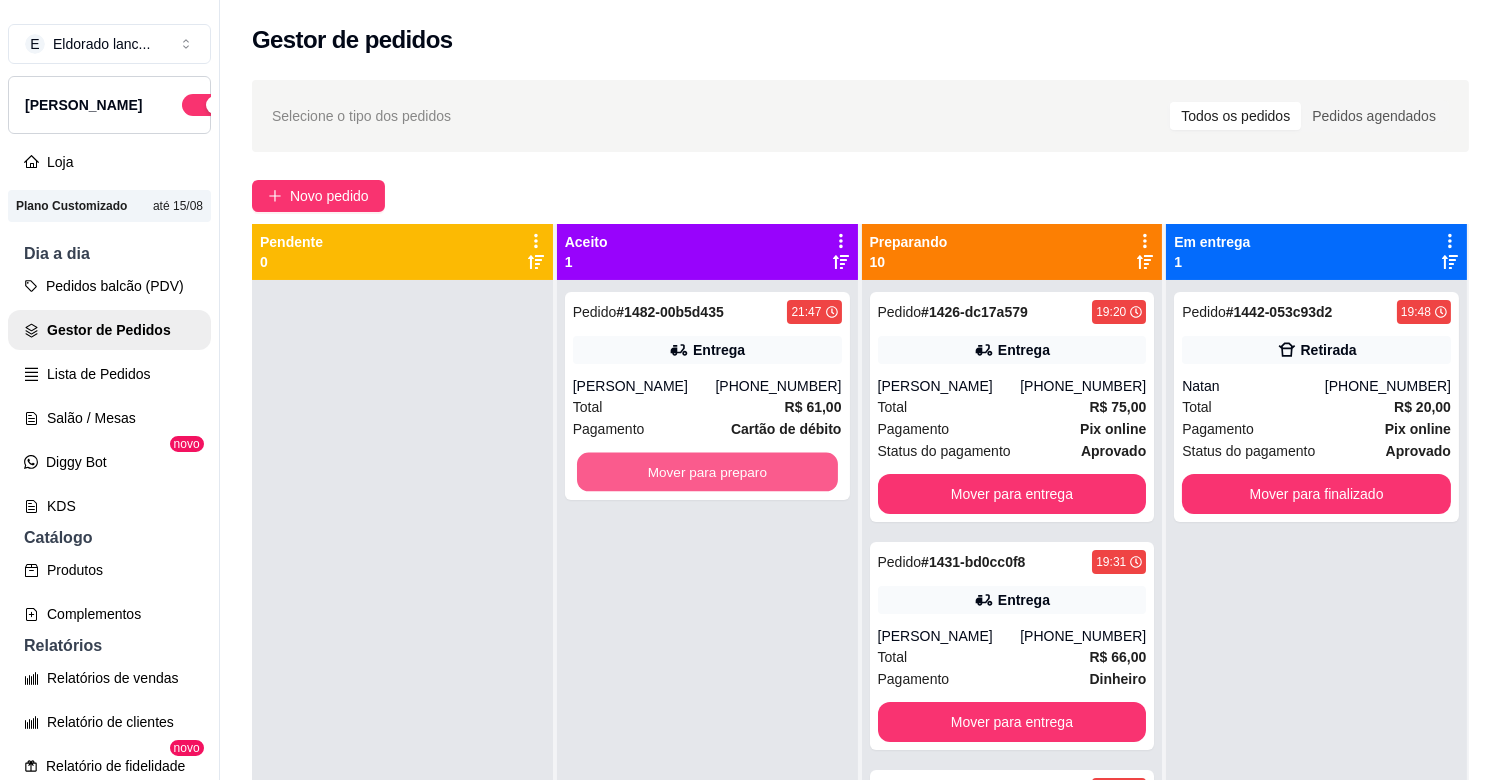 click on "Mover para preparo" at bounding box center (707, 472) 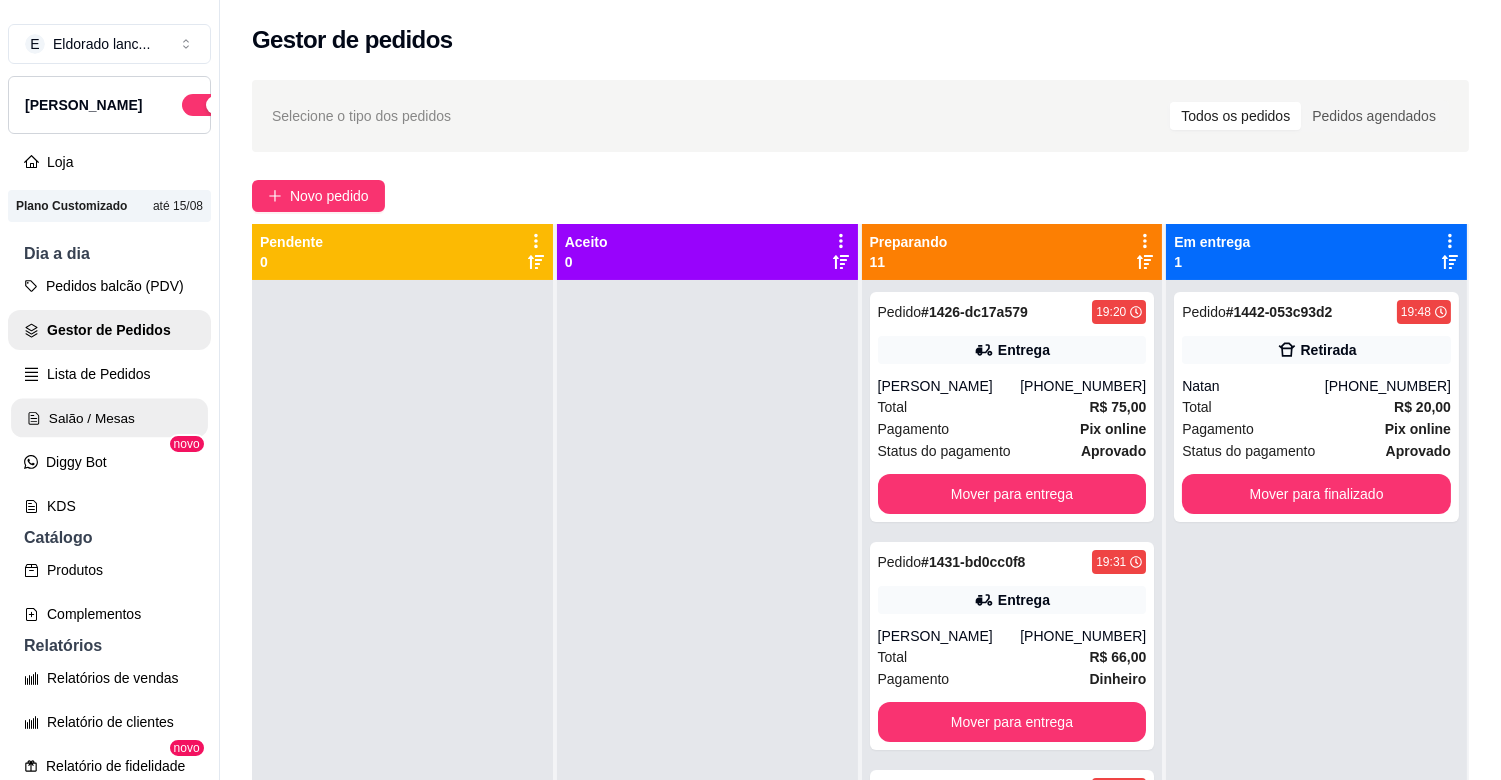click on "Salão / Mesas" at bounding box center [109, 418] 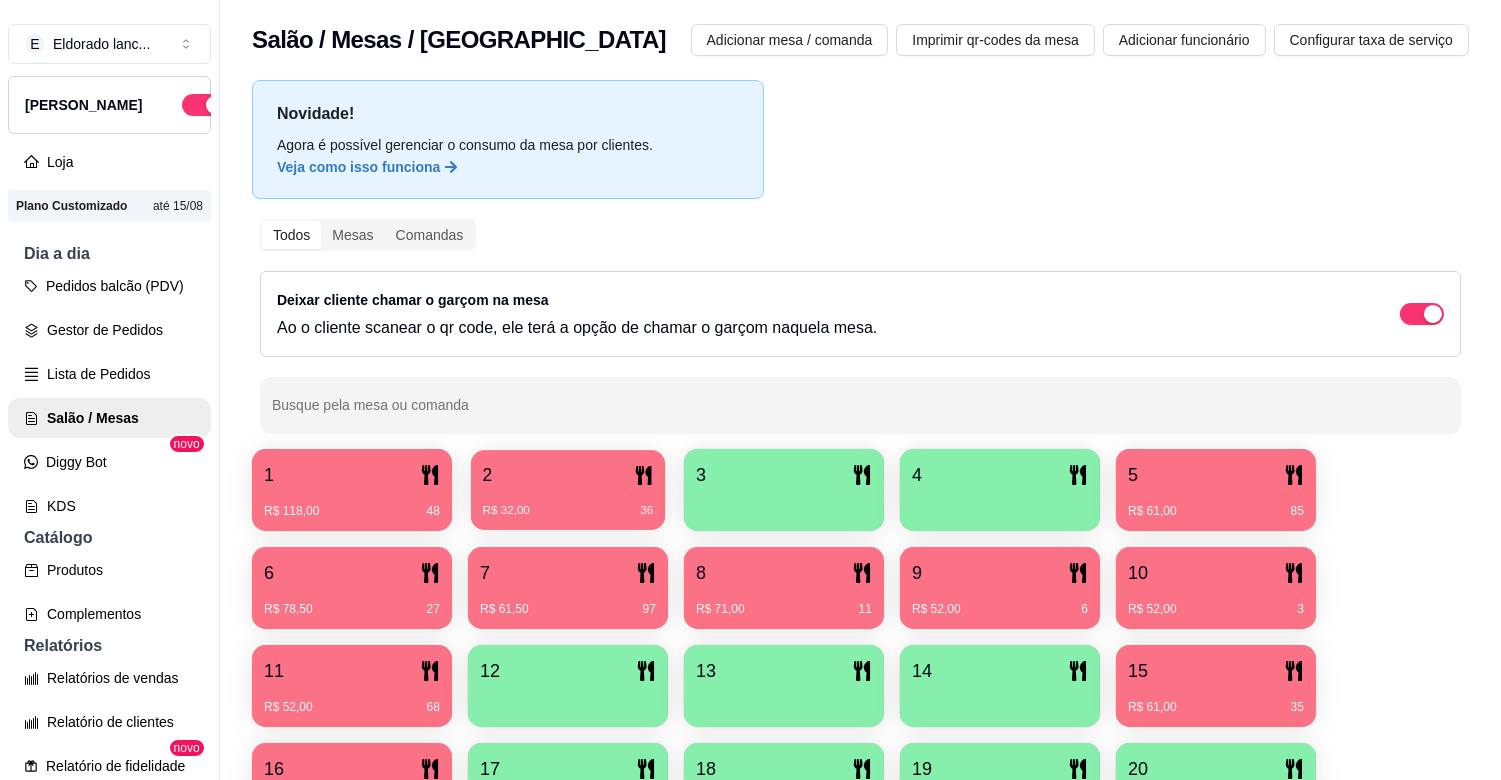 click on "2" at bounding box center (568, 475) 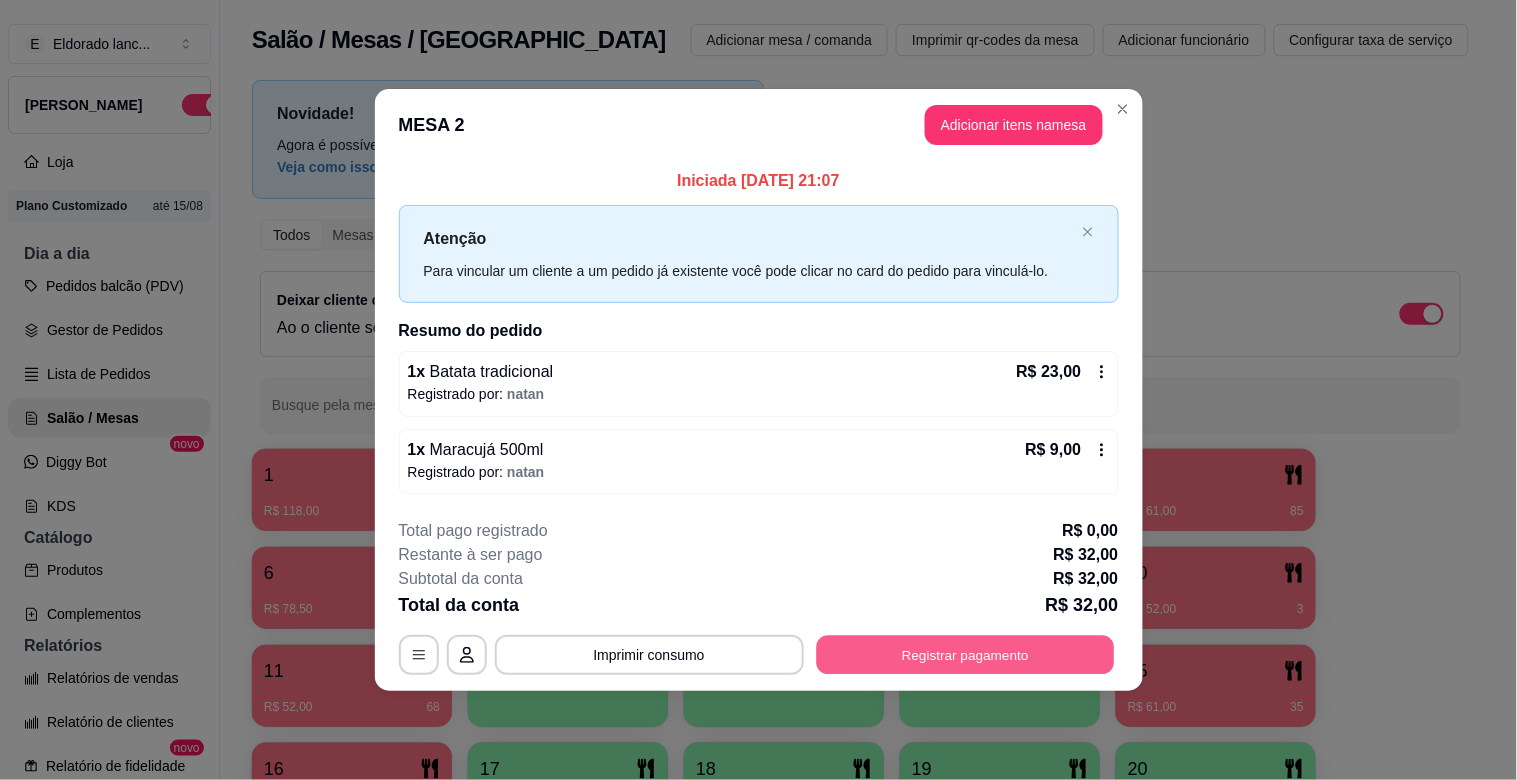 click on "Registrar pagamento" at bounding box center [965, 654] 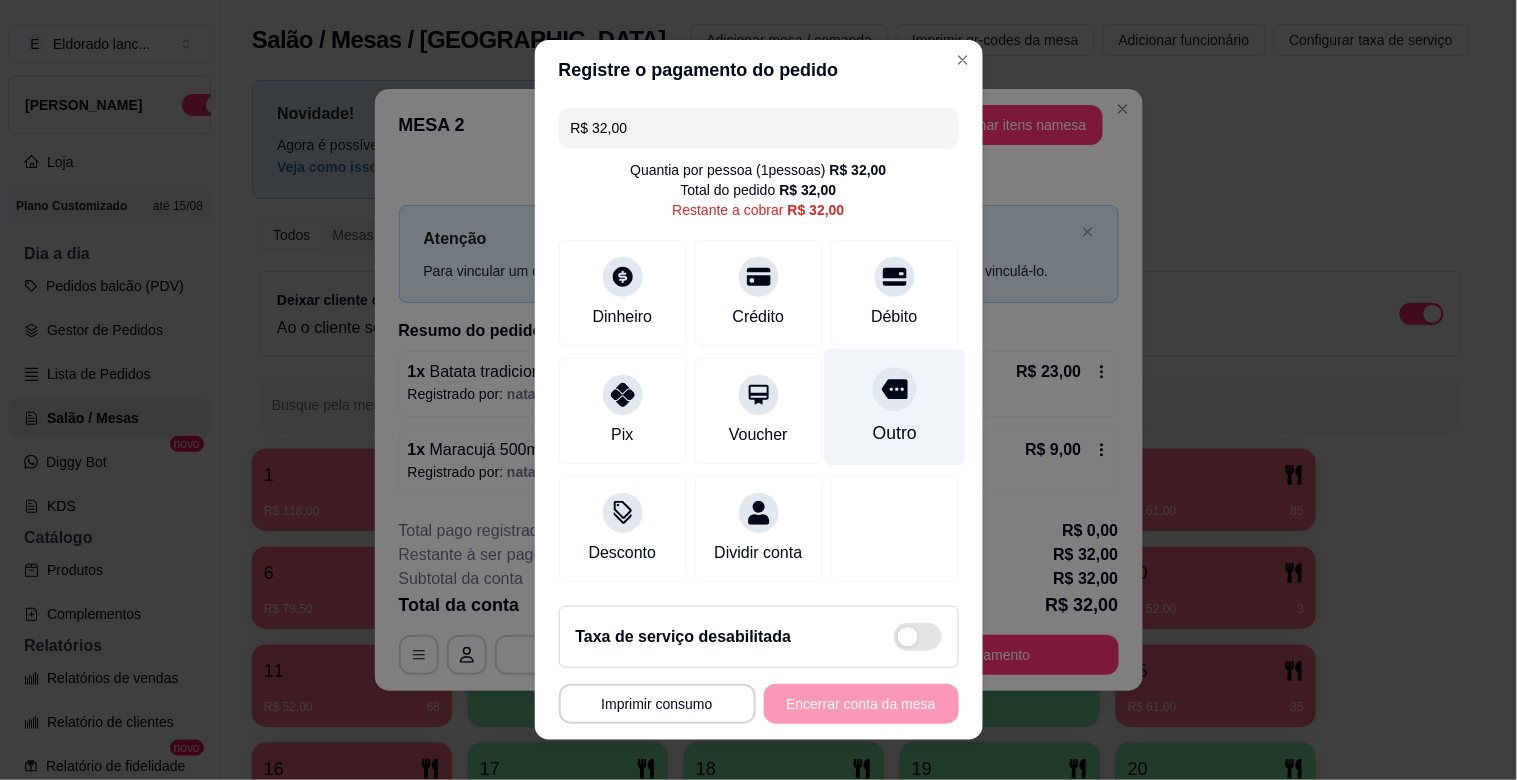 click 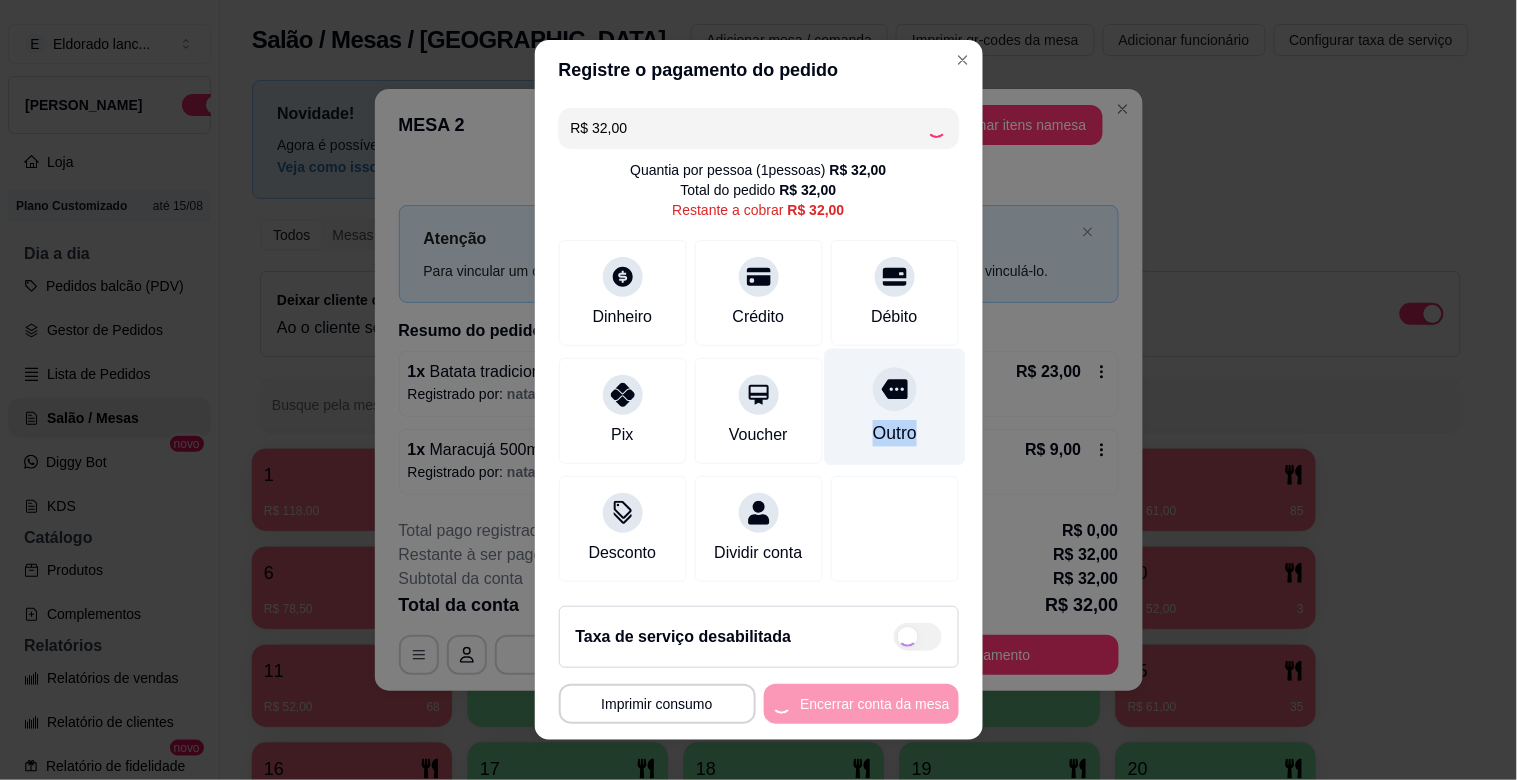 click 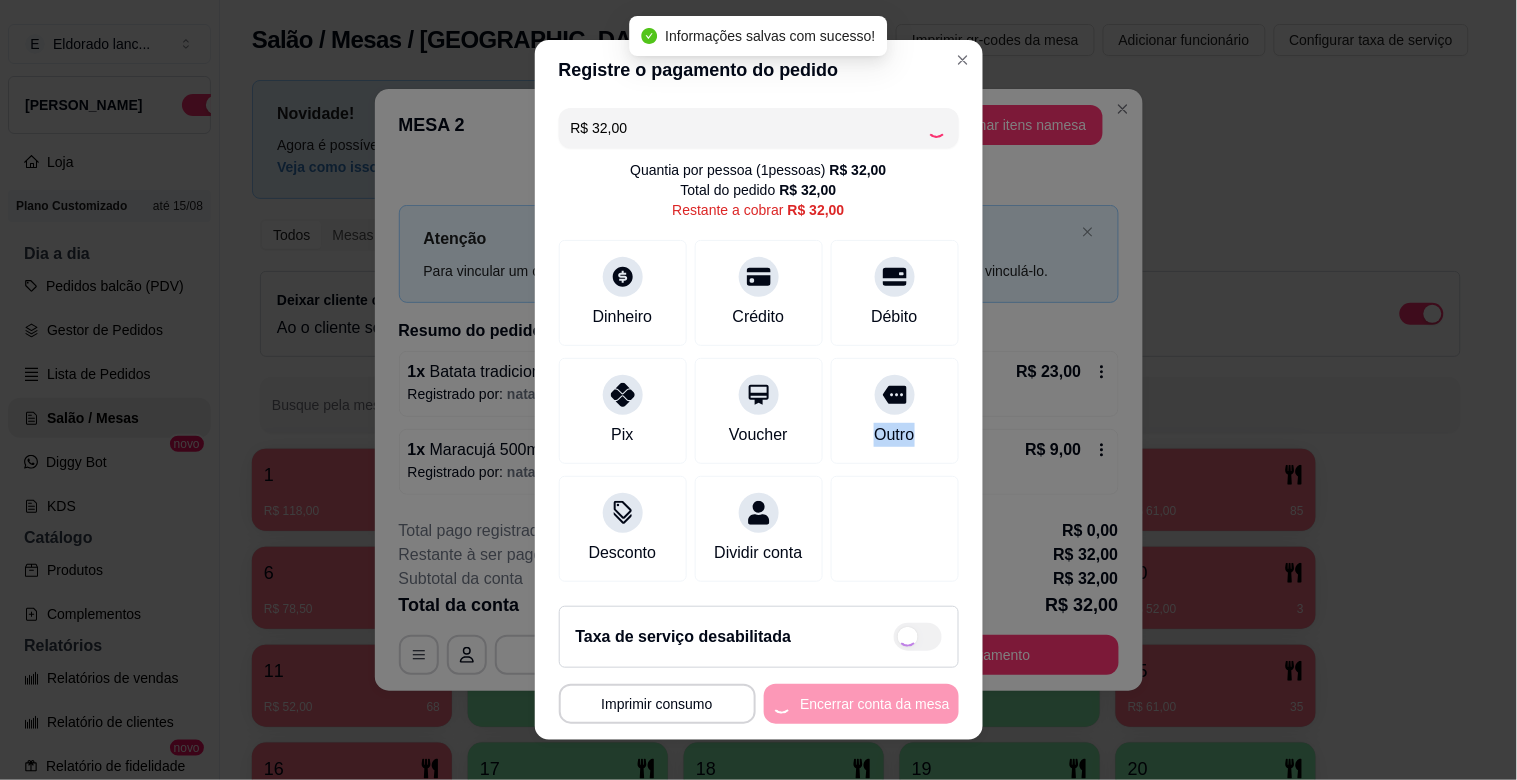 type on "R$ 0,00" 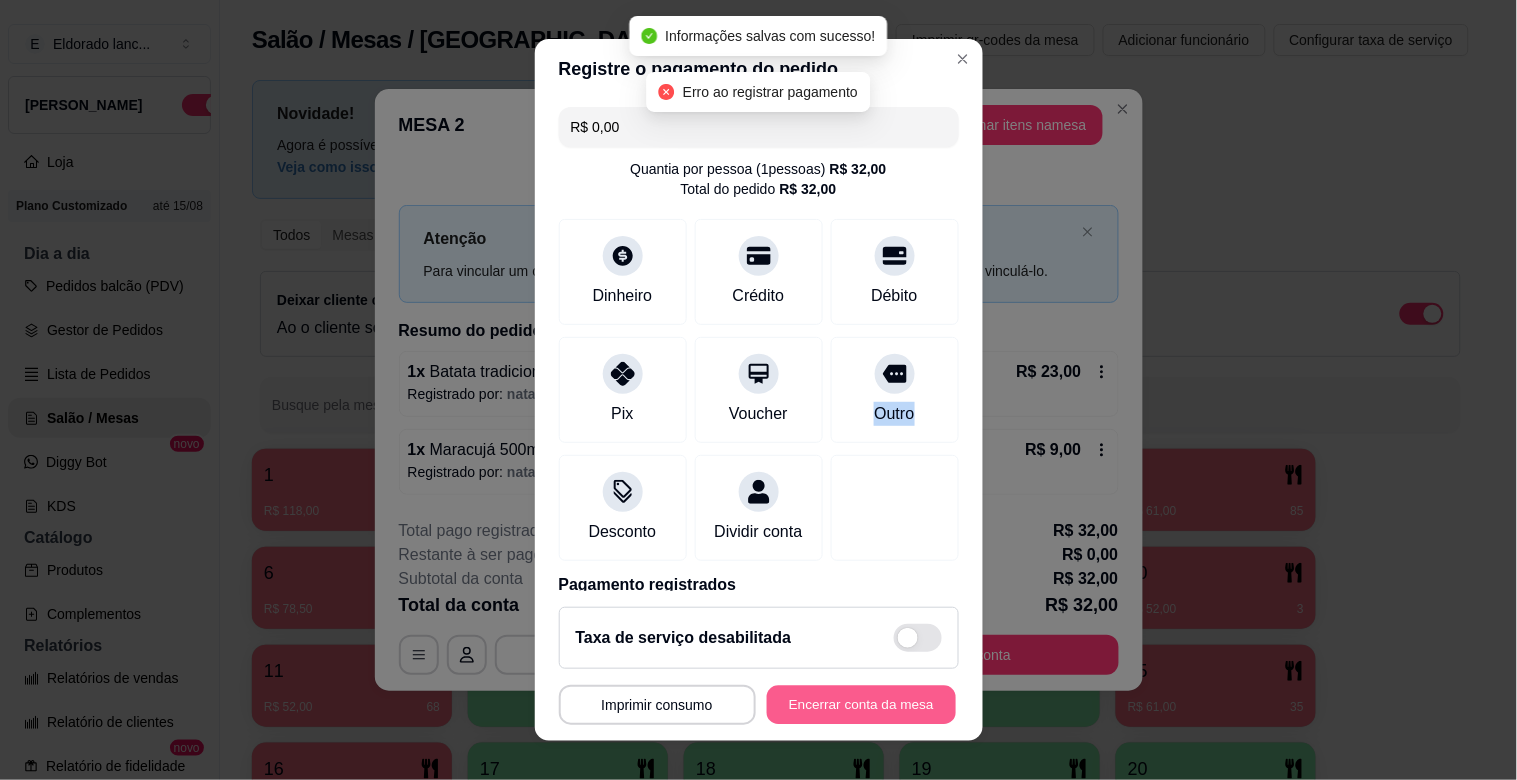click on "Encerrar conta da mesa" at bounding box center [861, 705] 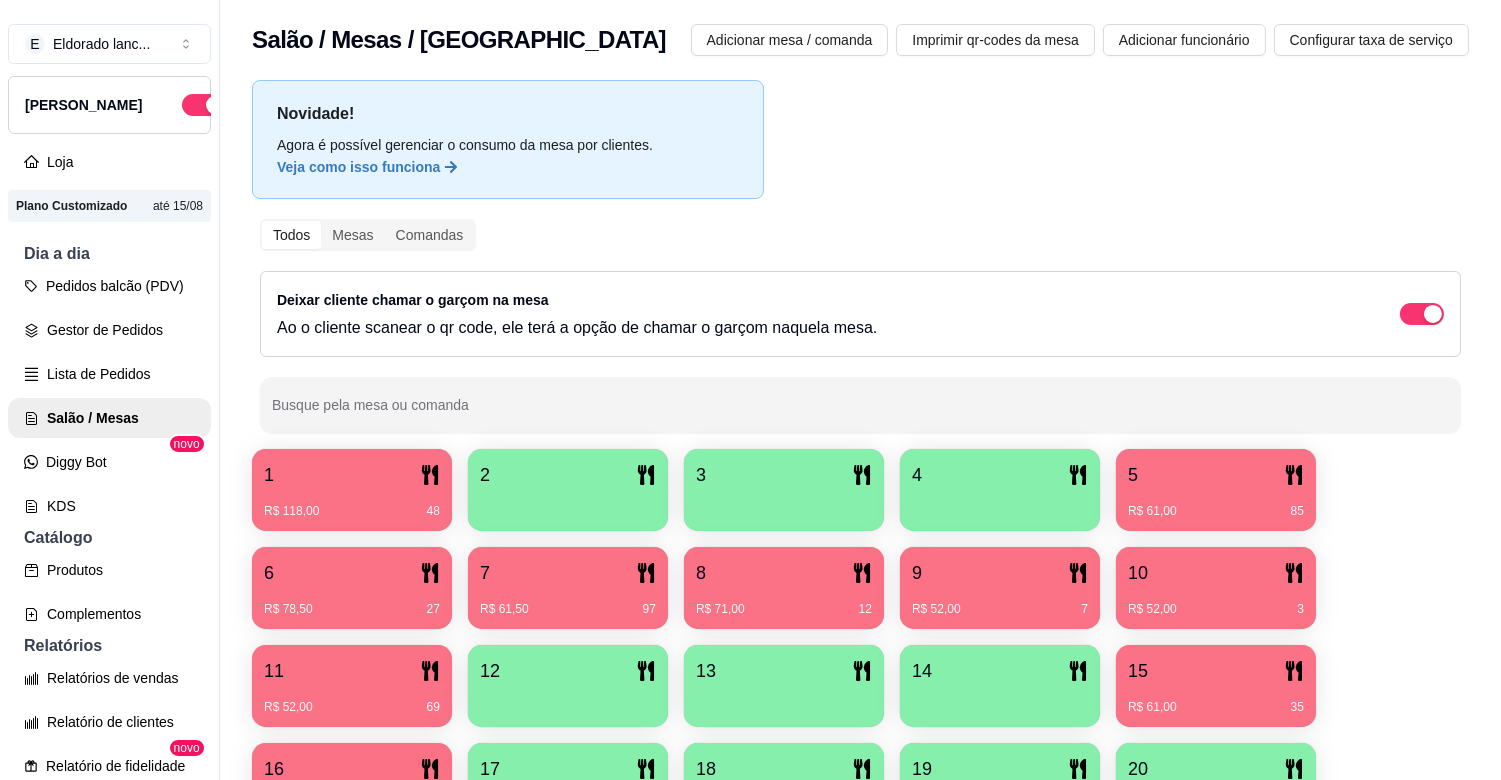click on "R$ 78,50 27" at bounding box center (352, 602) 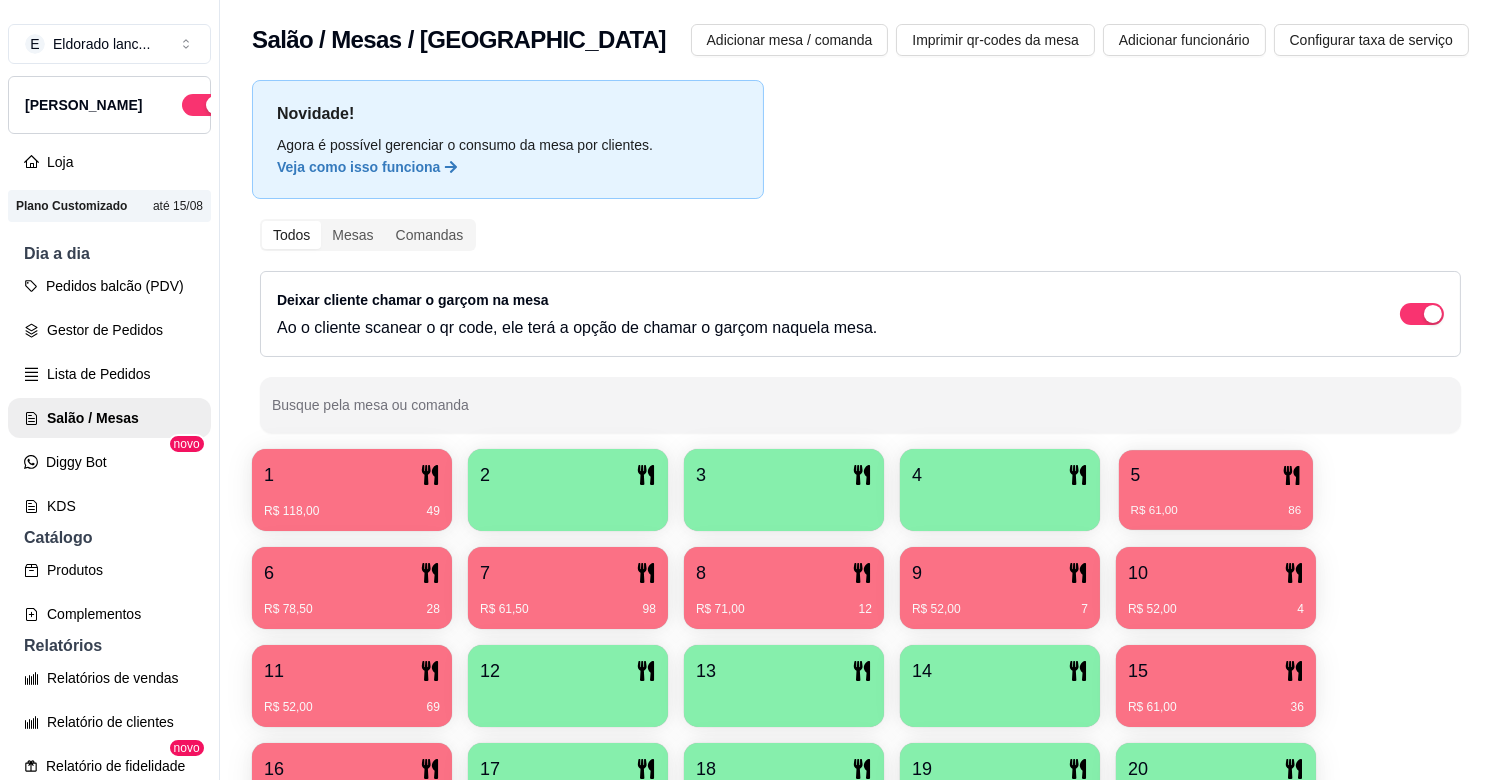 click on "5" at bounding box center (1216, 475) 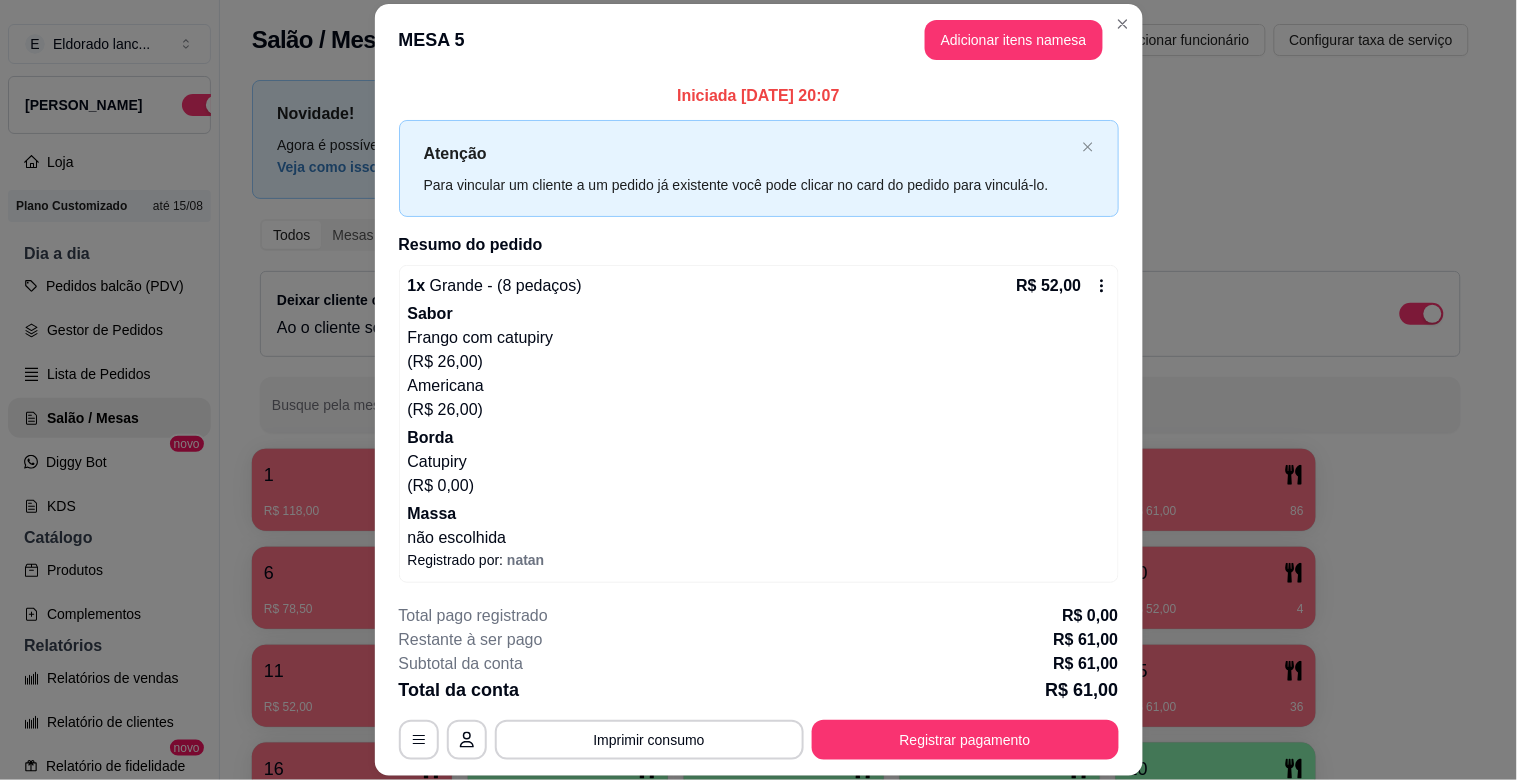 scroll, scrollTop: 81, scrollLeft: 0, axis: vertical 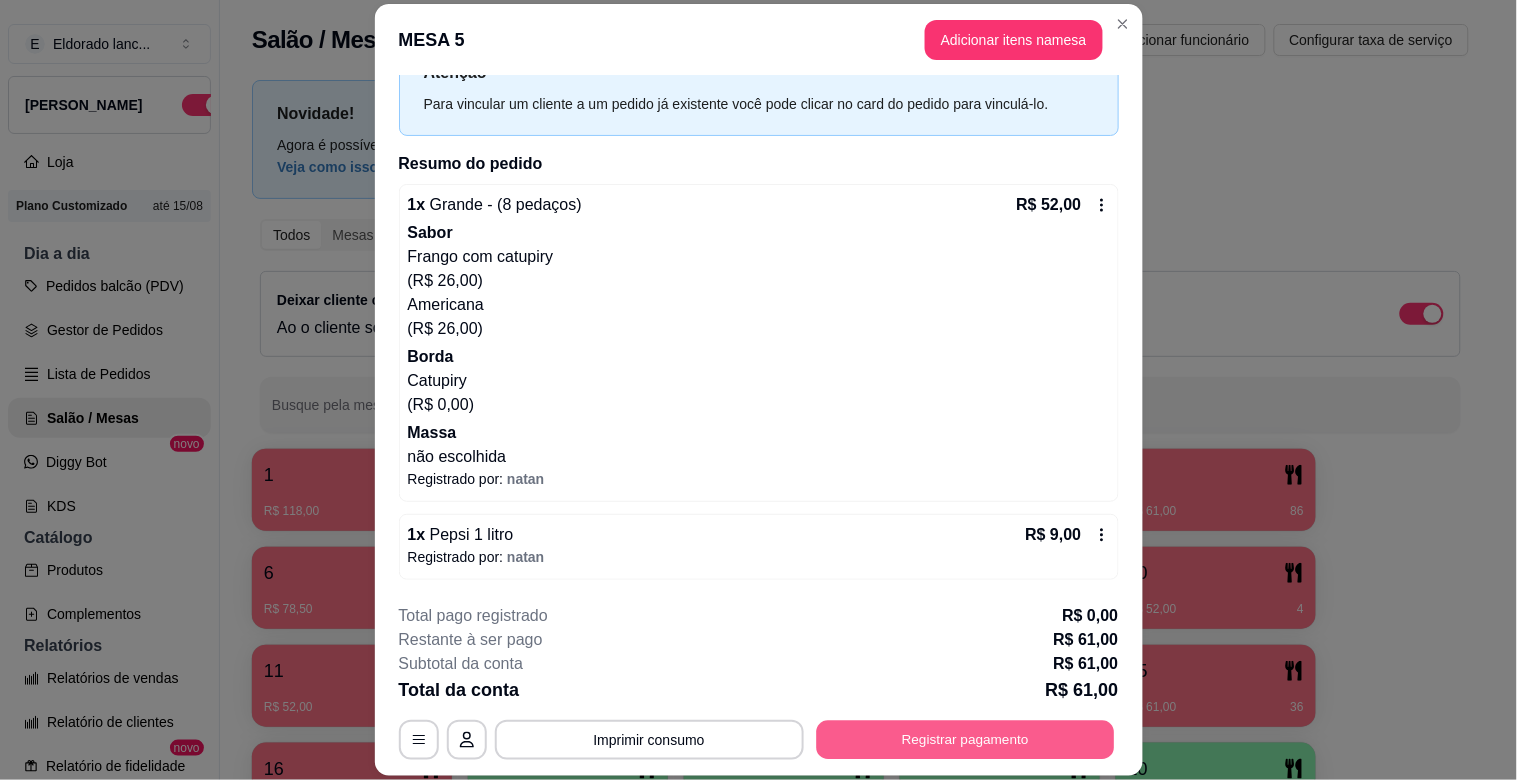 click on "Registrar pagamento" at bounding box center (965, 740) 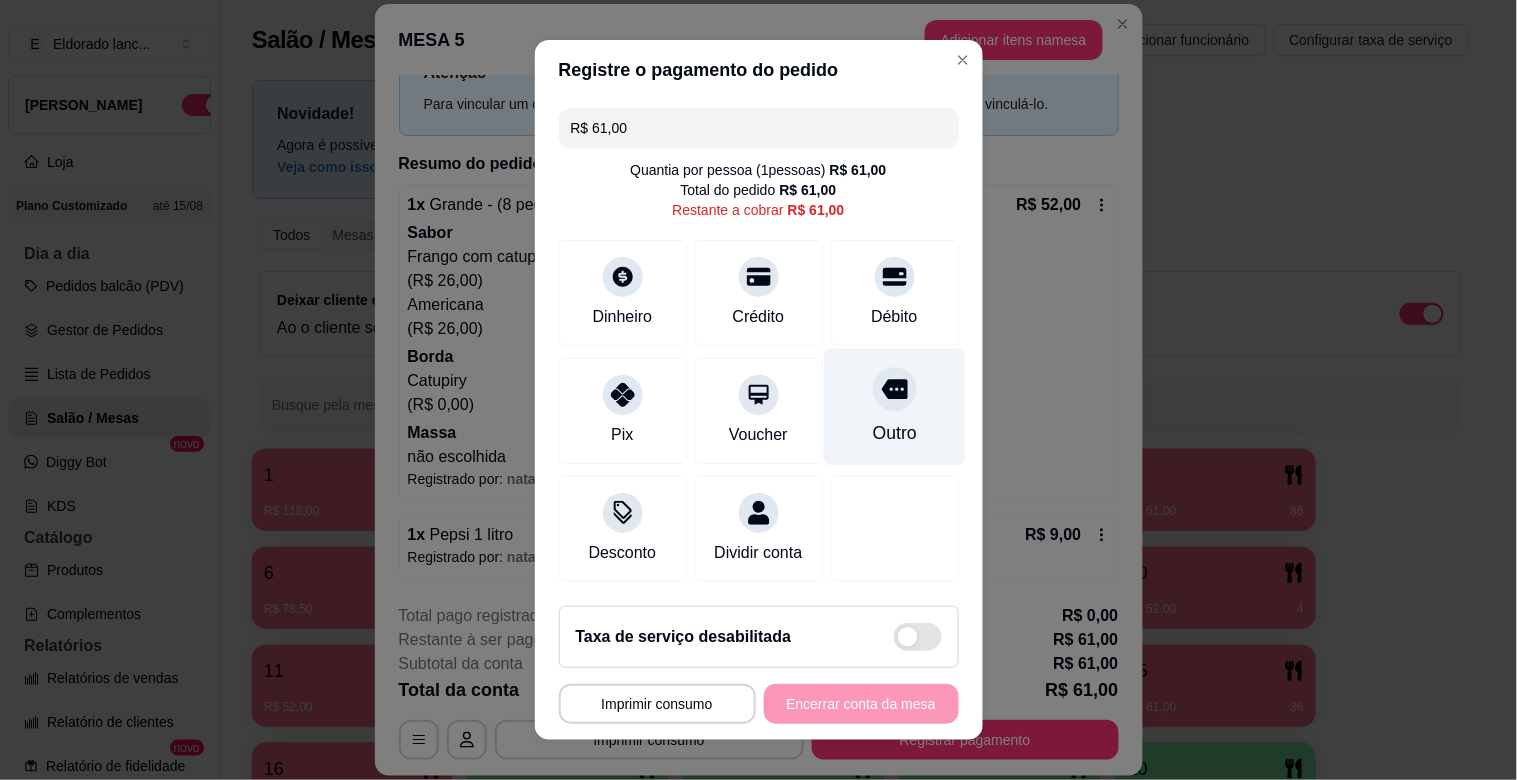 click 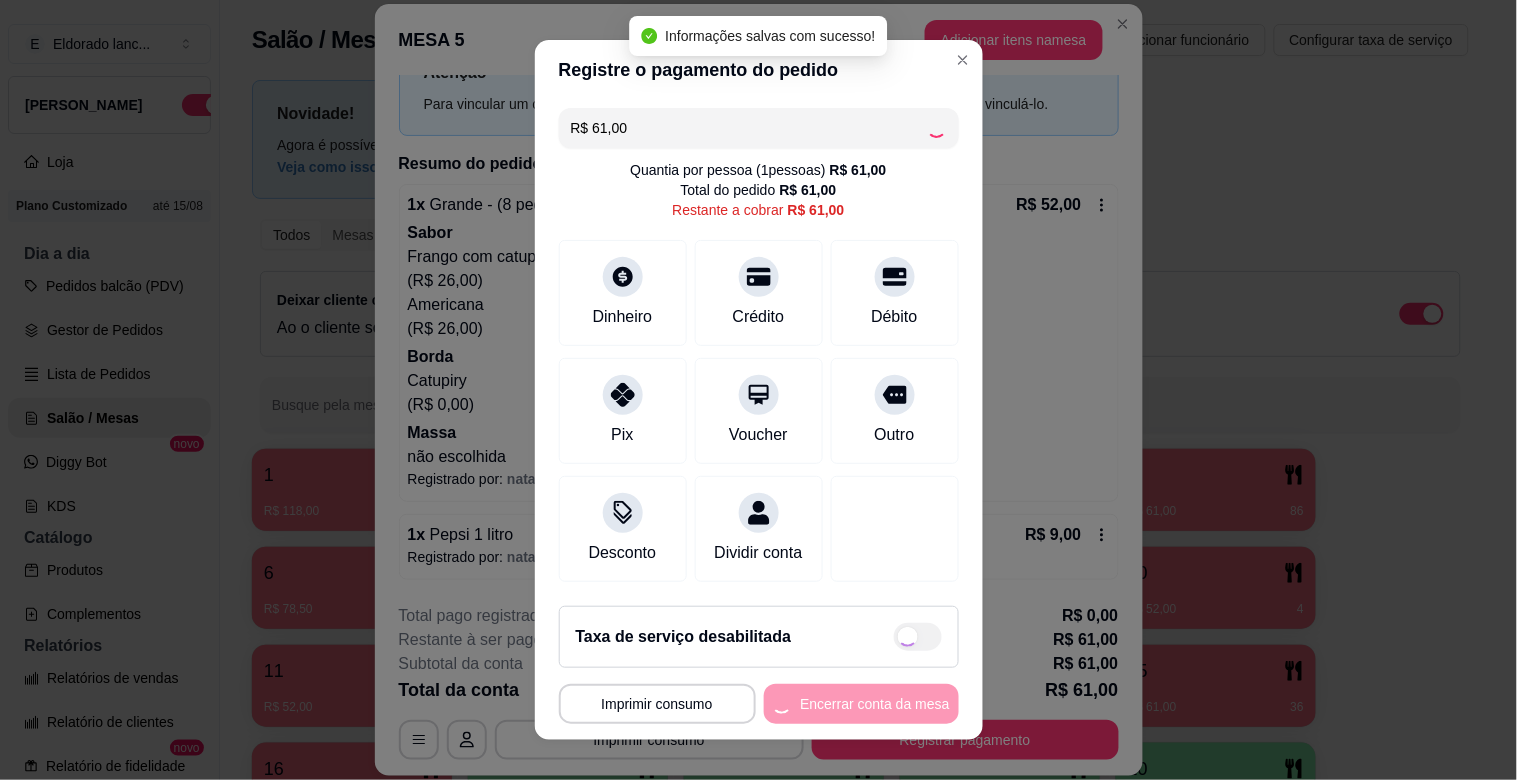 type on "R$ 0,00" 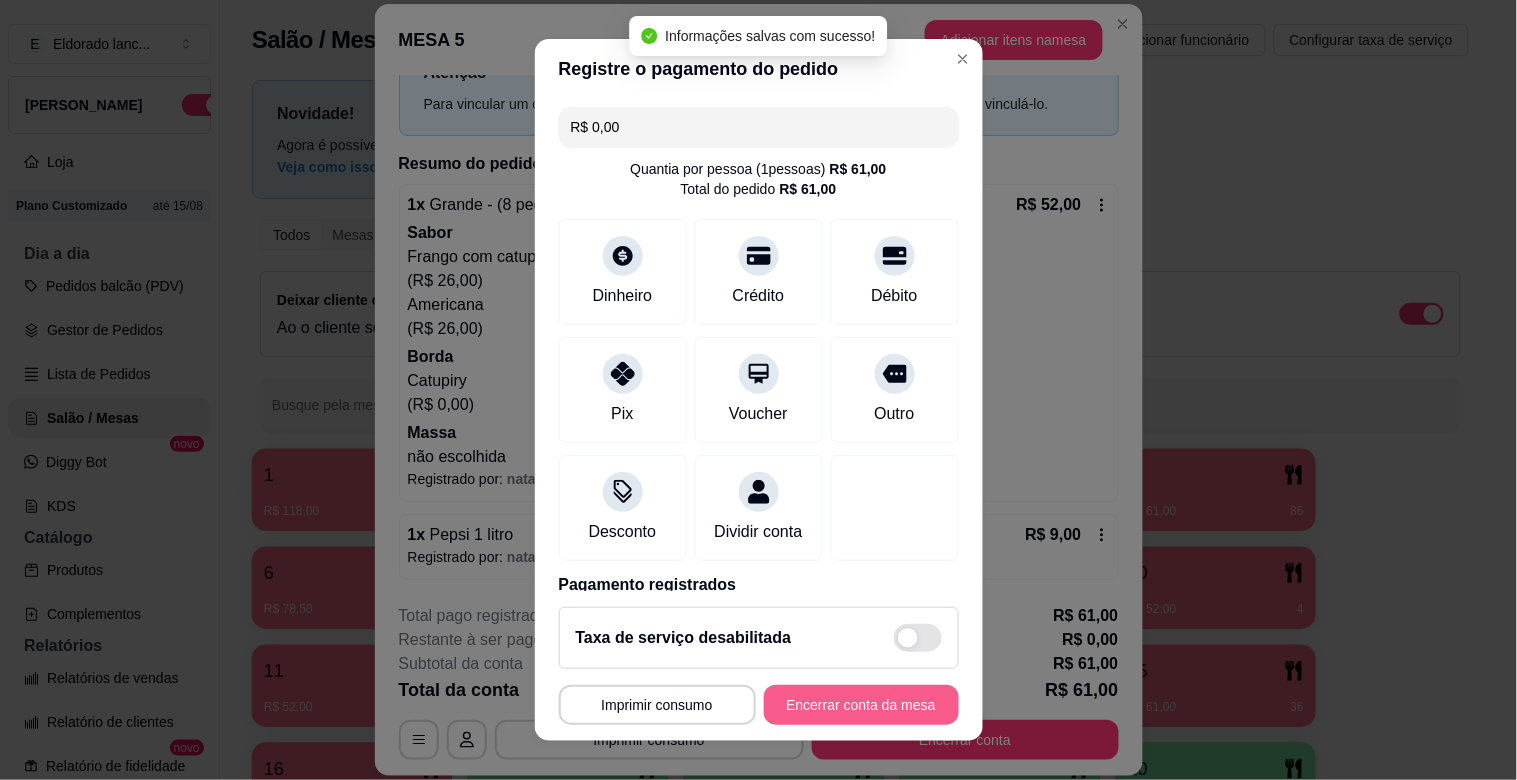 click on "Encerrar conta da mesa" at bounding box center [861, 705] 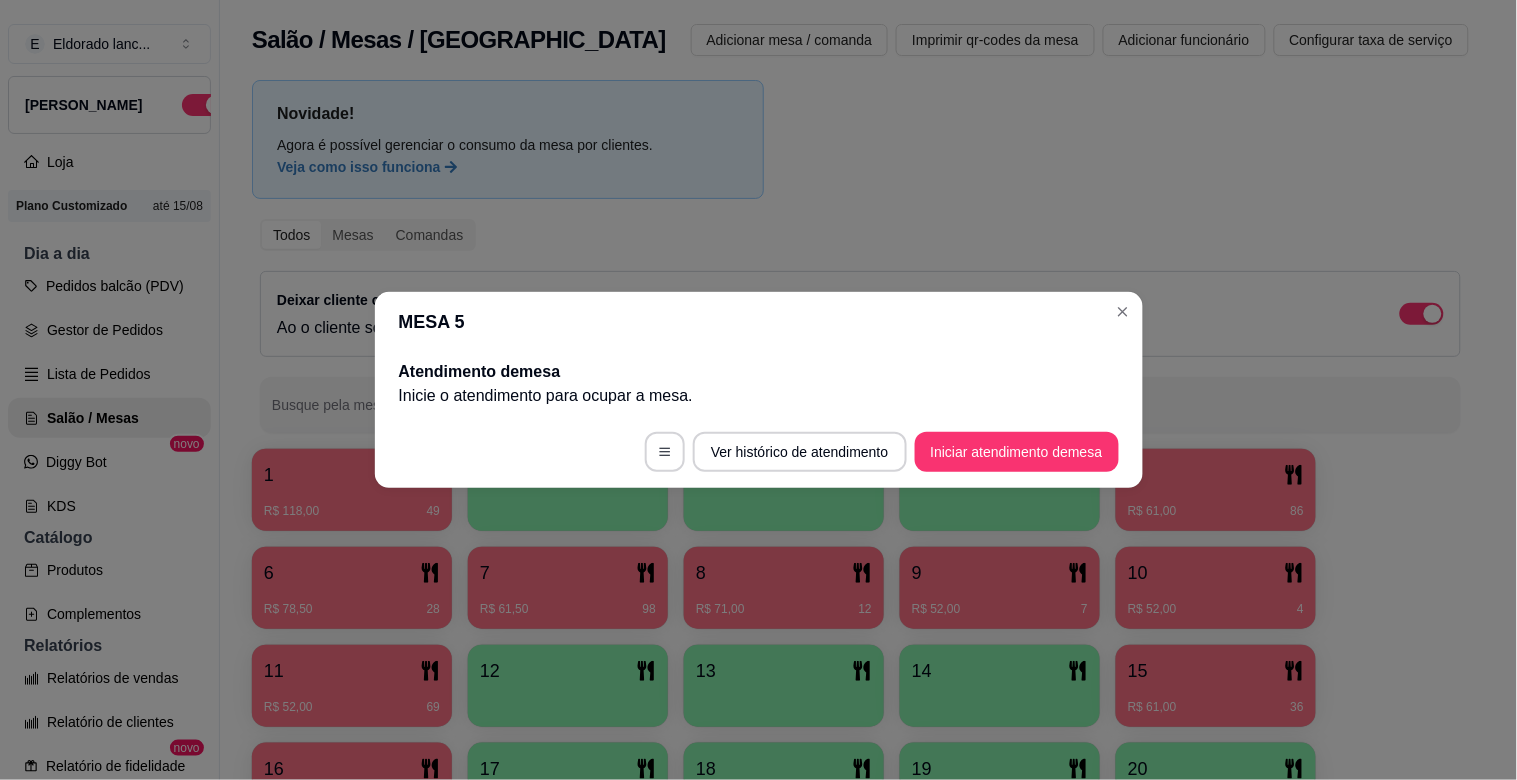 scroll, scrollTop: 0, scrollLeft: 0, axis: both 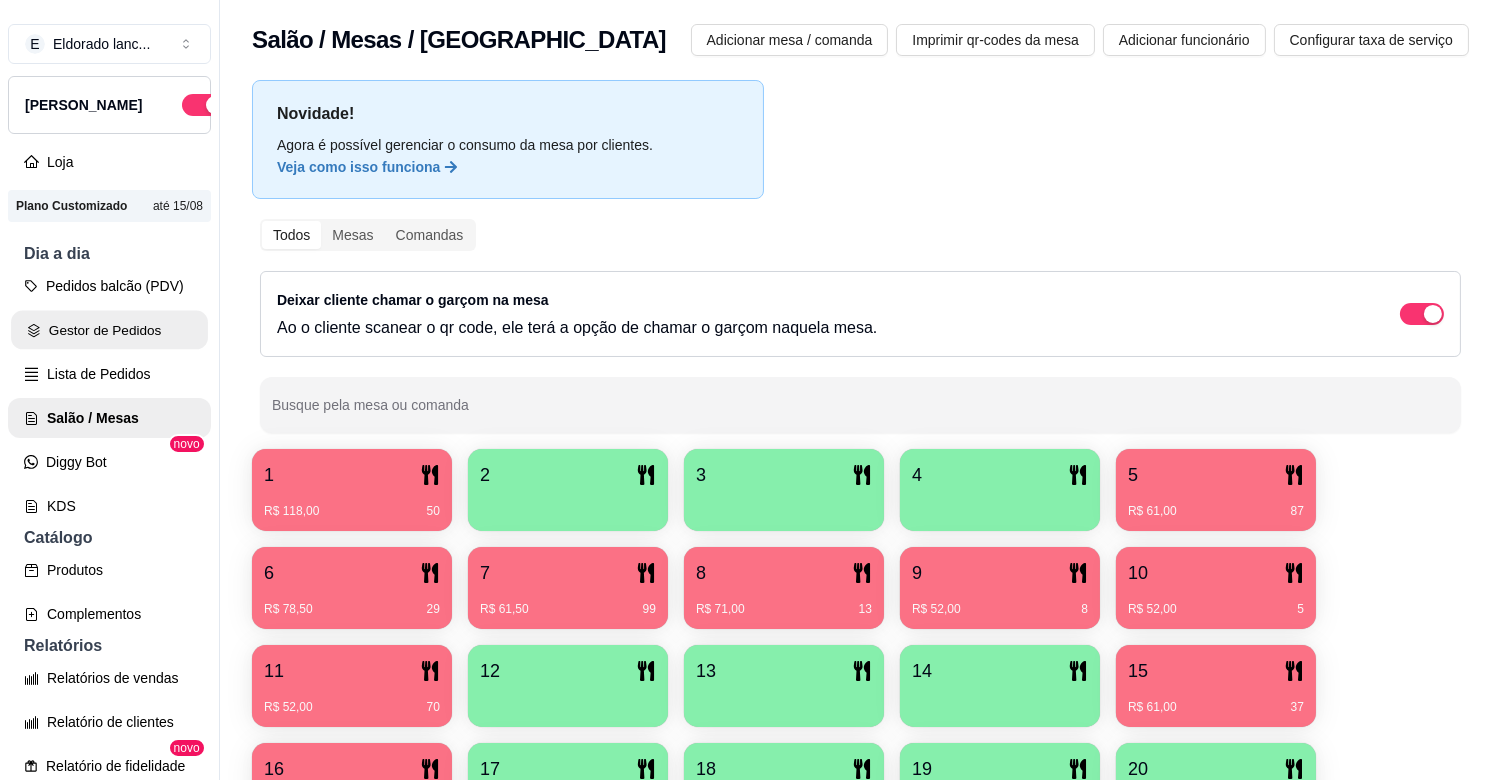 click on "Gestor de Pedidos" at bounding box center [109, 330] 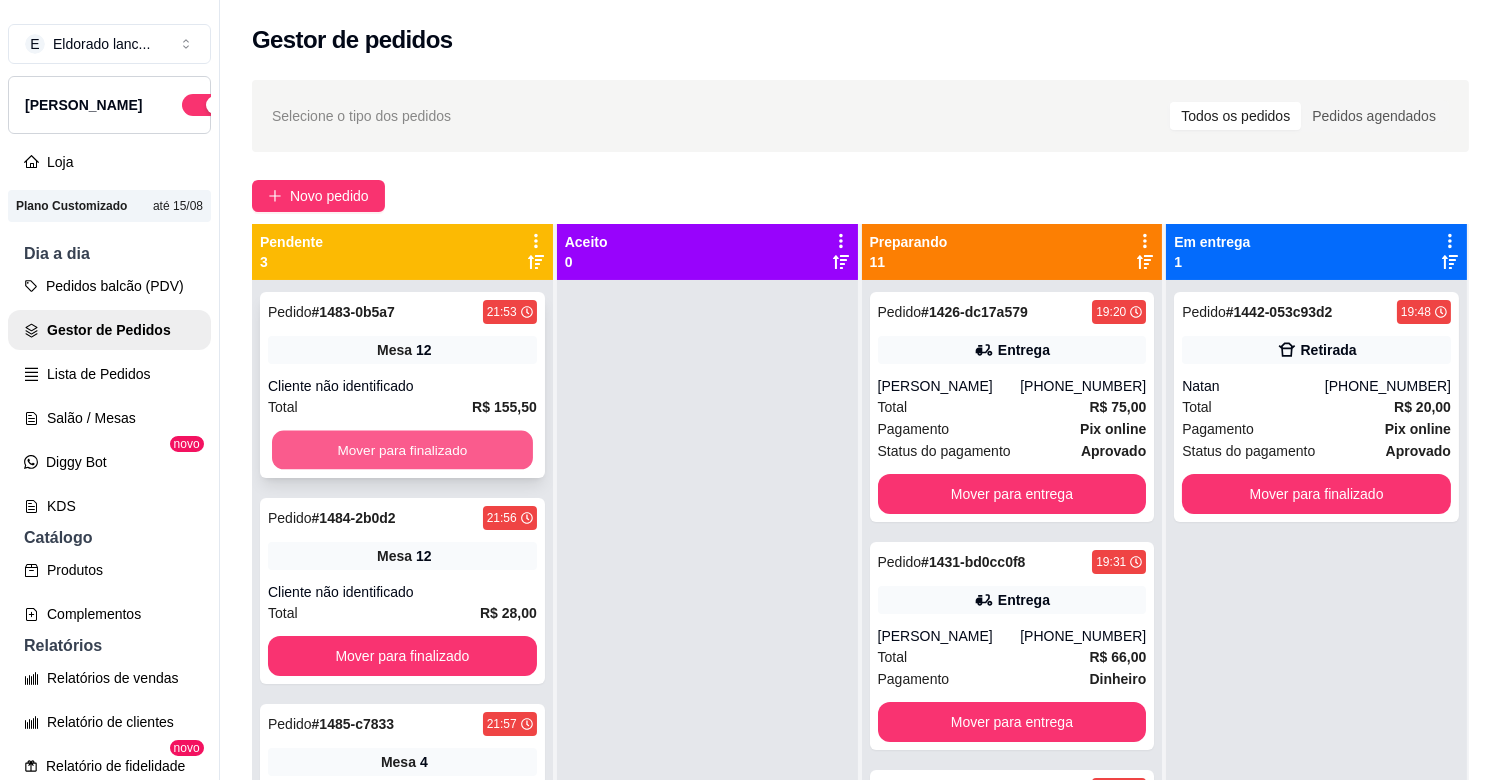 click on "Mover para finalizado" at bounding box center [402, 450] 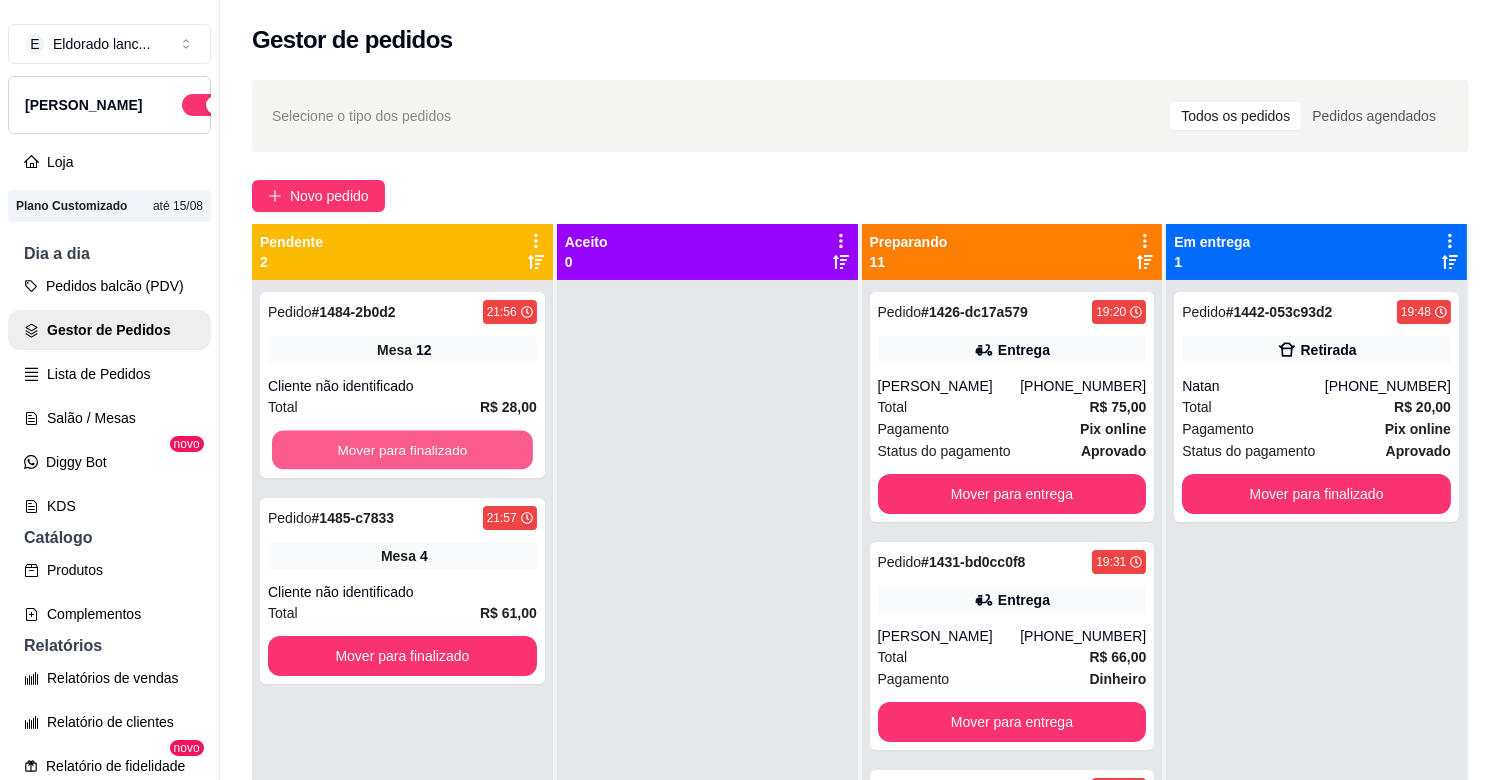 click on "Mover para finalizado" at bounding box center (402, 450) 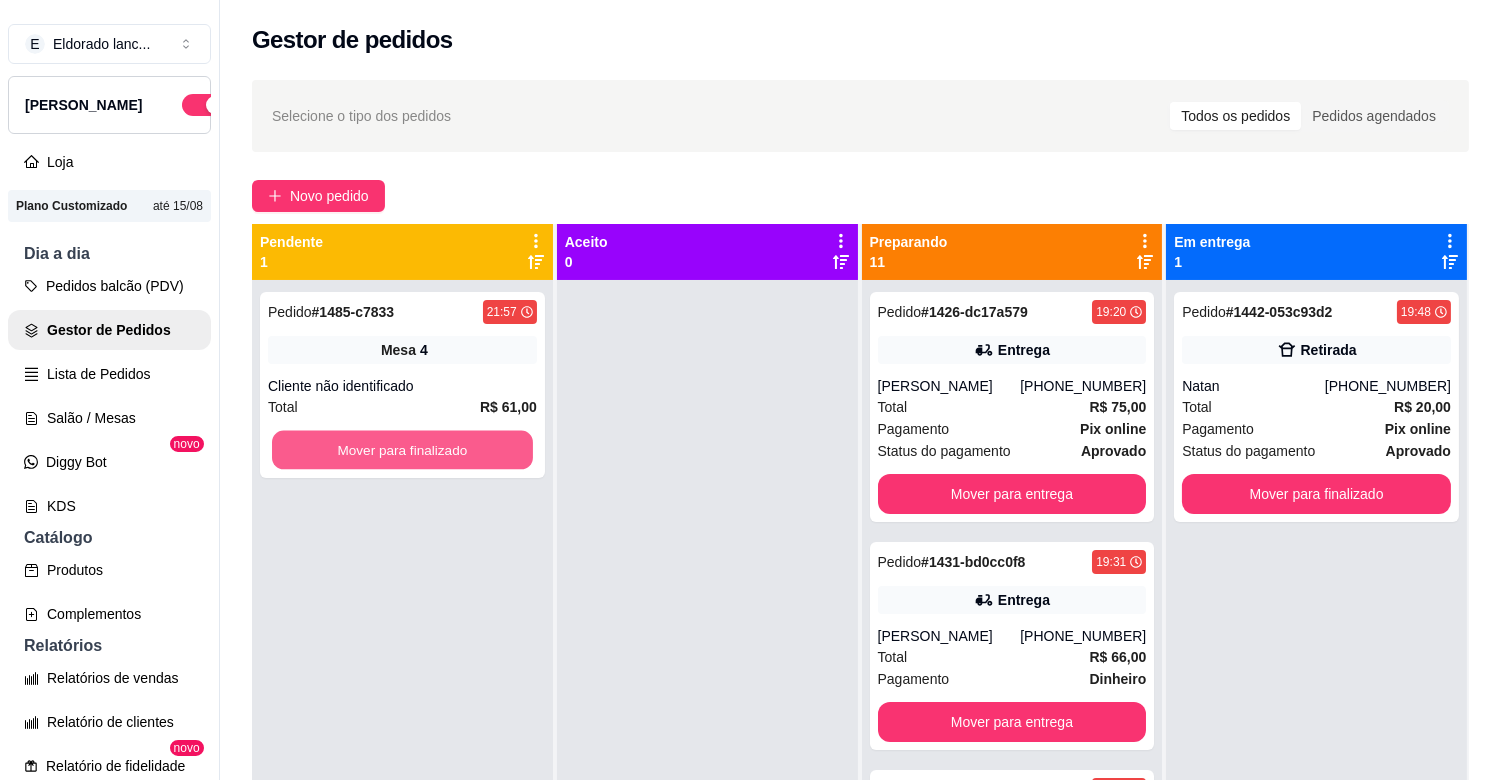 click on "Mover para finalizado" at bounding box center (402, 450) 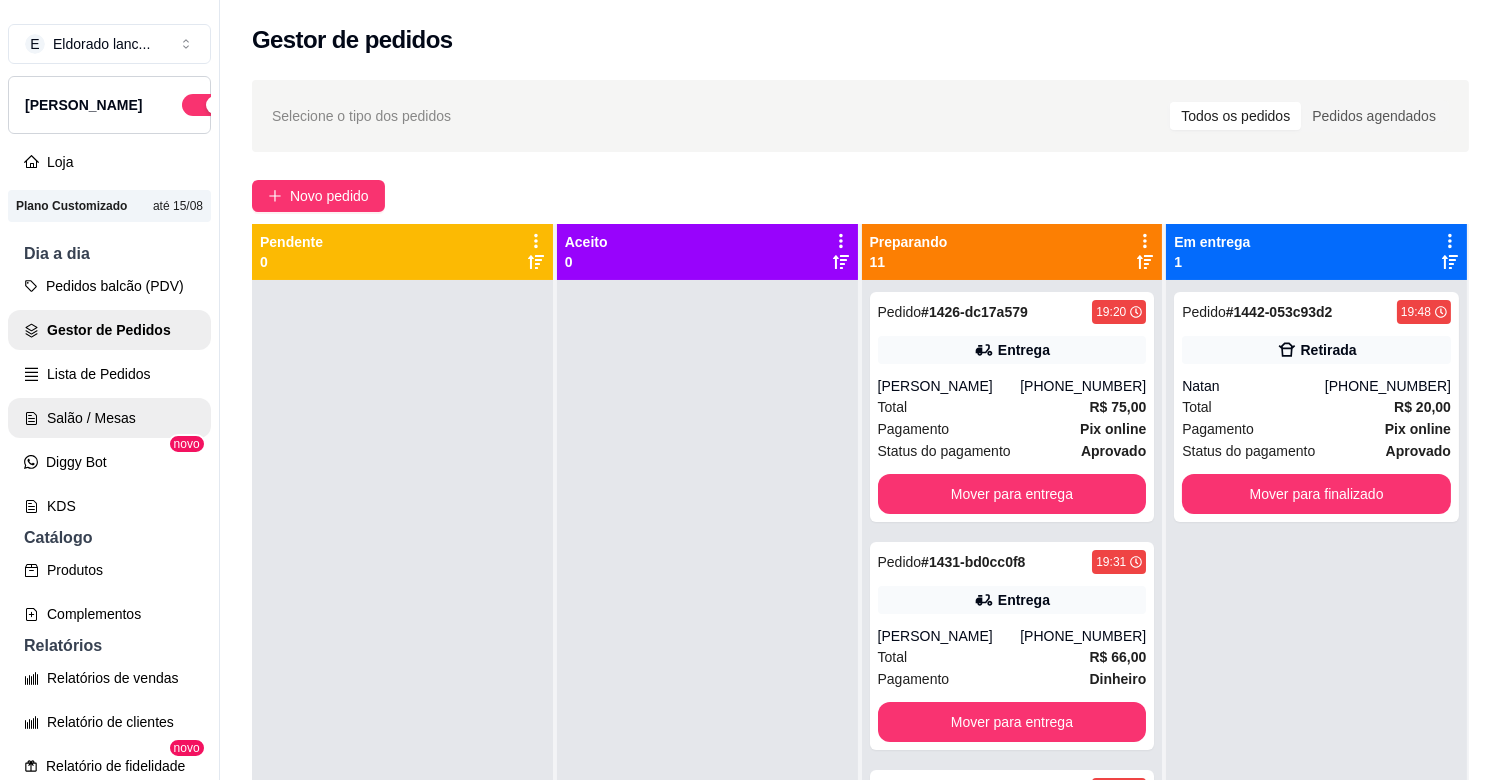 click on "Salão / Mesas" at bounding box center (109, 418) 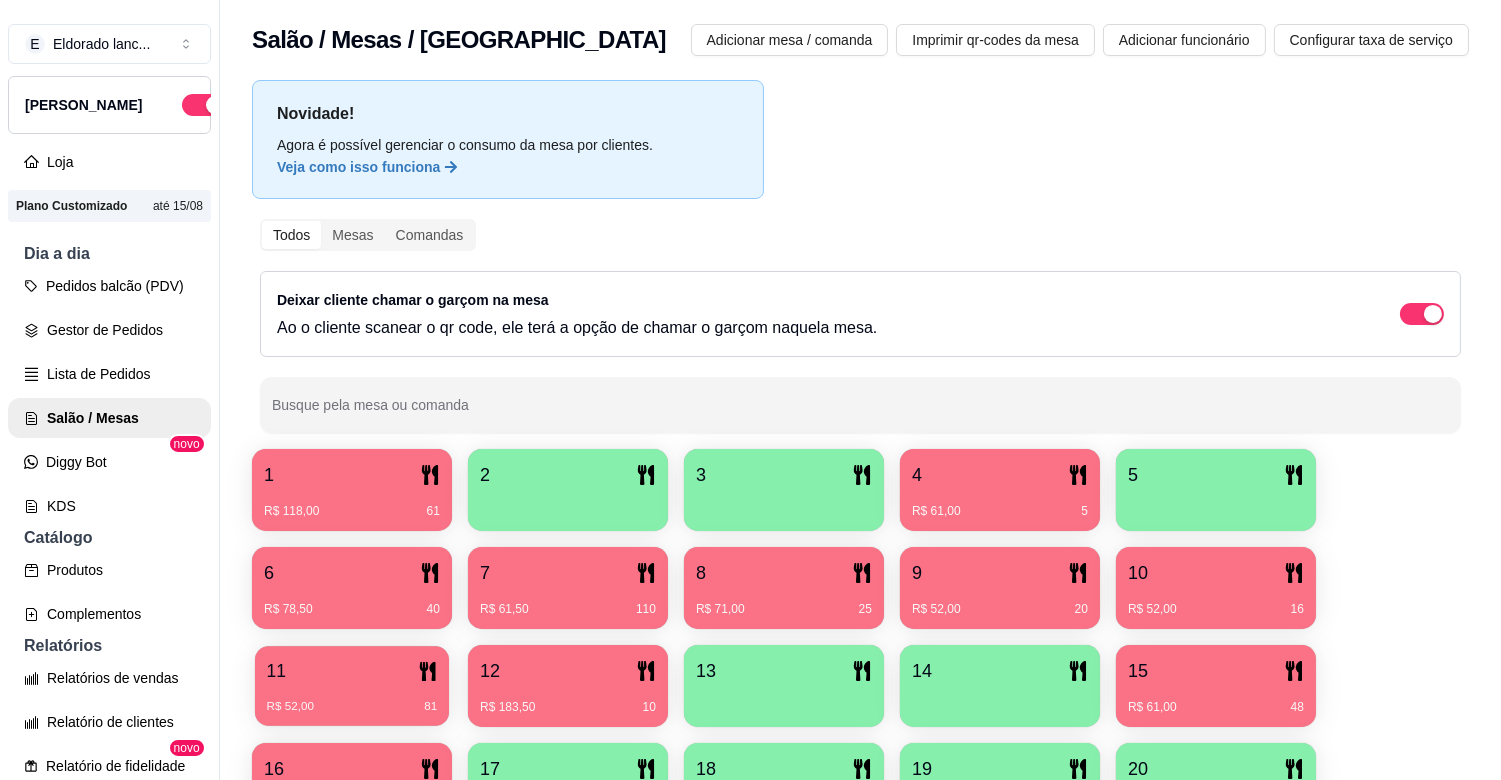 click on "11" at bounding box center [352, 671] 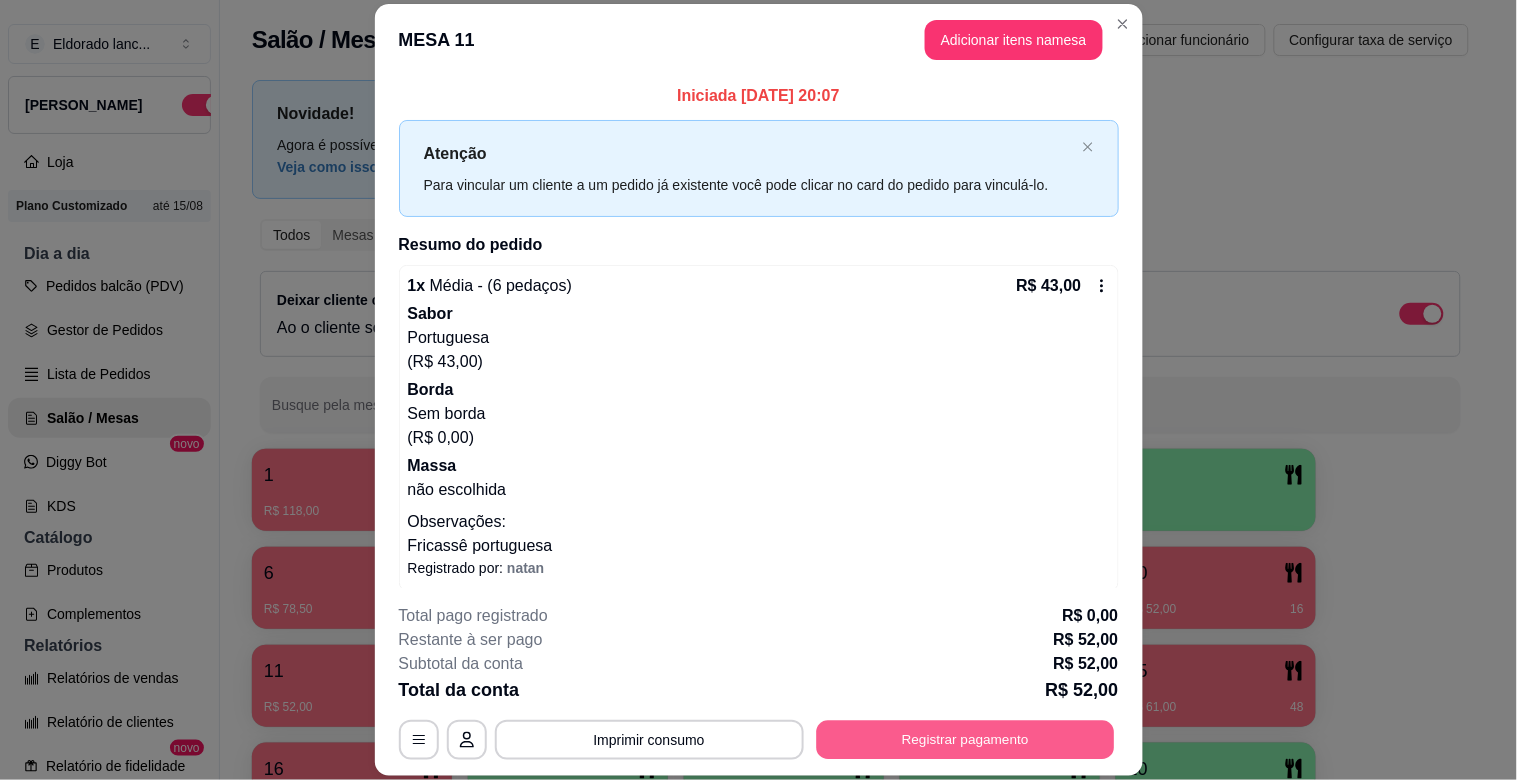 click on "Registrar pagamento" at bounding box center [965, 740] 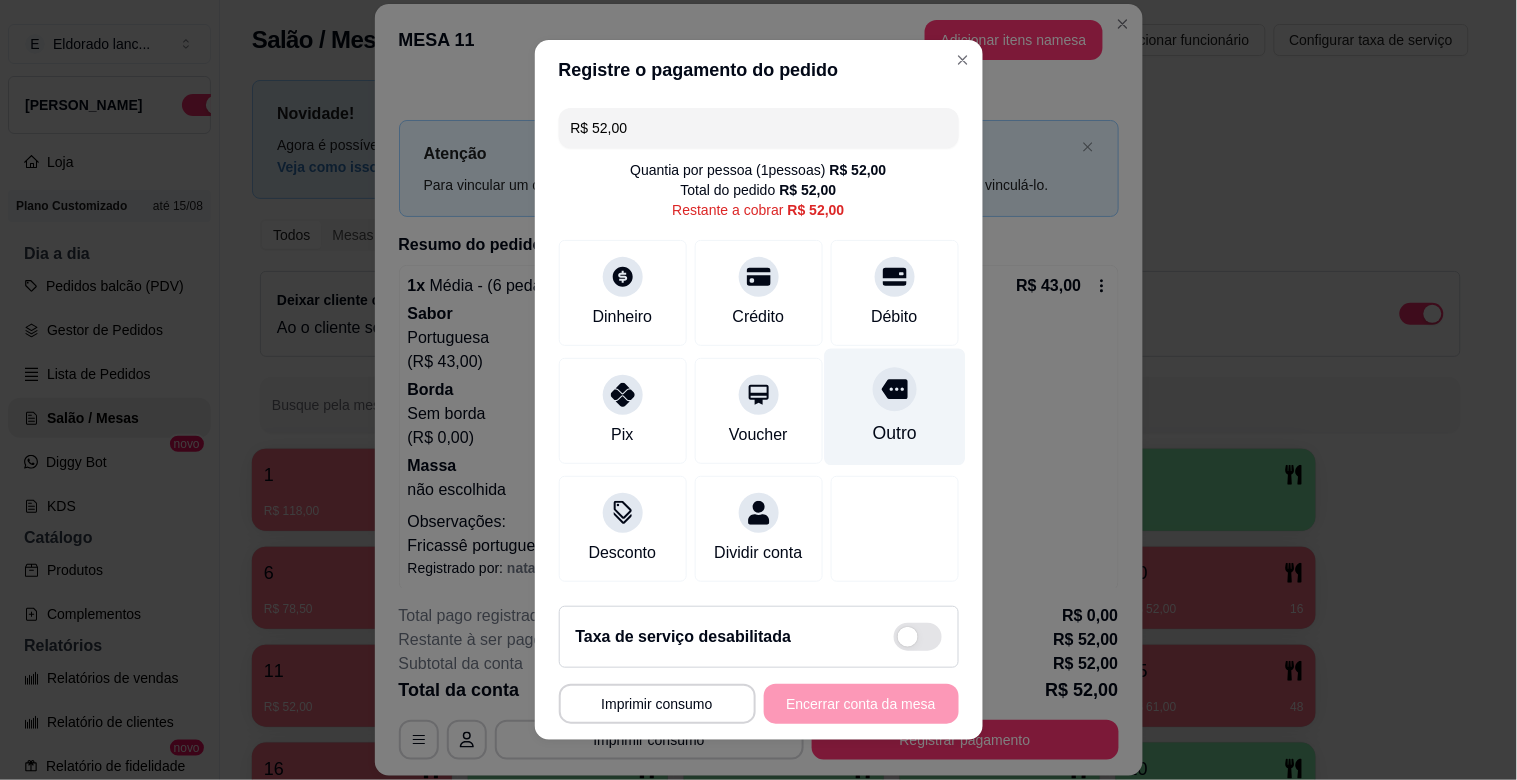 click 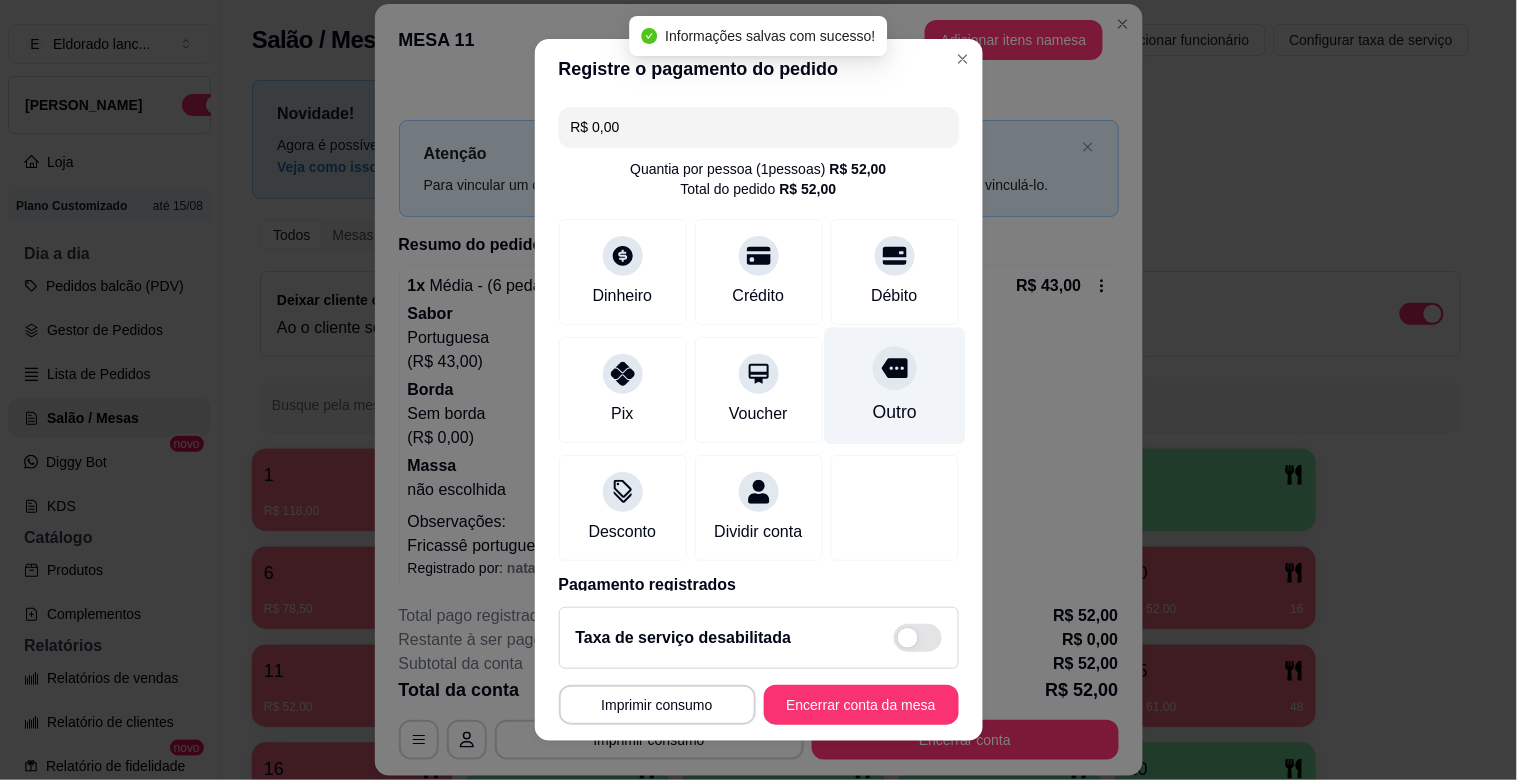type on "R$ 0,00" 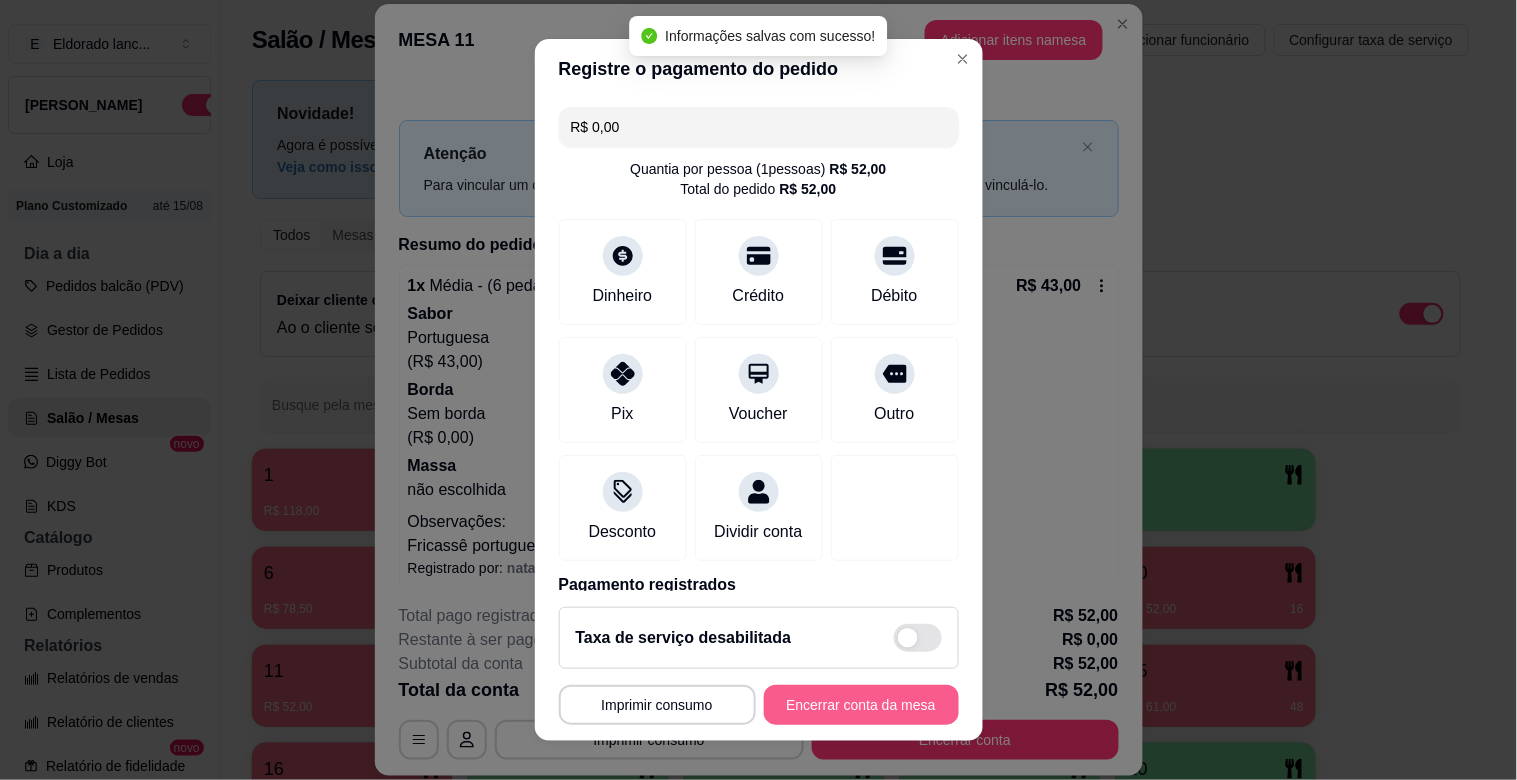click on "Encerrar conta da mesa" at bounding box center (861, 705) 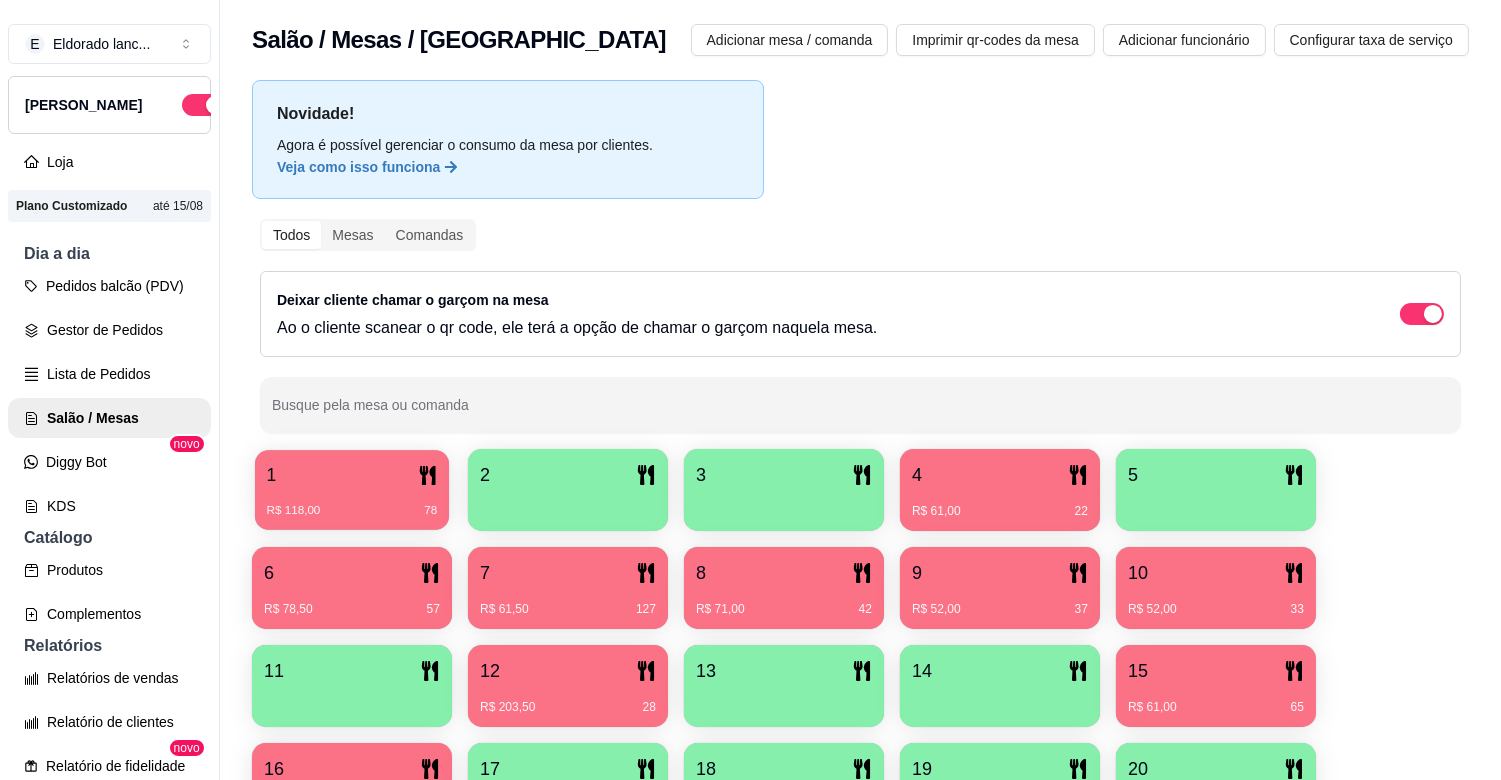 click on "R$ 118,00 78" at bounding box center (352, 503) 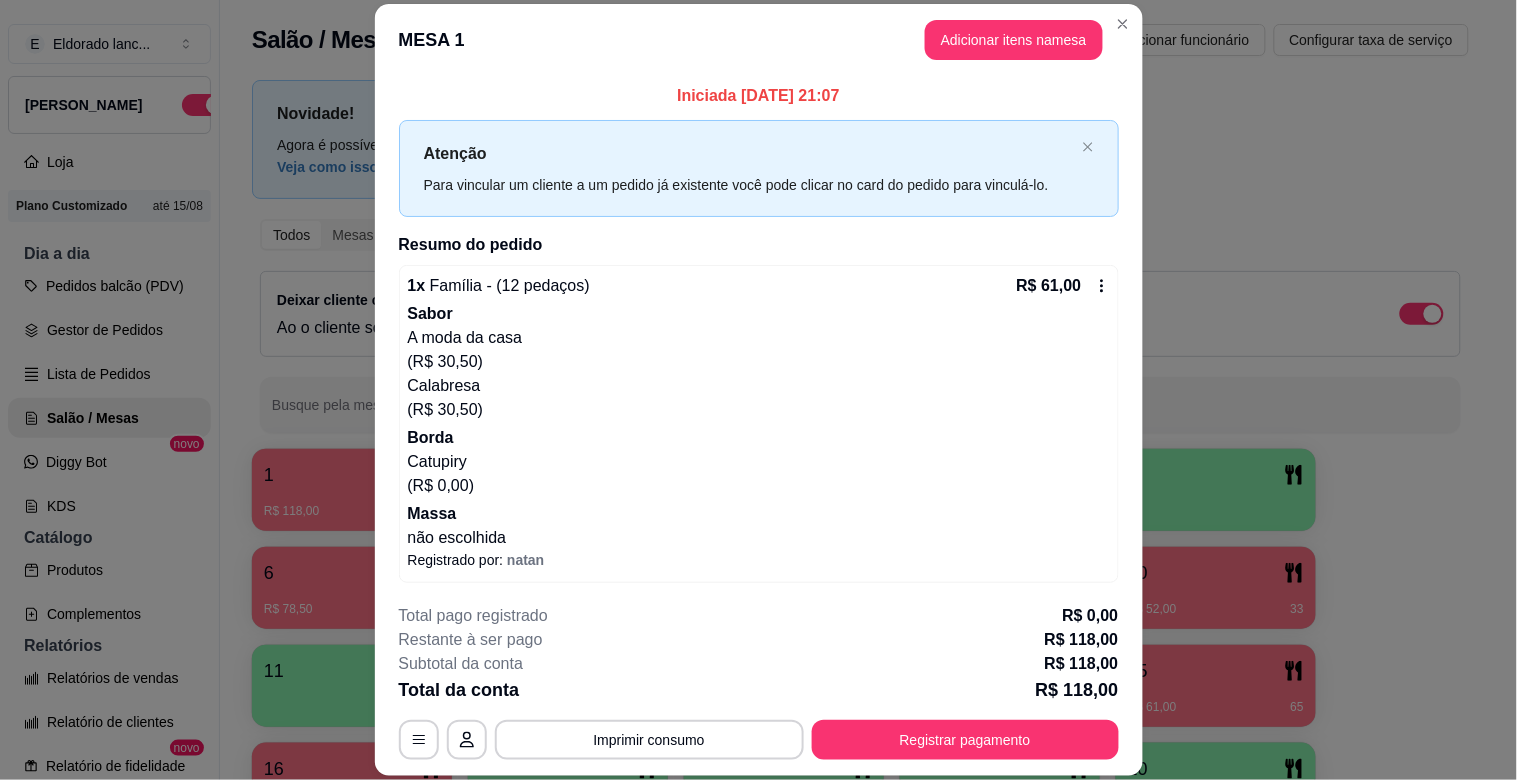 scroll, scrollTop: 316, scrollLeft: 0, axis: vertical 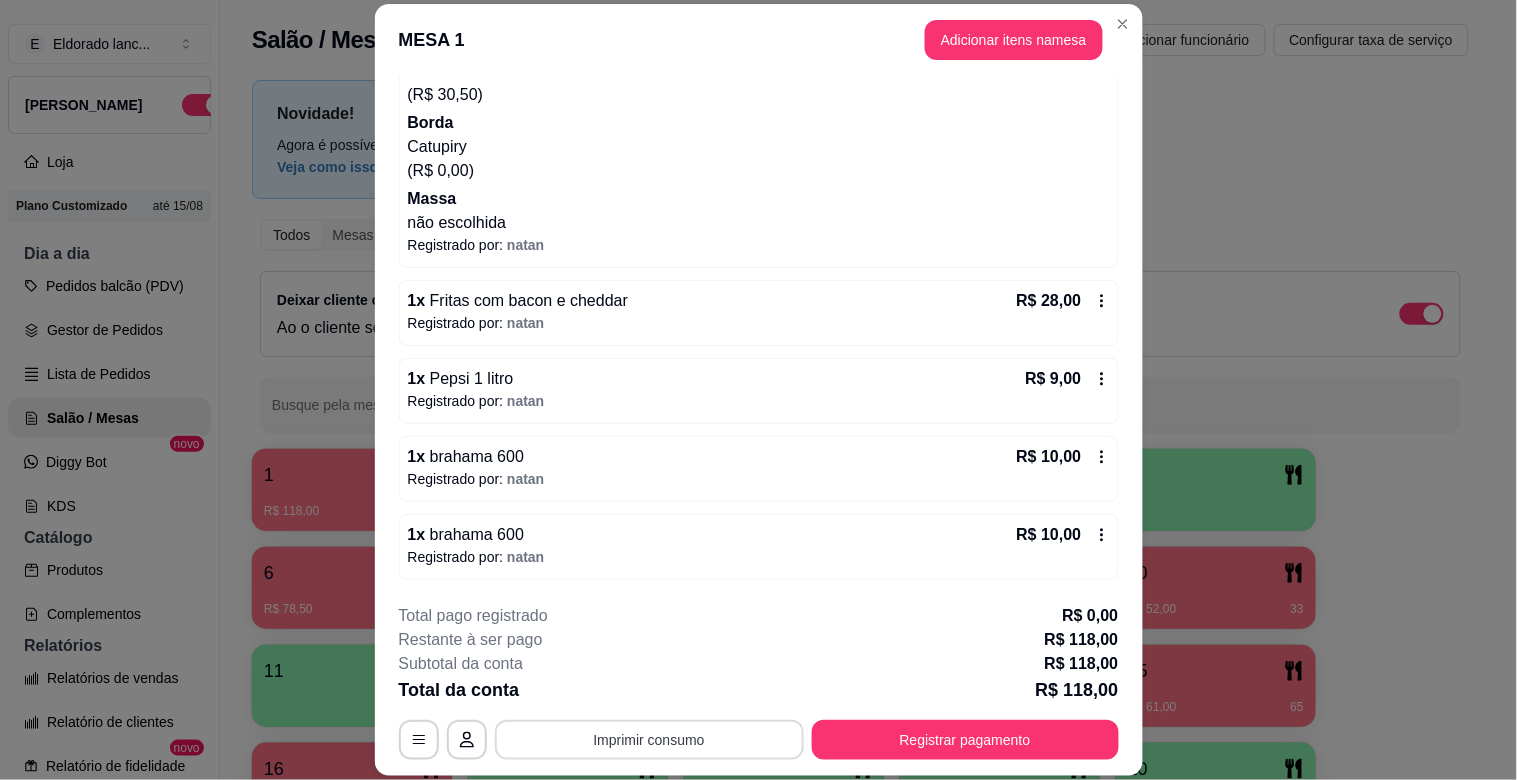 click on "Imprimir consumo" at bounding box center (649, 740) 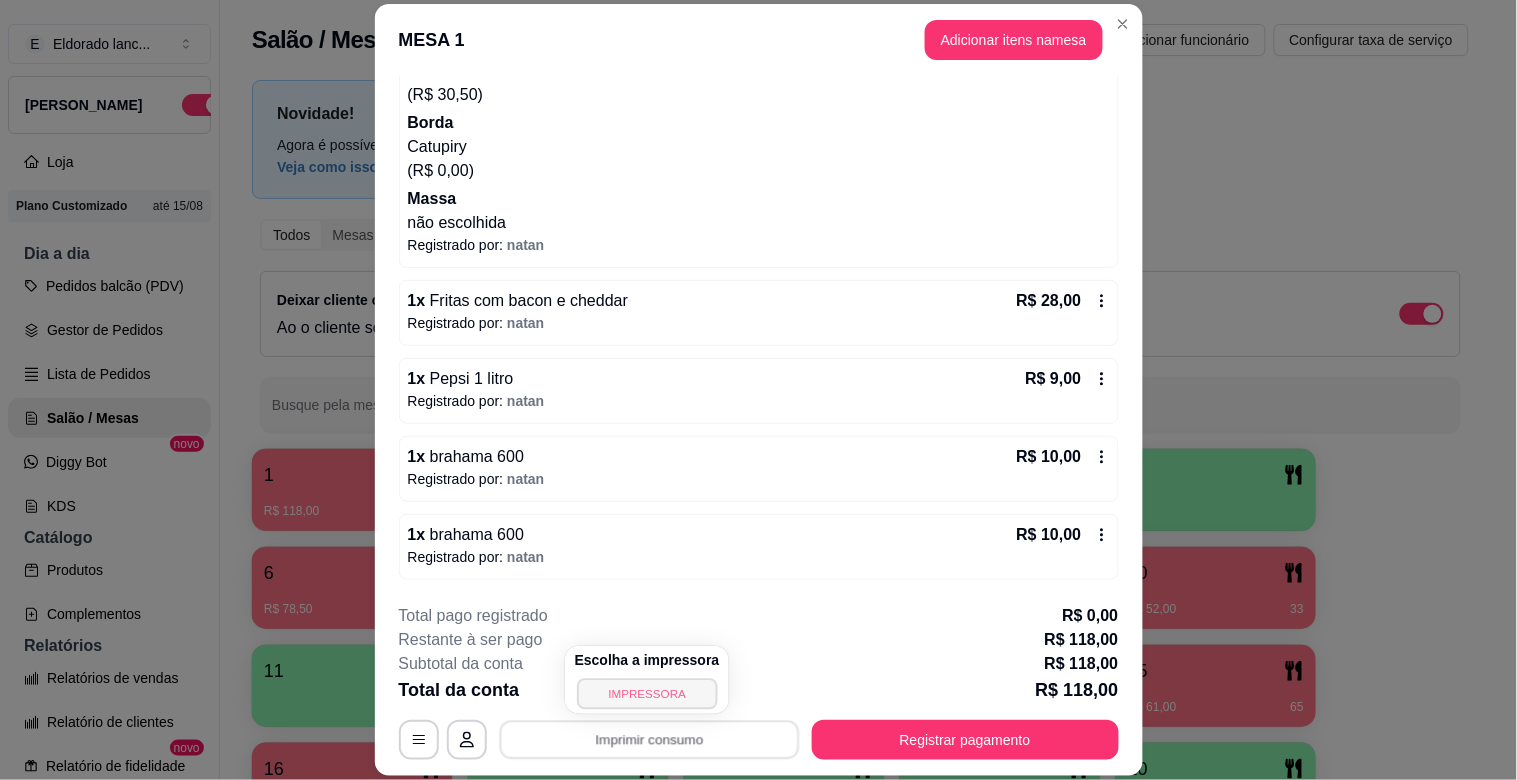click on "IMPRESSORA" at bounding box center [647, 693] 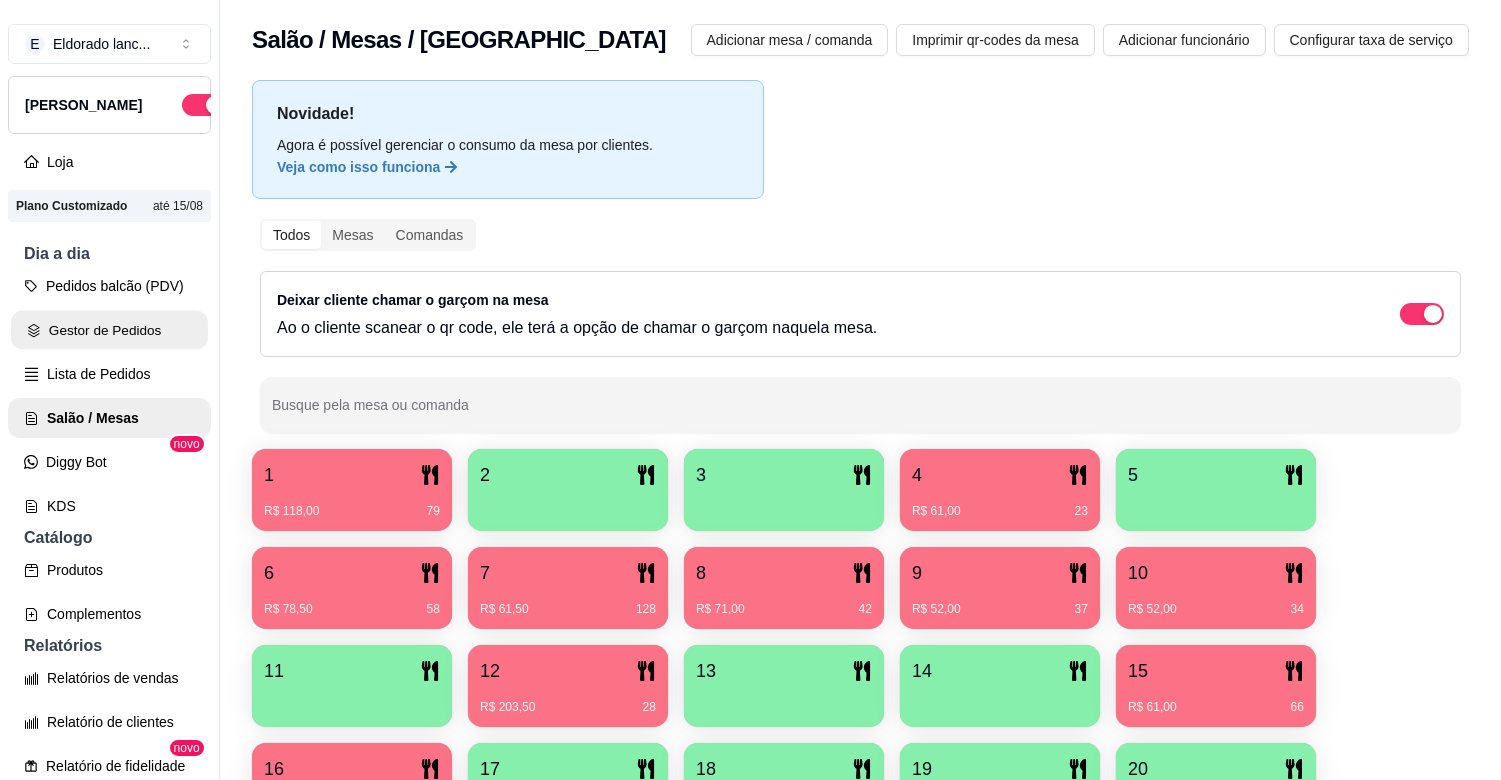 click on "Gestor de Pedidos" at bounding box center [109, 330] 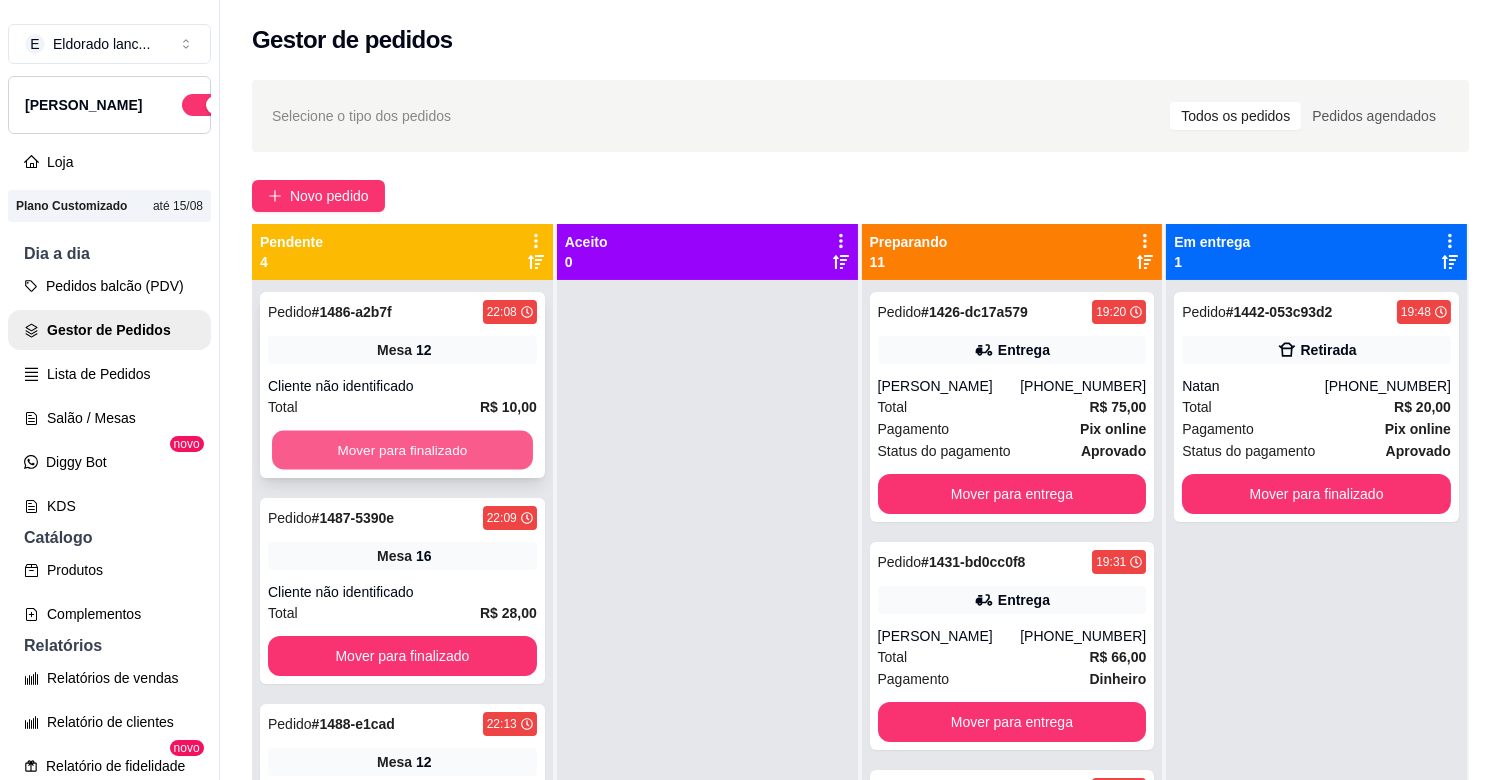 click on "Mover para finalizado" at bounding box center (402, 450) 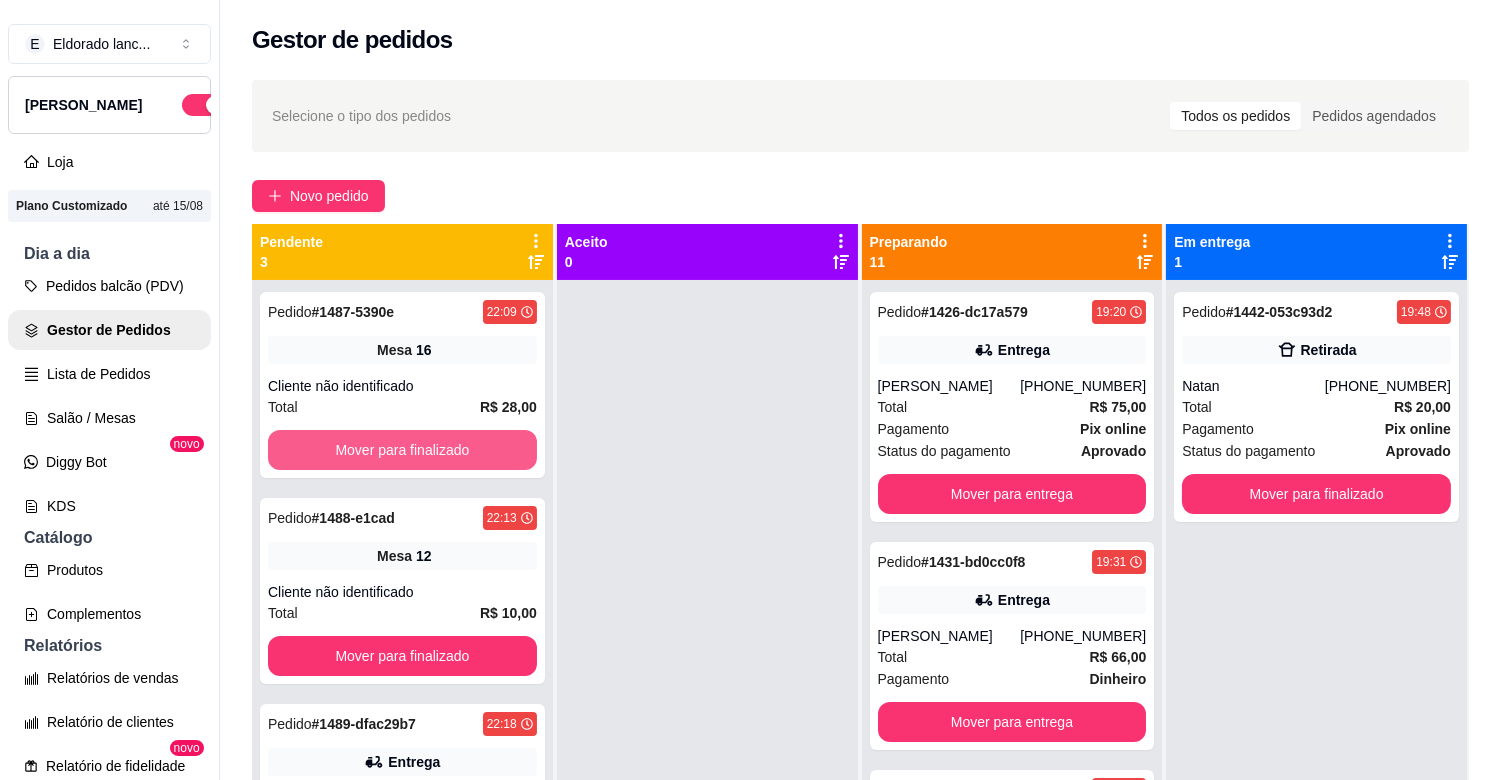 click on "Mover para finalizado" at bounding box center (402, 450) 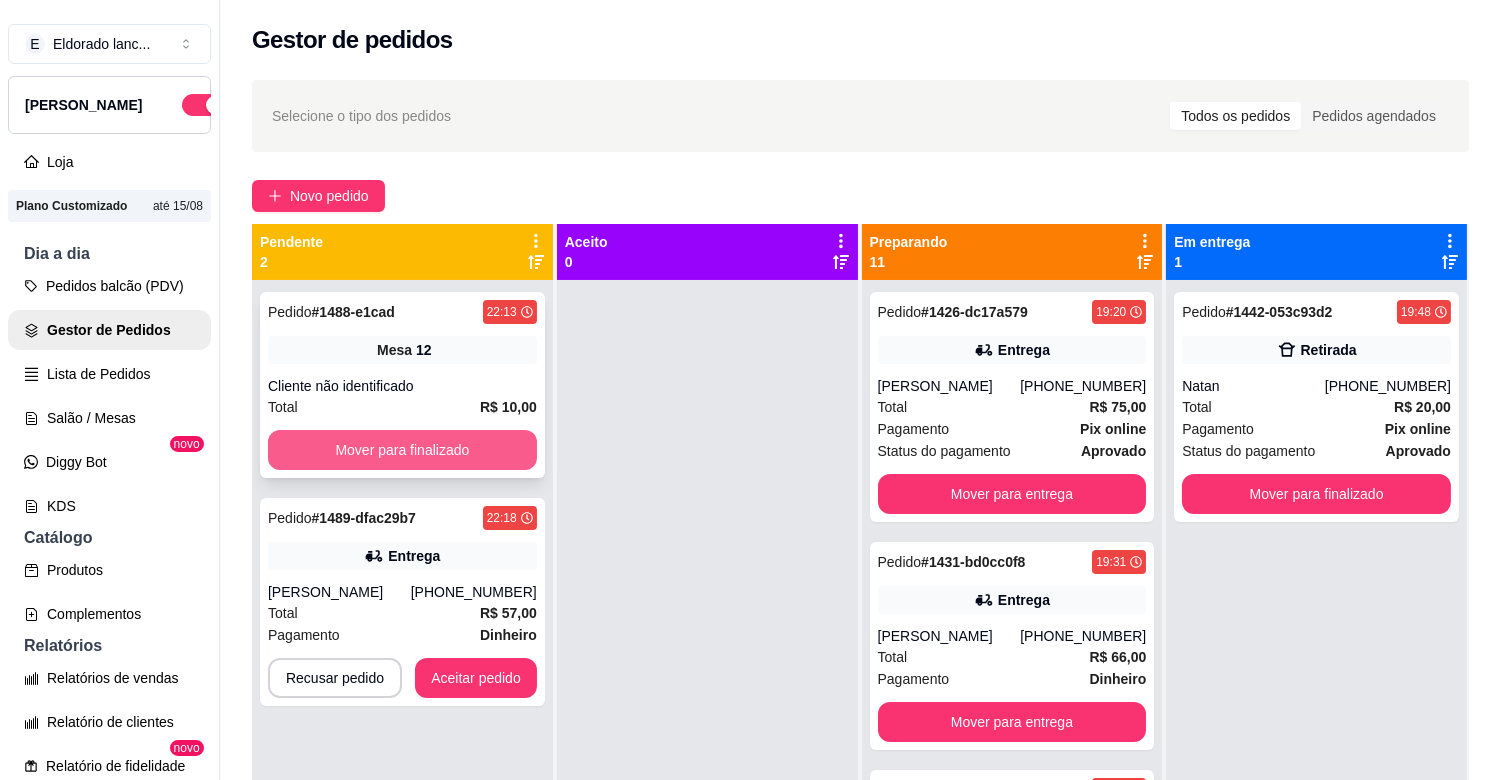 click on "Mover para finalizado" at bounding box center [402, 450] 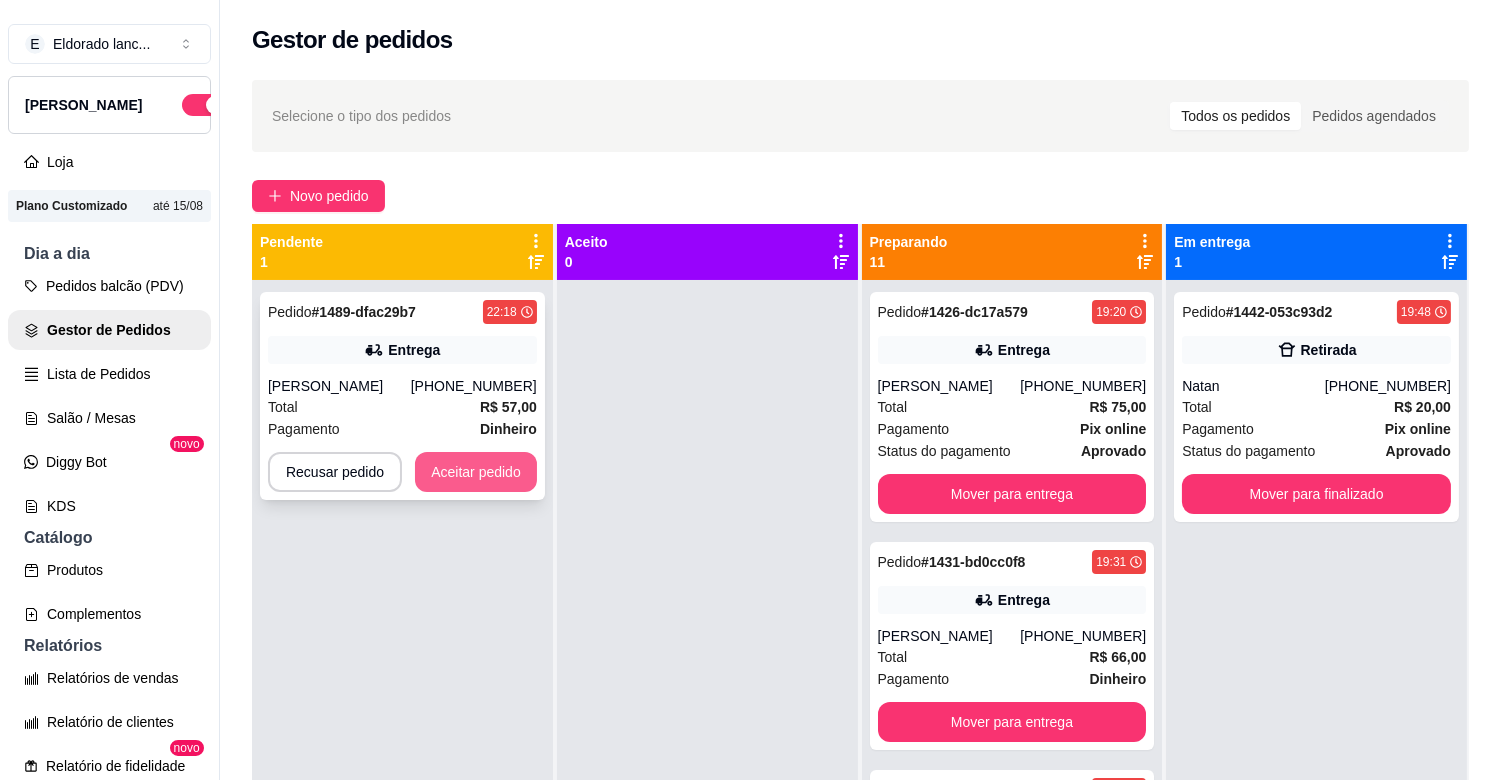 click on "Aceitar pedido" at bounding box center [476, 472] 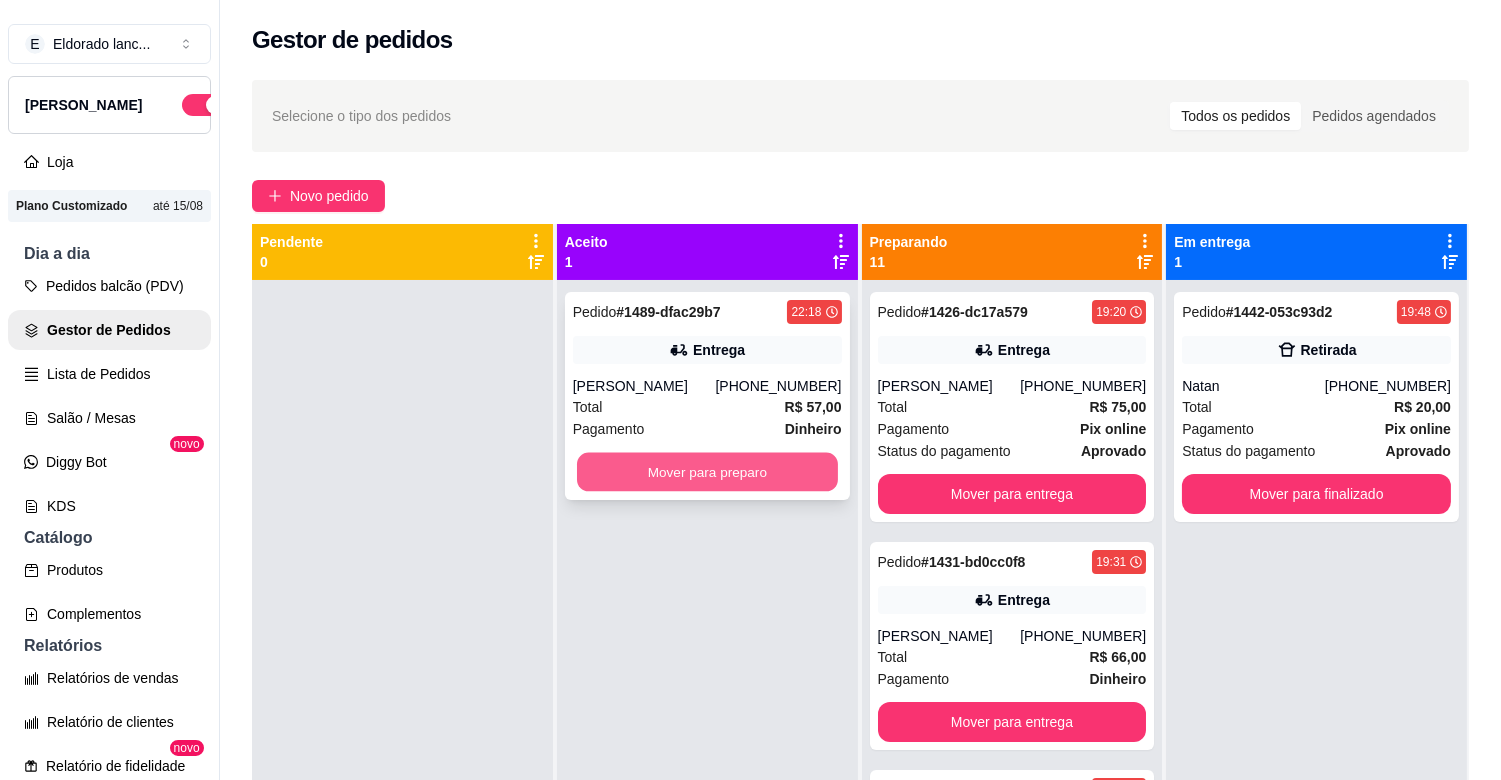 click on "Mover para preparo" at bounding box center (707, 472) 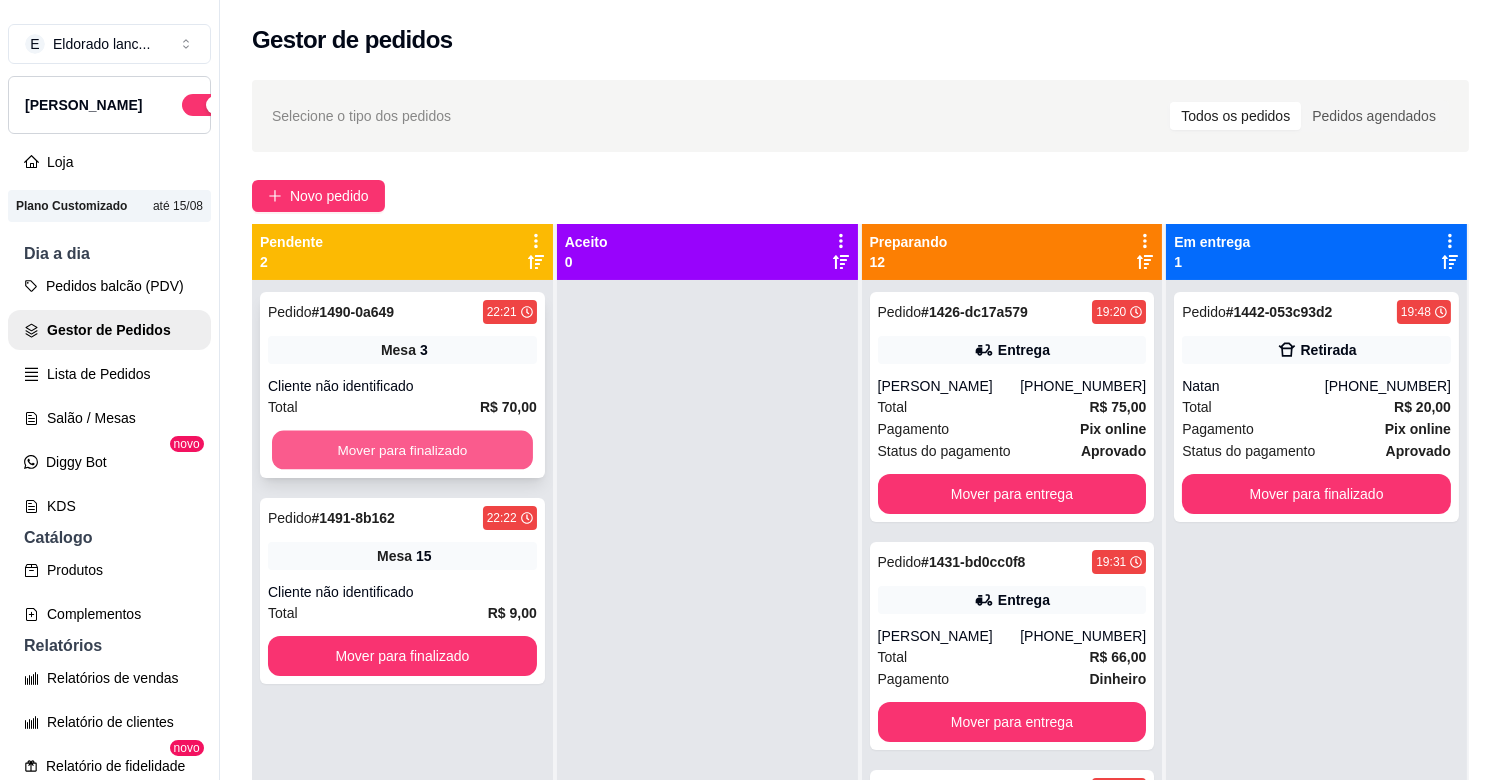 click on "Mover para finalizado" at bounding box center (402, 450) 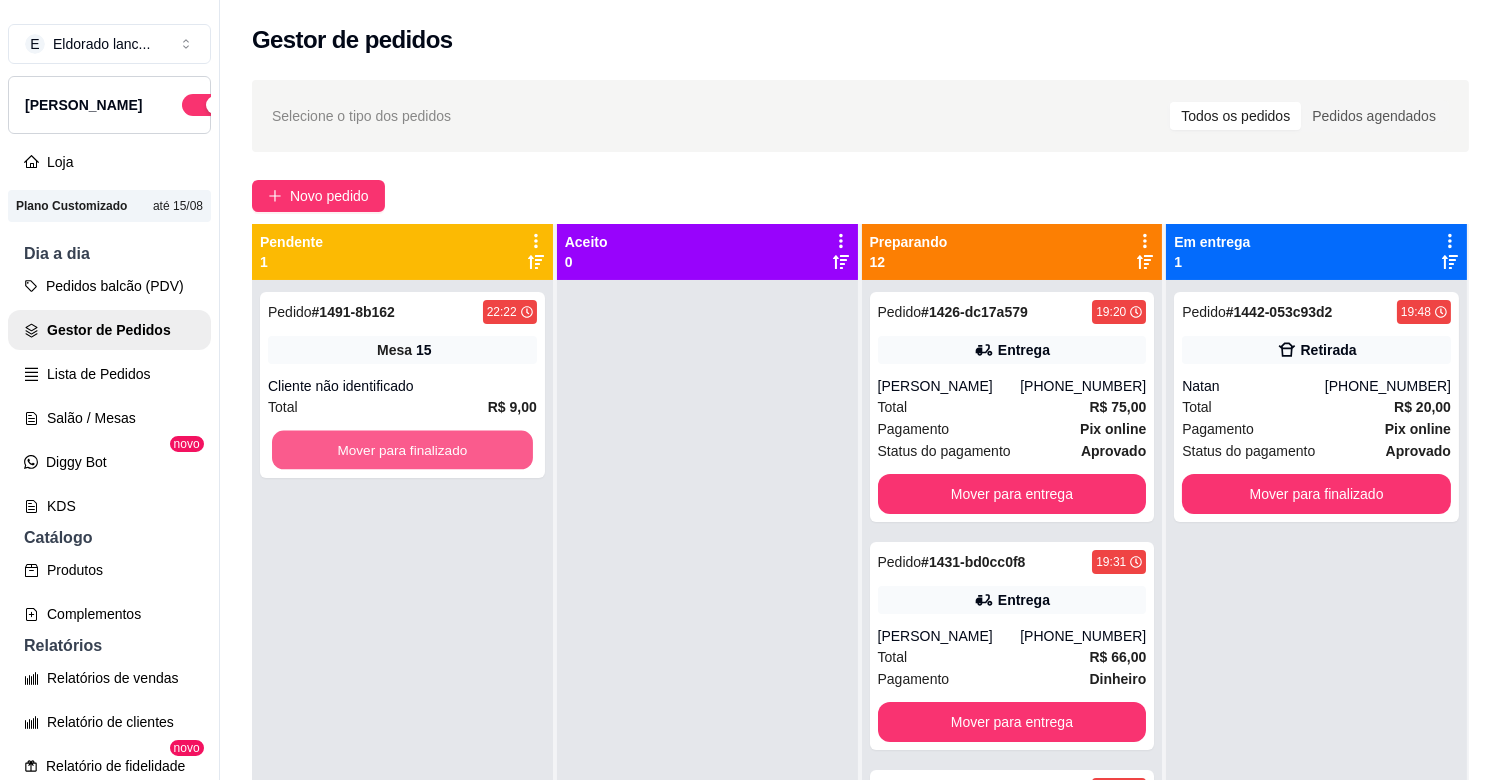 click on "Mover para finalizado" at bounding box center (402, 450) 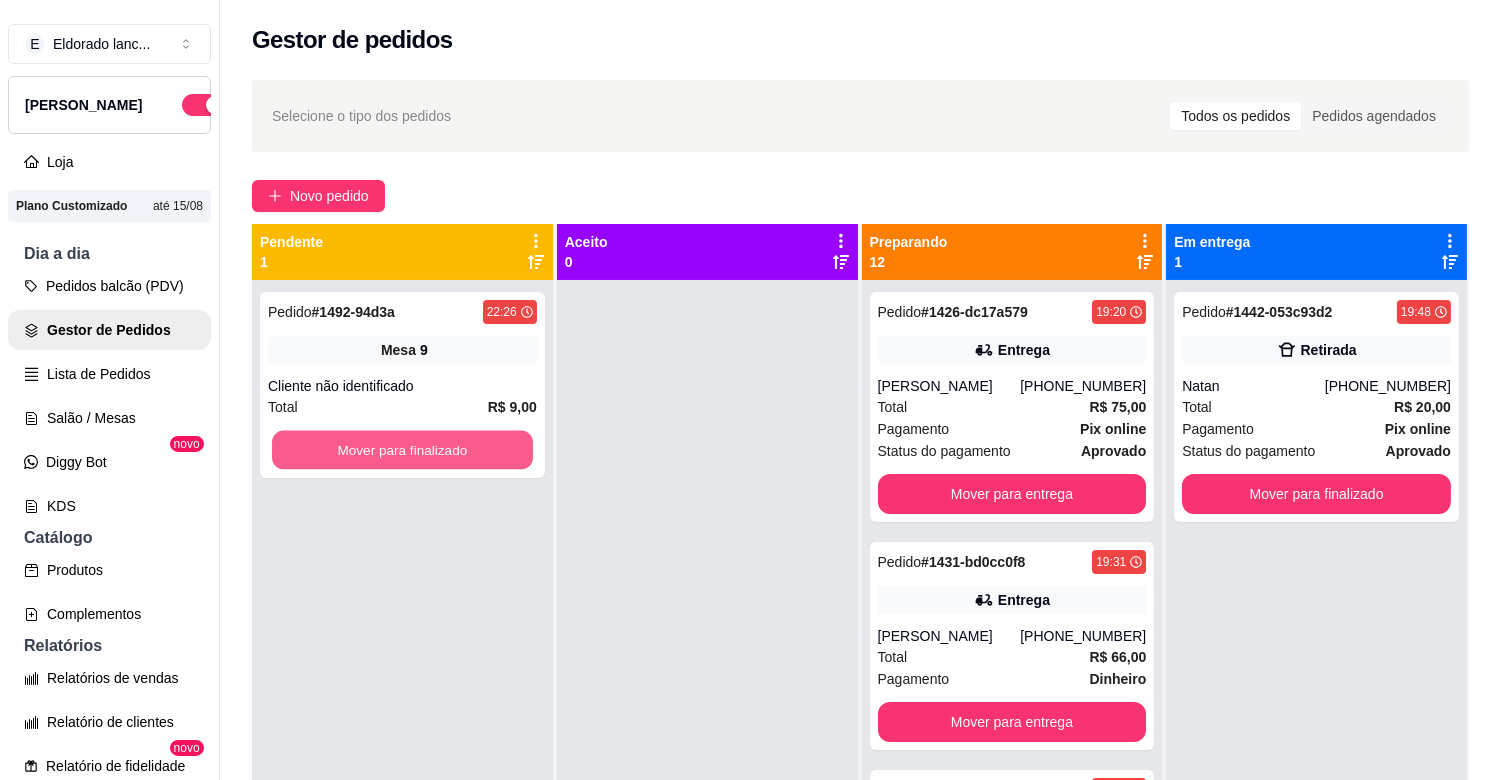 click on "Mover para finalizado" at bounding box center (402, 450) 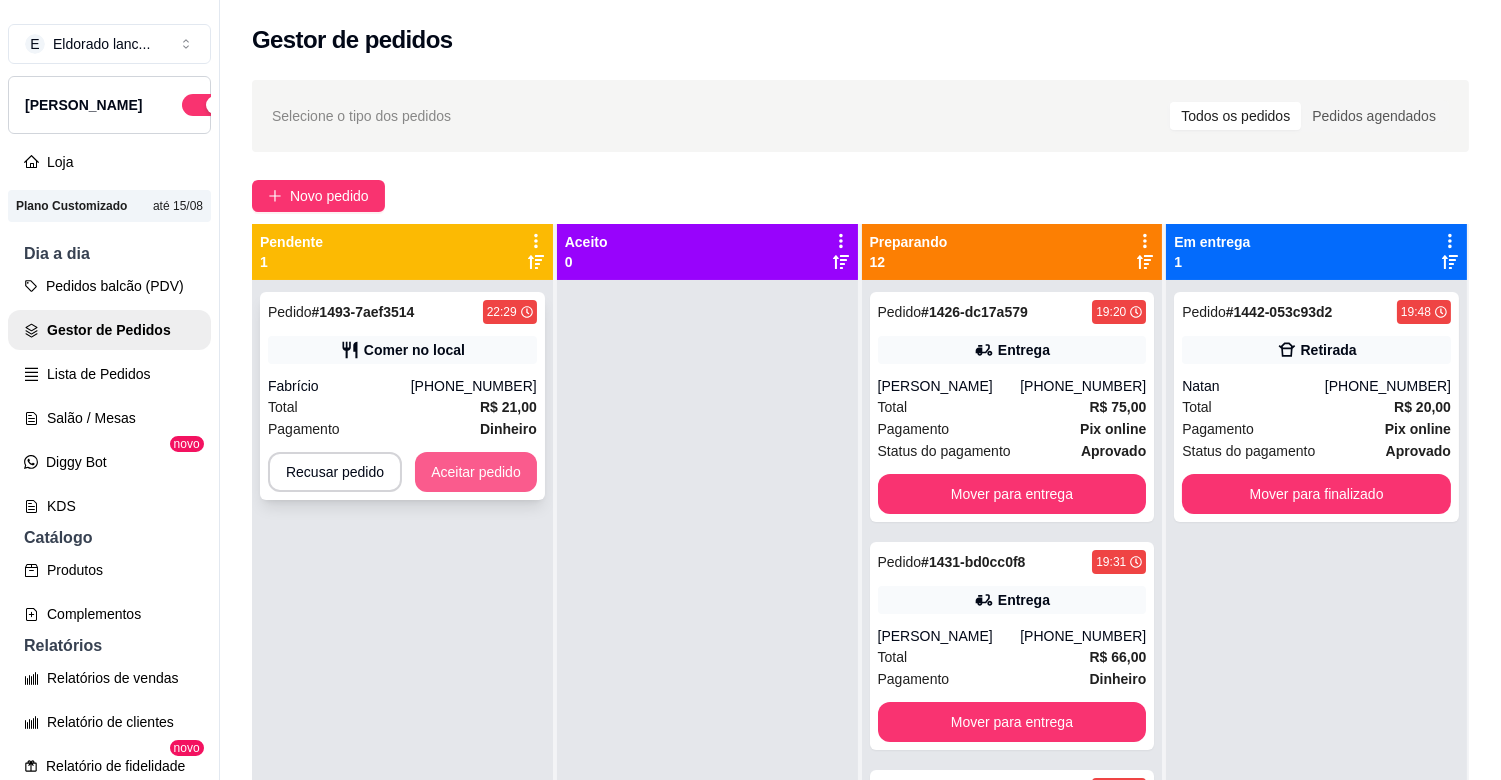 click on "Aceitar pedido" at bounding box center [476, 472] 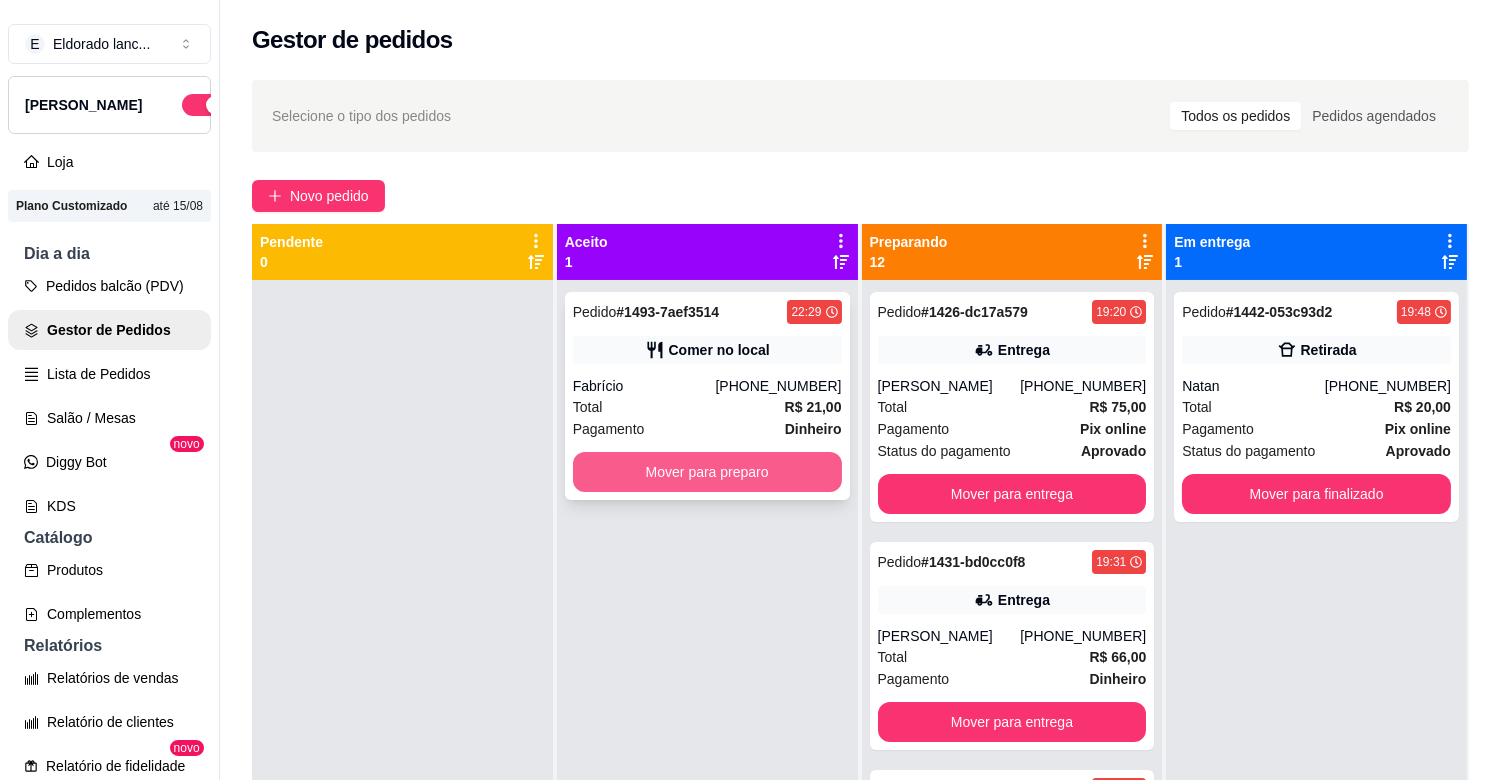 click on "Mover para preparo" at bounding box center [707, 472] 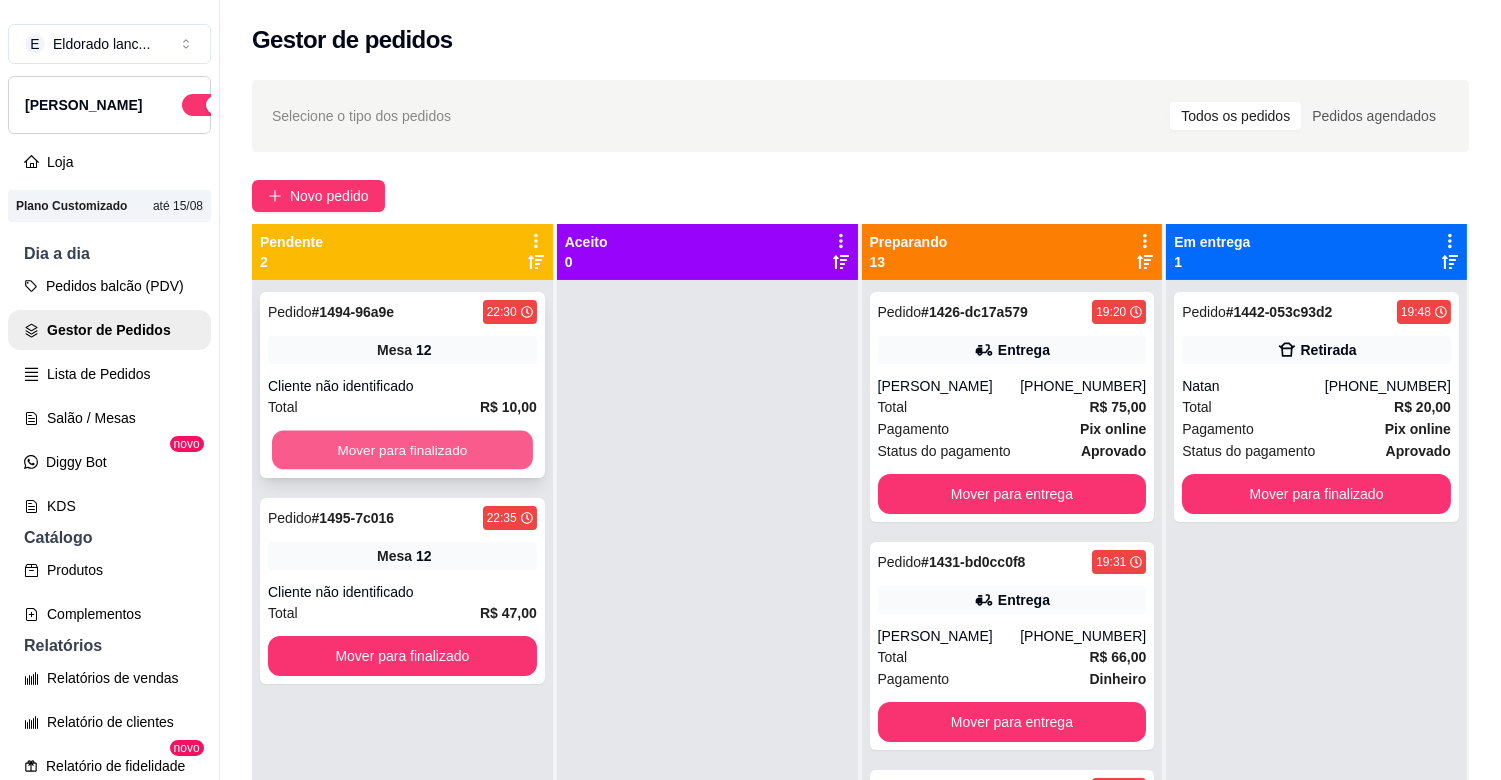 click on "Mover para finalizado" at bounding box center [402, 450] 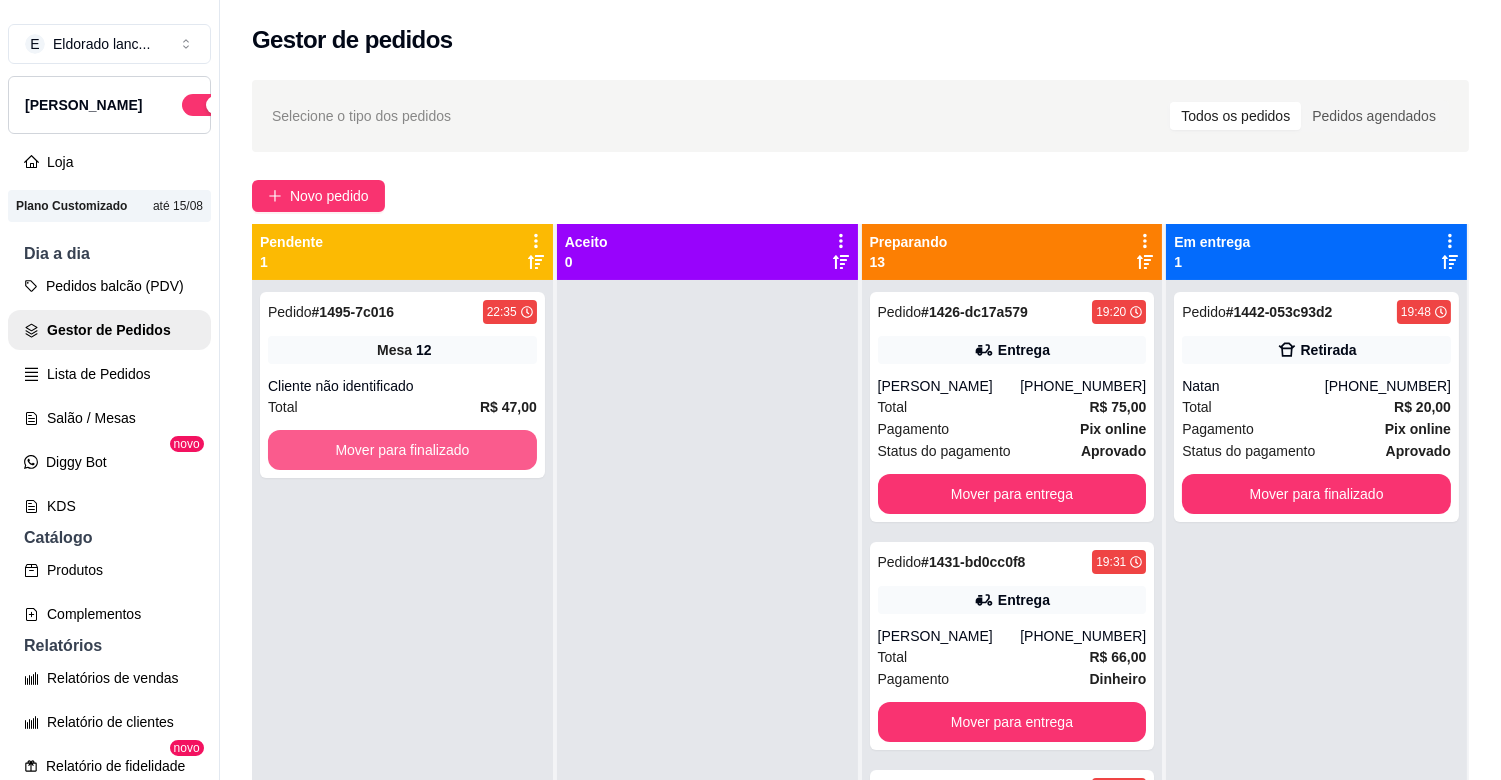 click on "Mover para finalizado" at bounding box center (402, 450) 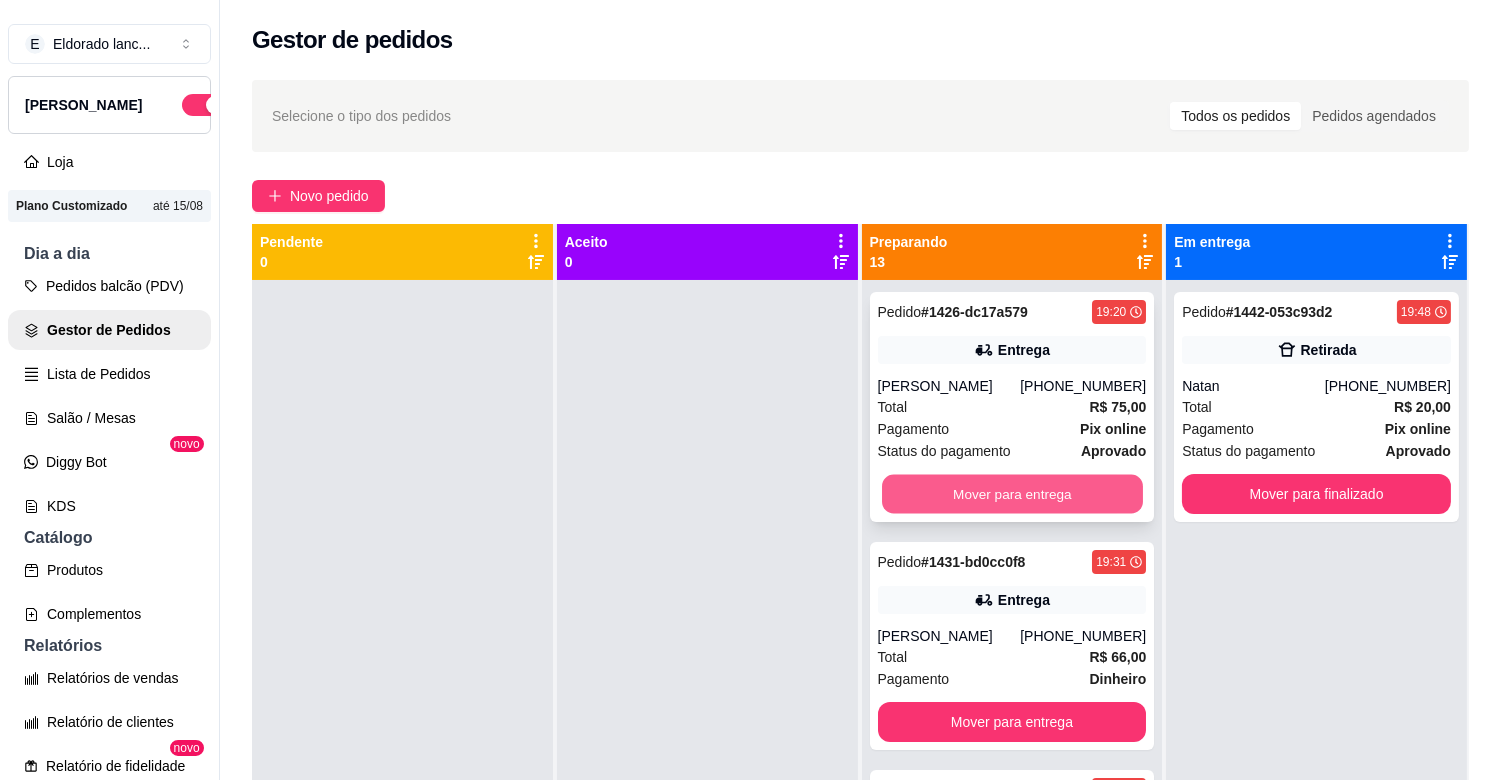 click on "Mover para entrega" at bounding box center (1012, 494) 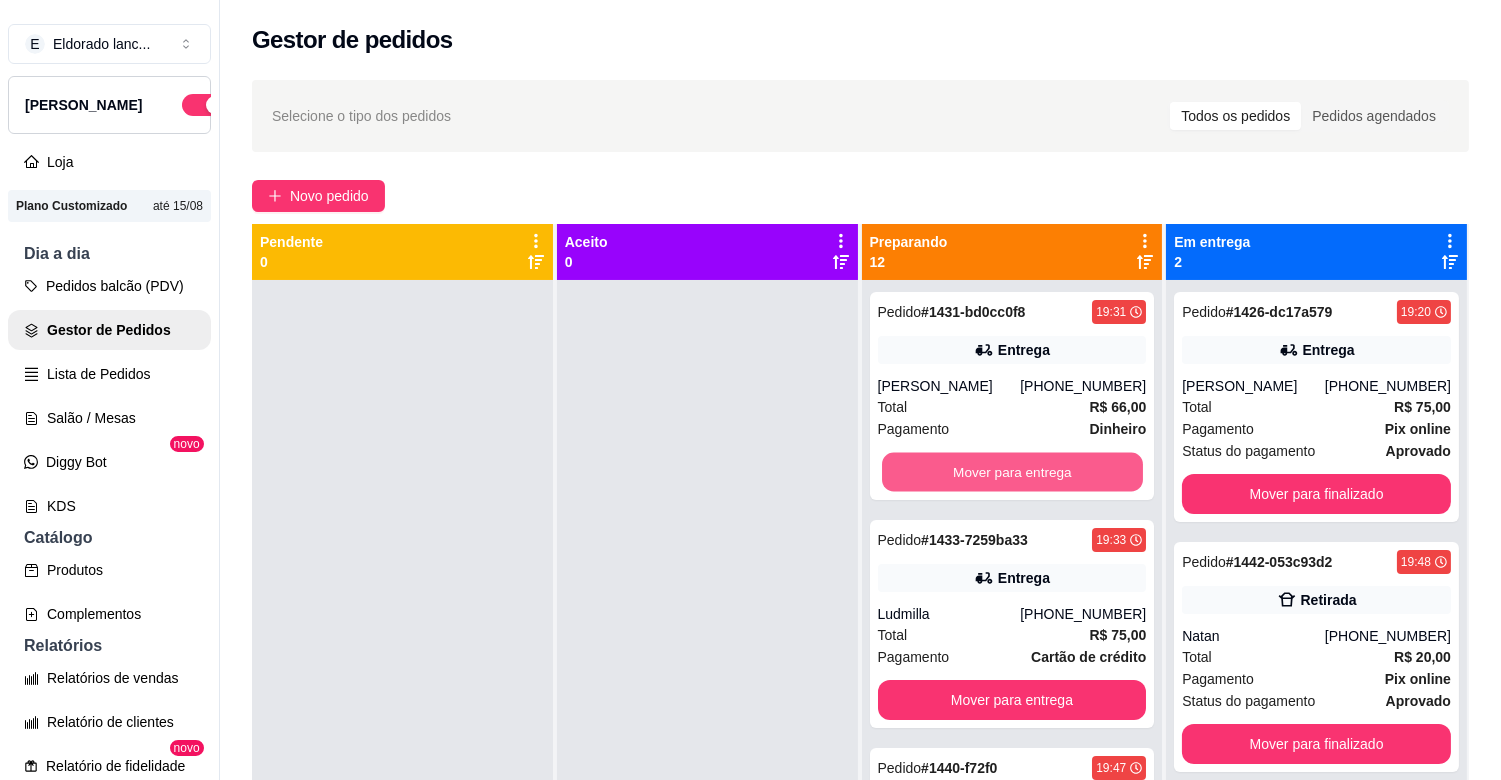 click on "Mover para entrega" at bounding box center (1012, 472) 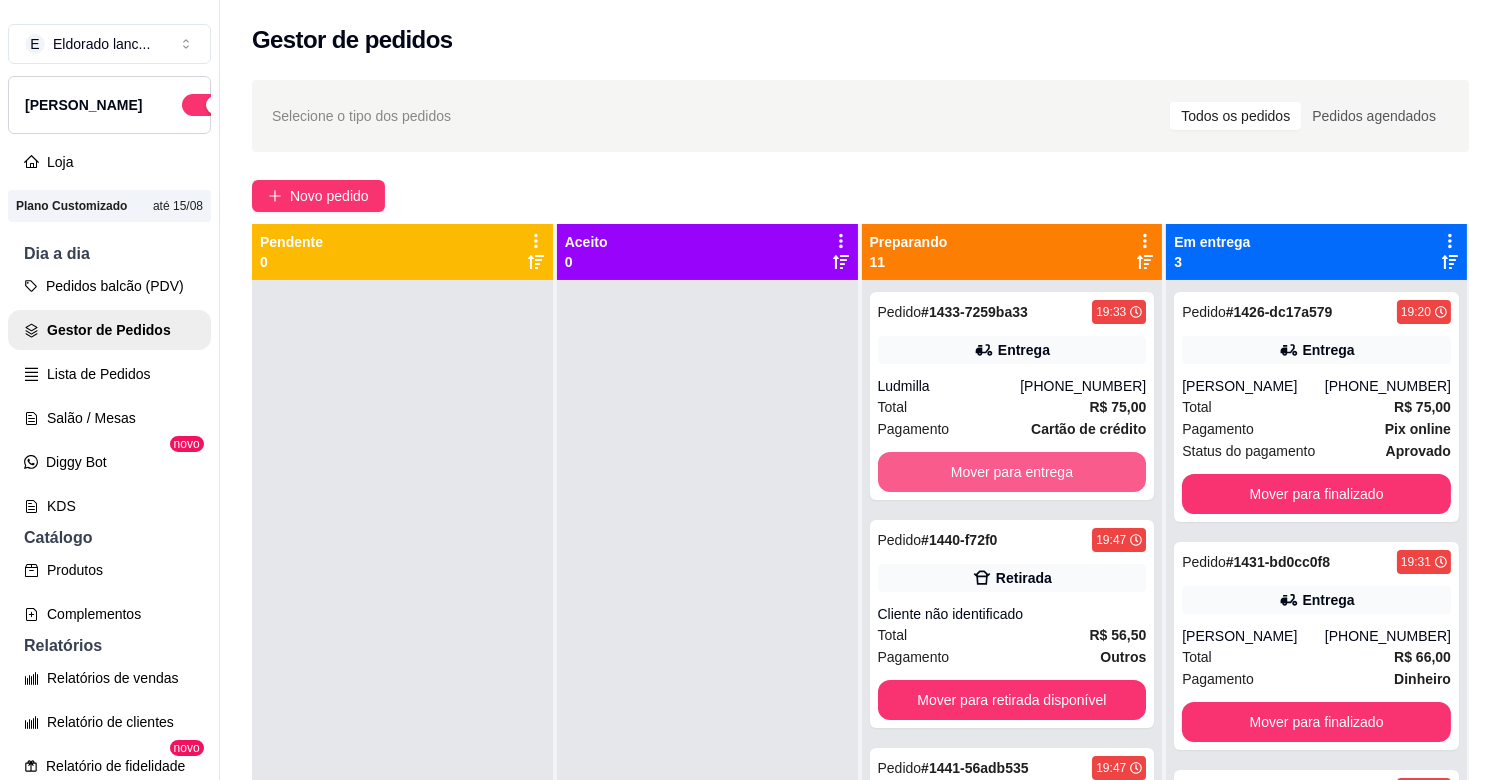 click on "Mover para entrega" at bounding box center [1012, 472] 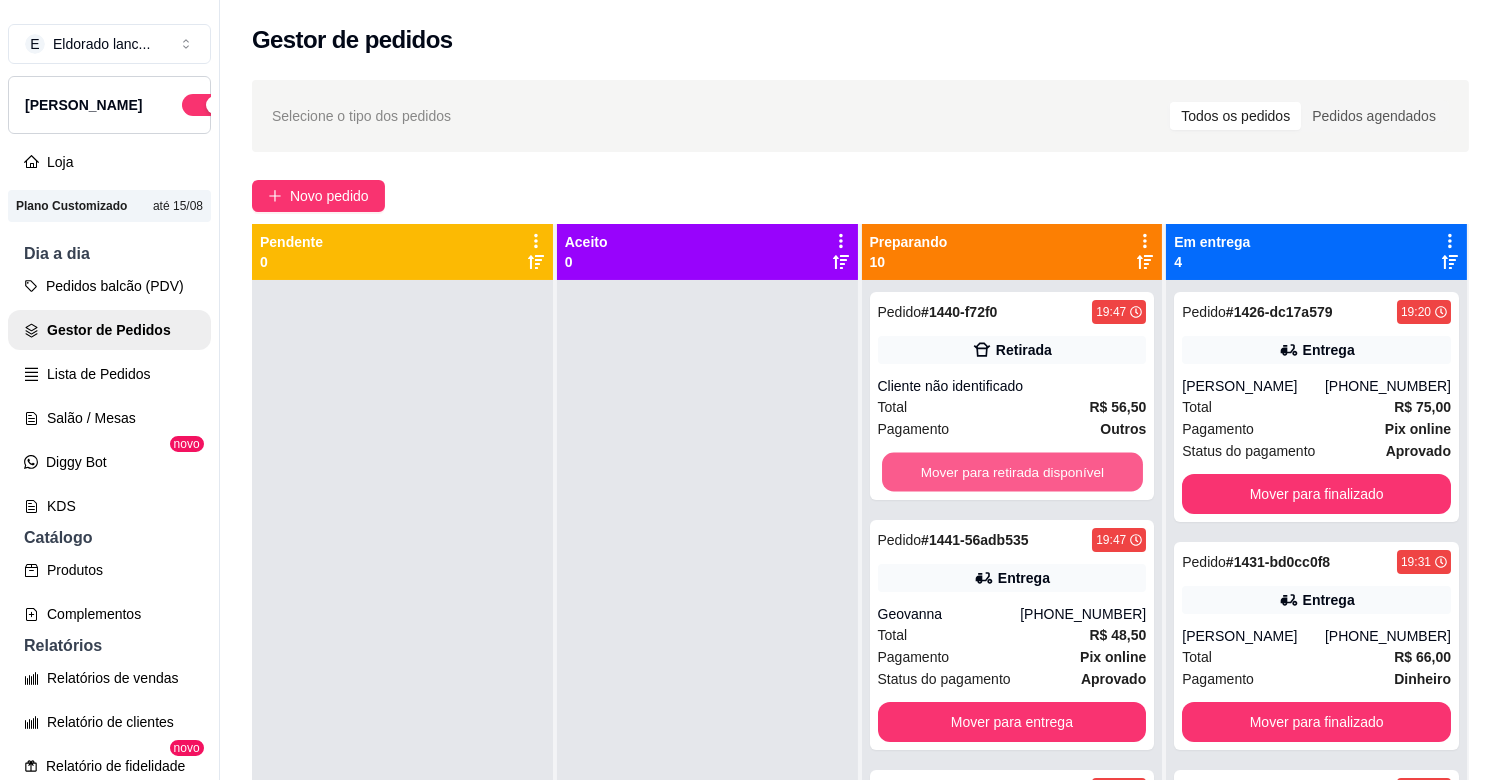 click on "Mover para retirada disponível" at bounding box center (1012, 472) 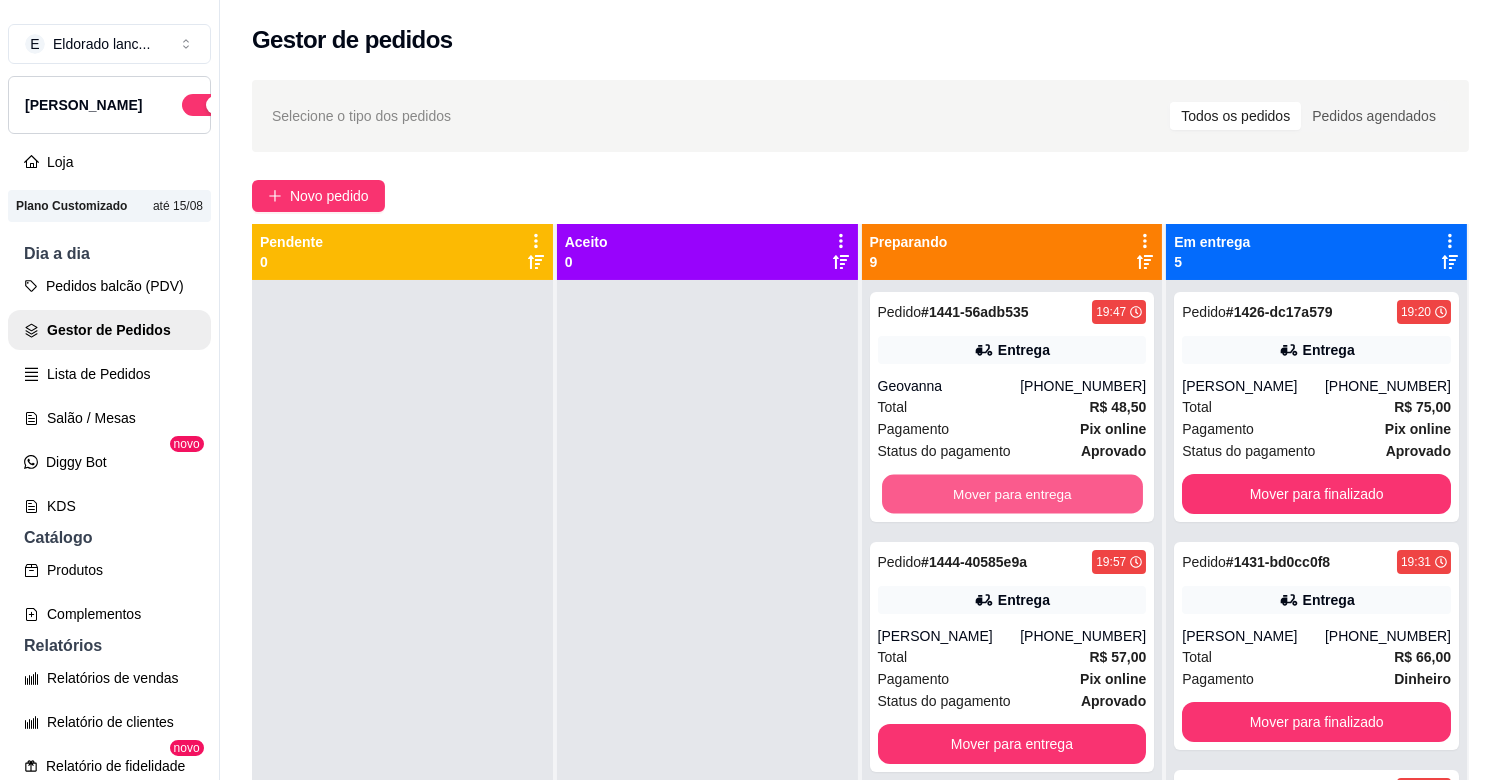 click on "Mover para entrega" at bounding box center (1012, 494) 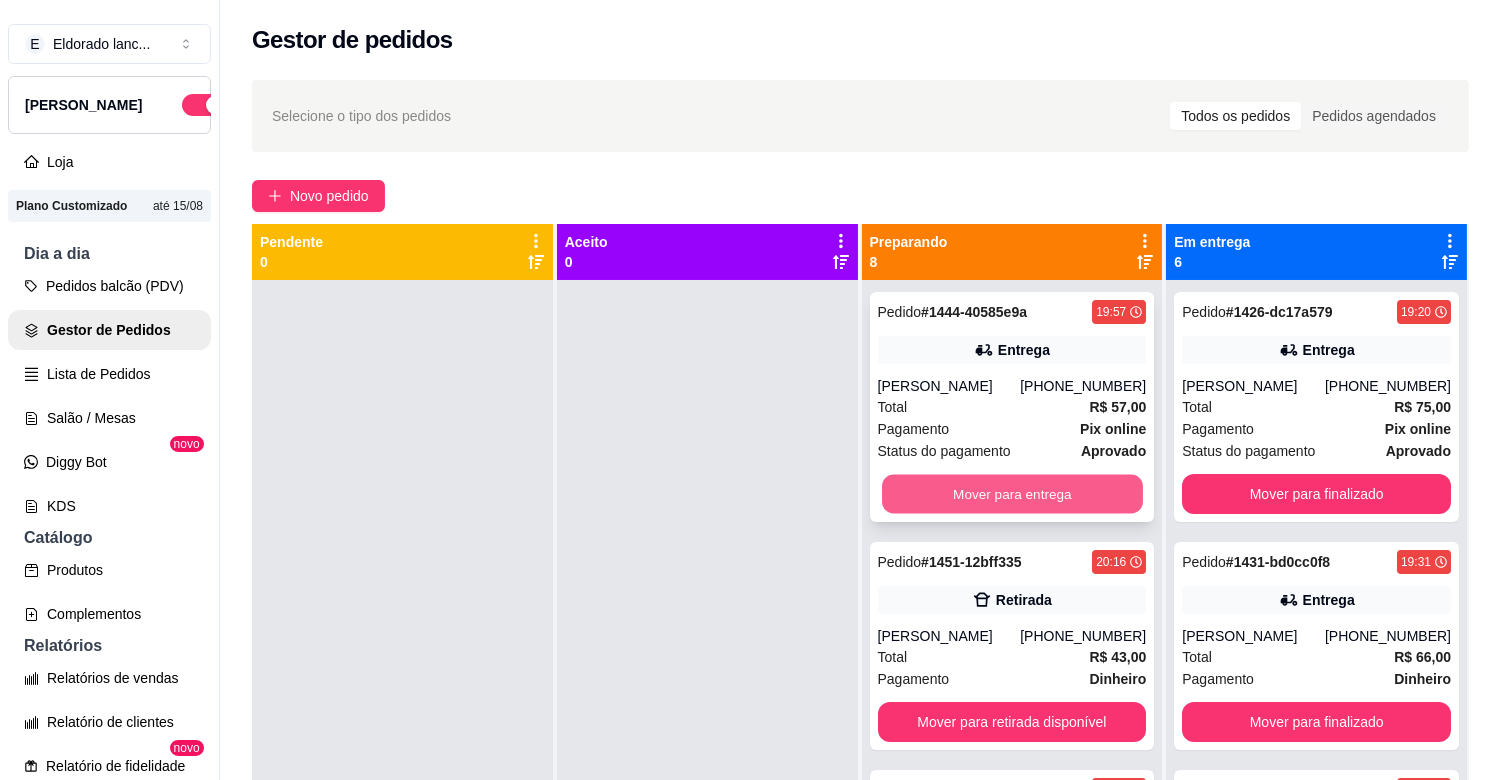 click on "Mover para entrega" at bounding box center [1012, 494] 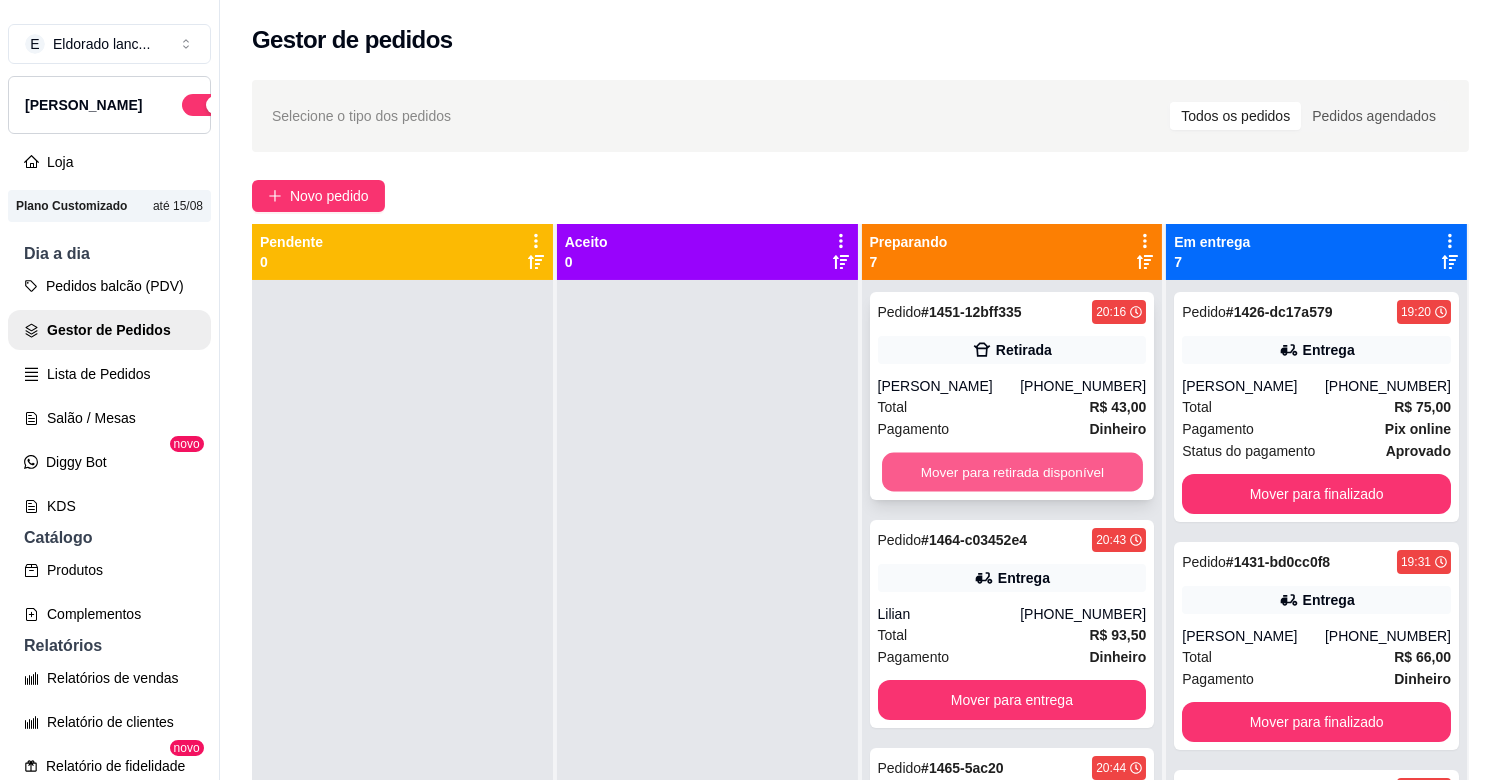 click on "Mover para retirada disponível" at bounding box center (1012, 472) 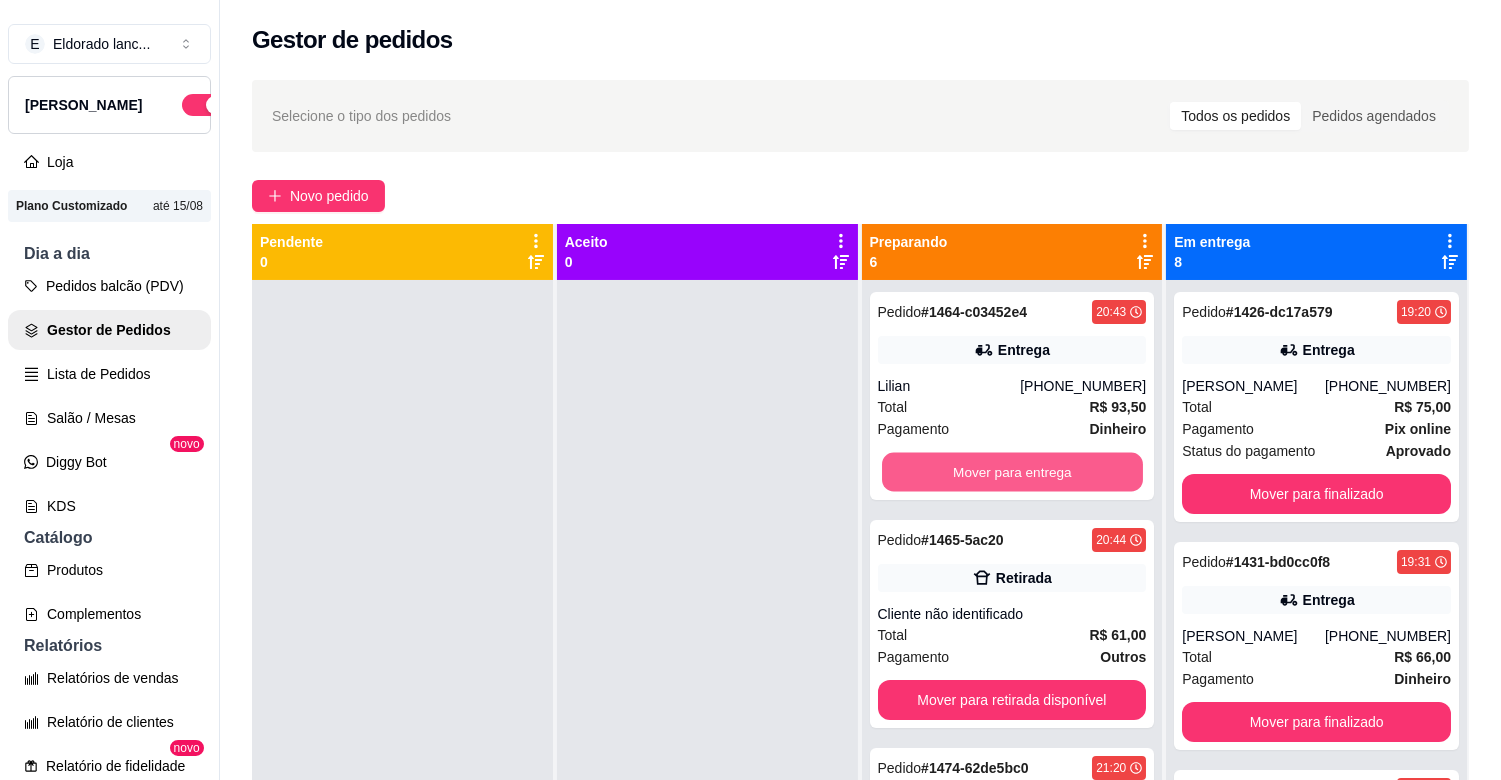 click on "Mover para entrega" at bounding box center (1012, 472) 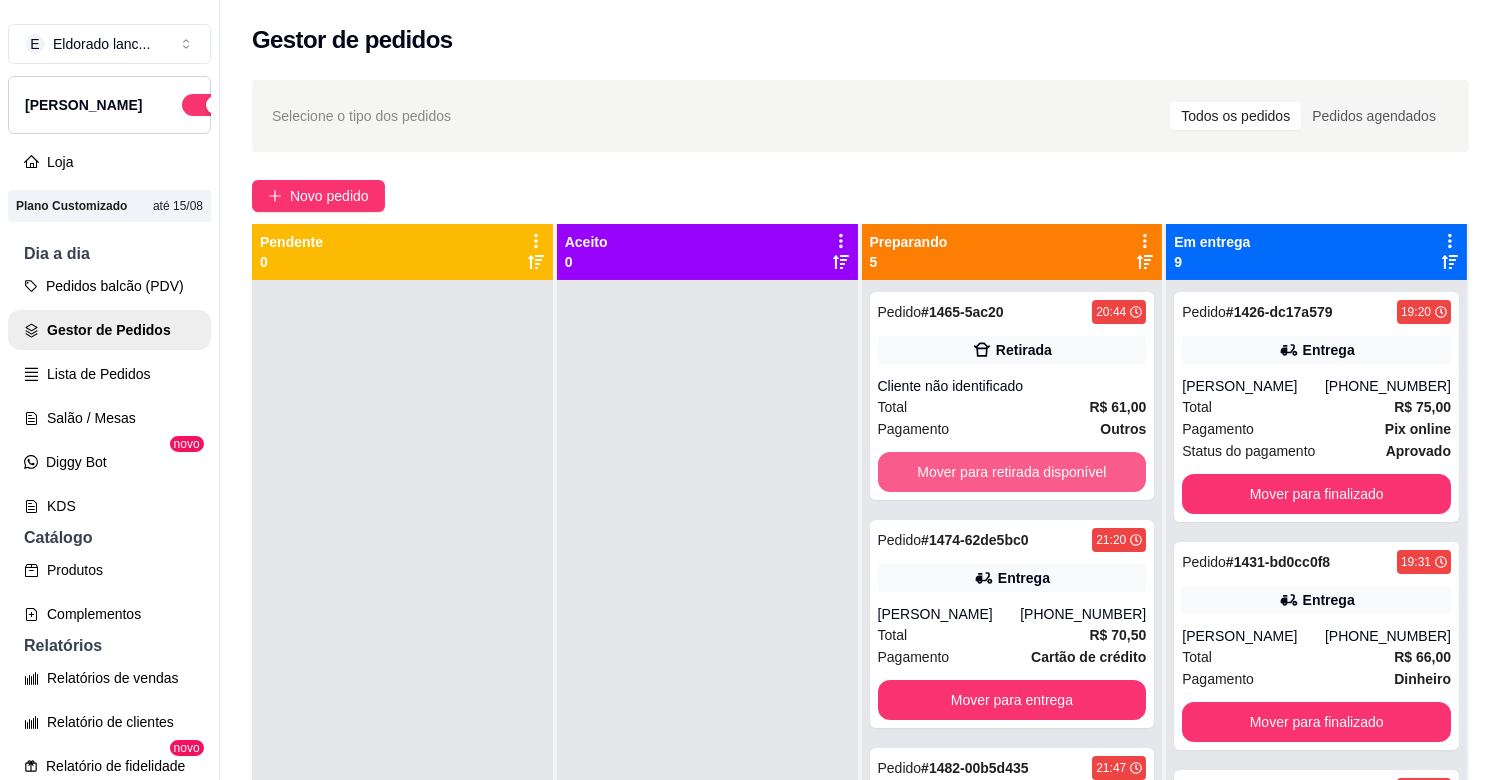 click on "Mover para retirada disponível" at bounding box center (1012, 472) 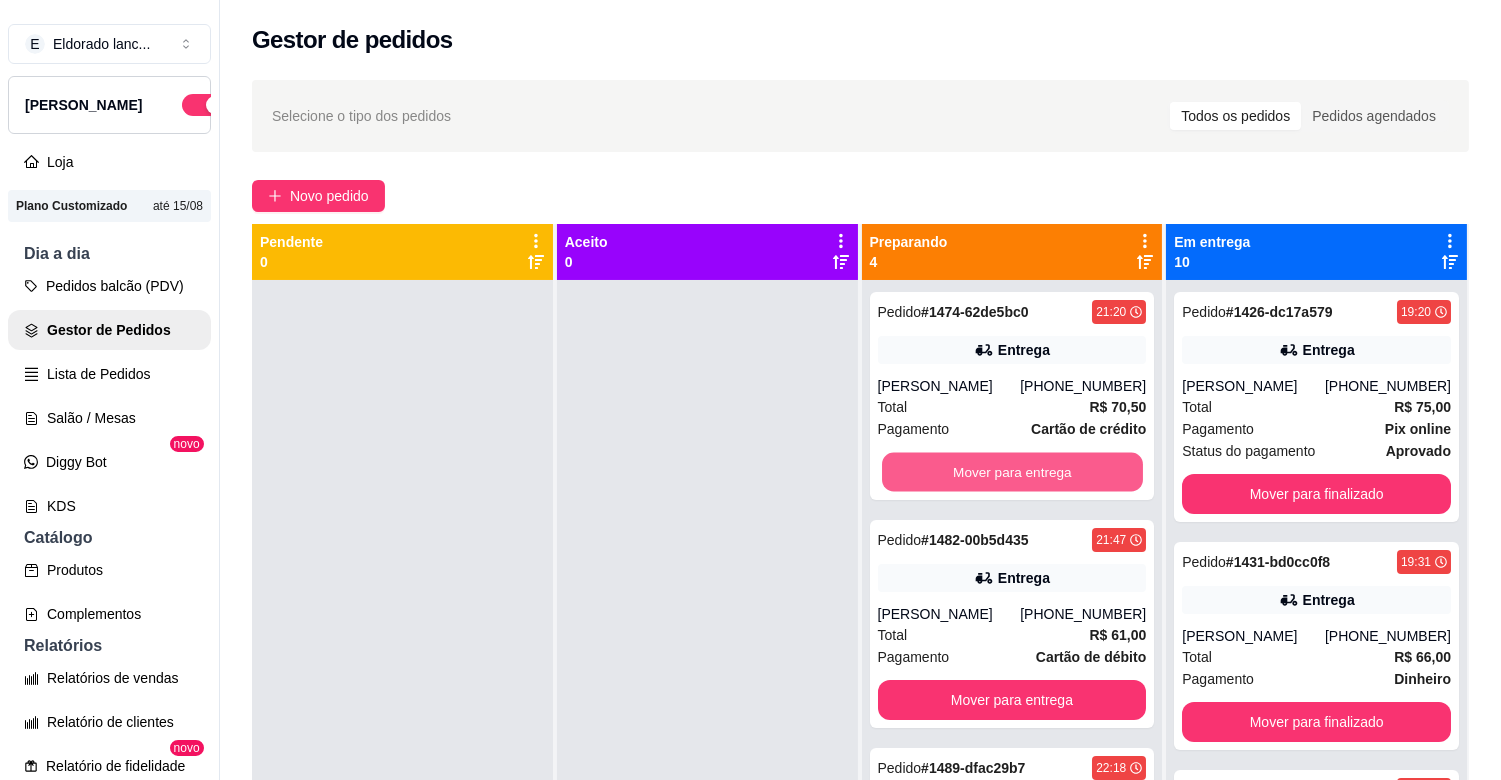 click on "Mover para entrega" at bounding box center [1012, 472] 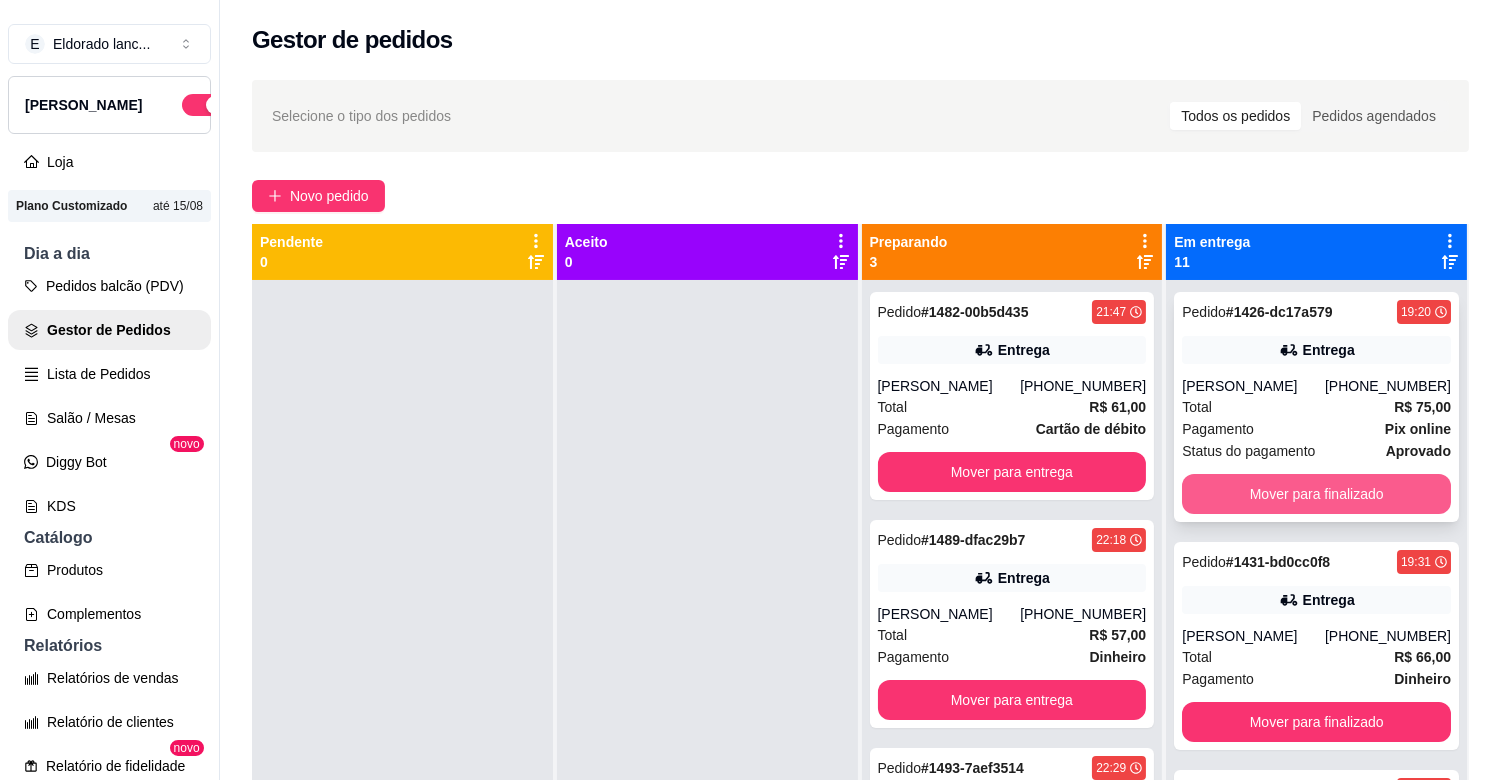 click on "Mover para finalizado" at bounding box center [1316, 494] 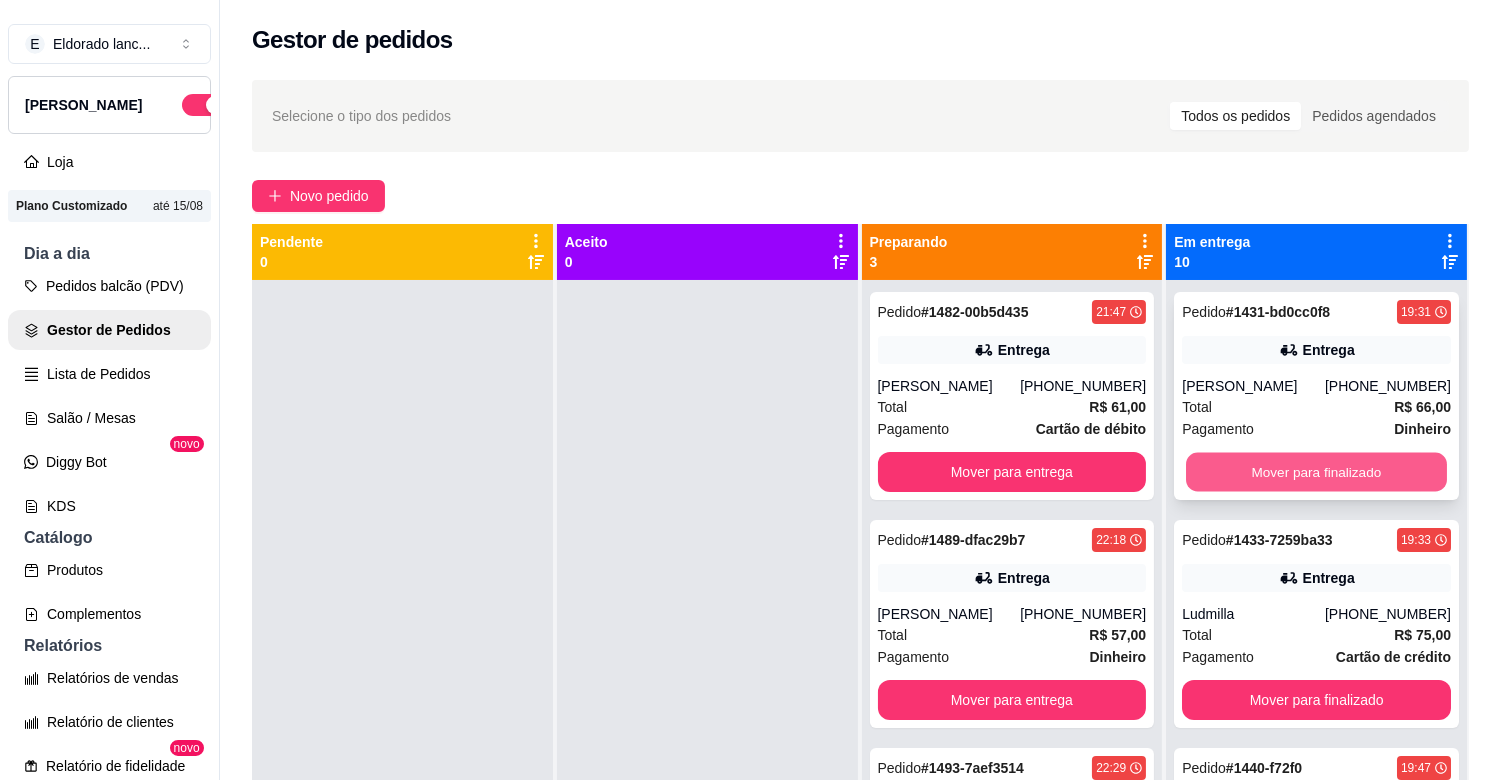 click on "Mover para finalizado" at bounding box center (1316, 472) 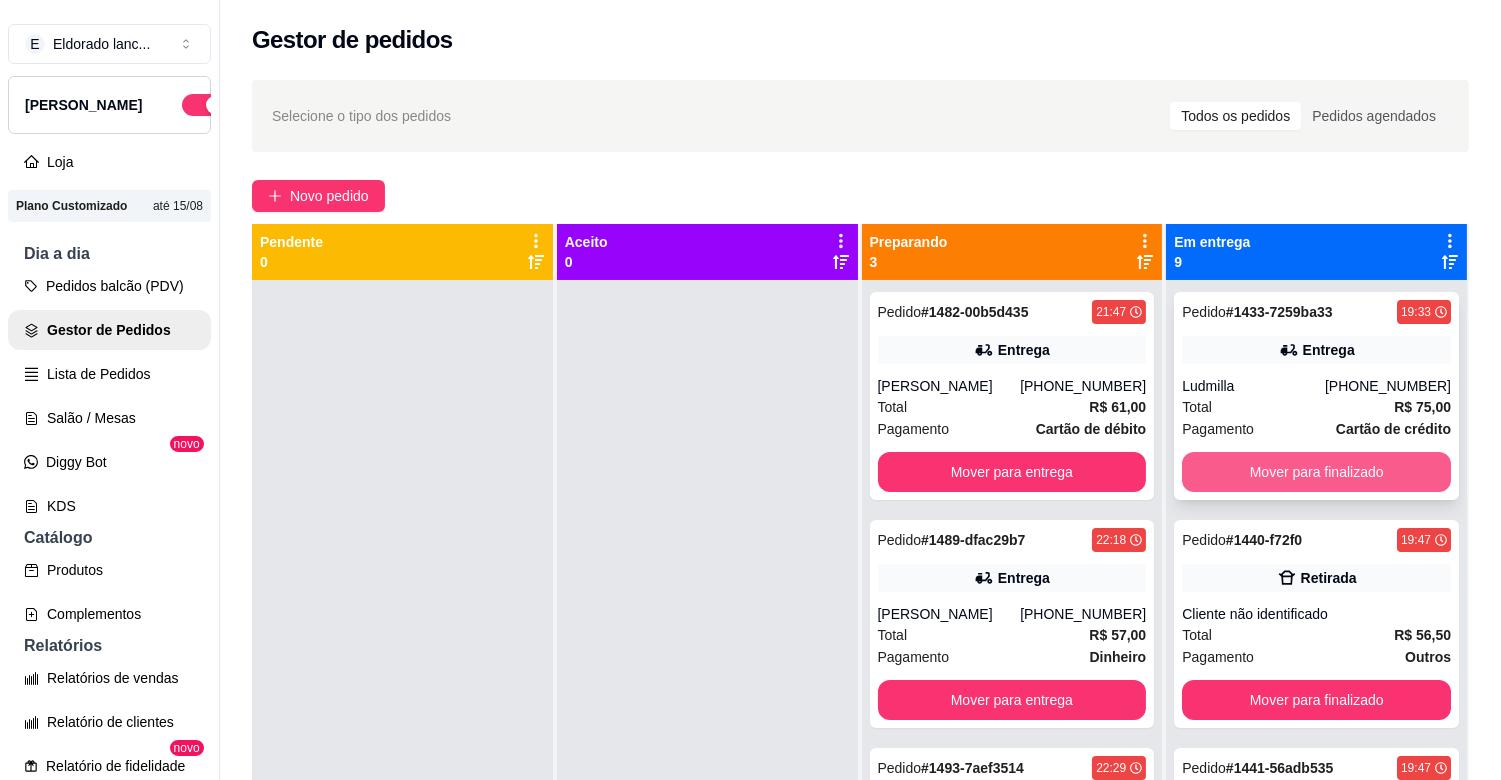click on "Mover para finalizado" at bounding box center (1316, 472) 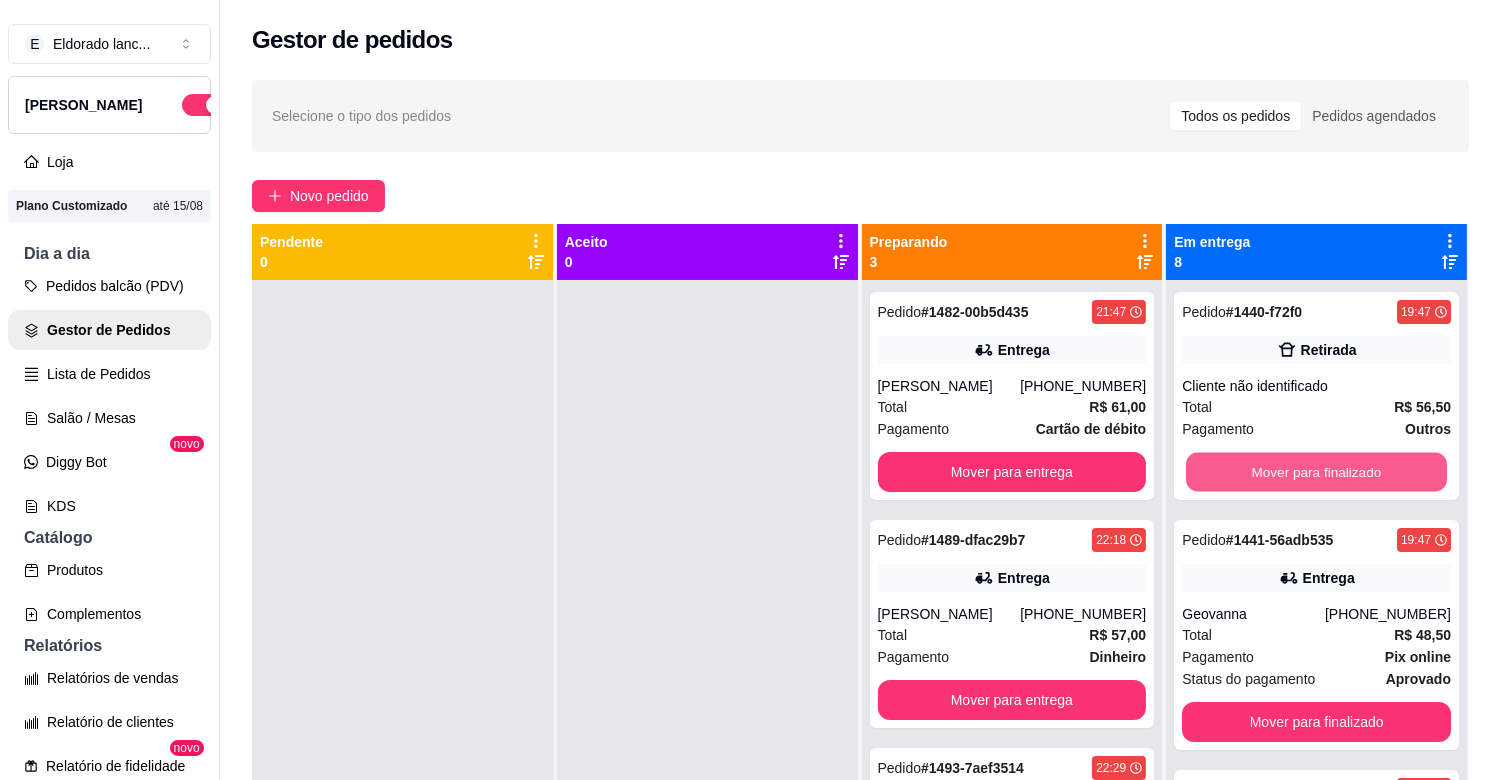 click on "Mover para finalizado" at bounding box center (1316, 472) 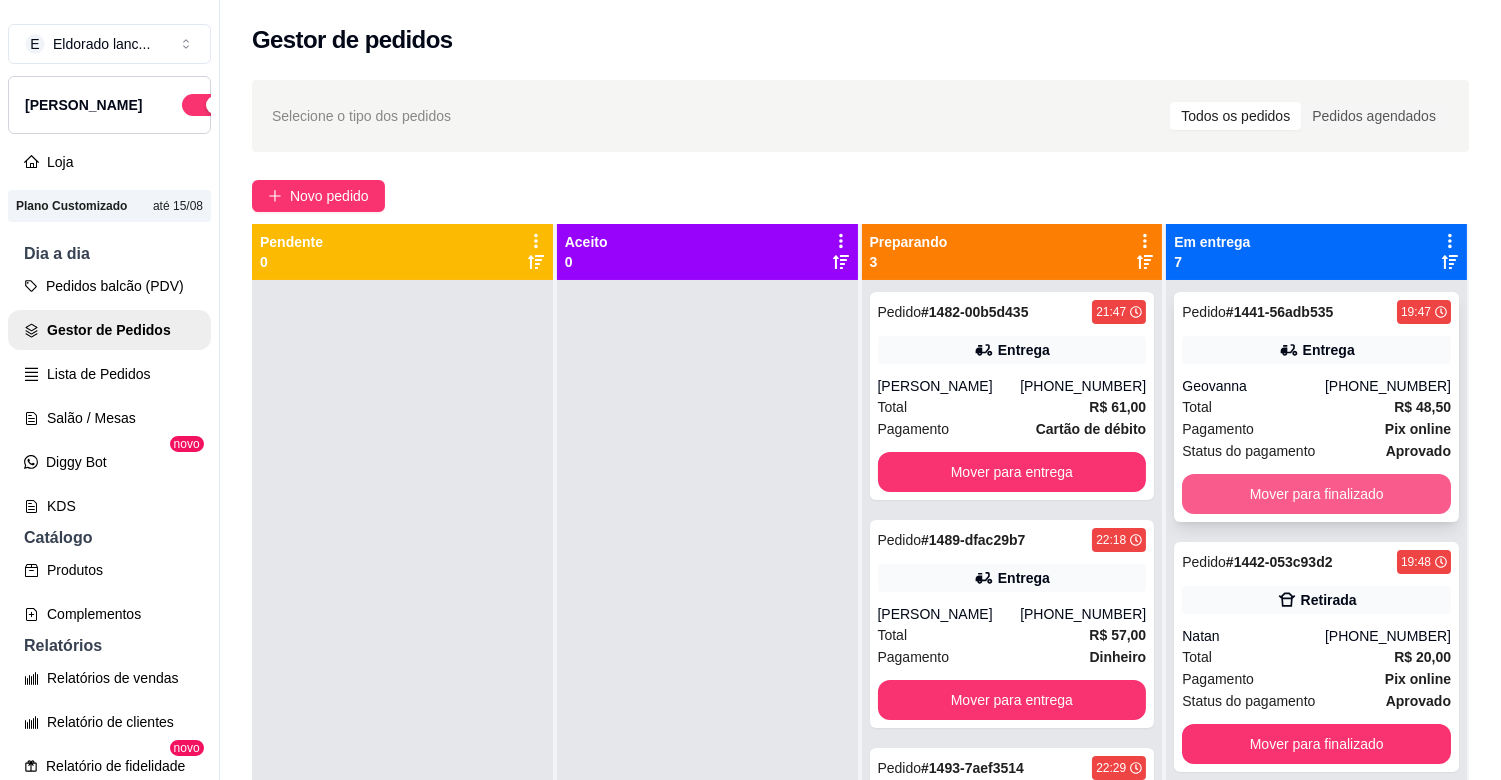 click on "Mover para finalizado" at bounding box center (1316, 494) 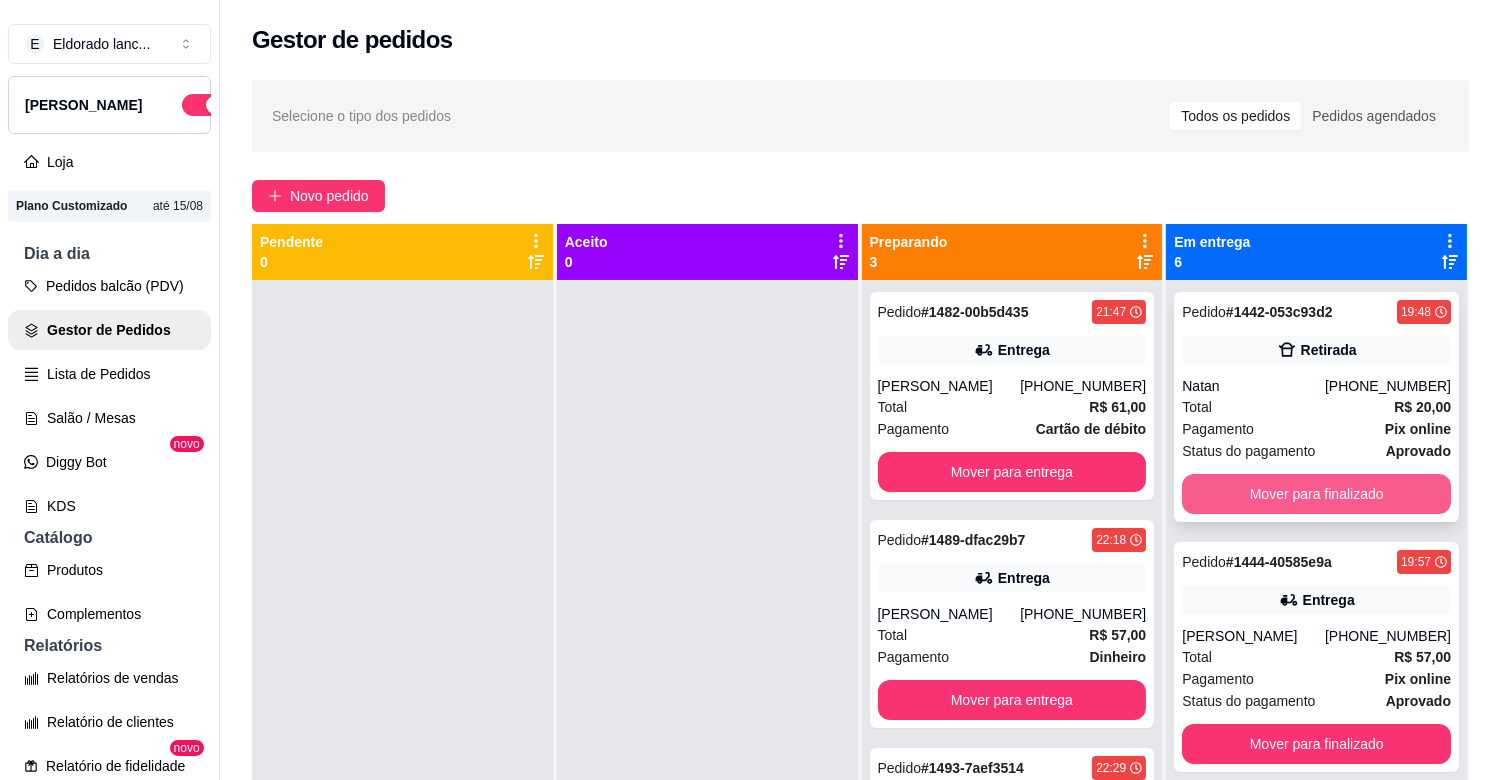 click on "Mover para finalizado" at bounding box center (1316, 494) 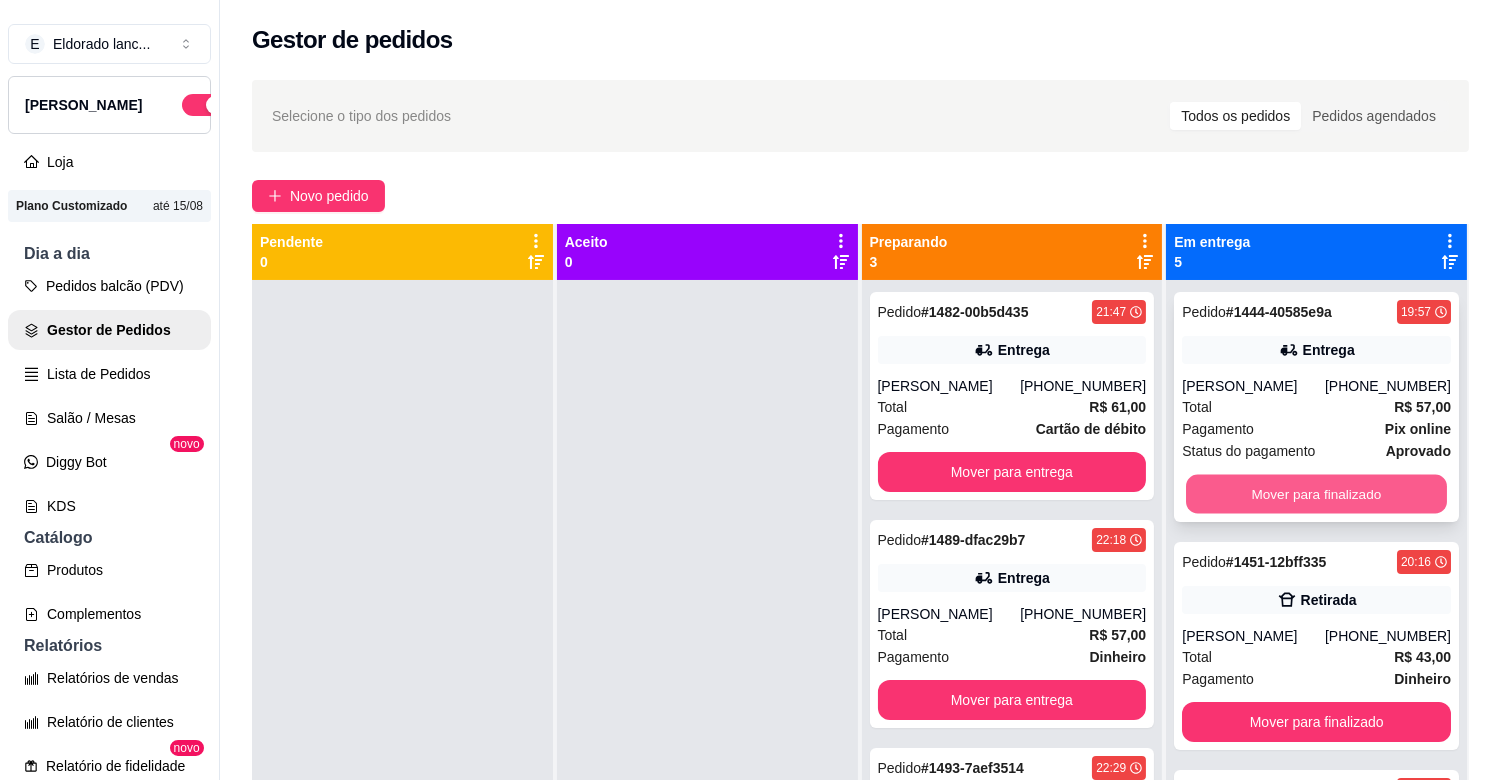 click on "Mover para finalizado" at bounding box center [1316, 494] 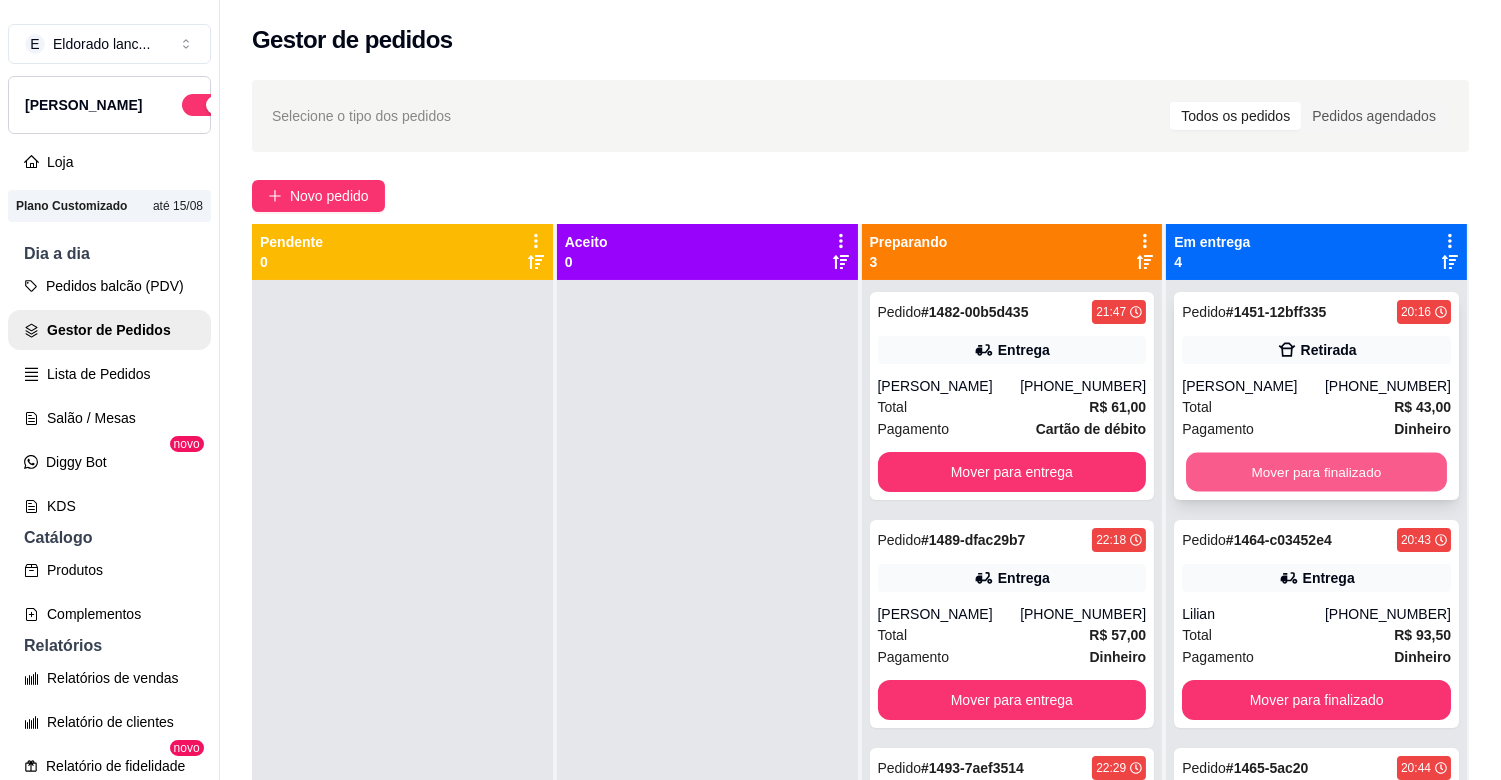 click on "Mover para finalizado" at bounding box center [1316, 472] 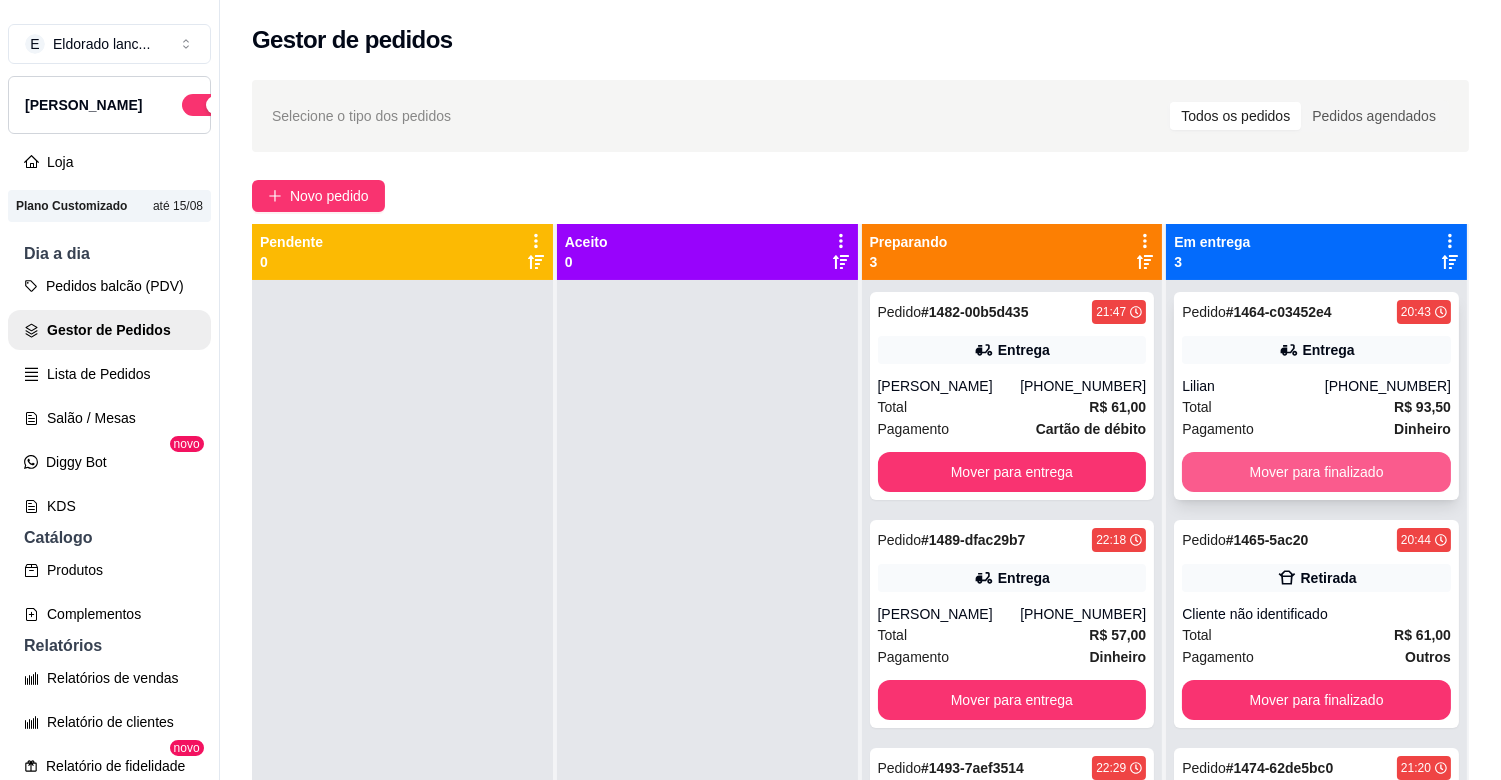 click on "Mover para finalizado" at bounding box center (1316, 472) 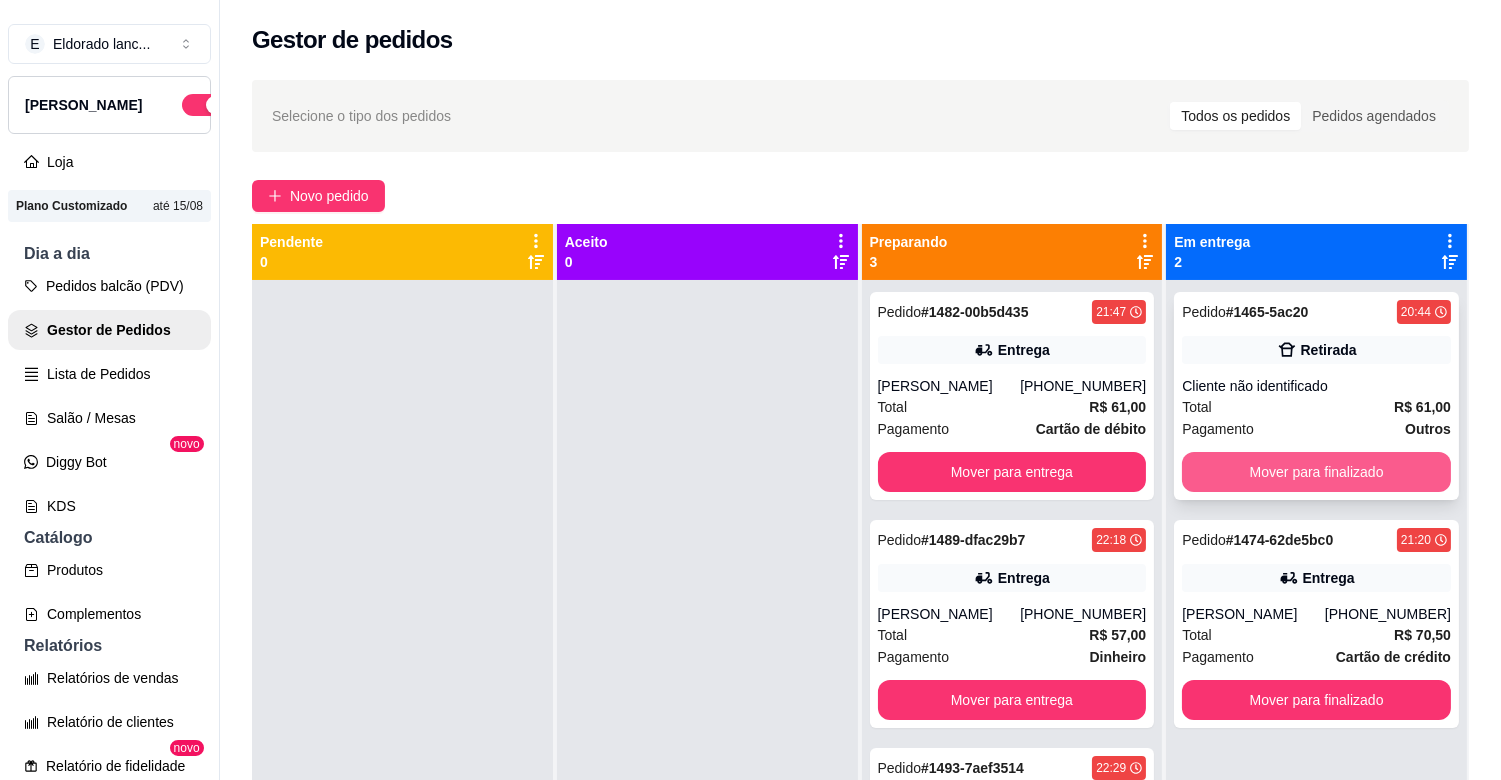 click on "Mover para finalizado" at bounding box center (1316, 472) 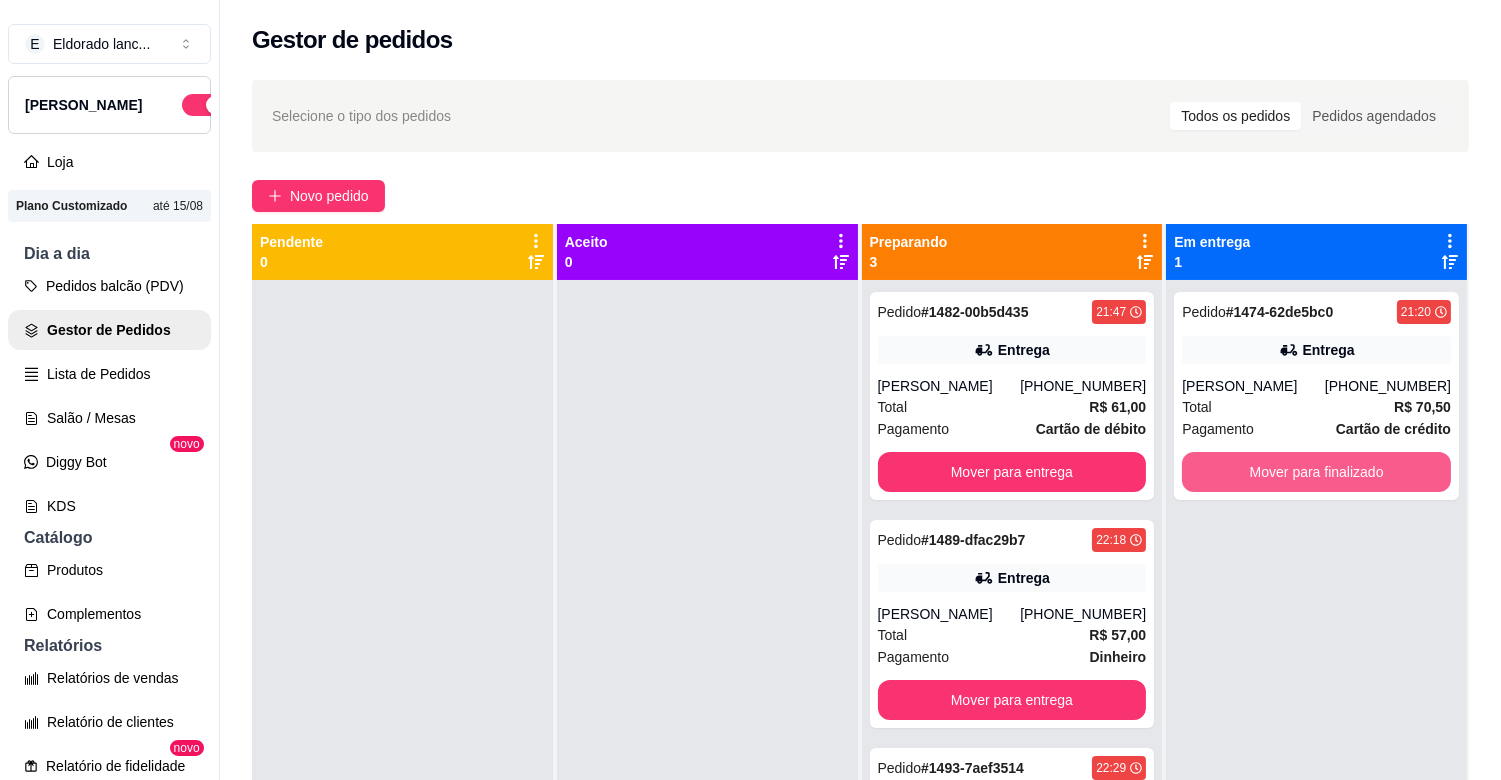 click on "Mover para finalizado" at bounding box center [1316, 472] 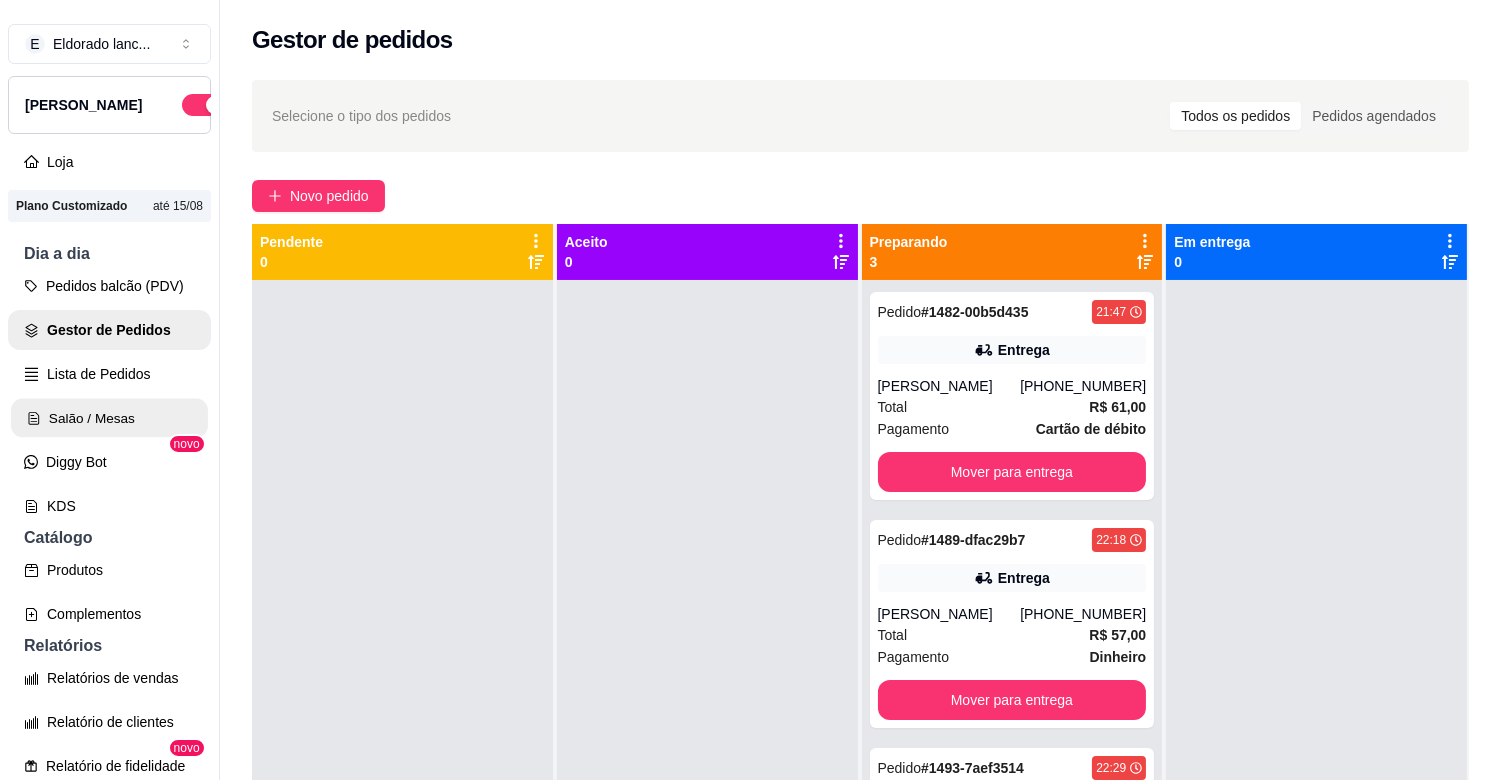 click on "Salão / Mesas" at bounding box center (109, 418) 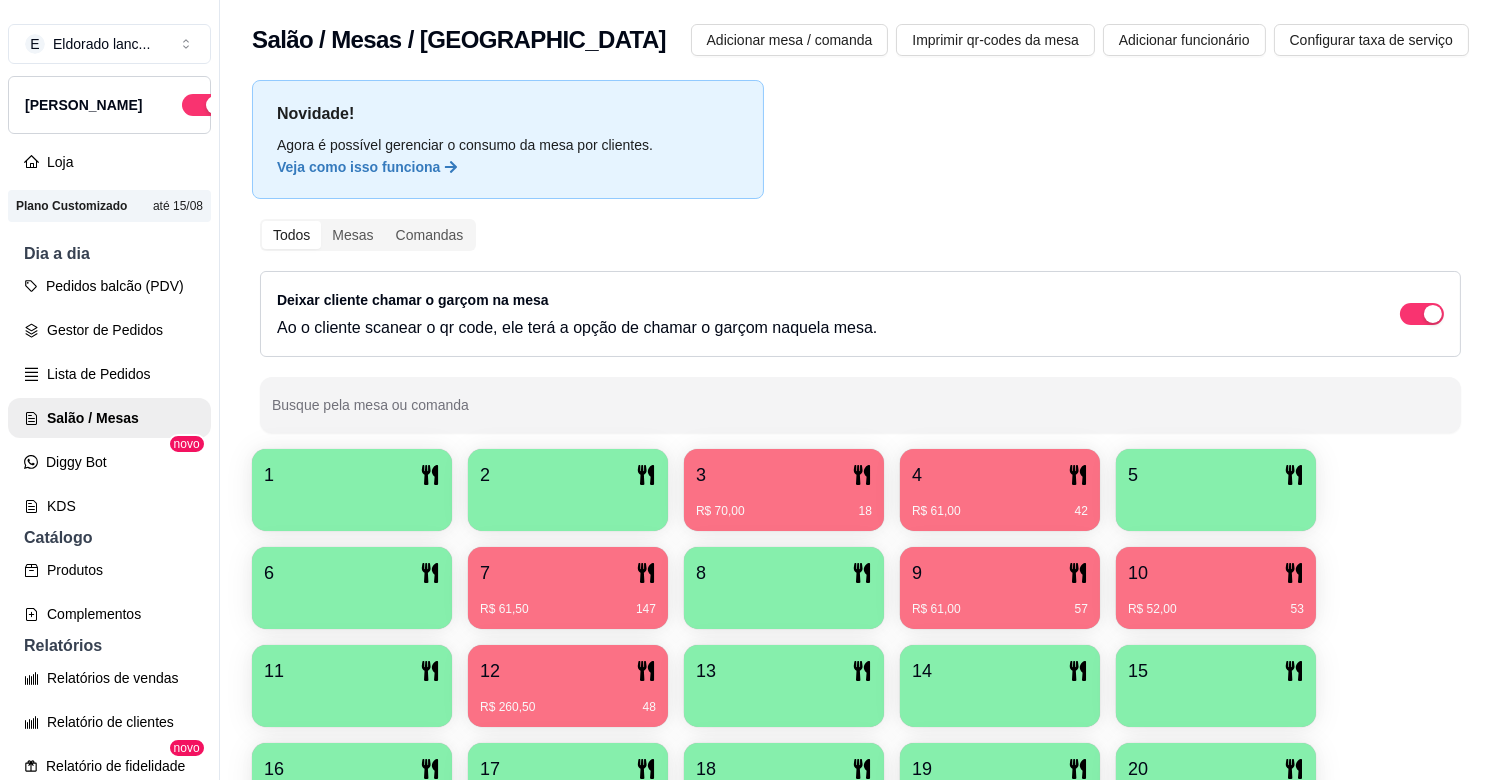 click on "R$ 70,00 18" at bounding box center (784, 504) 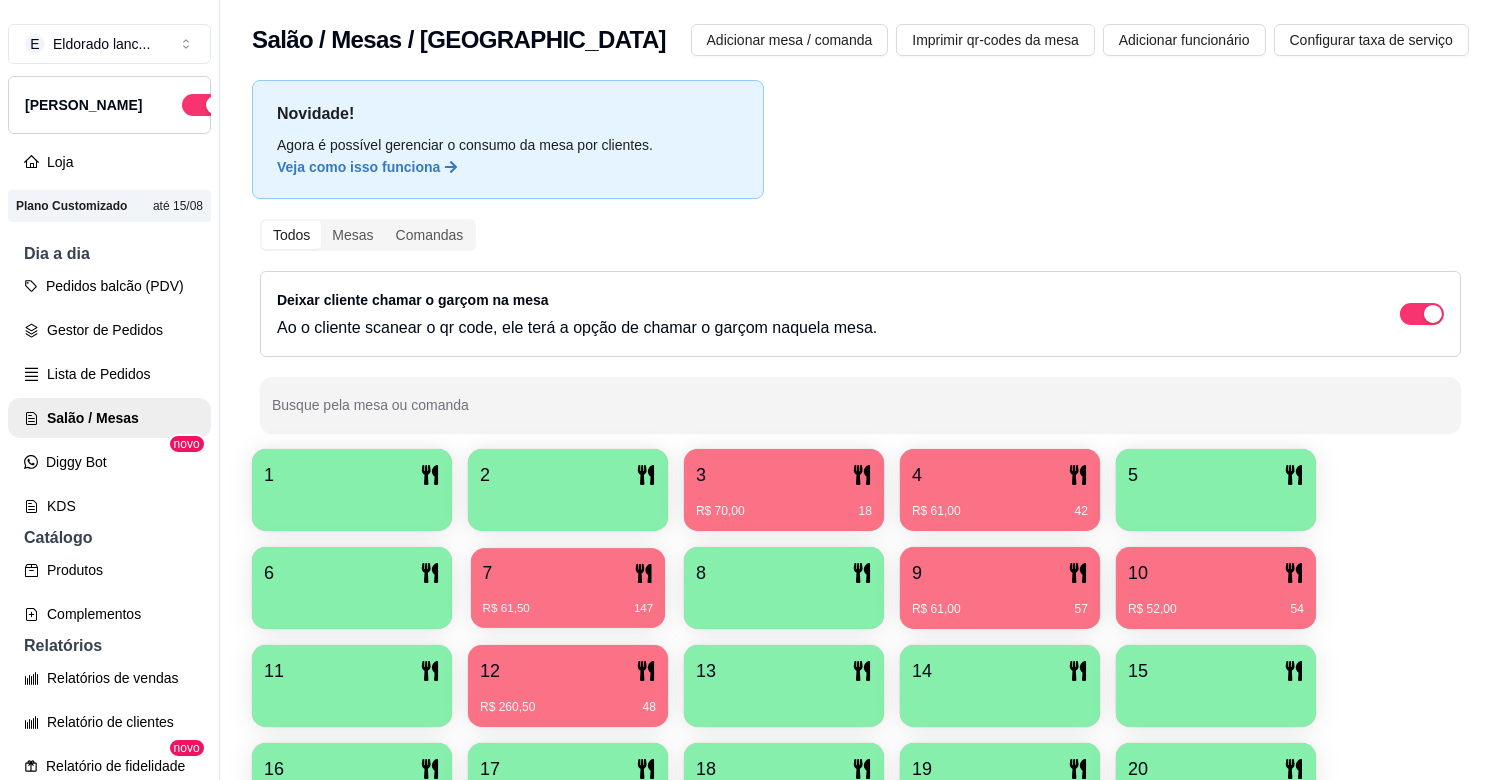 click on "R$ 61,50 147" at bounding box center (568, 601) 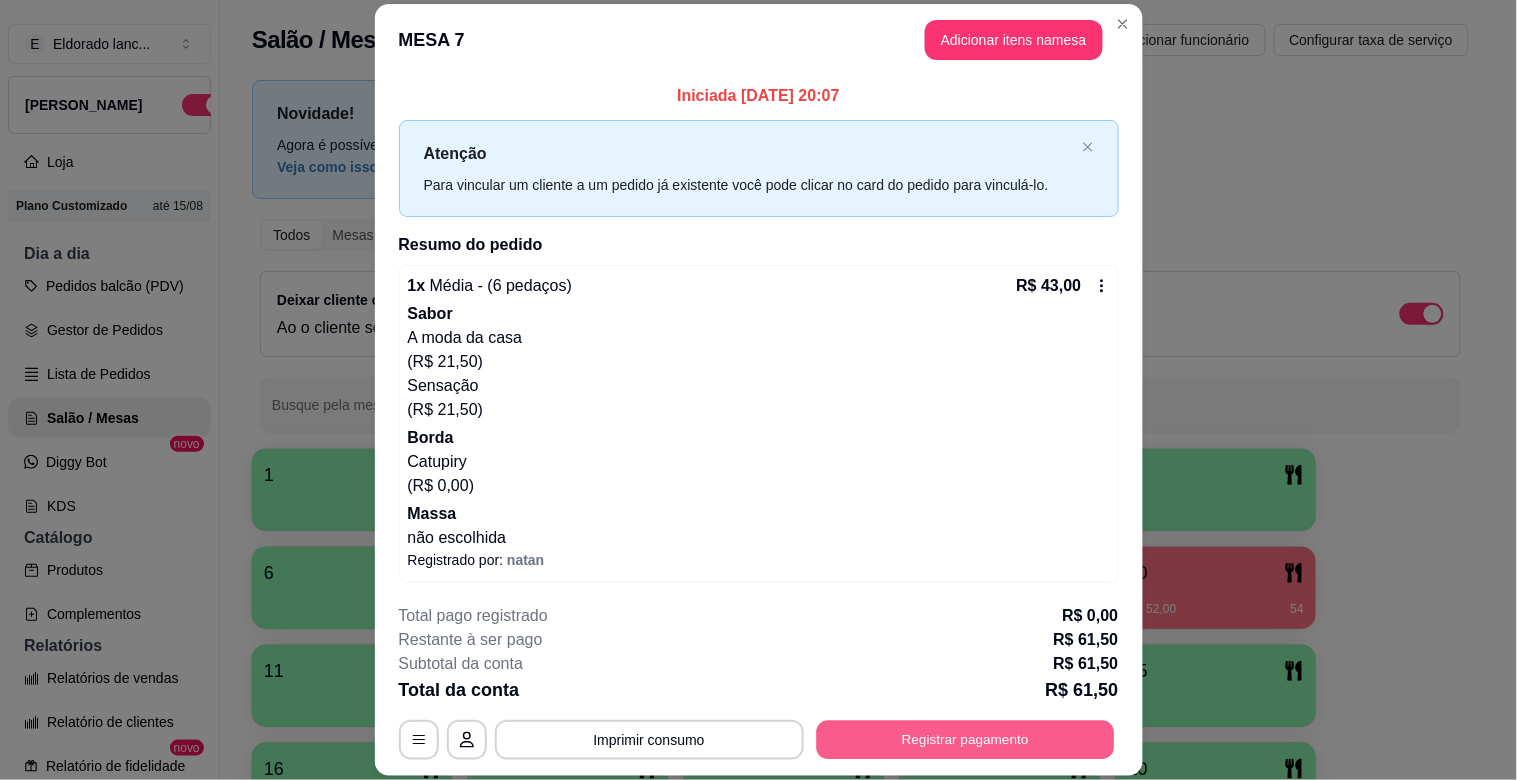 click on "Registrar pagamento" at bounding box center [965, 740] 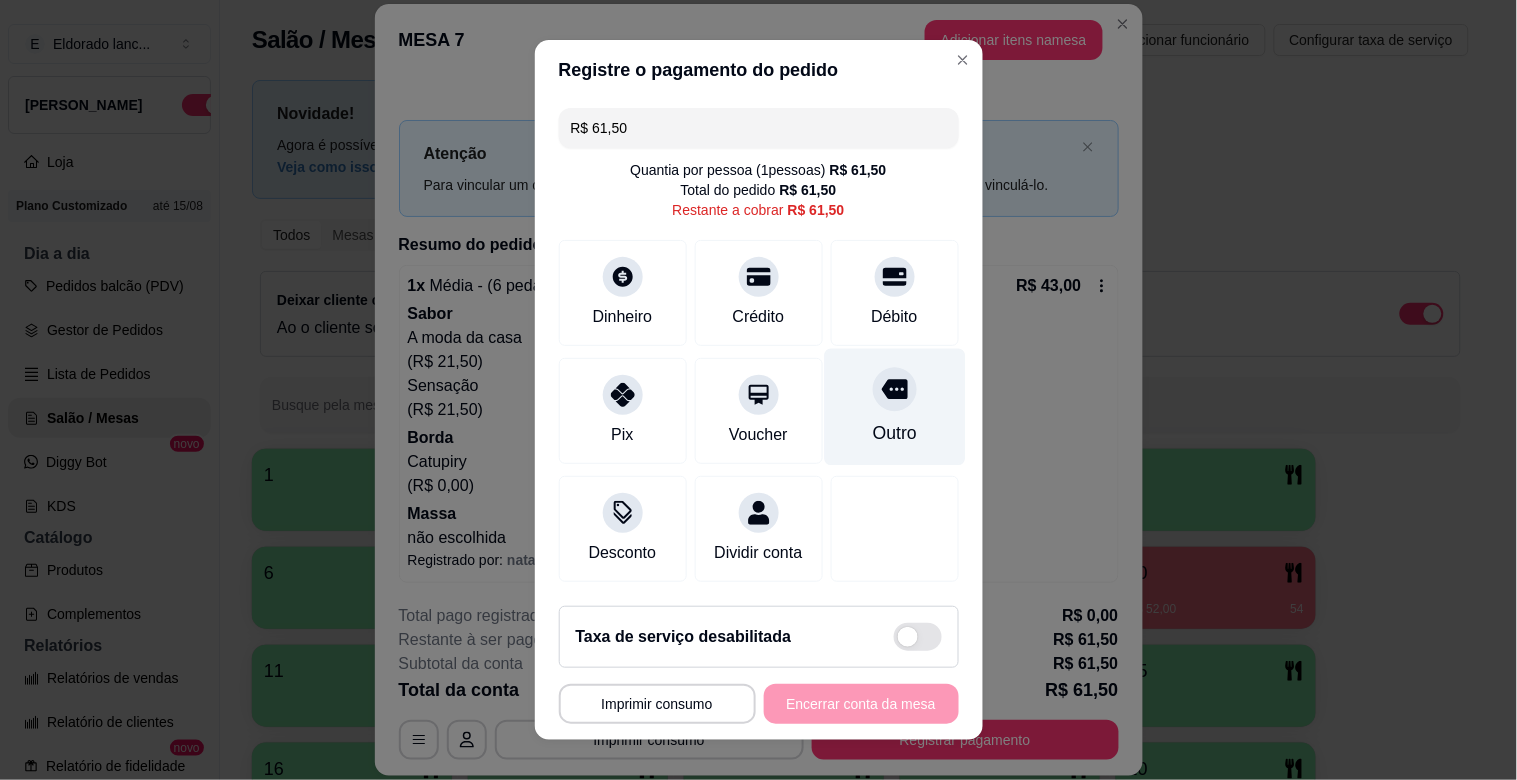 click on "Outro" at bounding box center [894, 407] 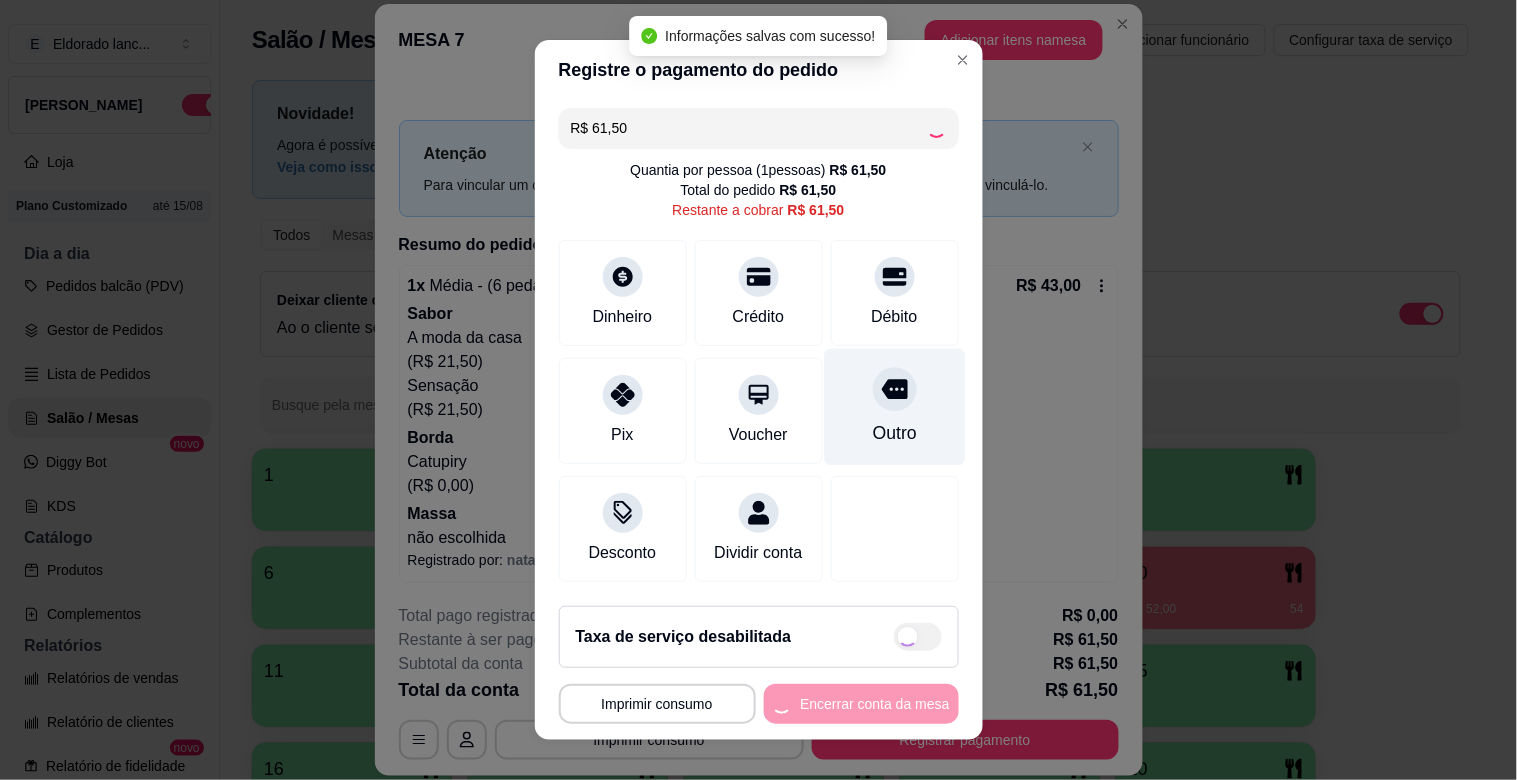 type on "R$ 0,00" 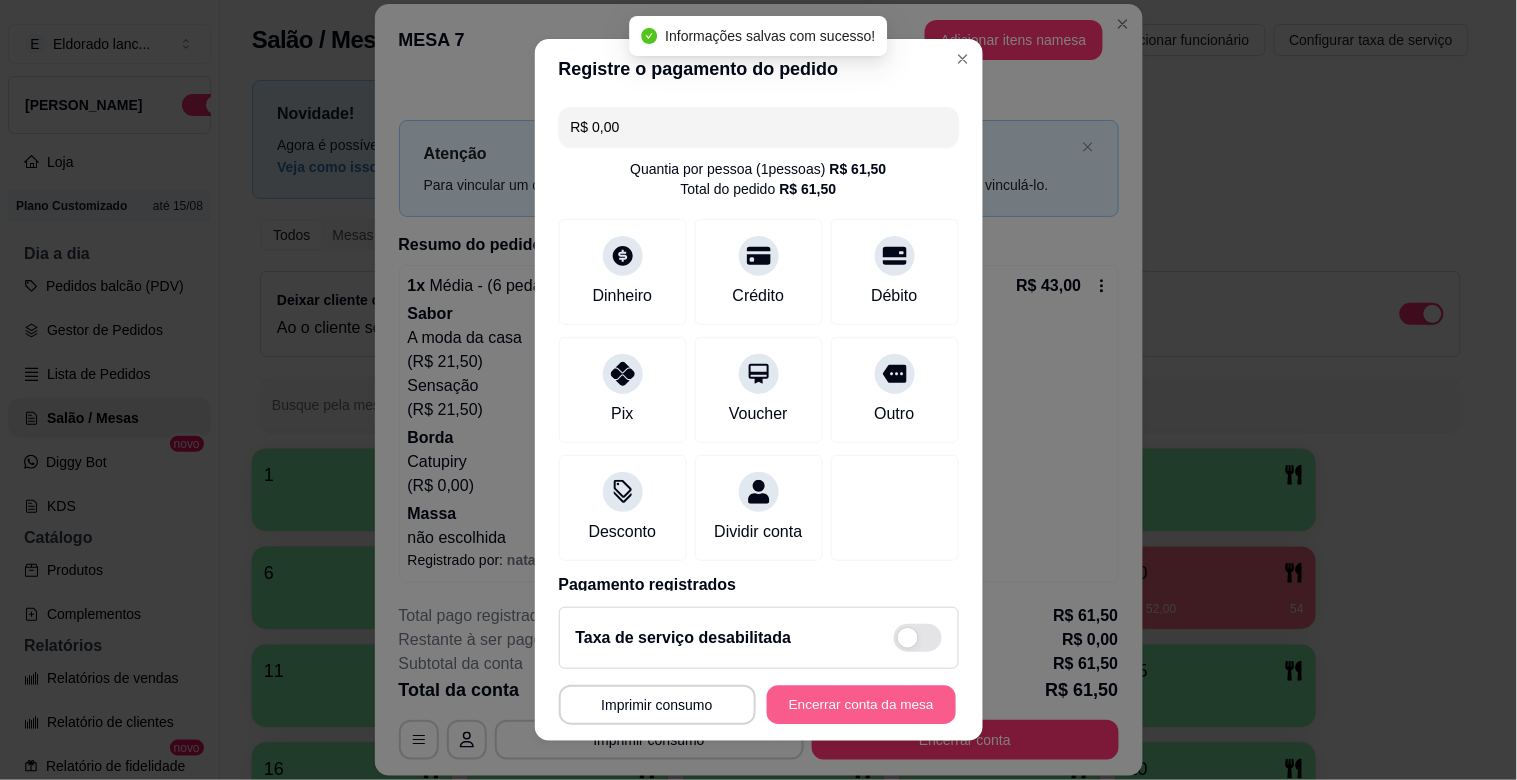click on "Encerrar conta da mesa" at bounding box center (861, 705) 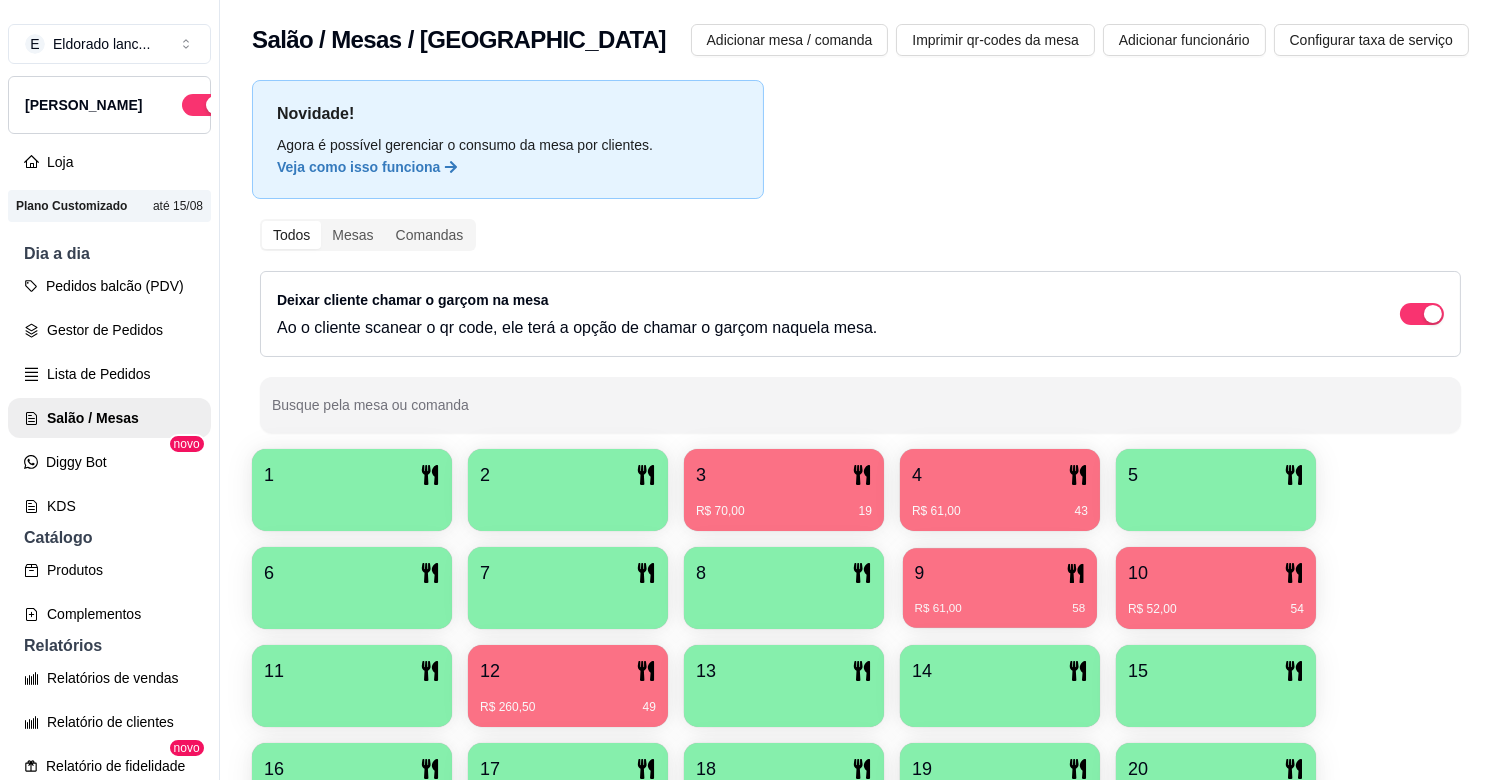 click on "R$ 61,00 58" at bounding box center [1000, 601] 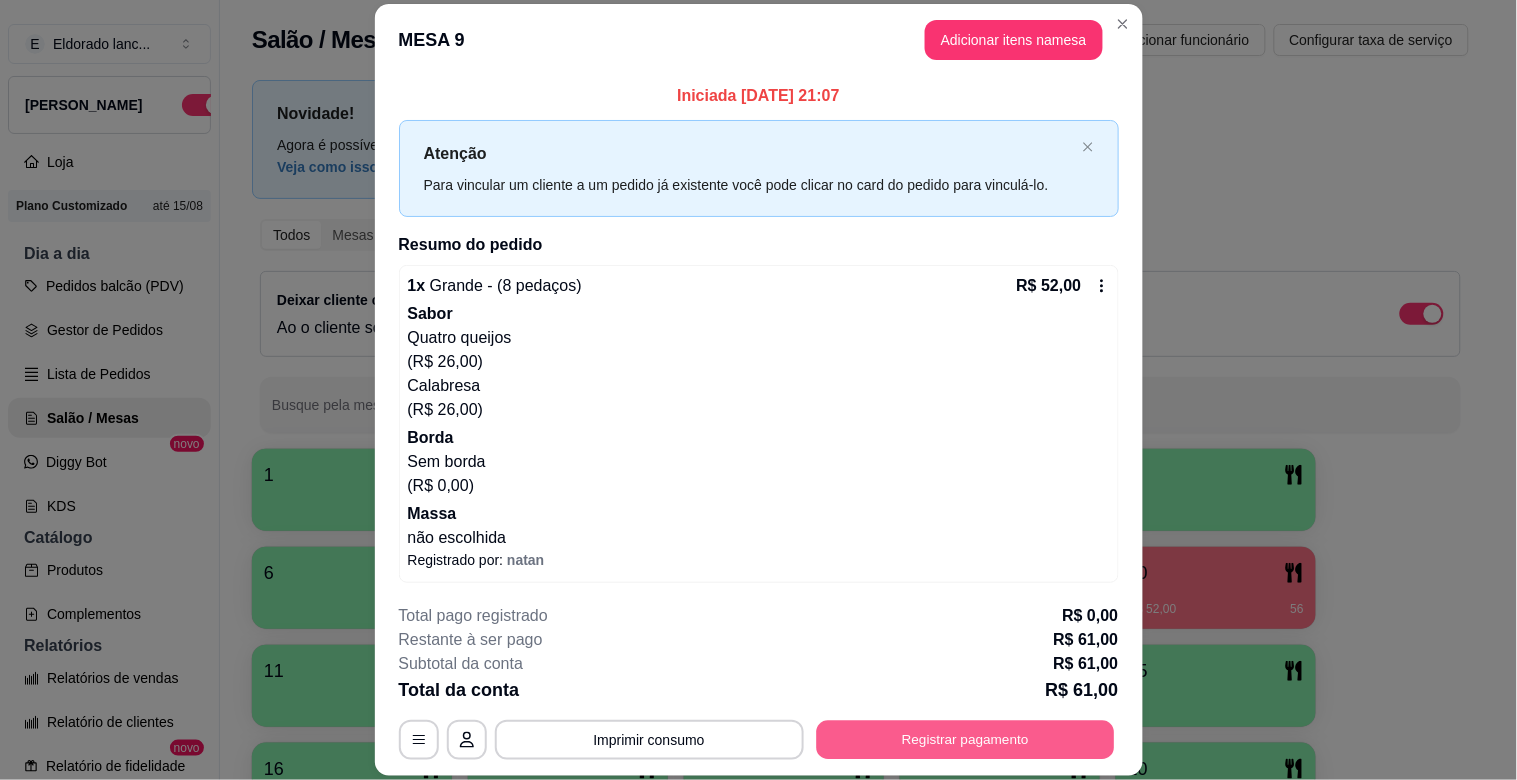 click on "Registrar pagamento" at bounding box center (965, 740) 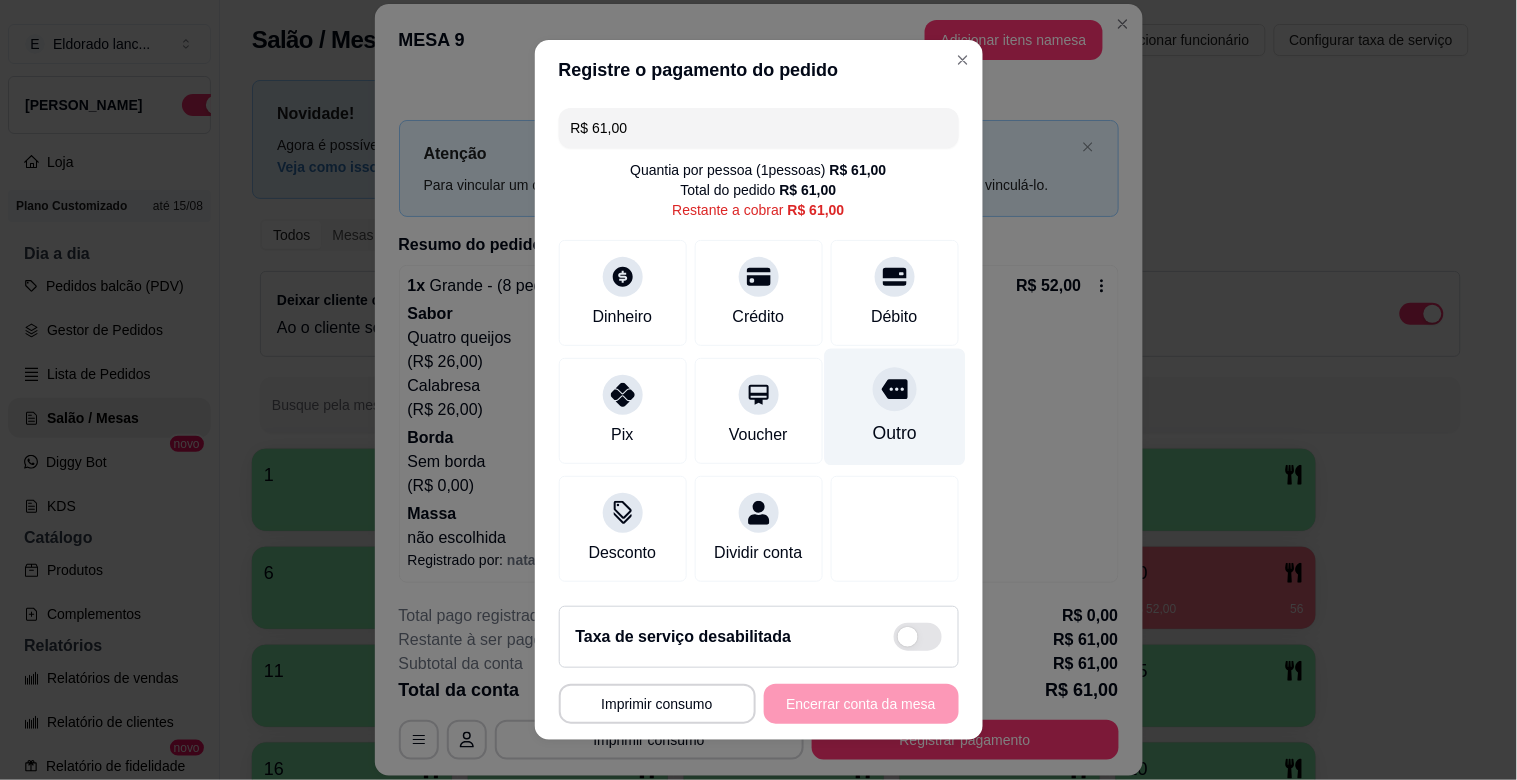 click on "Outro" at bounding box center (894, 407) 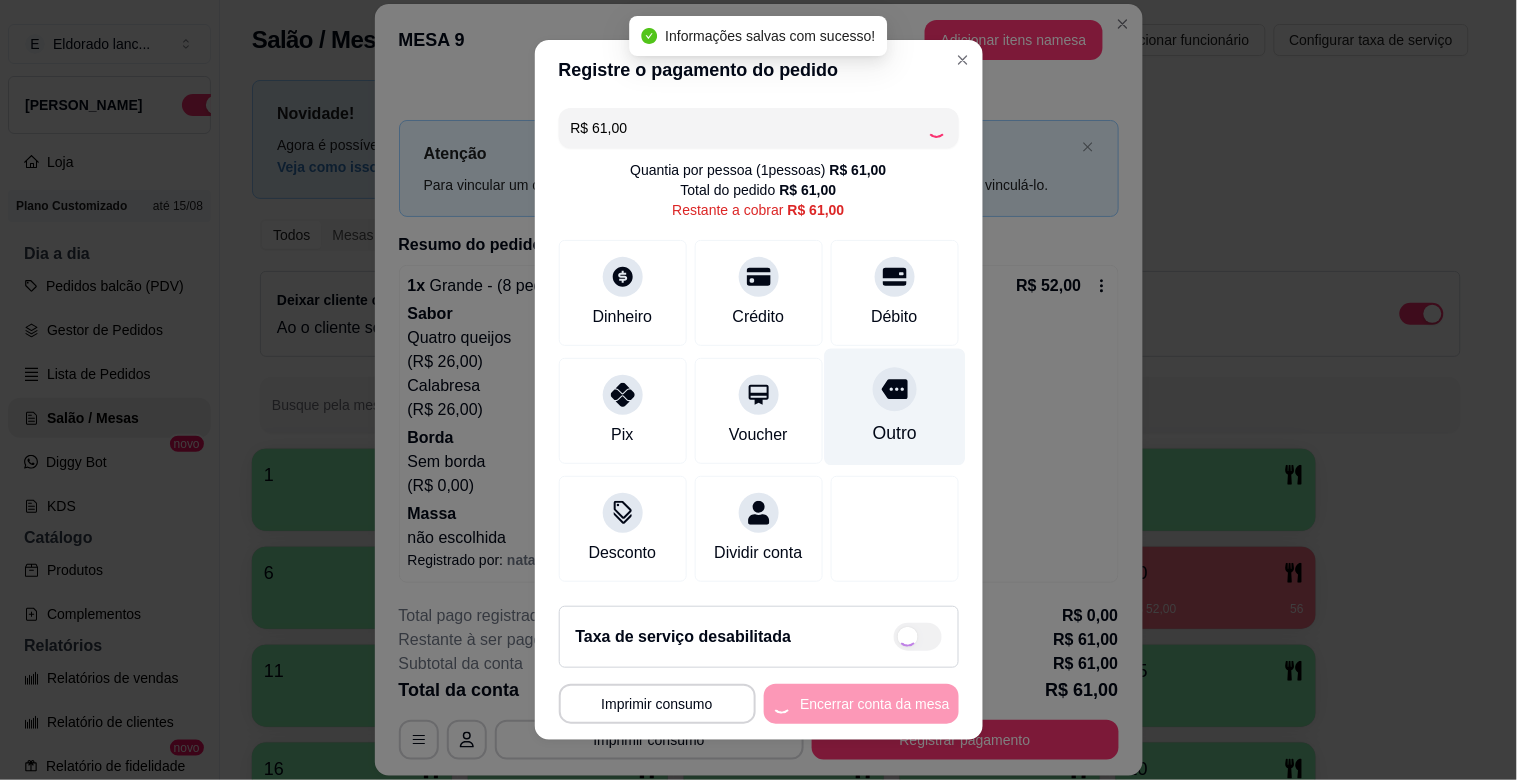 type on "R$ 0,00" 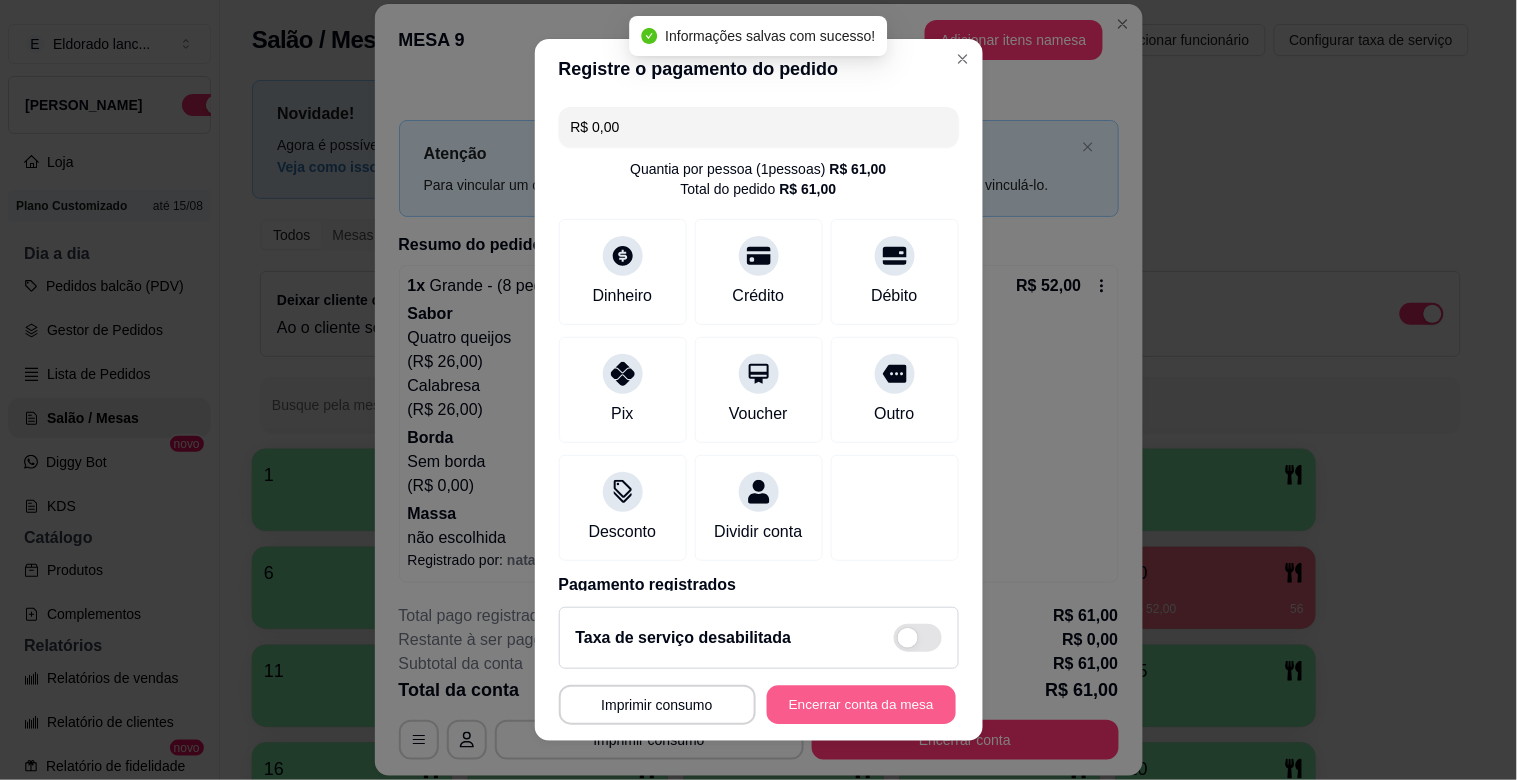 click on "Encerrar conta da mesa" at bounding box center [861, 705] 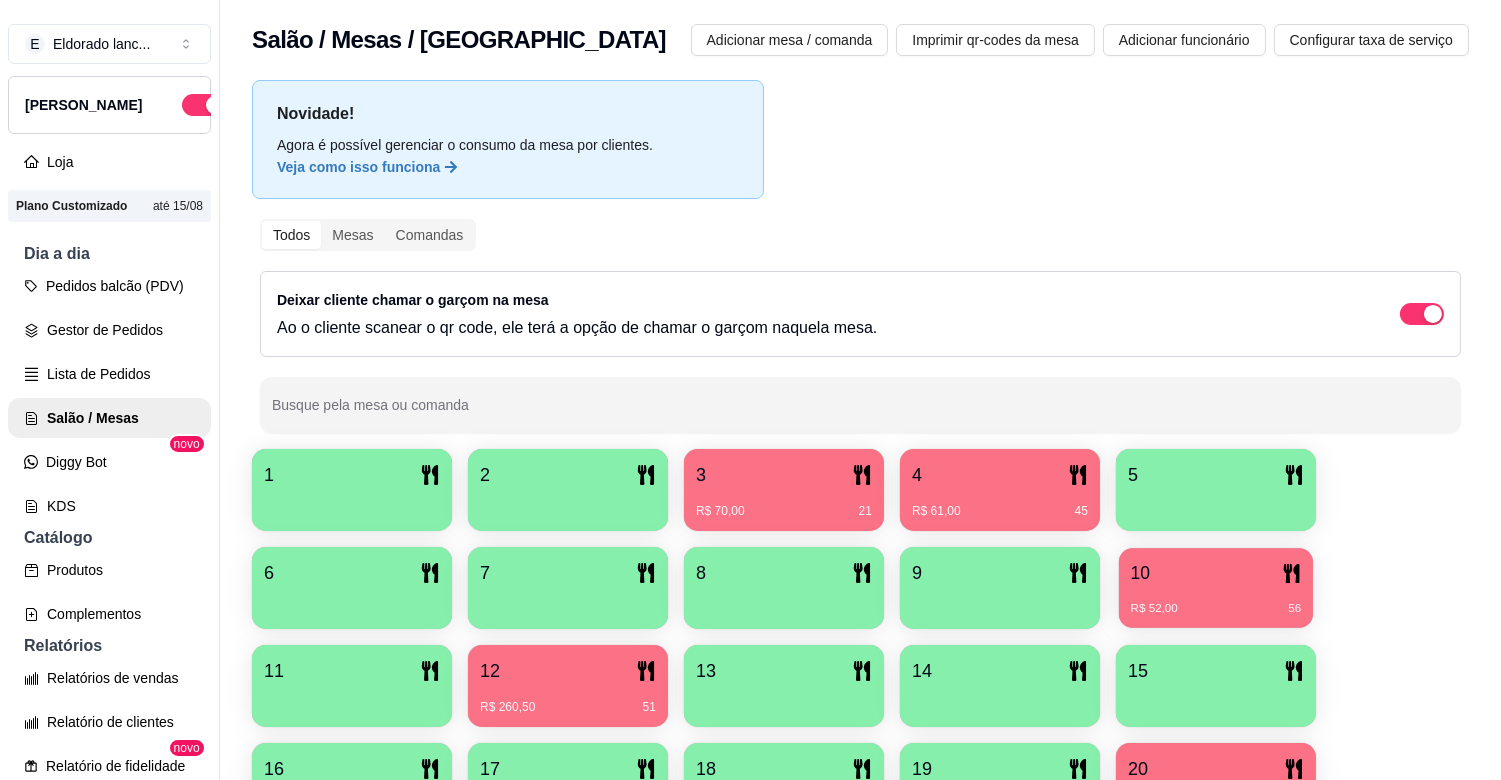 click on "R$ 52,00" at bounding box center (1154, 609) 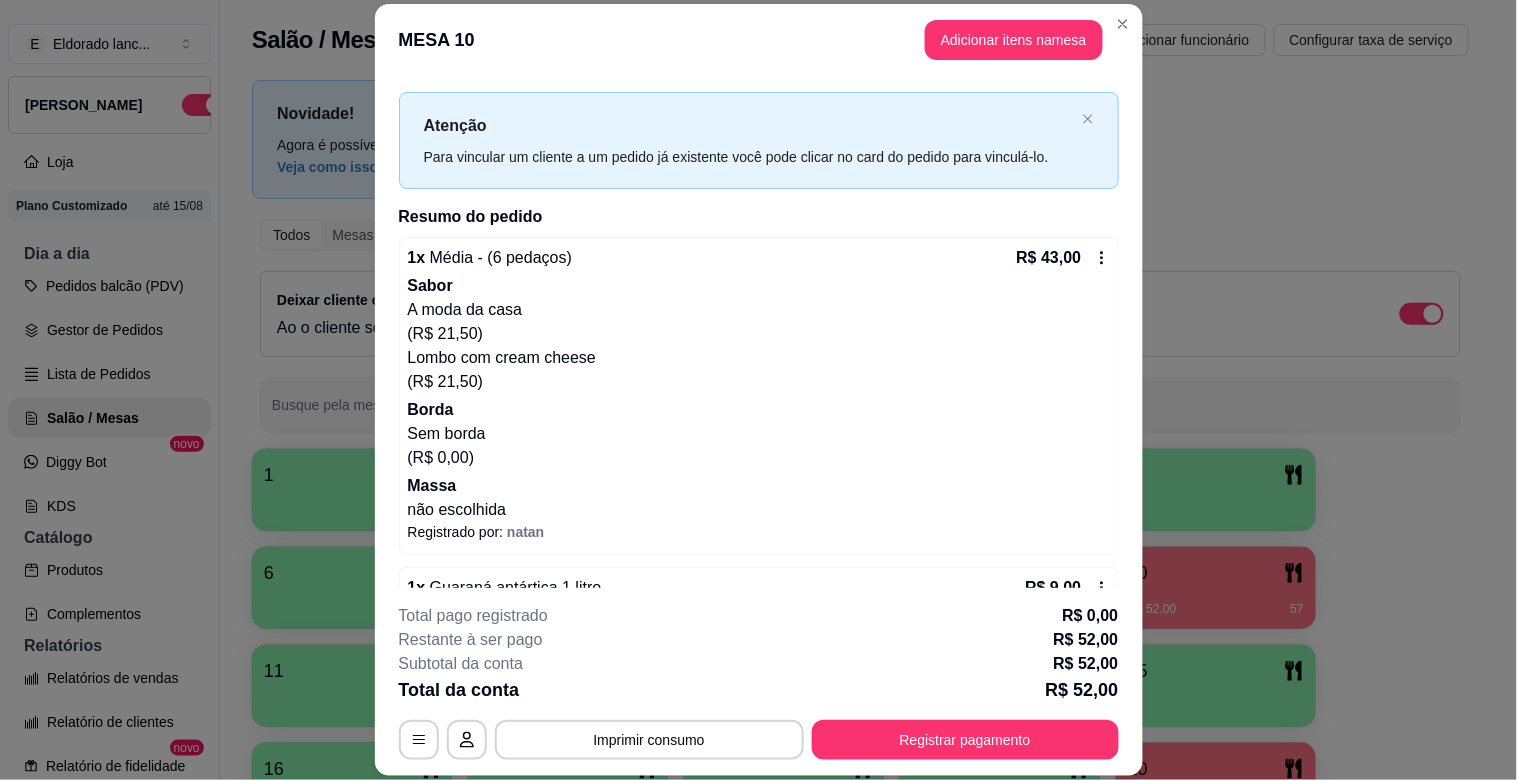 scroll, scrollTop: 81, scrollLeft: 0, axis: vertical 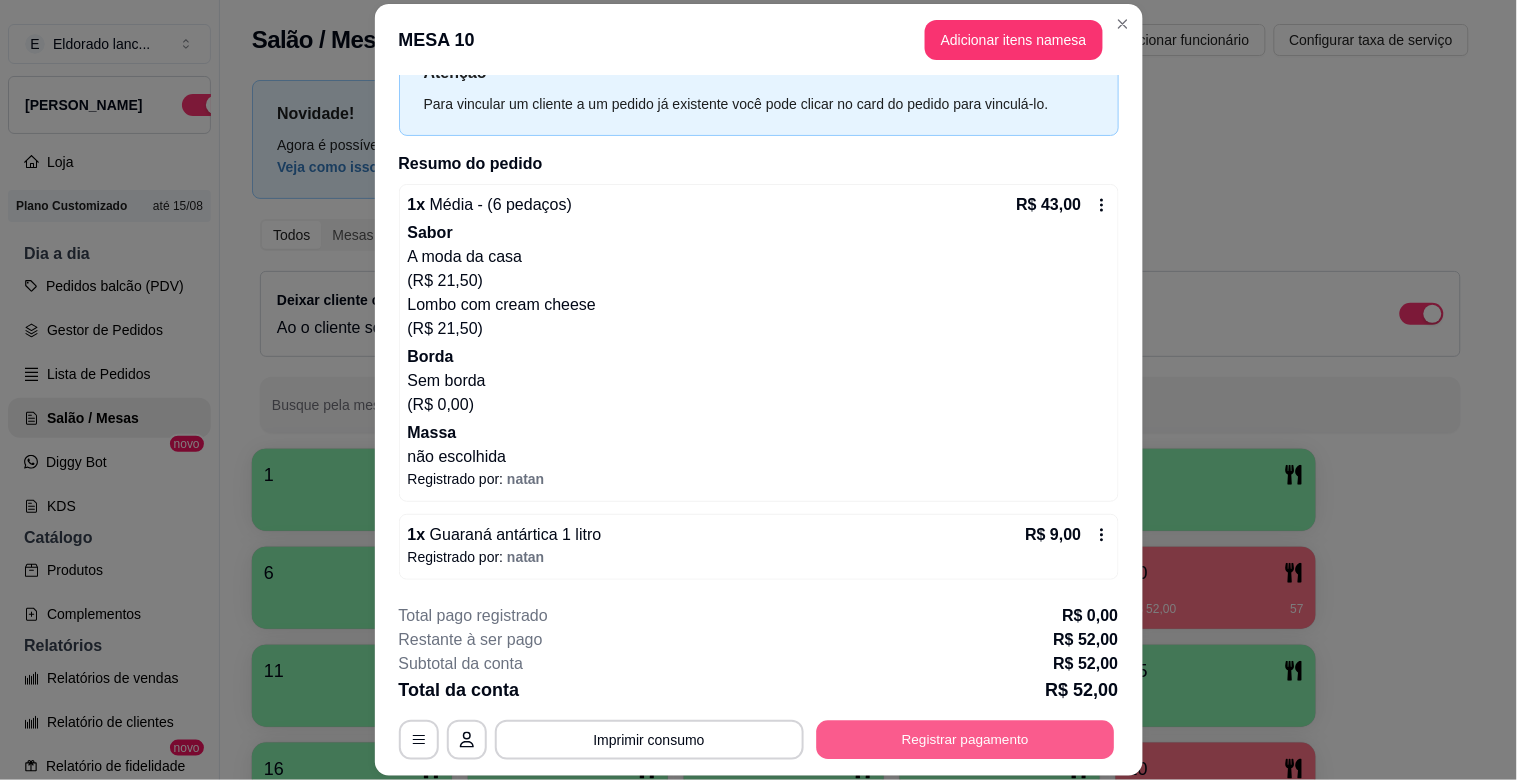click on "Registrar pagamento" at bounding box center (965, 740) 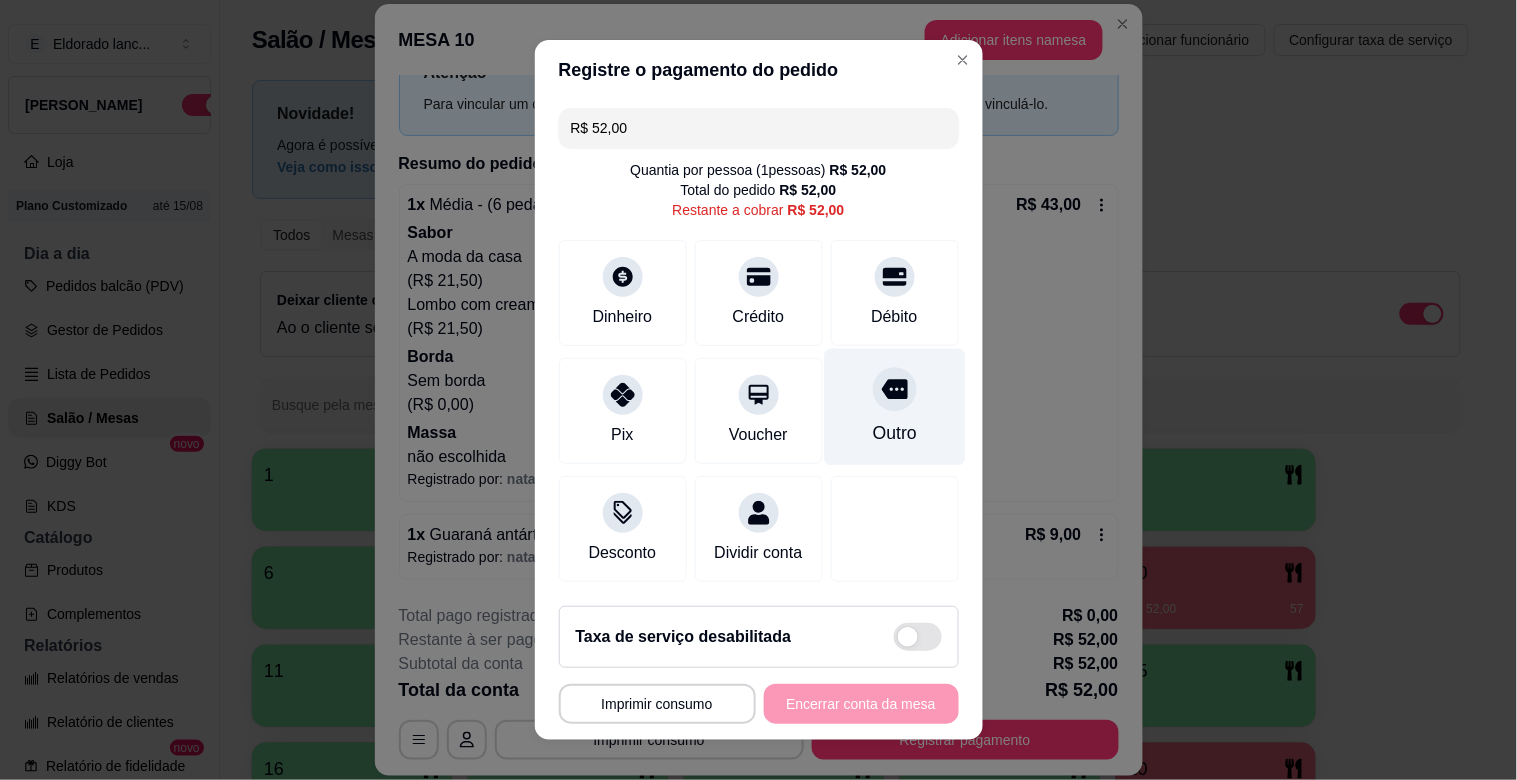 click 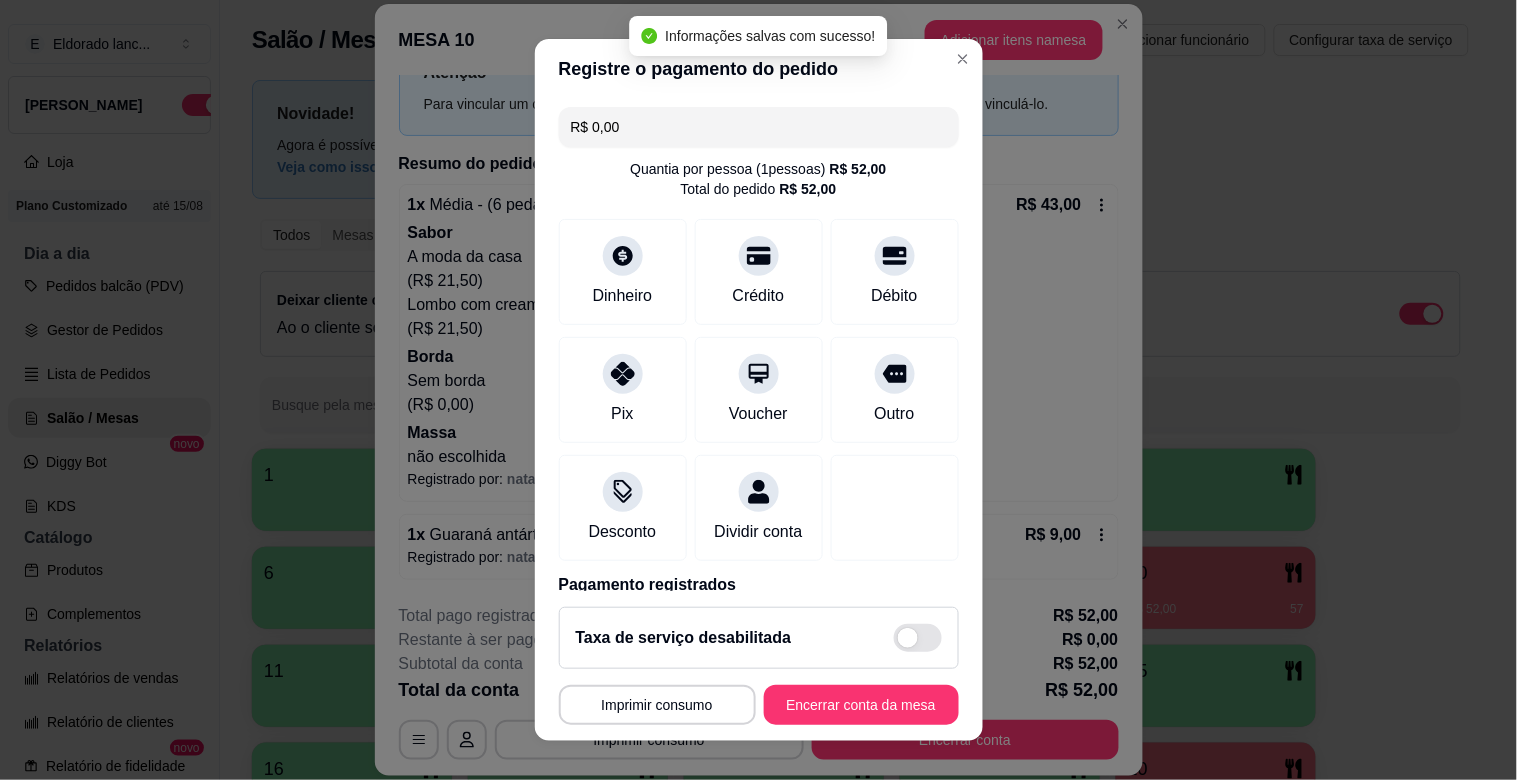type on "R$ 0,00" 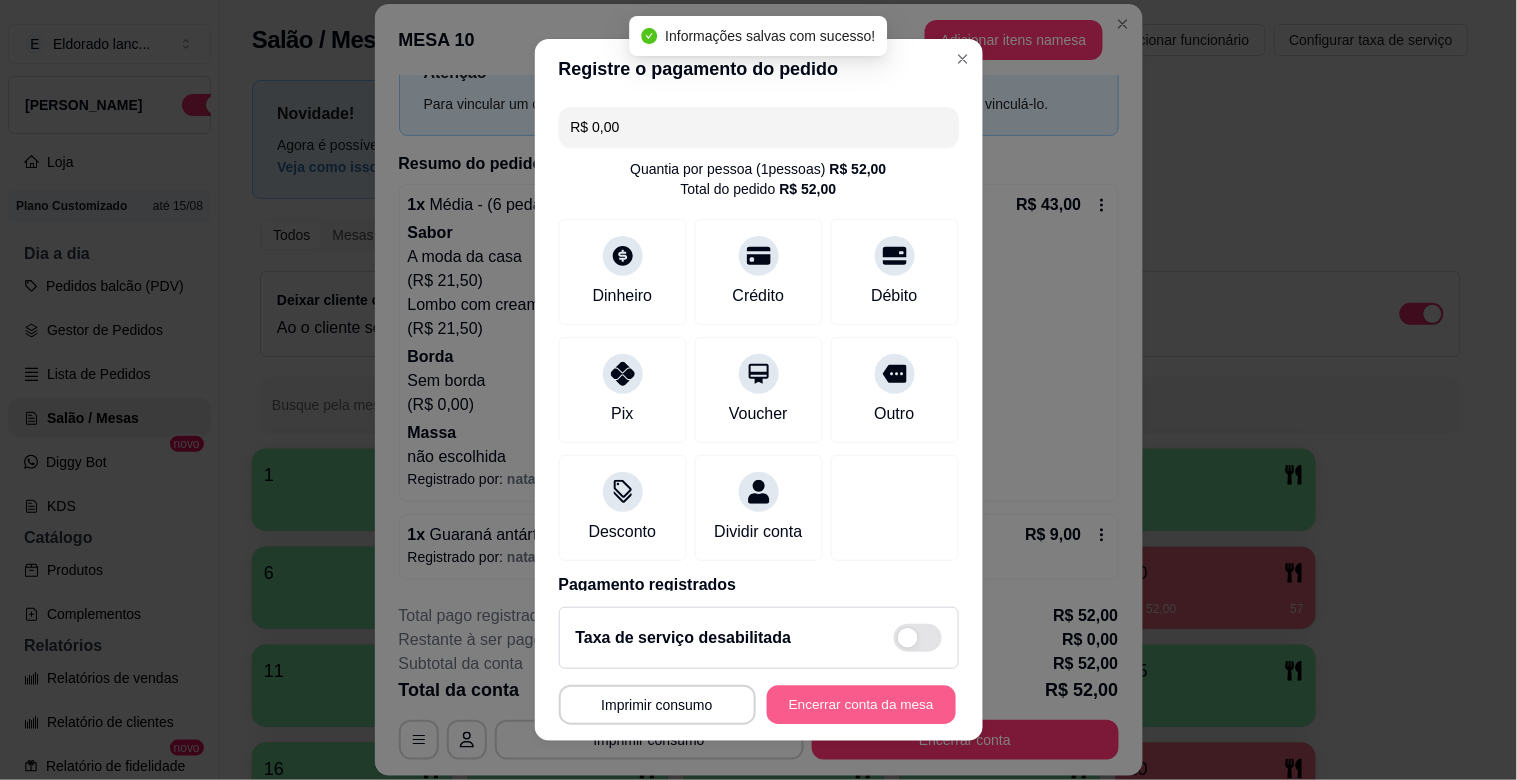 click on "Encerrar conta da mesa" at bounding box center [861, 705] 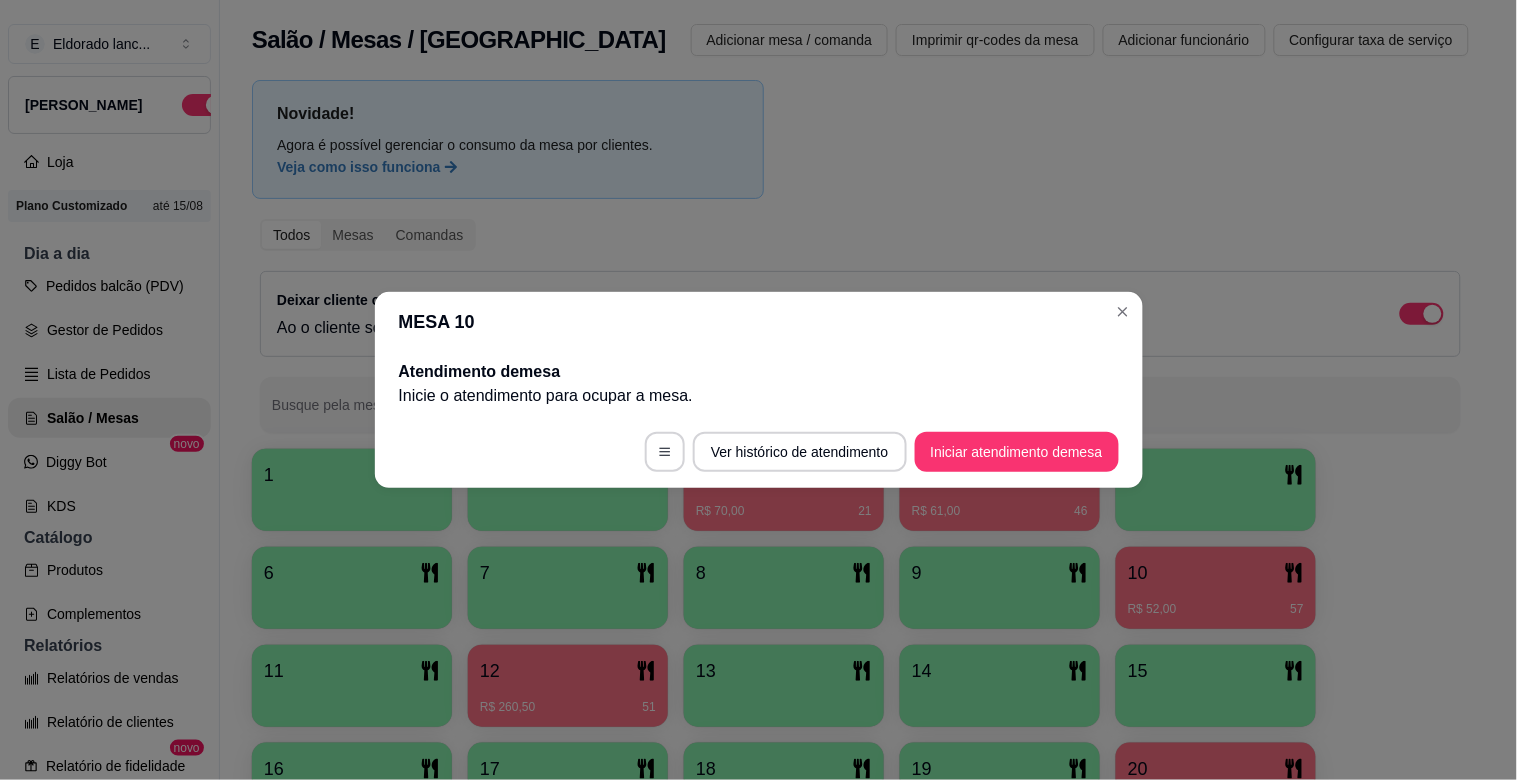 scroll, scrollTop: 0, scrollLeft: 0, axis: both 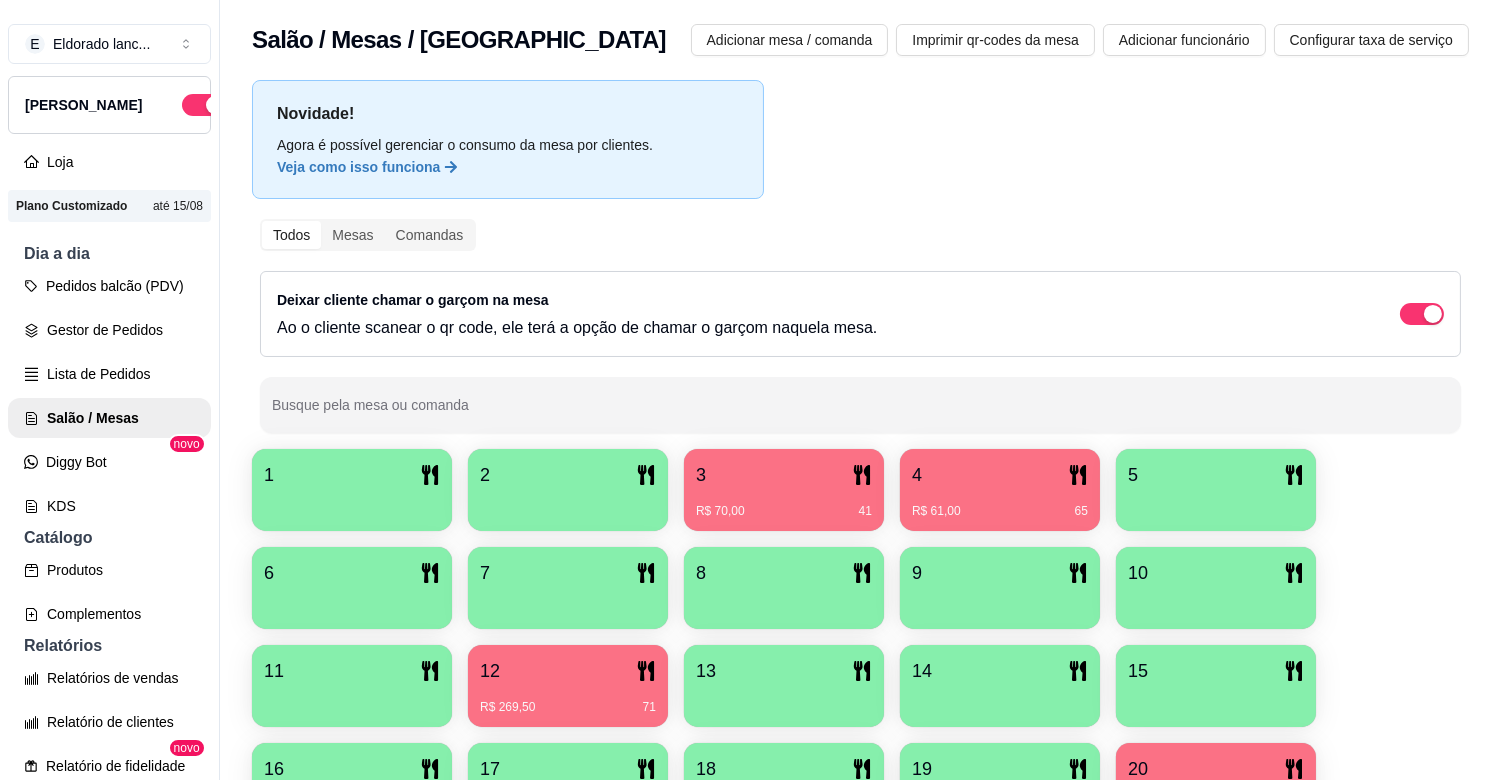 click on "R$ 269,50 71" at bounding box center (568, 700) 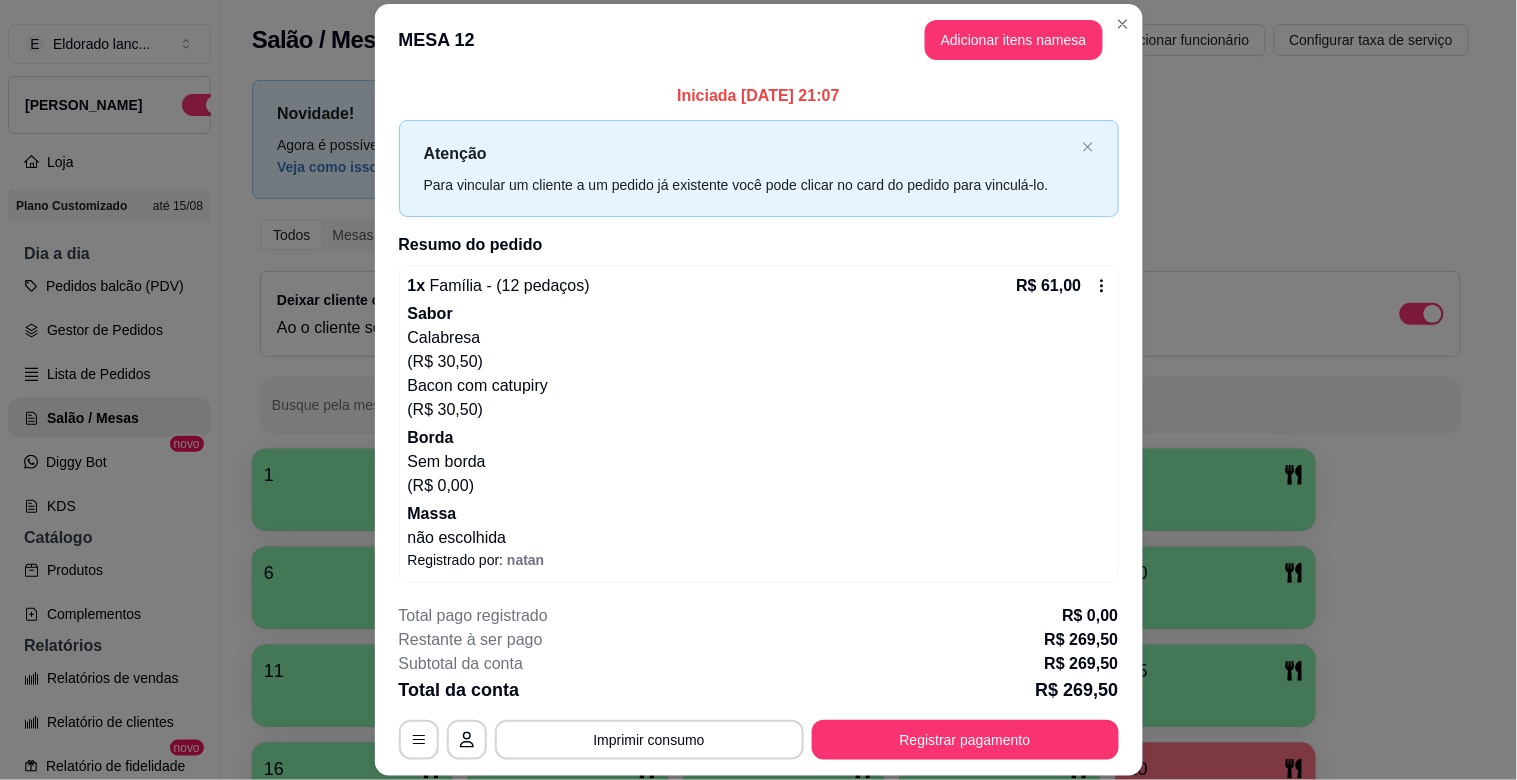 drag, startPoint x: 583, startPoint y: 691, endPoint x: 624, endPoint y: 656, distance: 53.90733 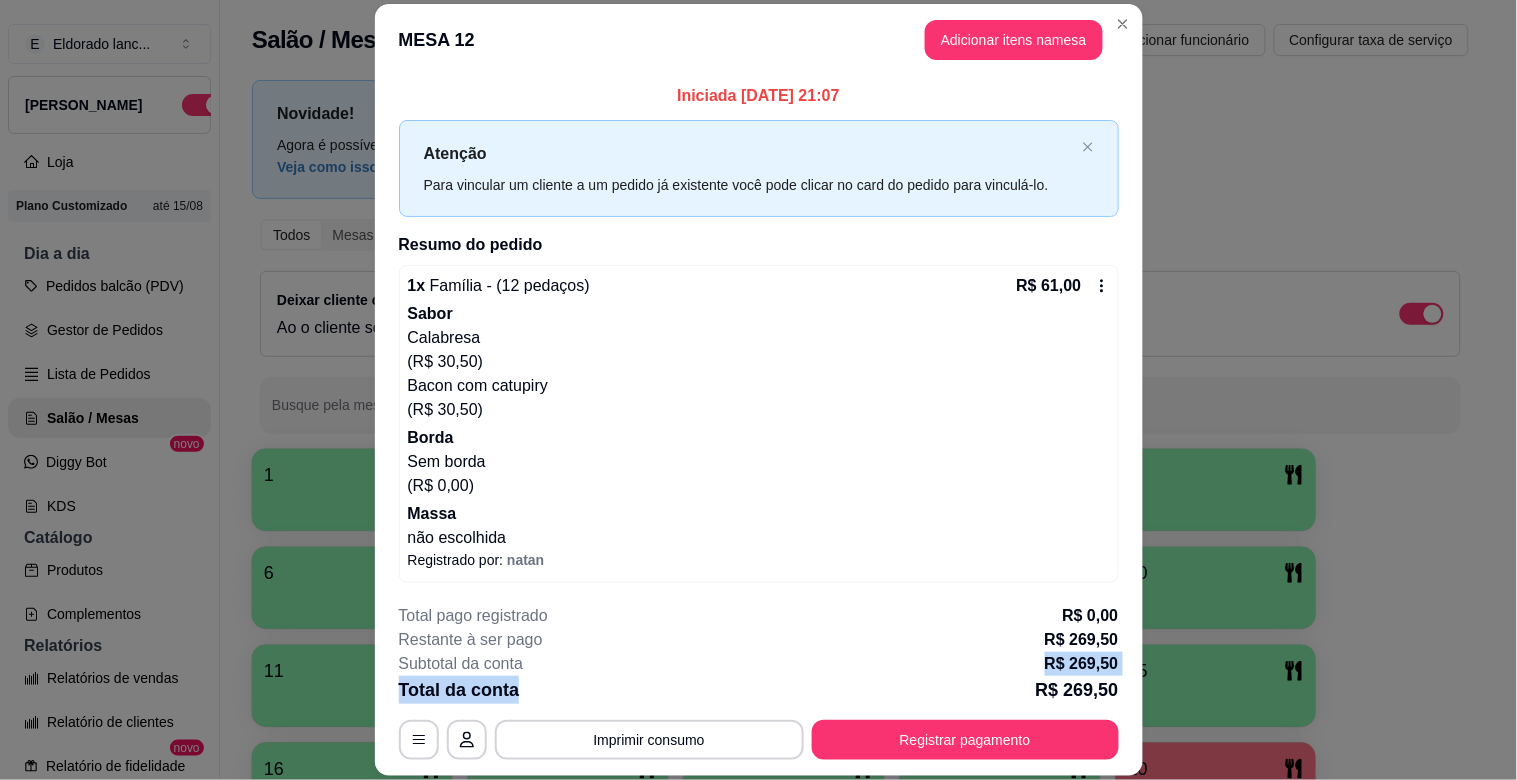 scroll, scrollTop: 447, scrollLeft: 0, axis: vertical 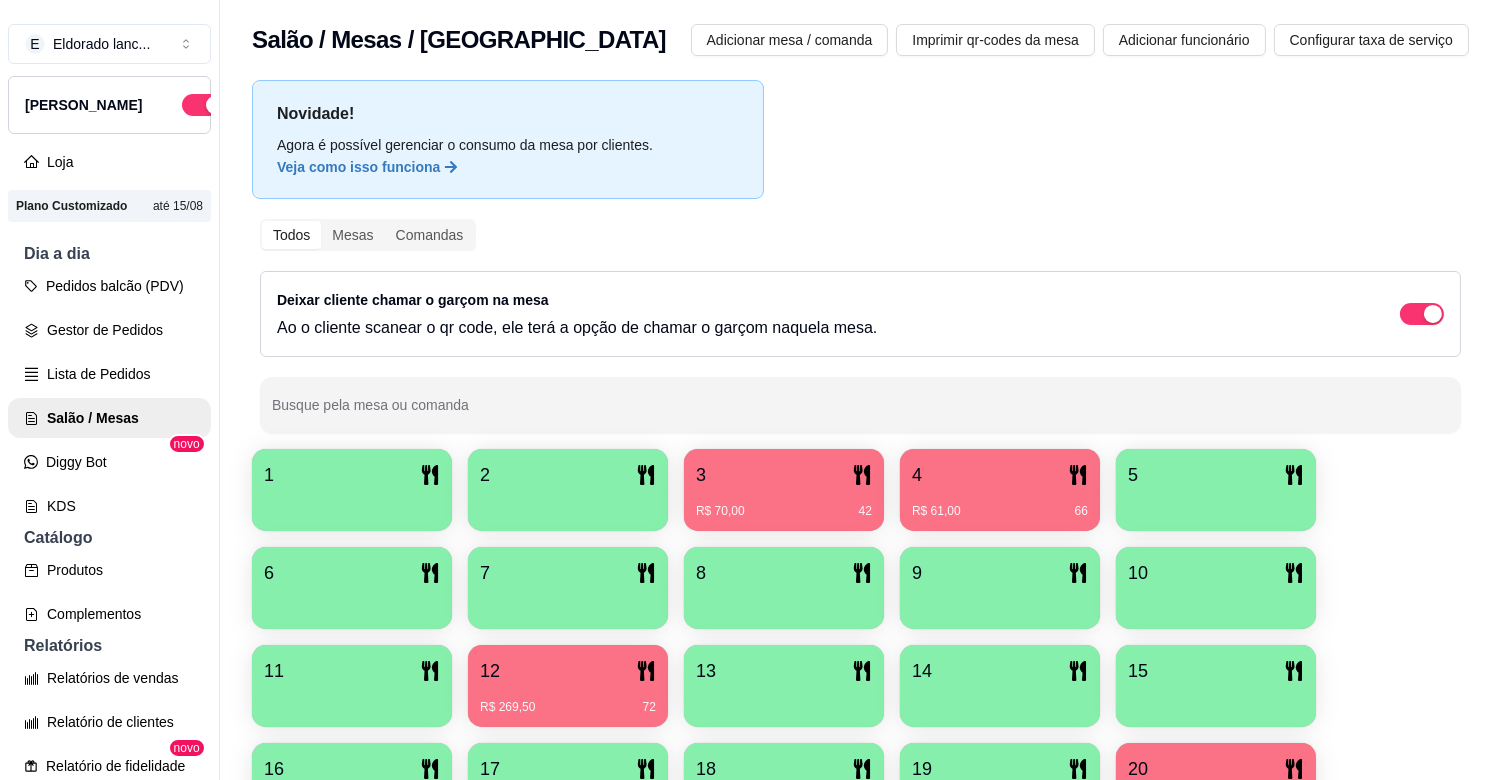 click on "R$ 269,50 72" at bounding box center [568, 700] 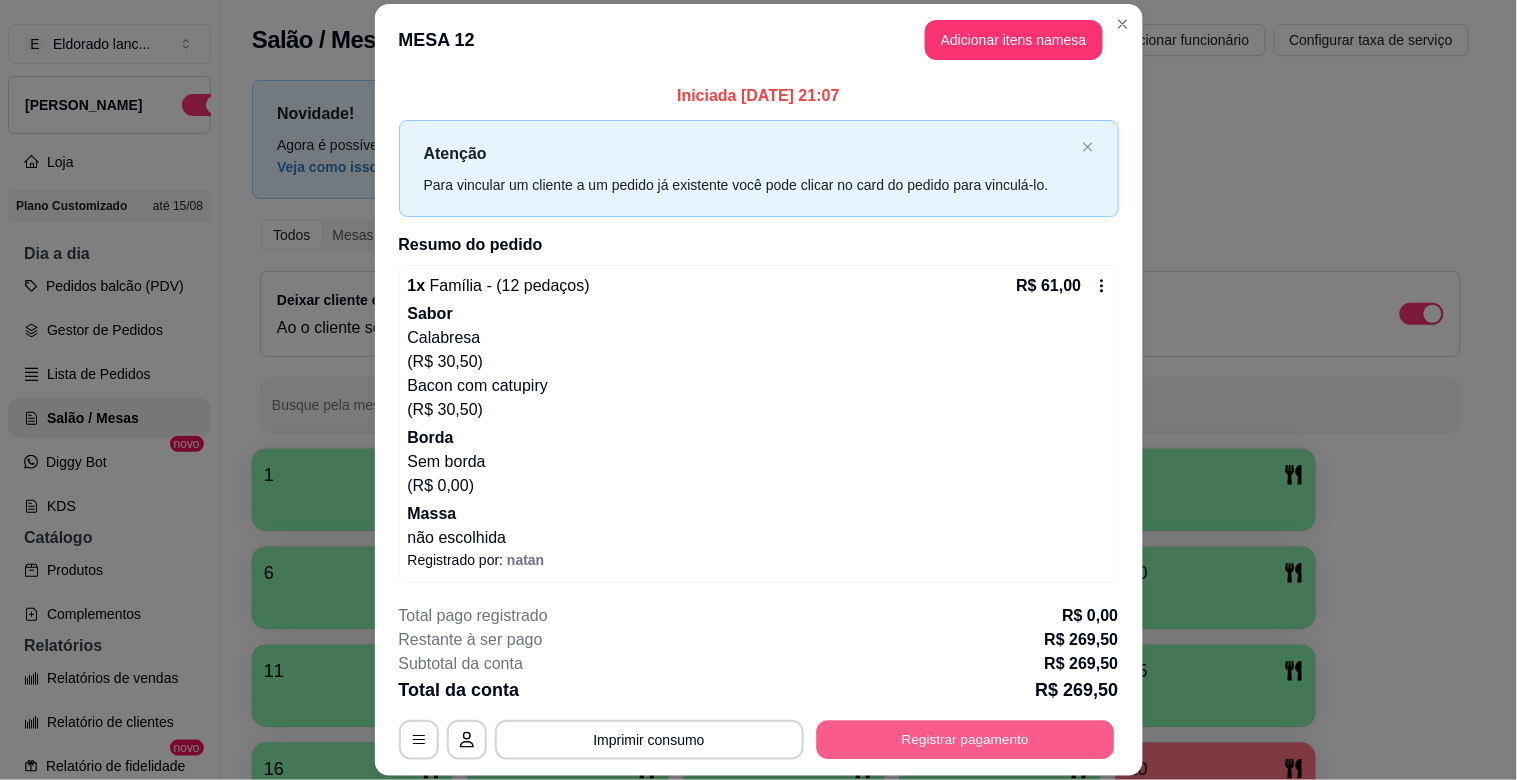 click on "Registrar pagamento" at bounding box center (965, 740) 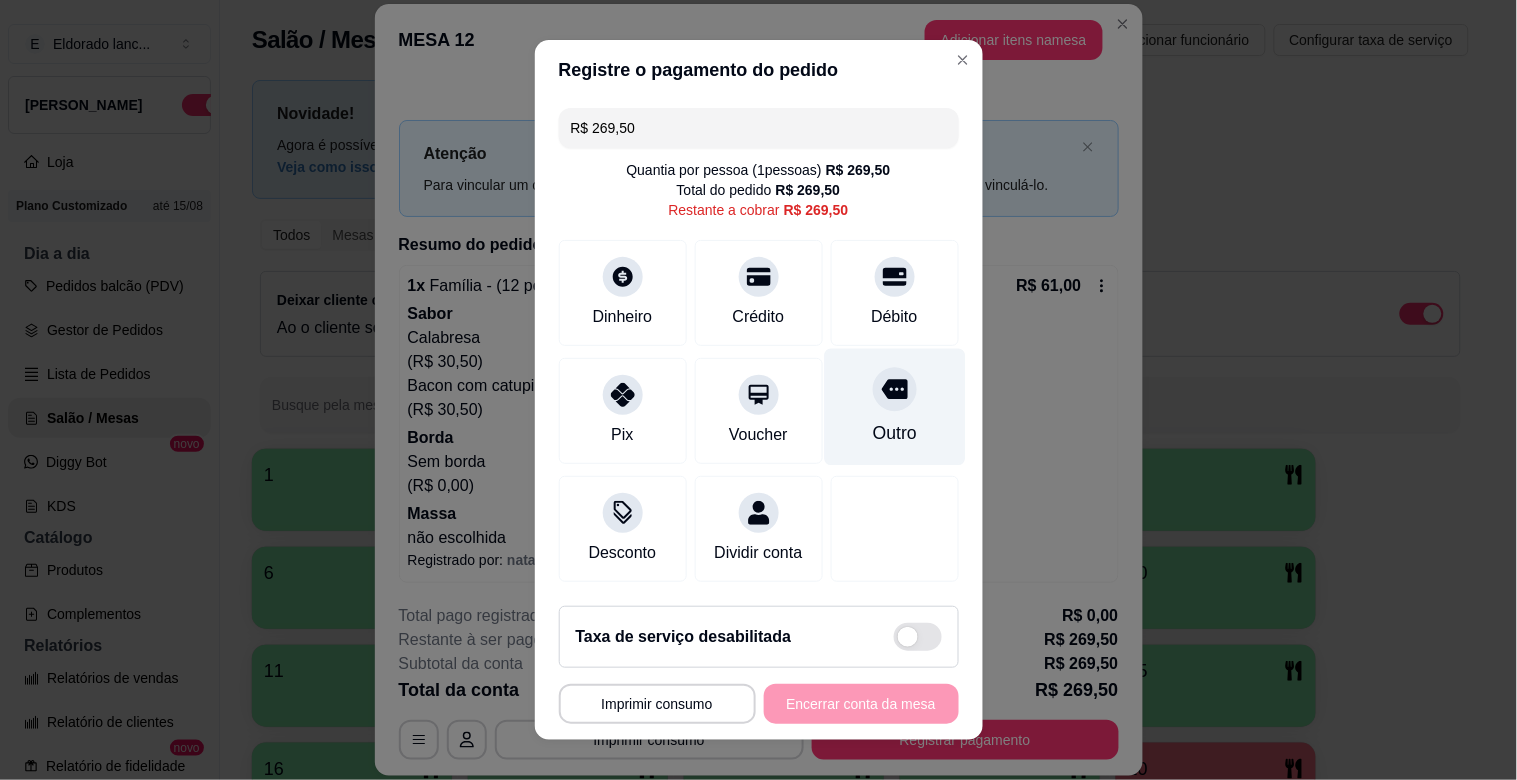 click on "Outro" at bounding box center (894, 407) 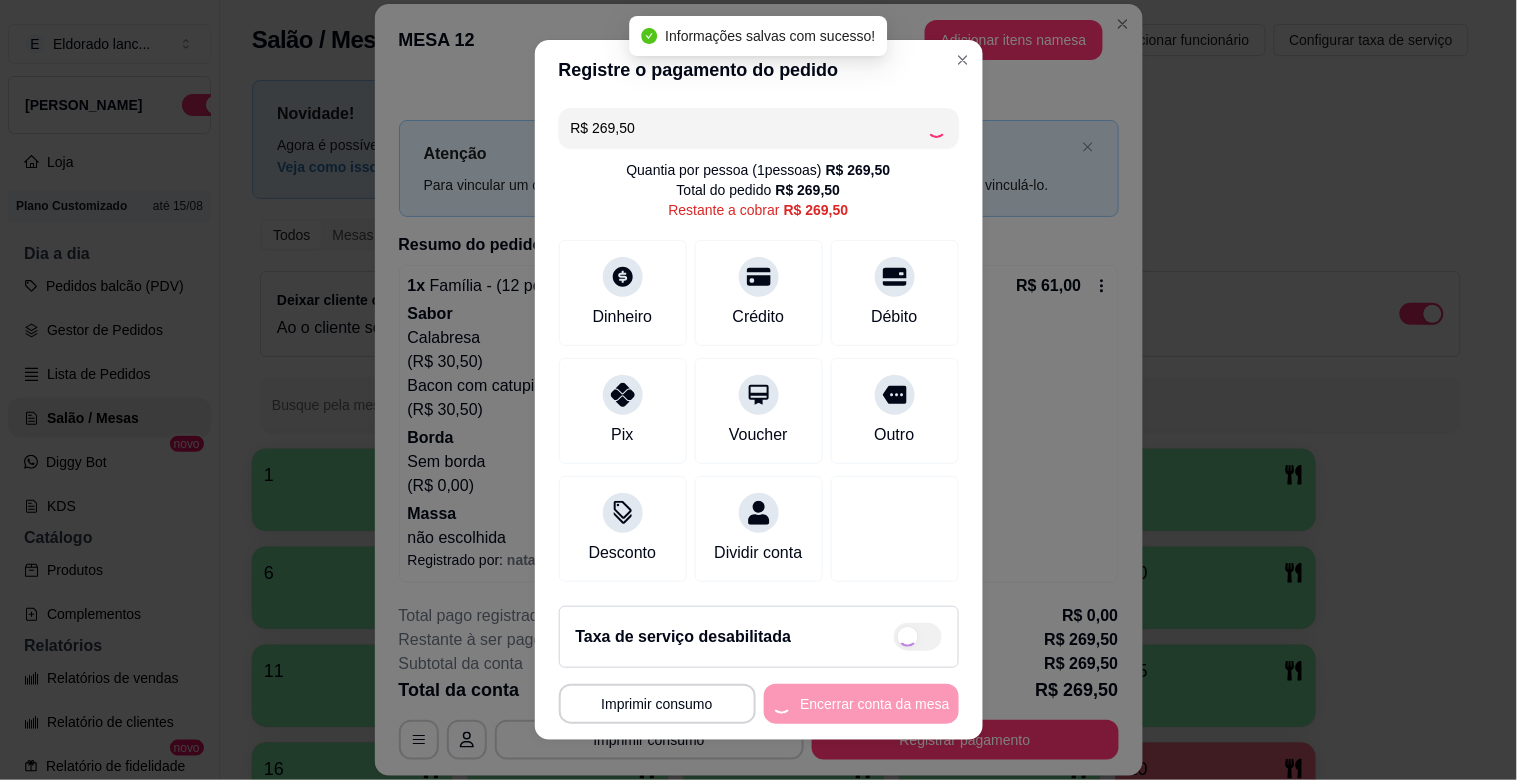 type on "R$ 0,00" 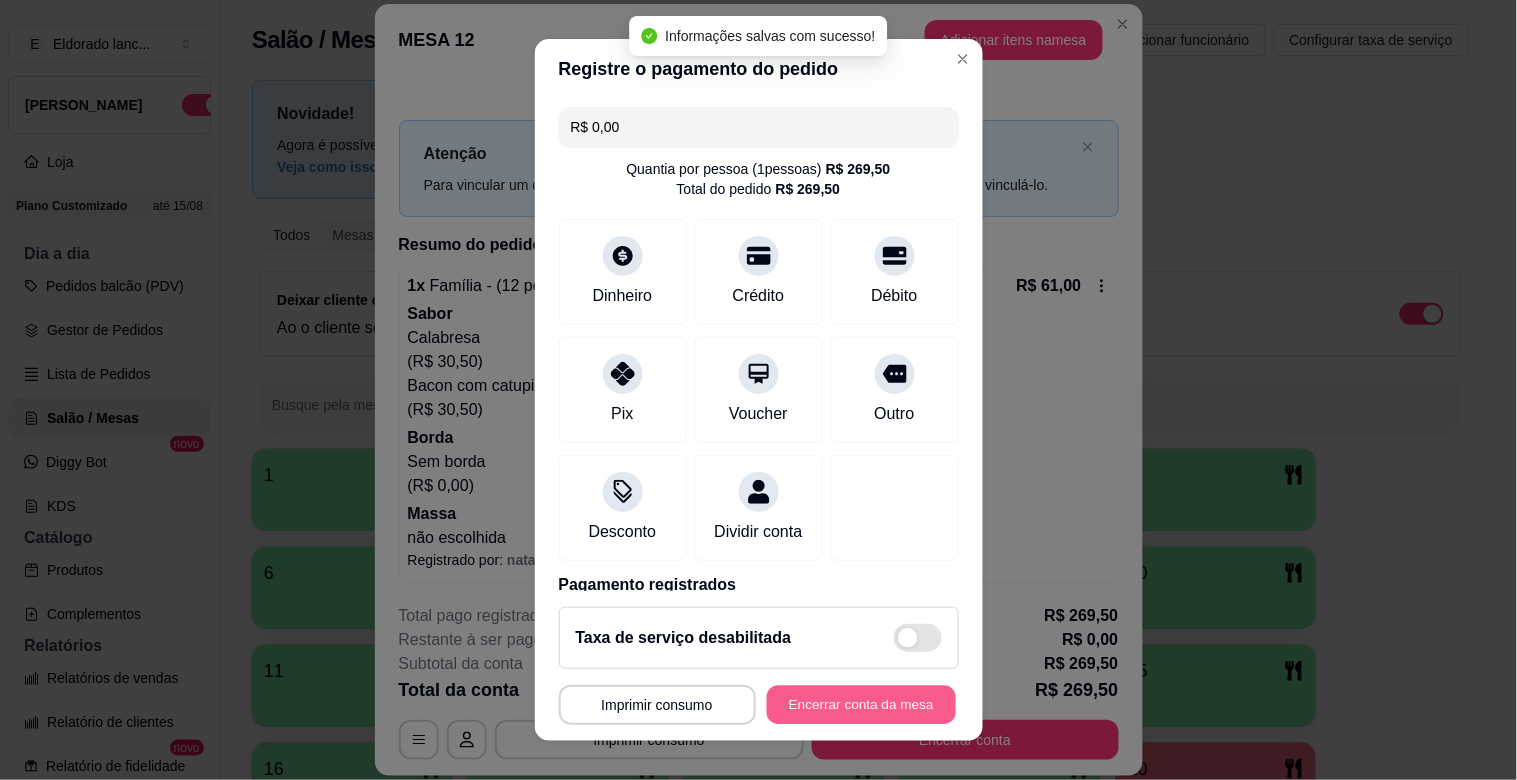 click on "Encerrar conta da mesa" at bounding box center [861, 705] 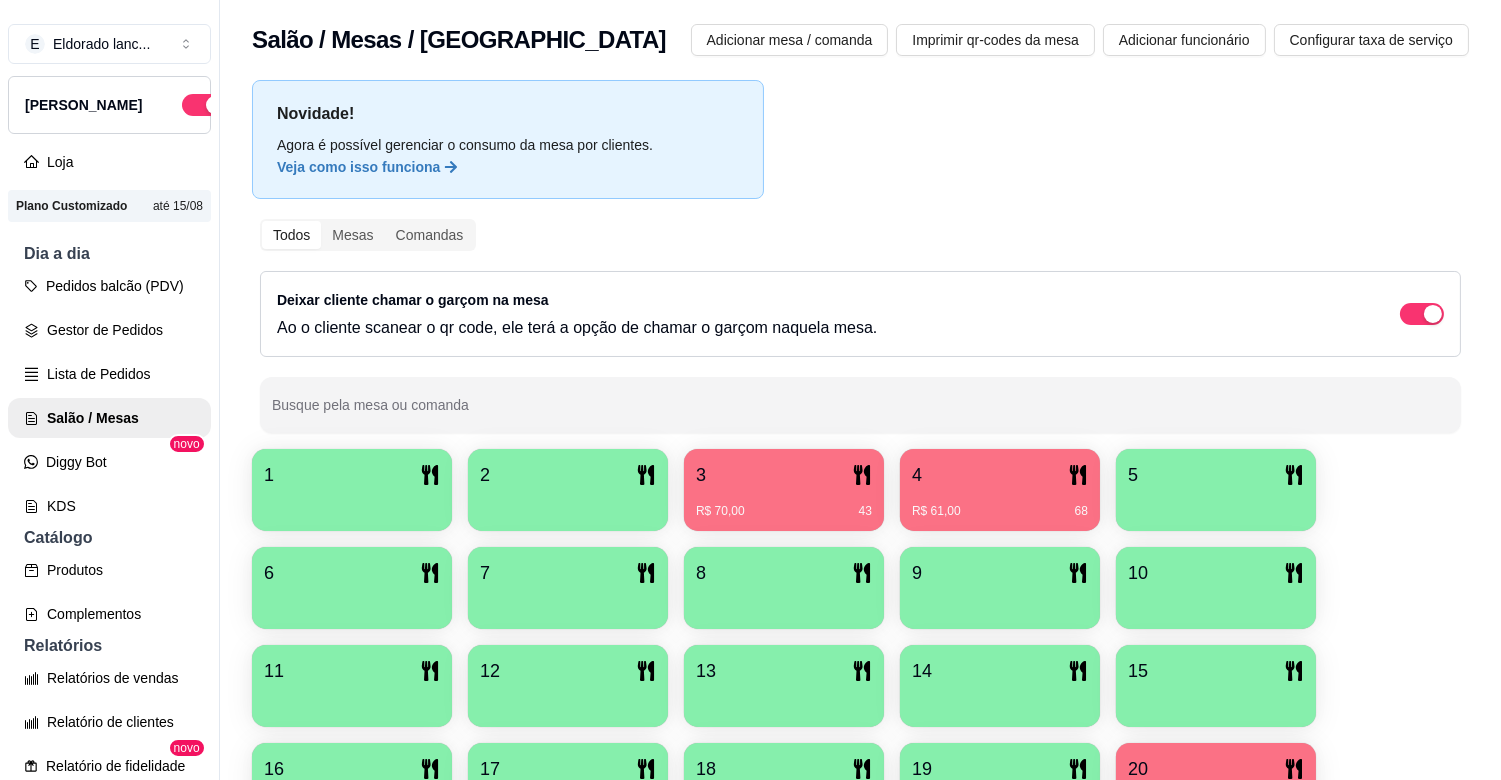 click on "20" at bounding box center (1216, 769) 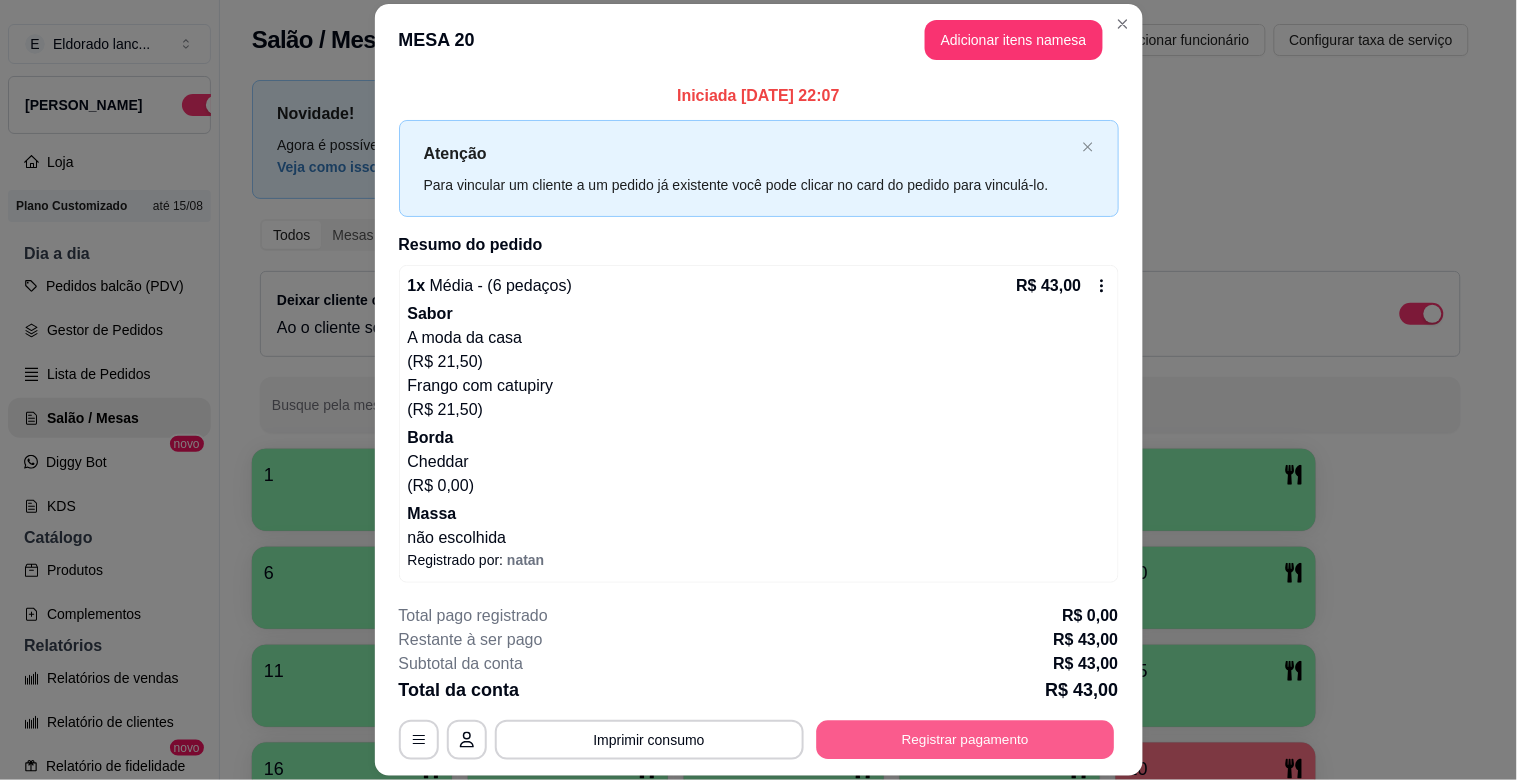 click on "Registrar pagamento" at bounding box center (965, 740) 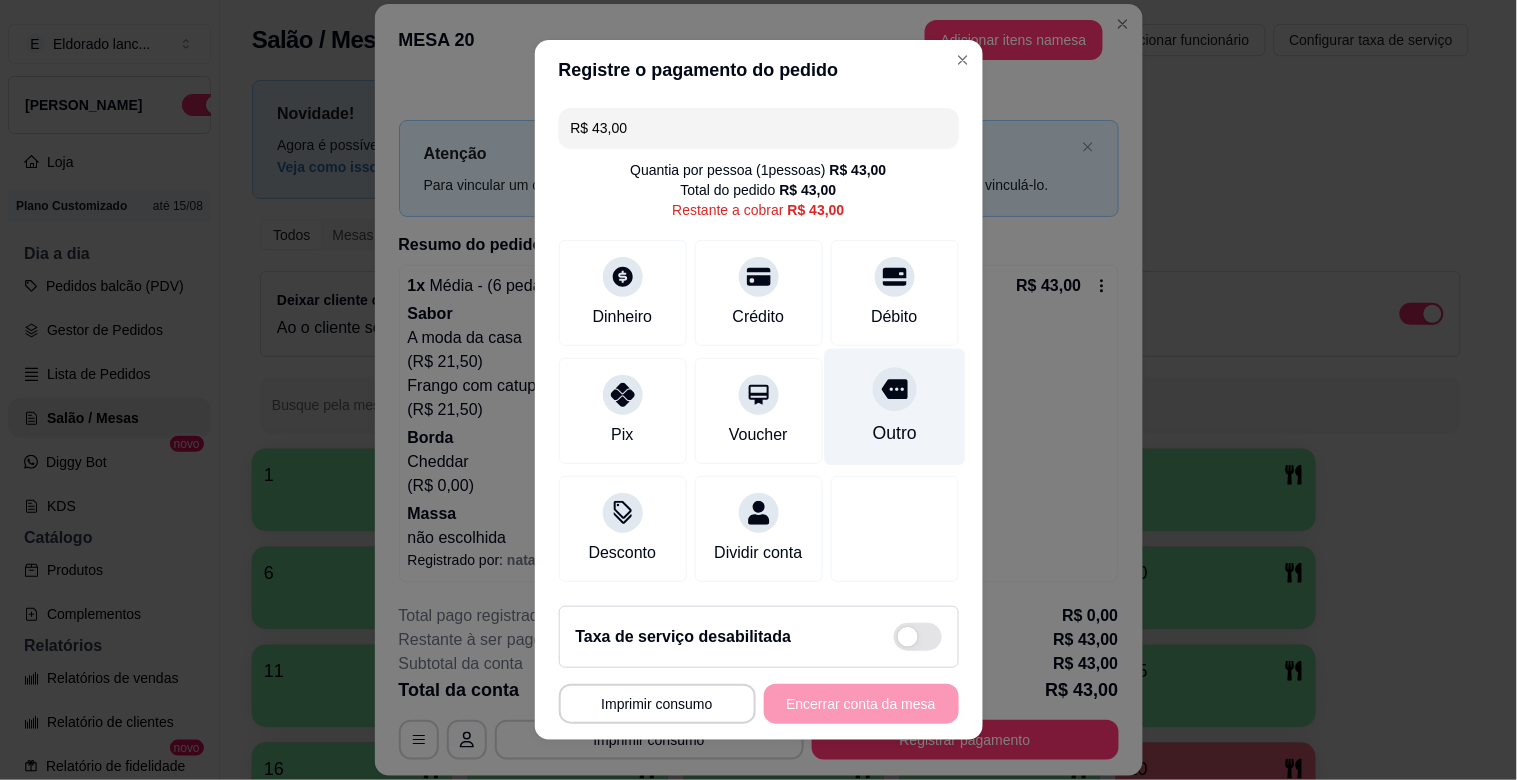 click on "Outro" at bounding box center (894, 433) 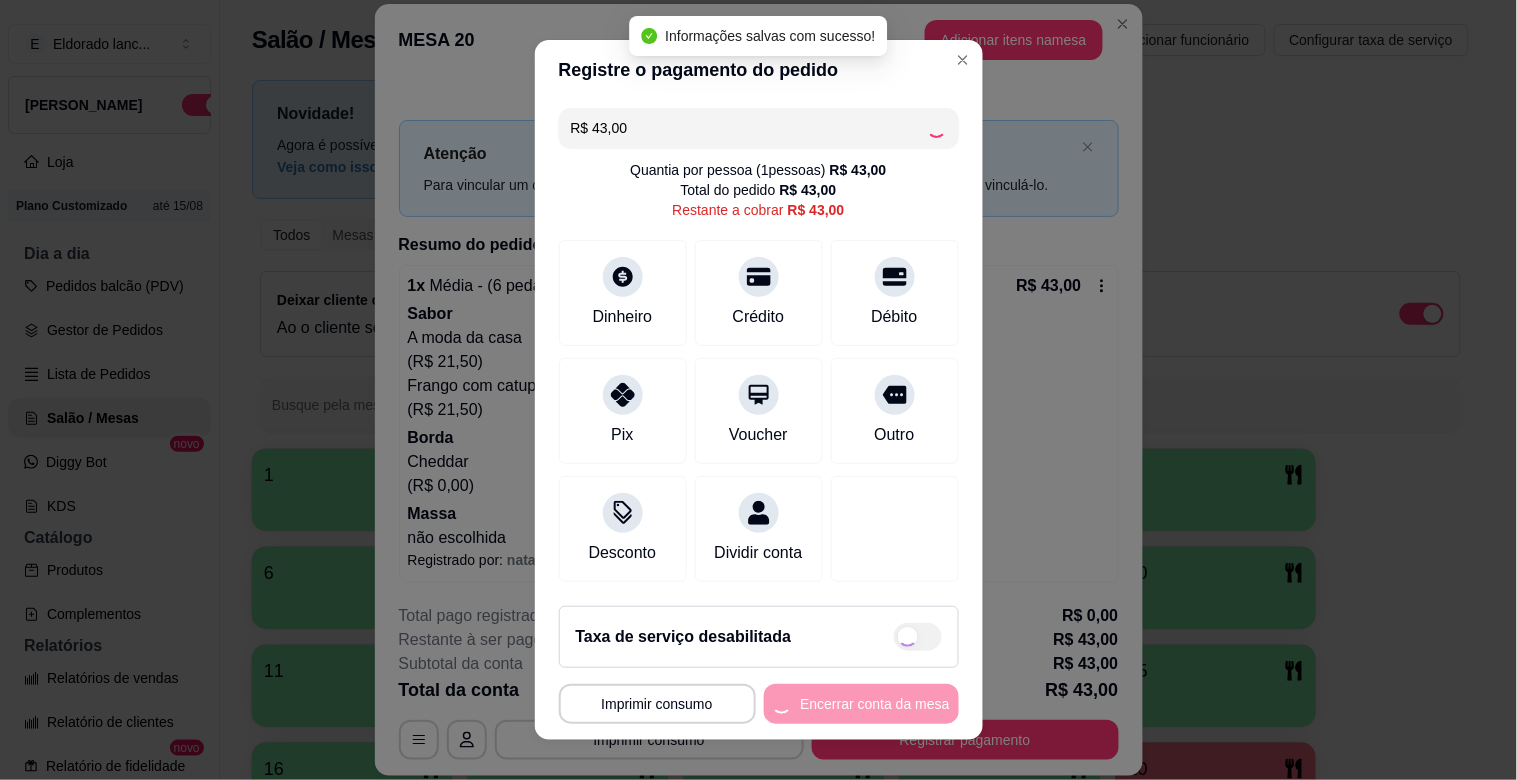type on "R$ 0,00" 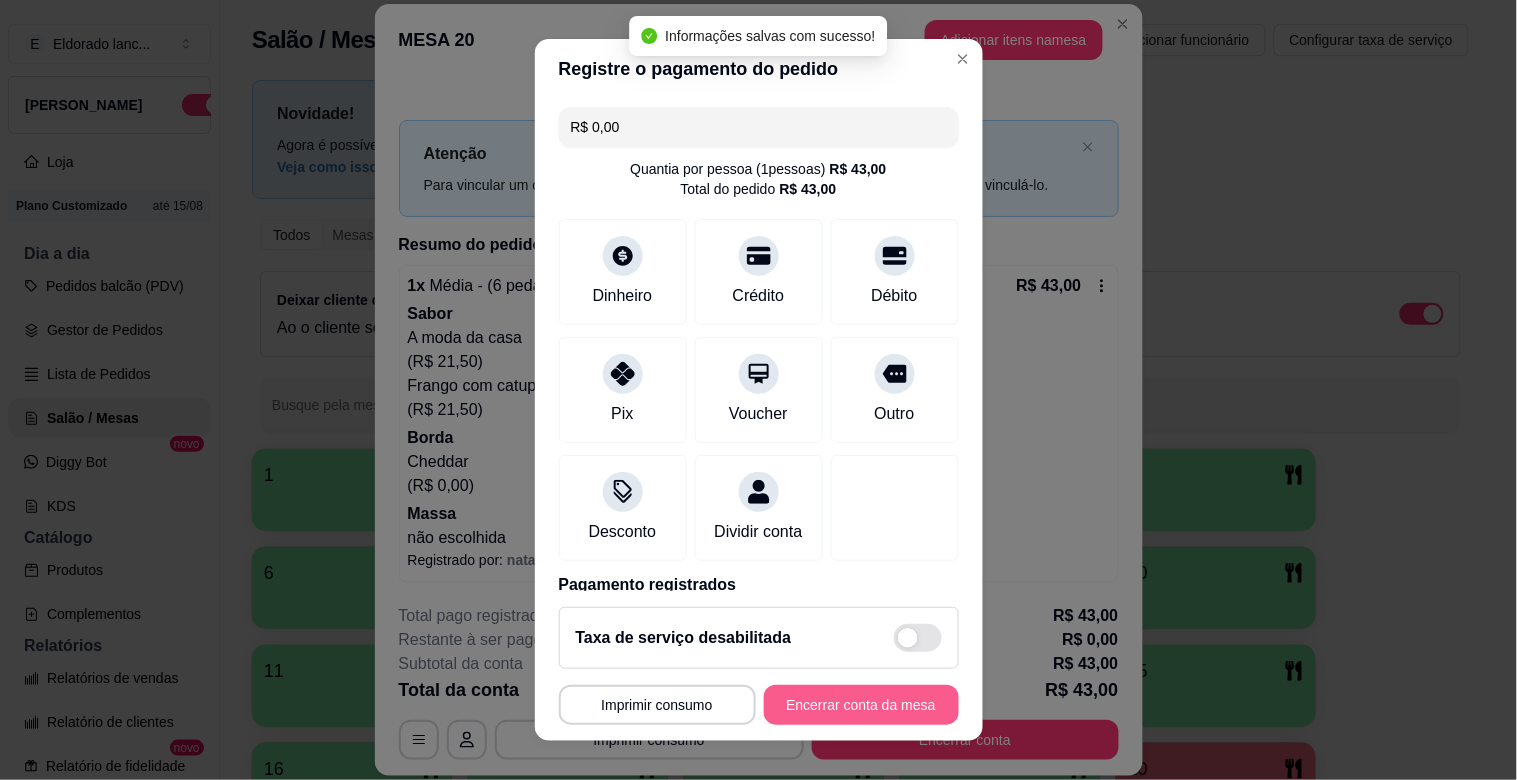click on "Encerrar conta da mesa" at bounding box center (861, 705) 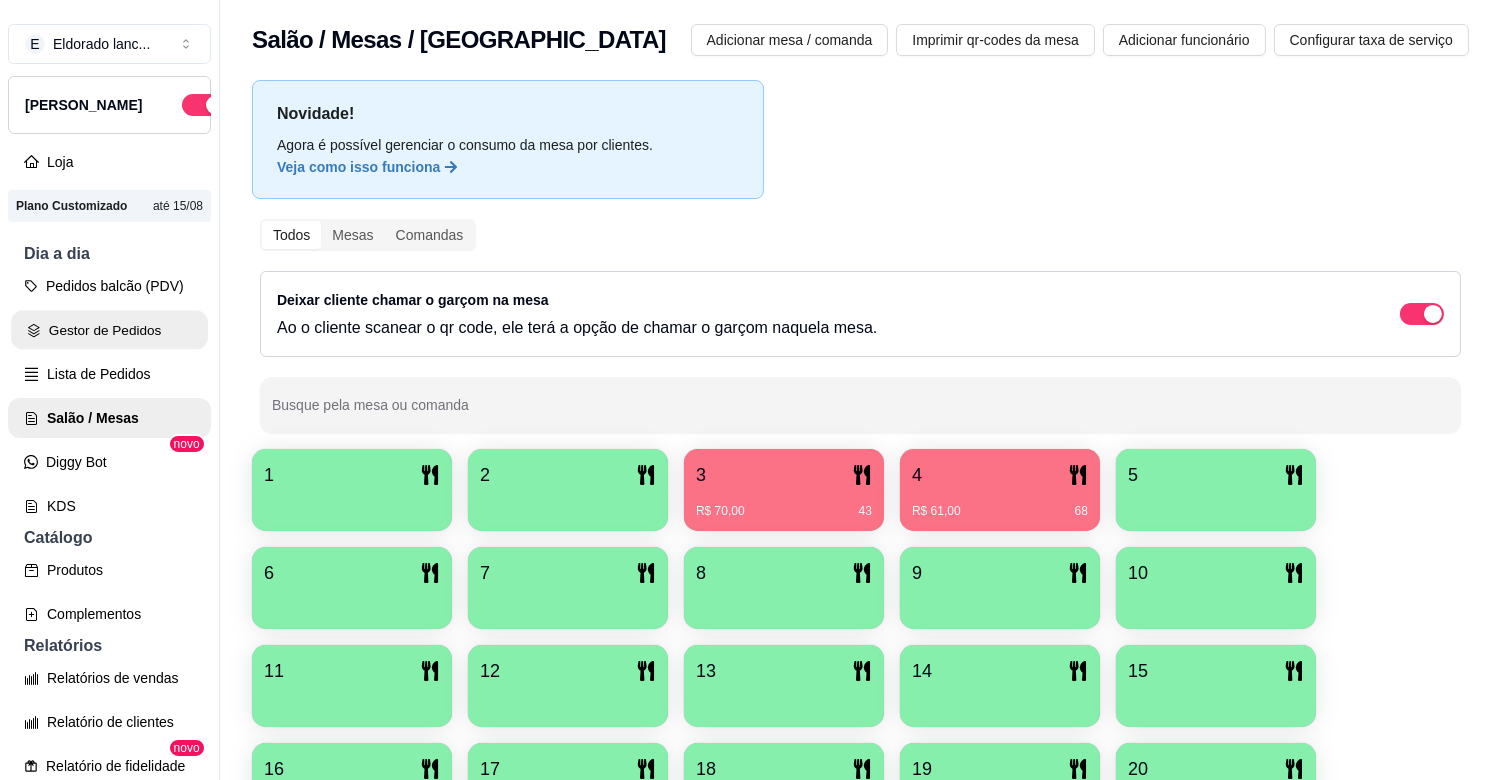 click on "Gestor de Pedidos" at bounding box center (109, 330) 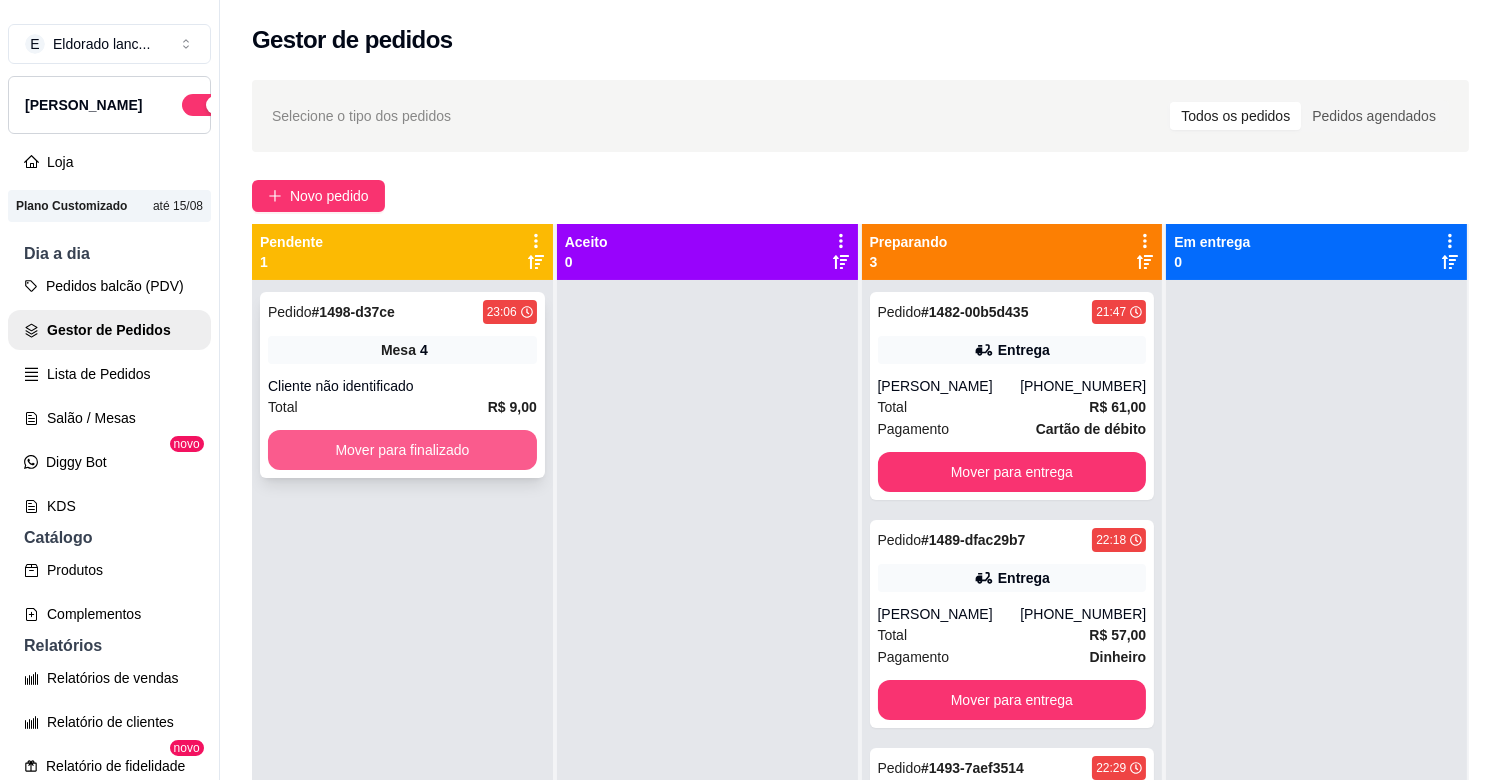 click on "Mover para finalizado" at bounding box center (402, 450) 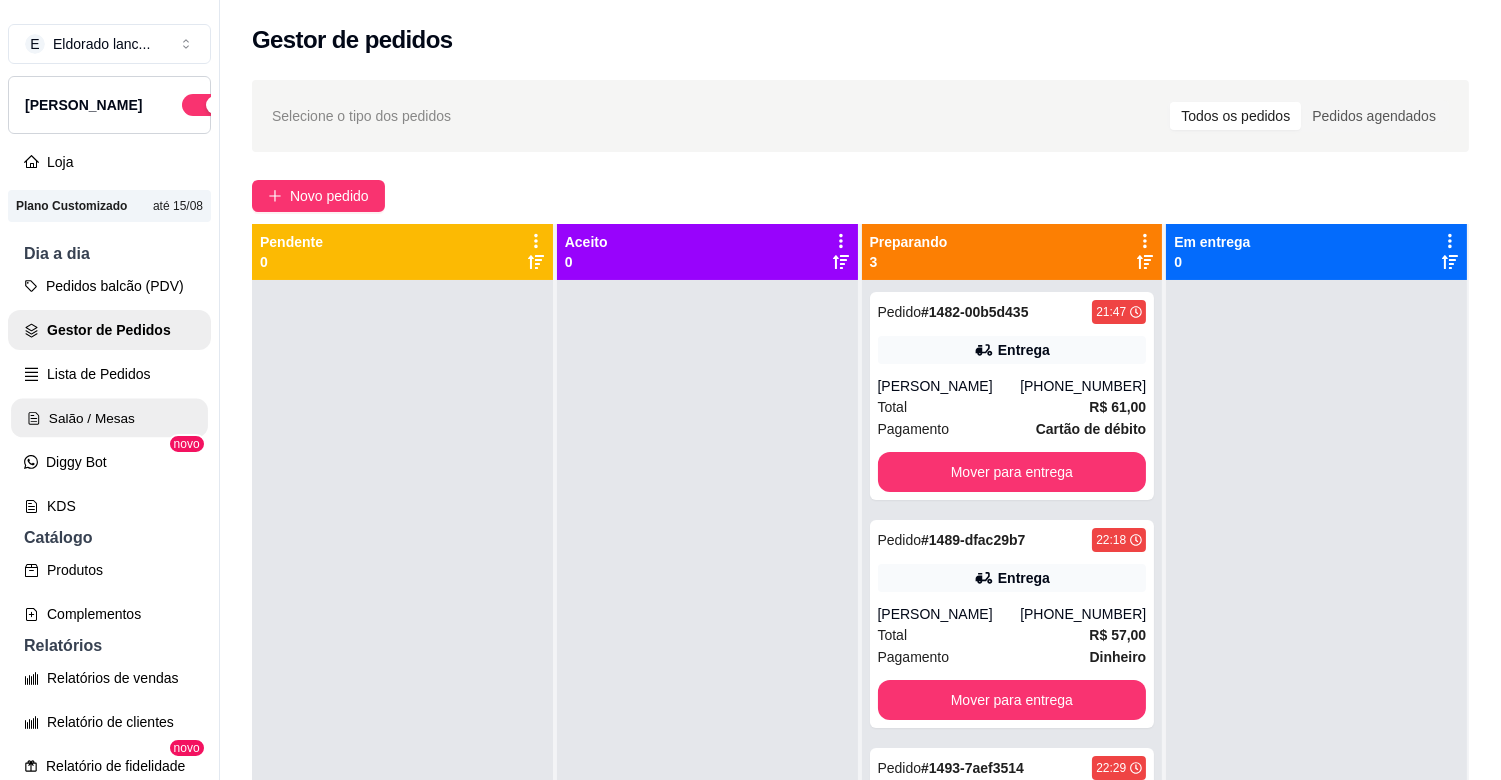 click on "Salão / Mesas" at bounding box center (109, 418) 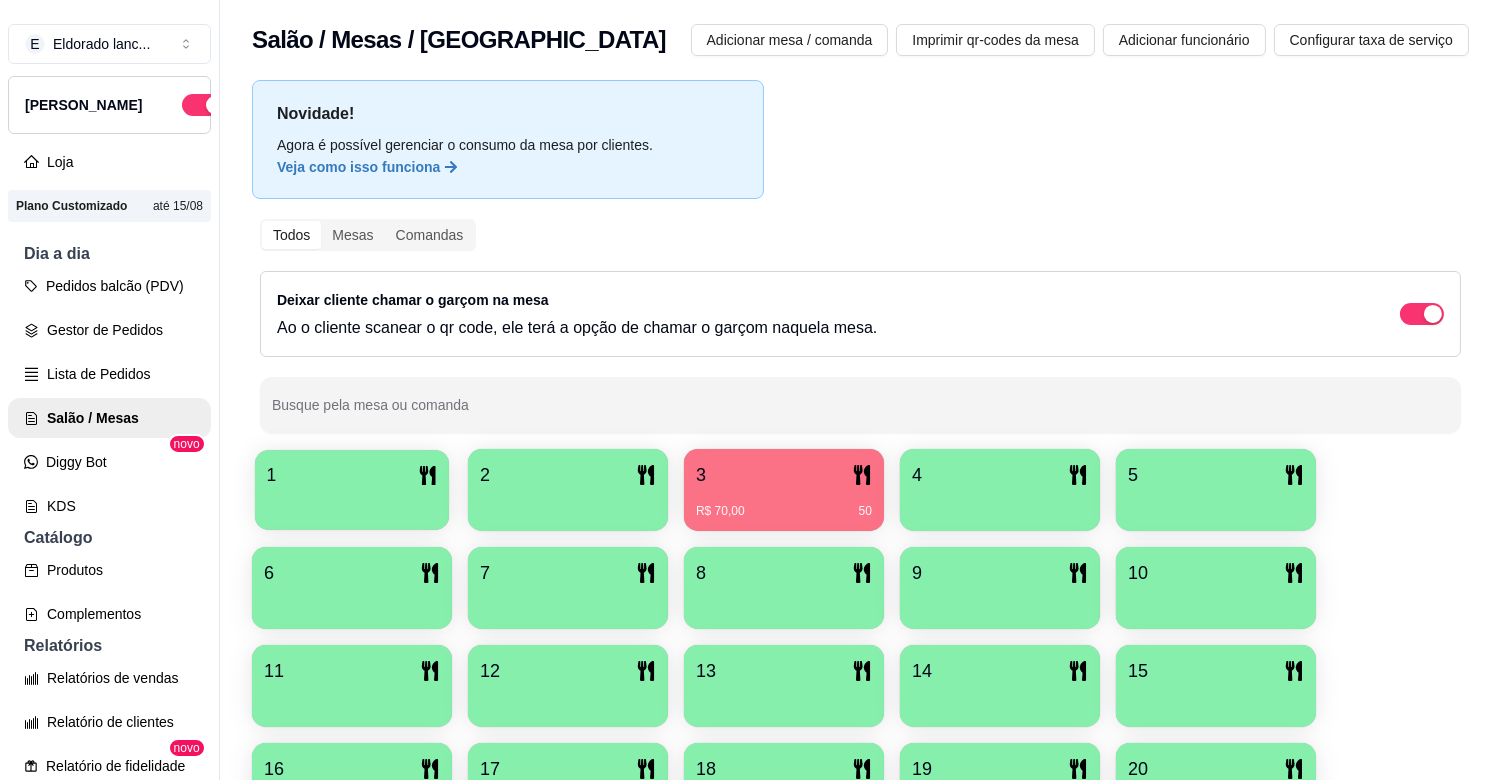click on "1" at bounding box center (352, 490) 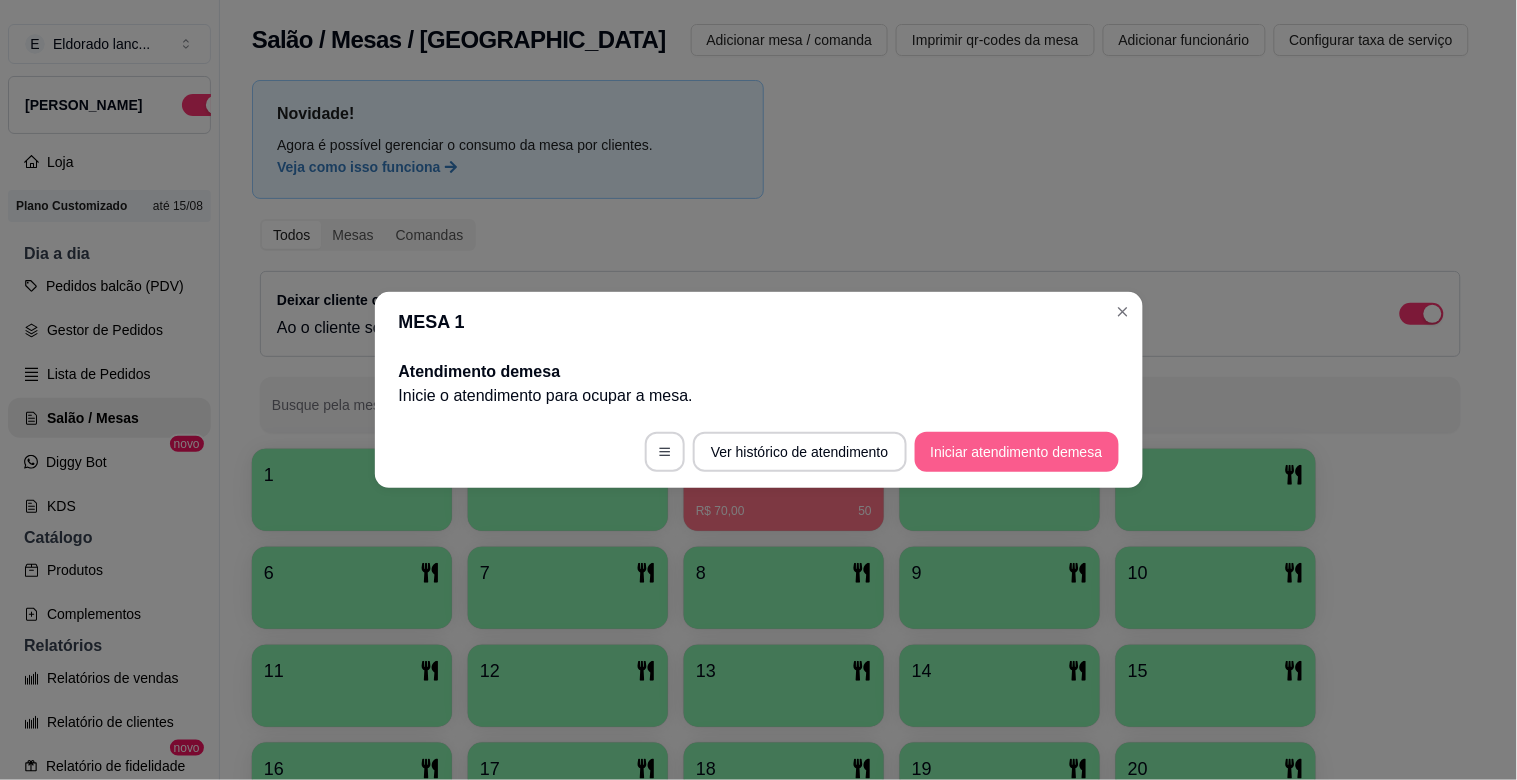 click on "Iniciar atendimento de  mesa" at bounding box center (1017, 452) 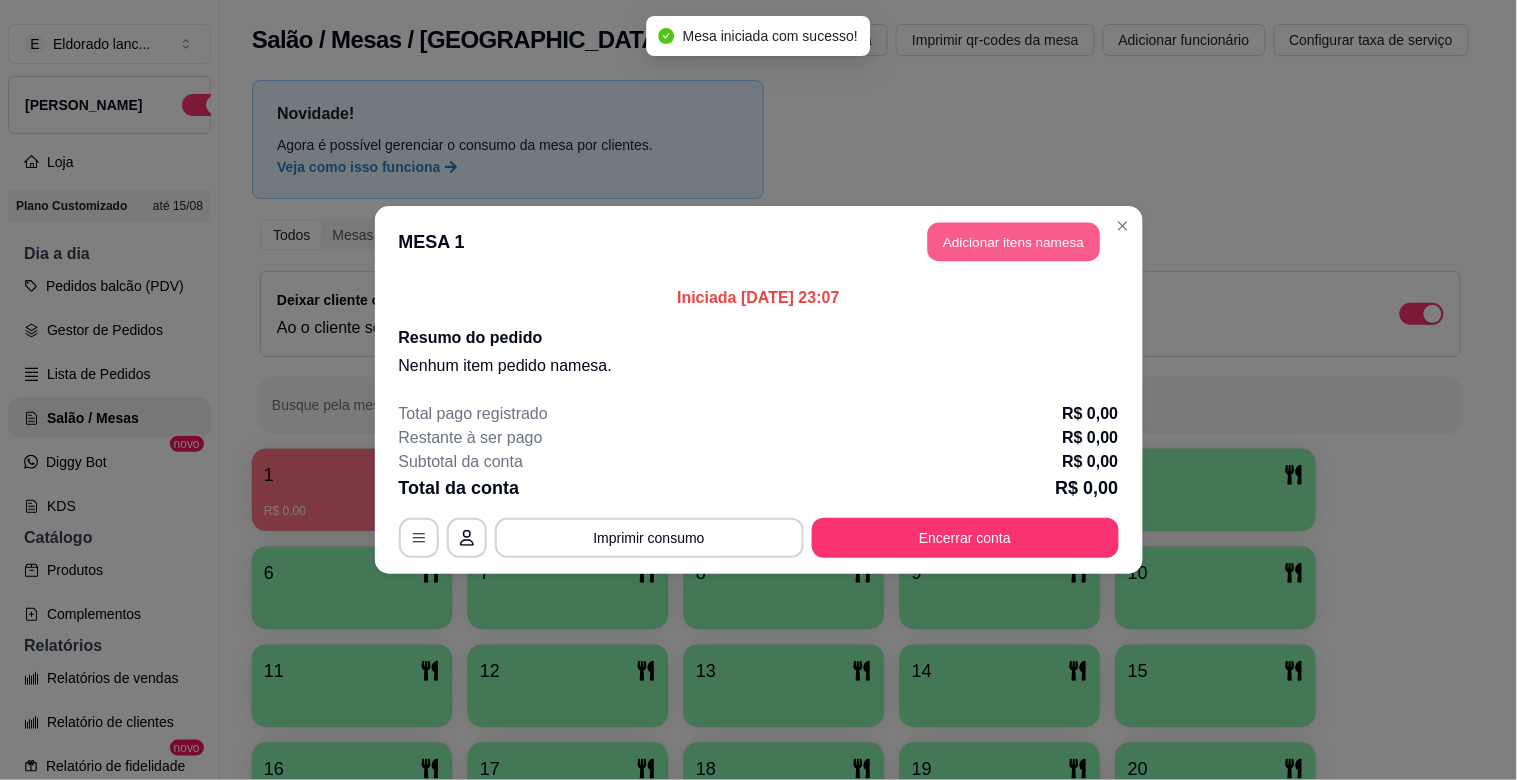 click on "Adicionar itens na  mesa" at bounding box center [1014, 242] 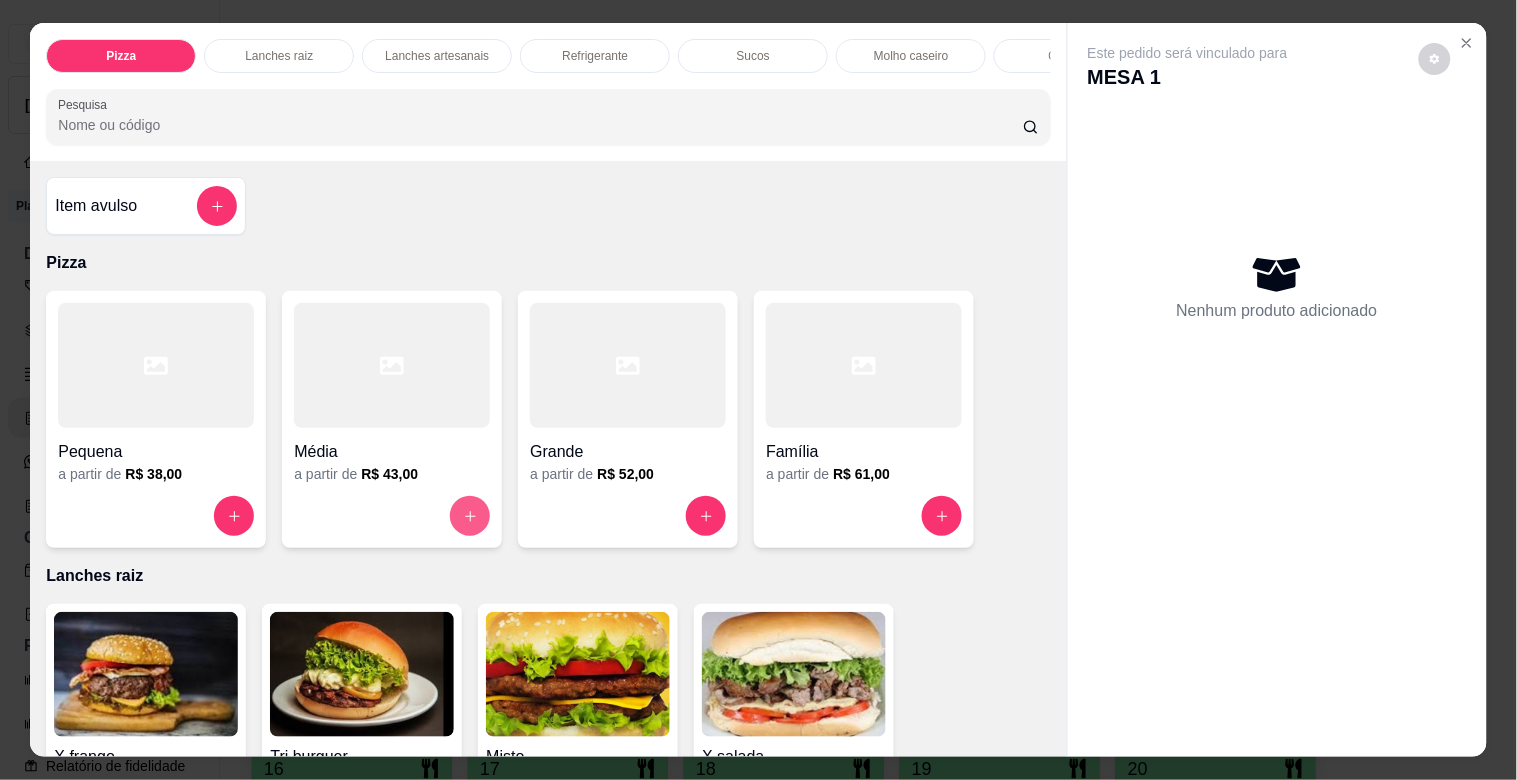 click 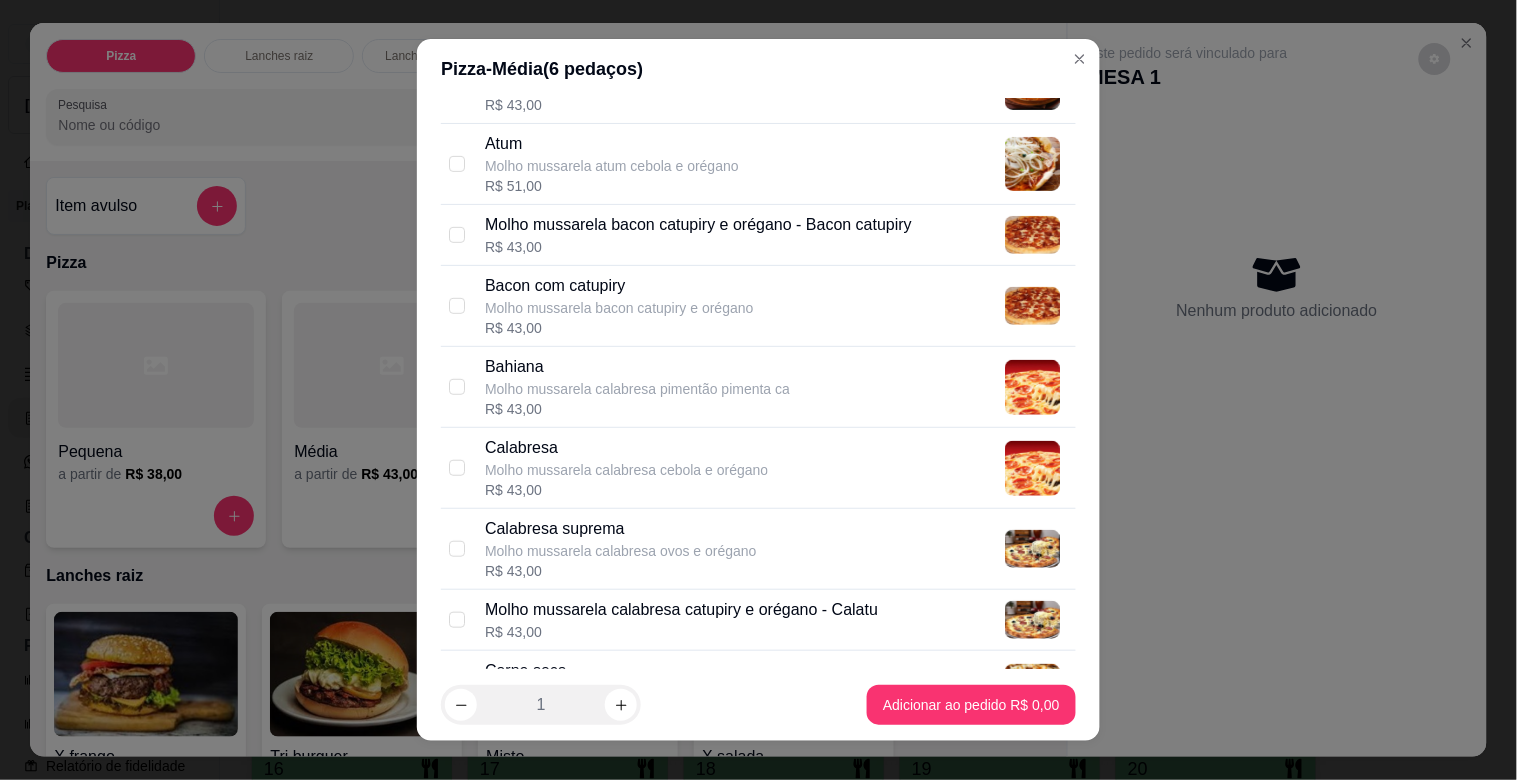 scroll, scrollTop: 296, scrollLeft: 0, axis: vertical 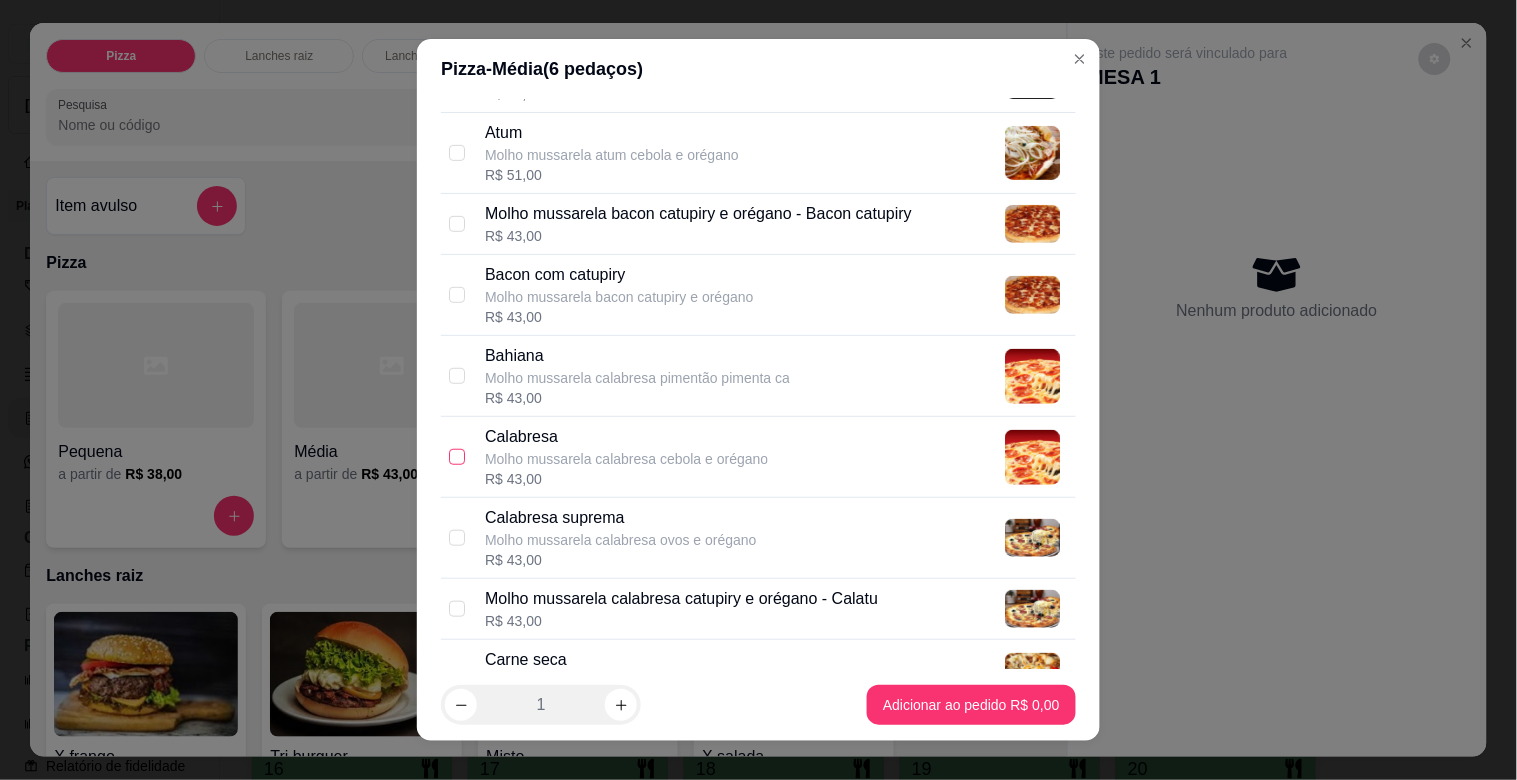 click at bounding box center [457, 457] 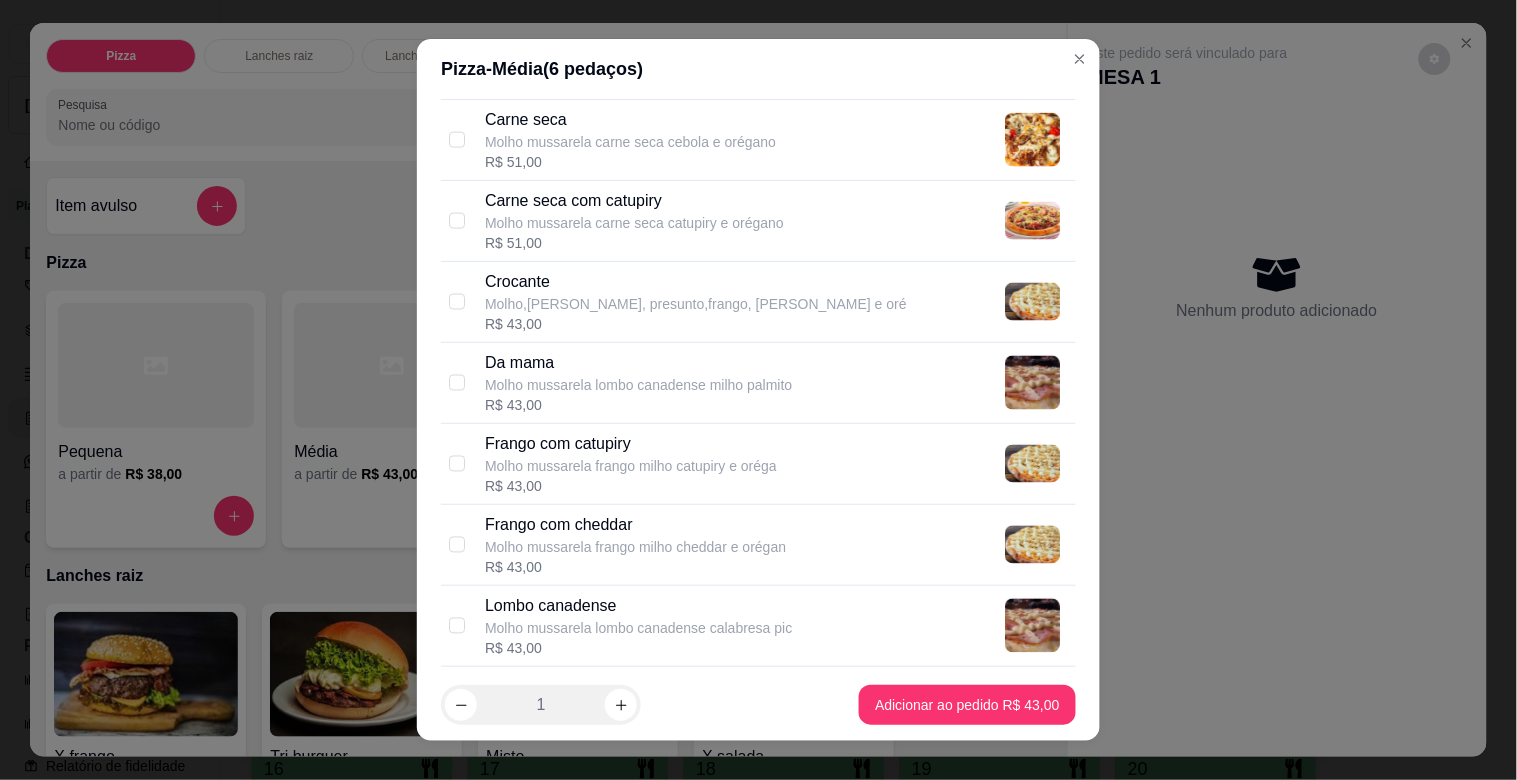 scroll, scrollTop: 886, scrollLeft: 0, axis: vertical 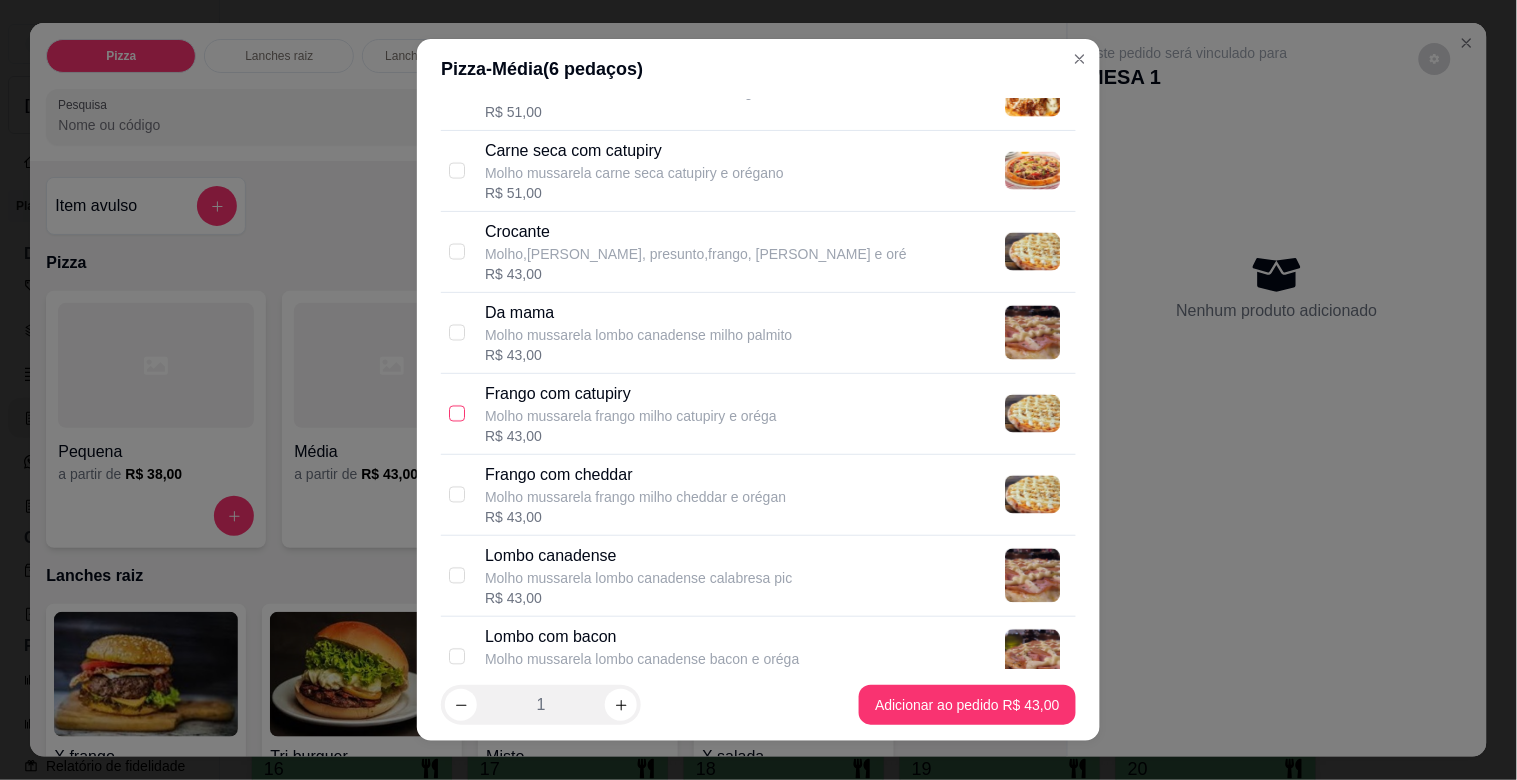 click at bounding box center (457, 414) 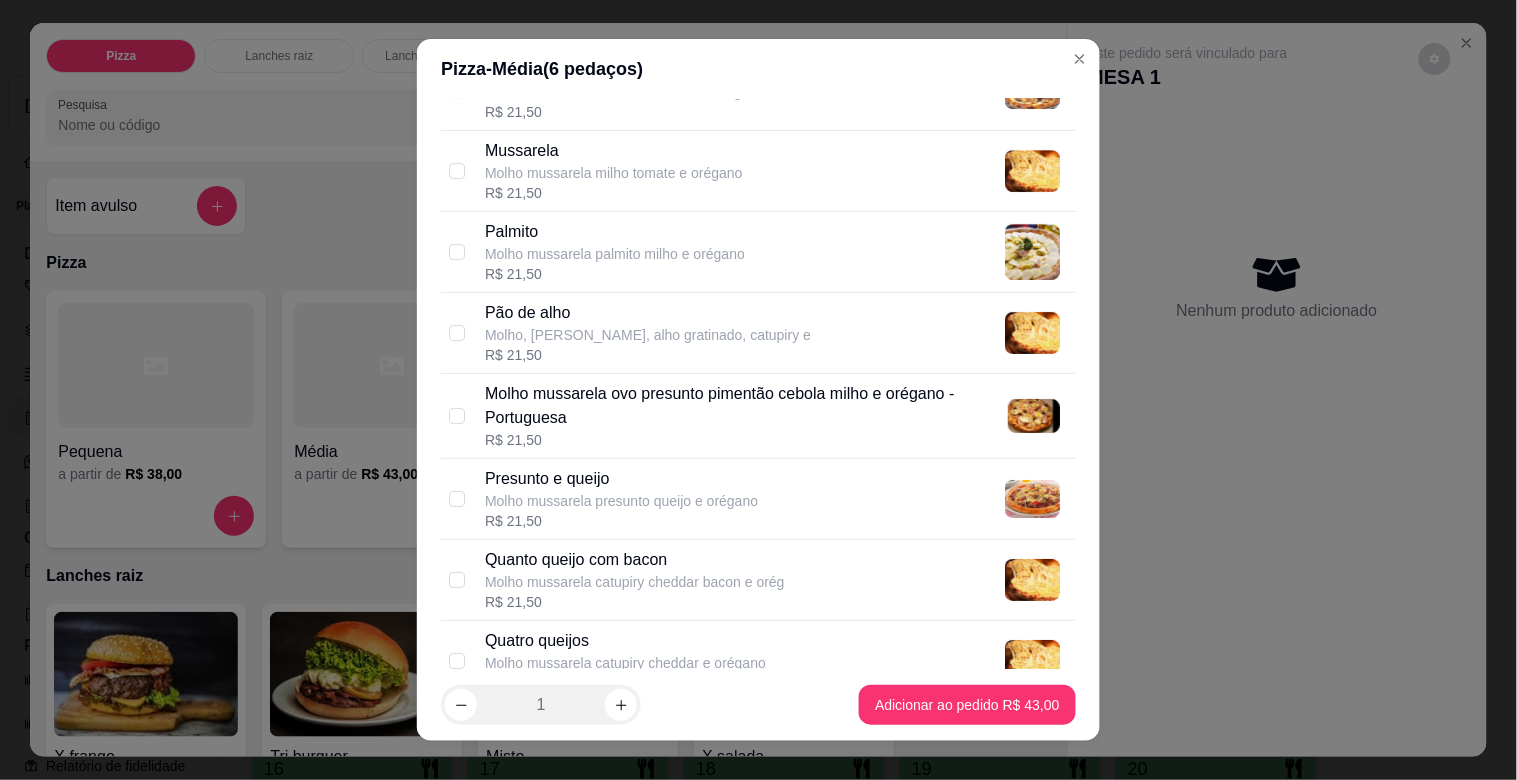 scroll, scrollTop: 2374, scrollLeft: 0, axis: vertical 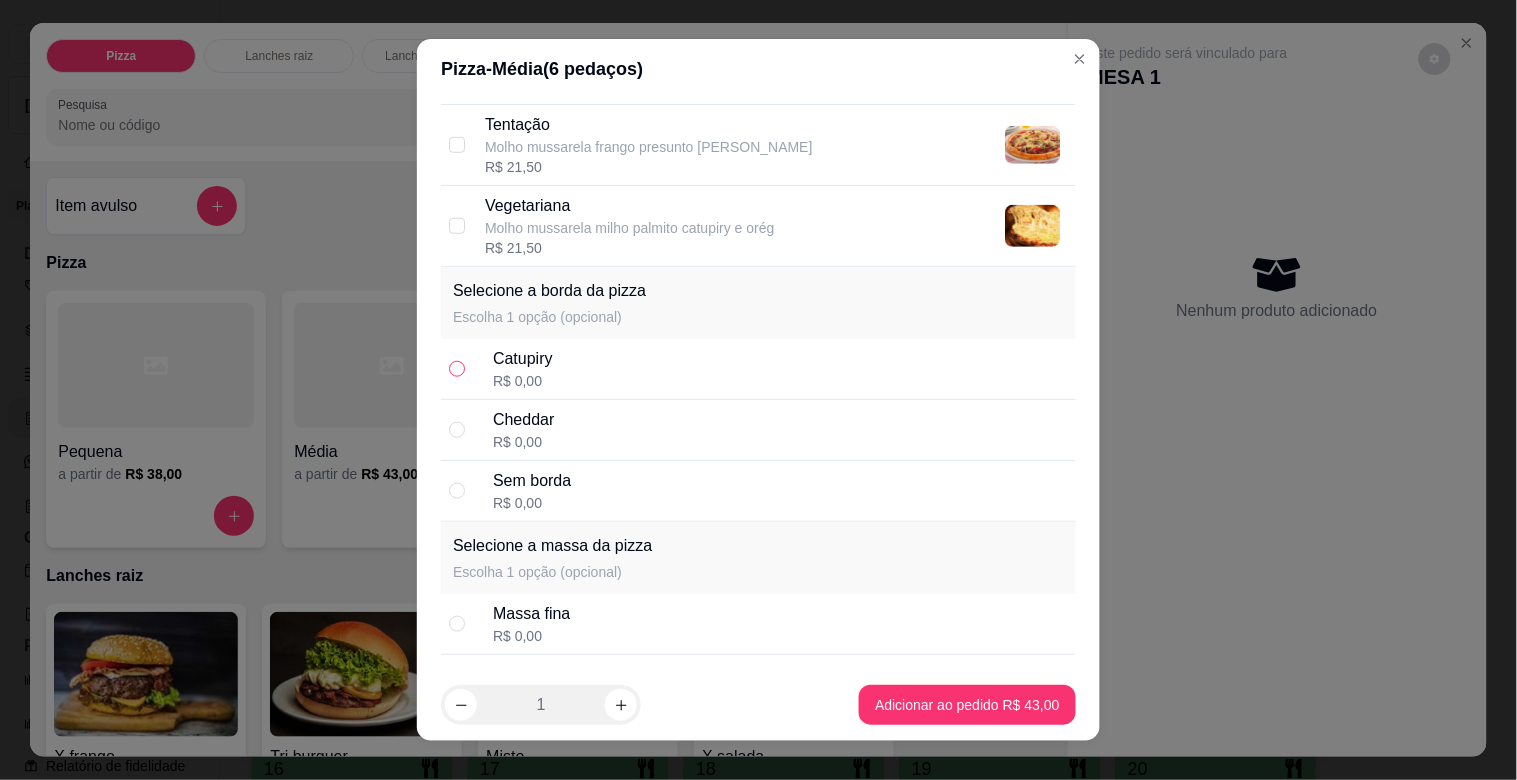 click at bounding box center [457, 369] 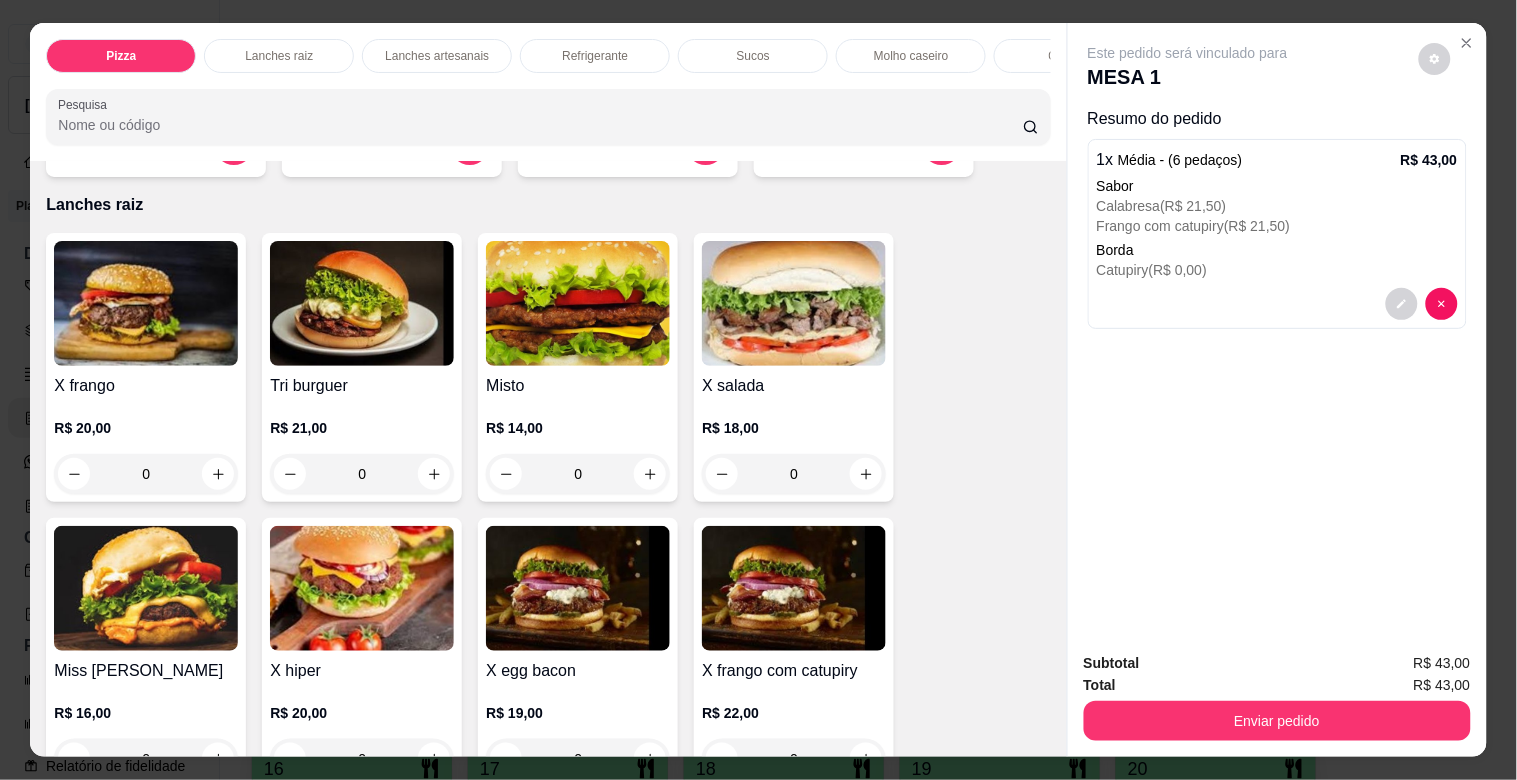 scroll, scrollTop: 1116, scrollLeft: 0, axis: vertical 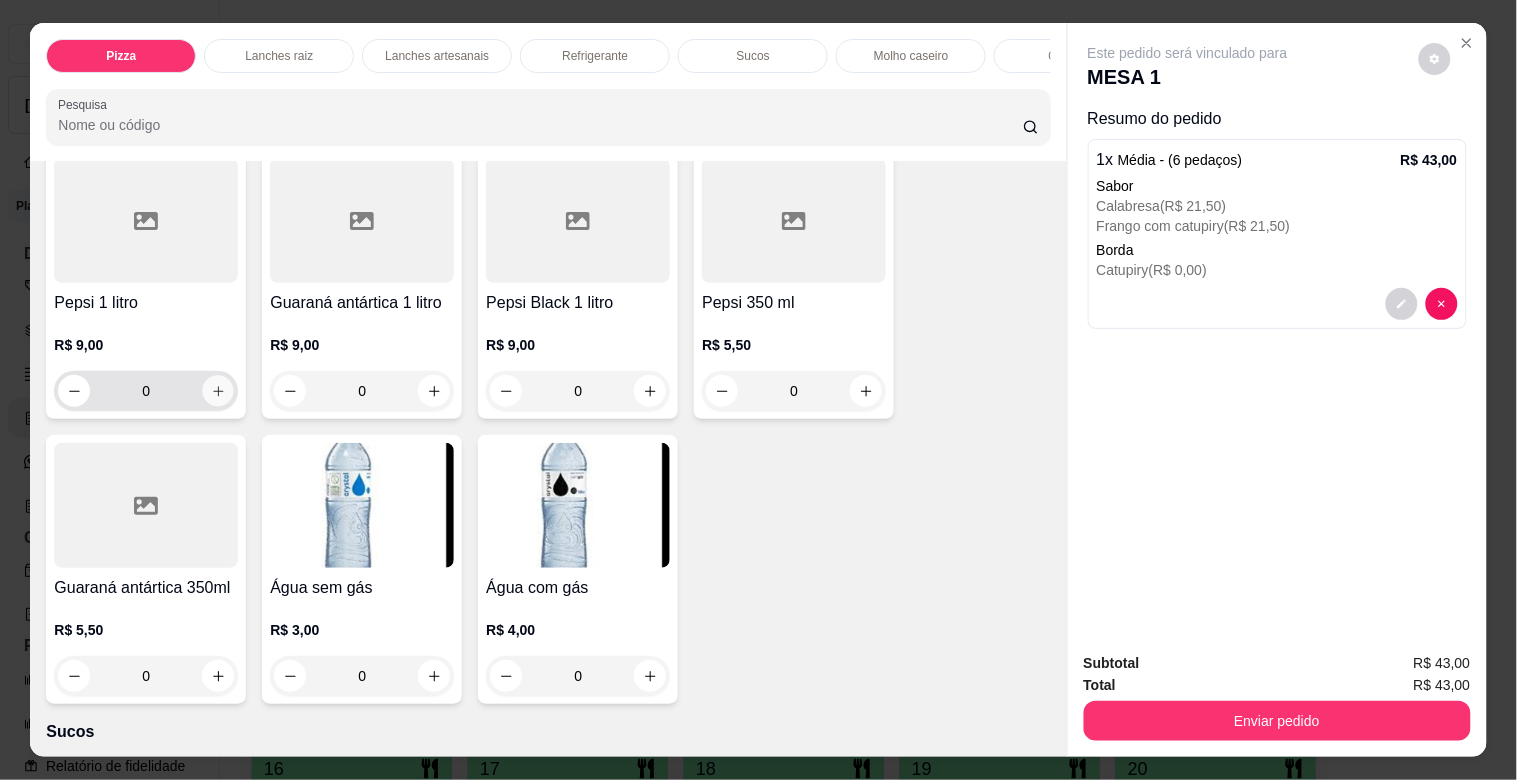 click 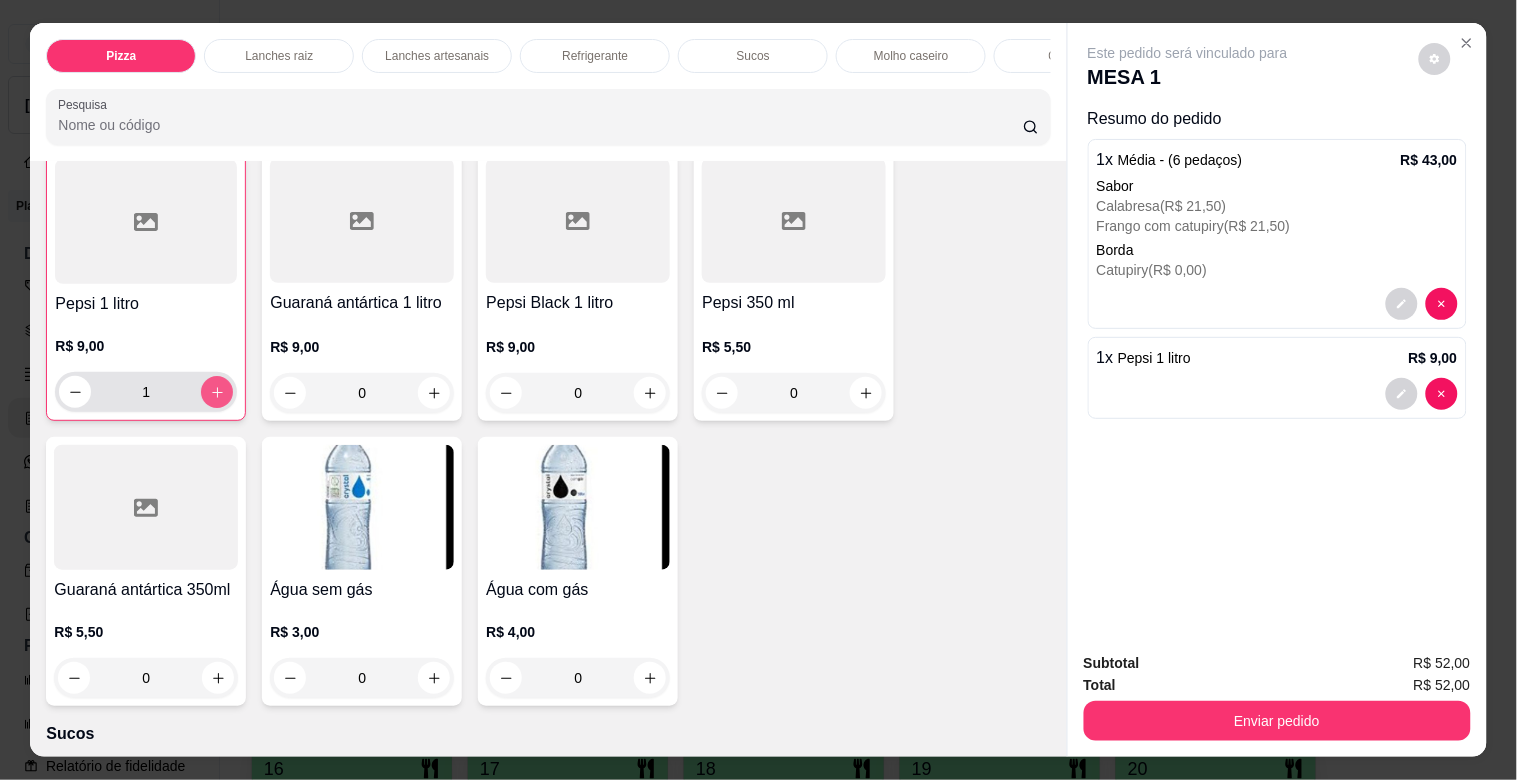scroll, scrollTop: 3694, scrollLeft: 0, axis: vertical 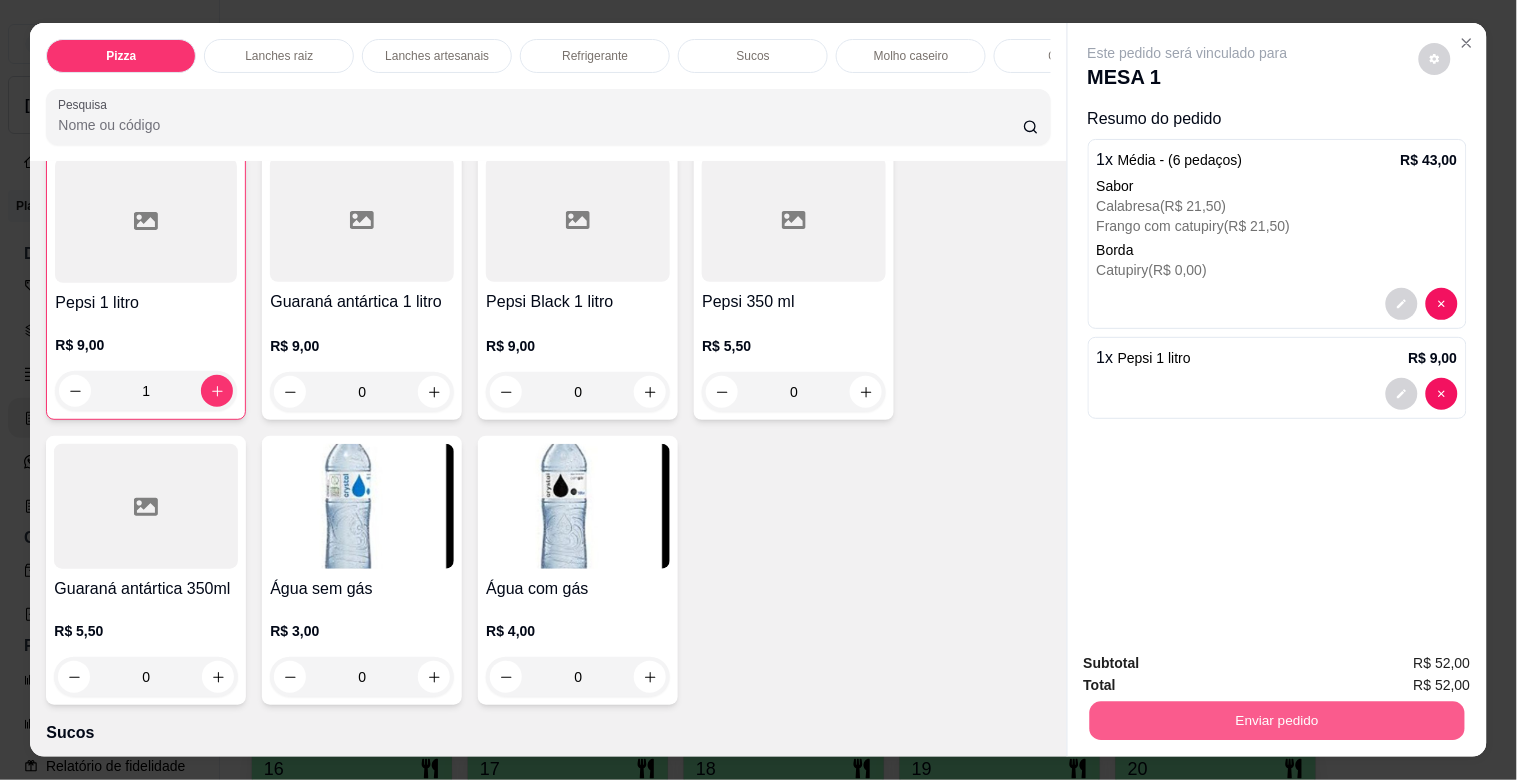 click on "Enviar pedido" at bounding box center (1276, 720) 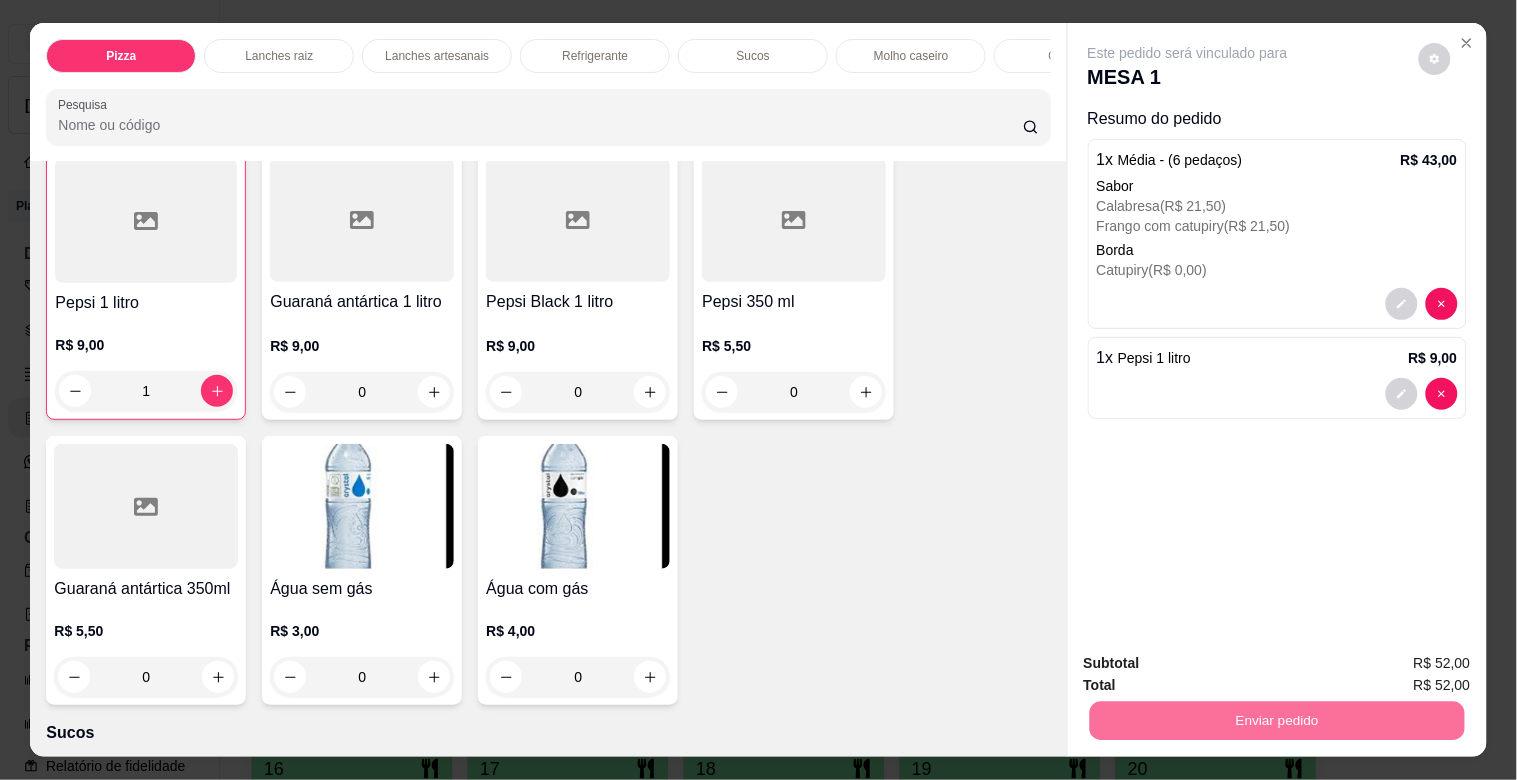click on "Não registrar e enviar pedido" at bounding box center (1211, 662) 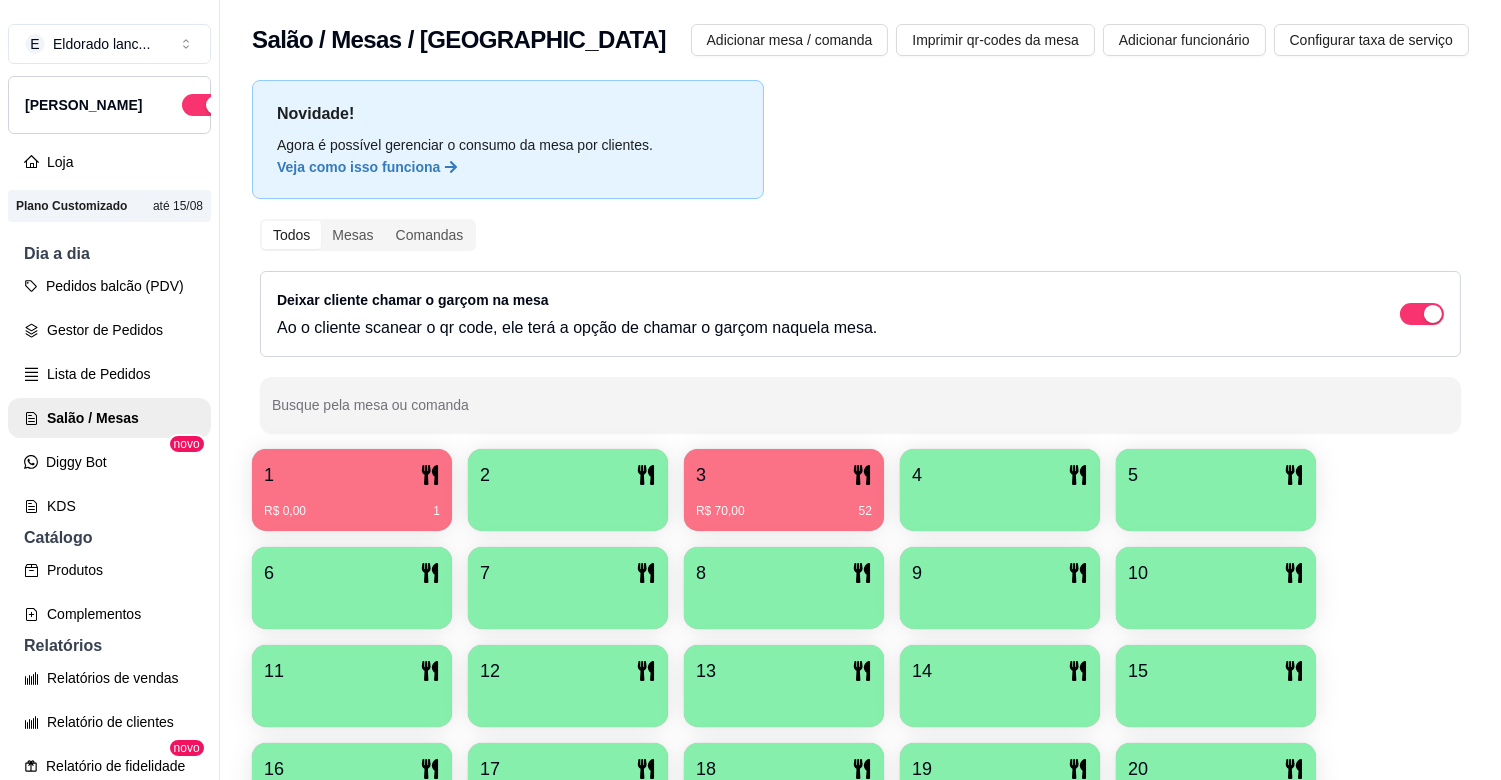 click on "3 R$ 70,00 52" at bounding box center [784, 490] 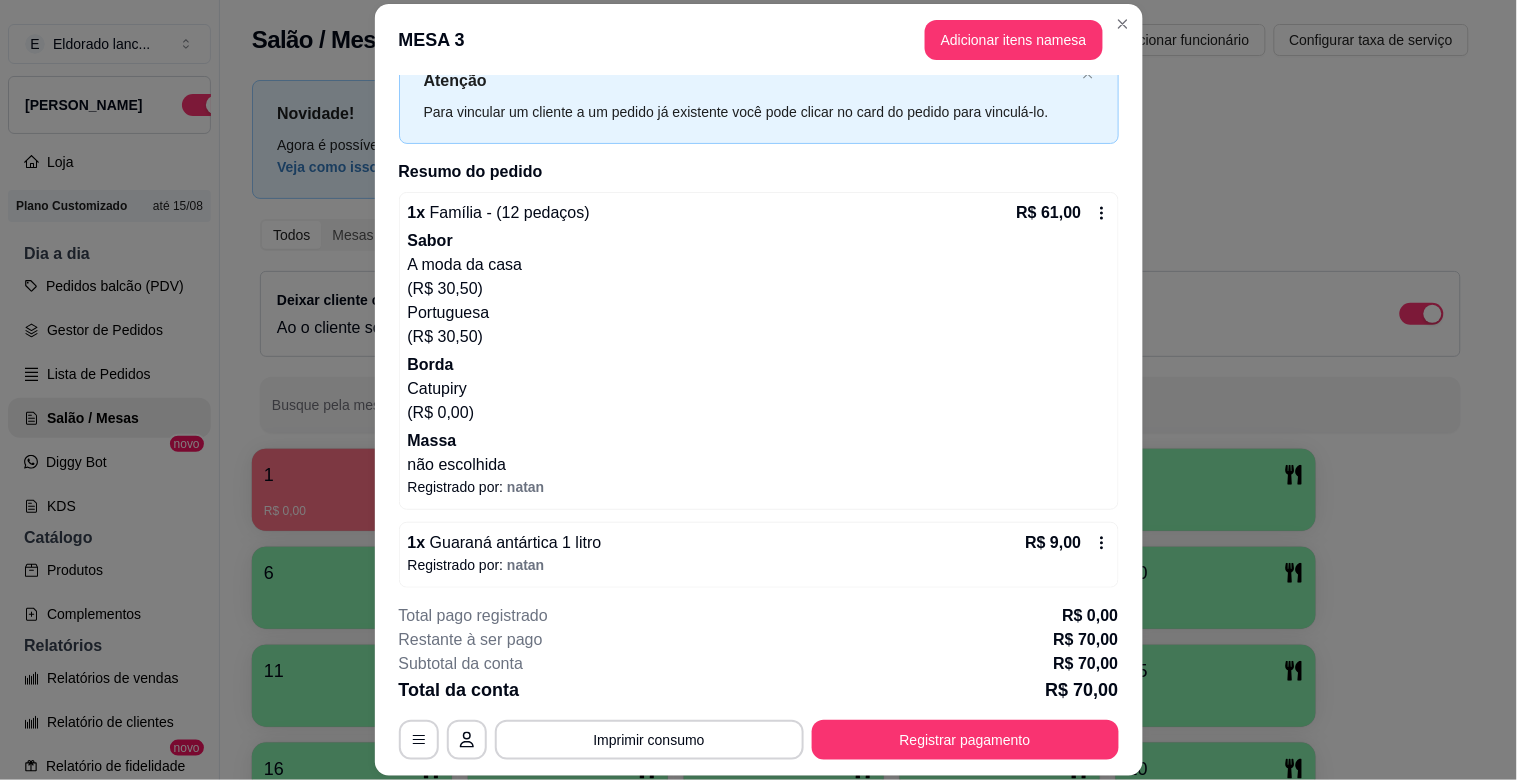 scroll, scrollTop: 81, scrollLeft: 0, axis: vertical 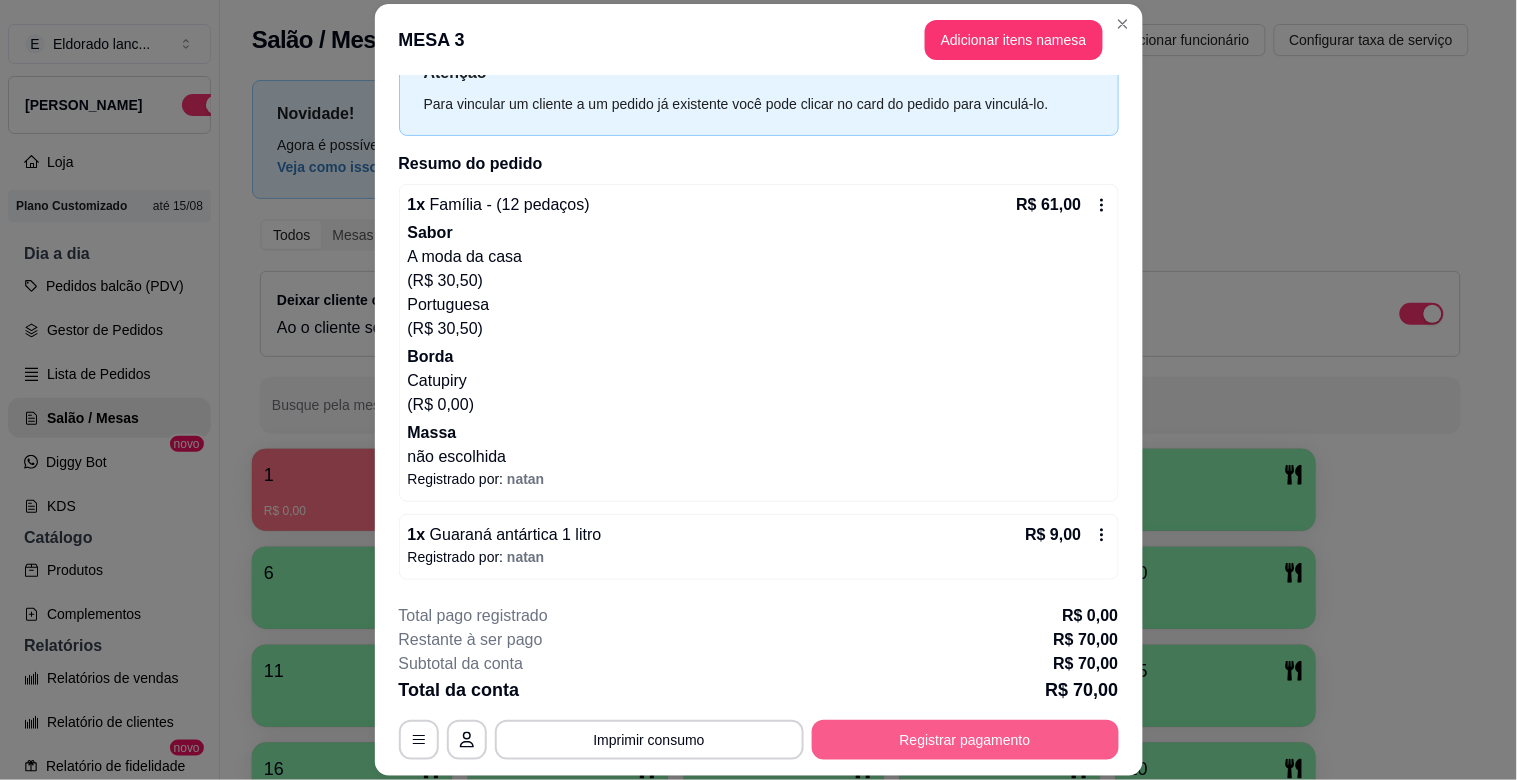 click on "Registrar pagamento" at bounding box center [965, 740] 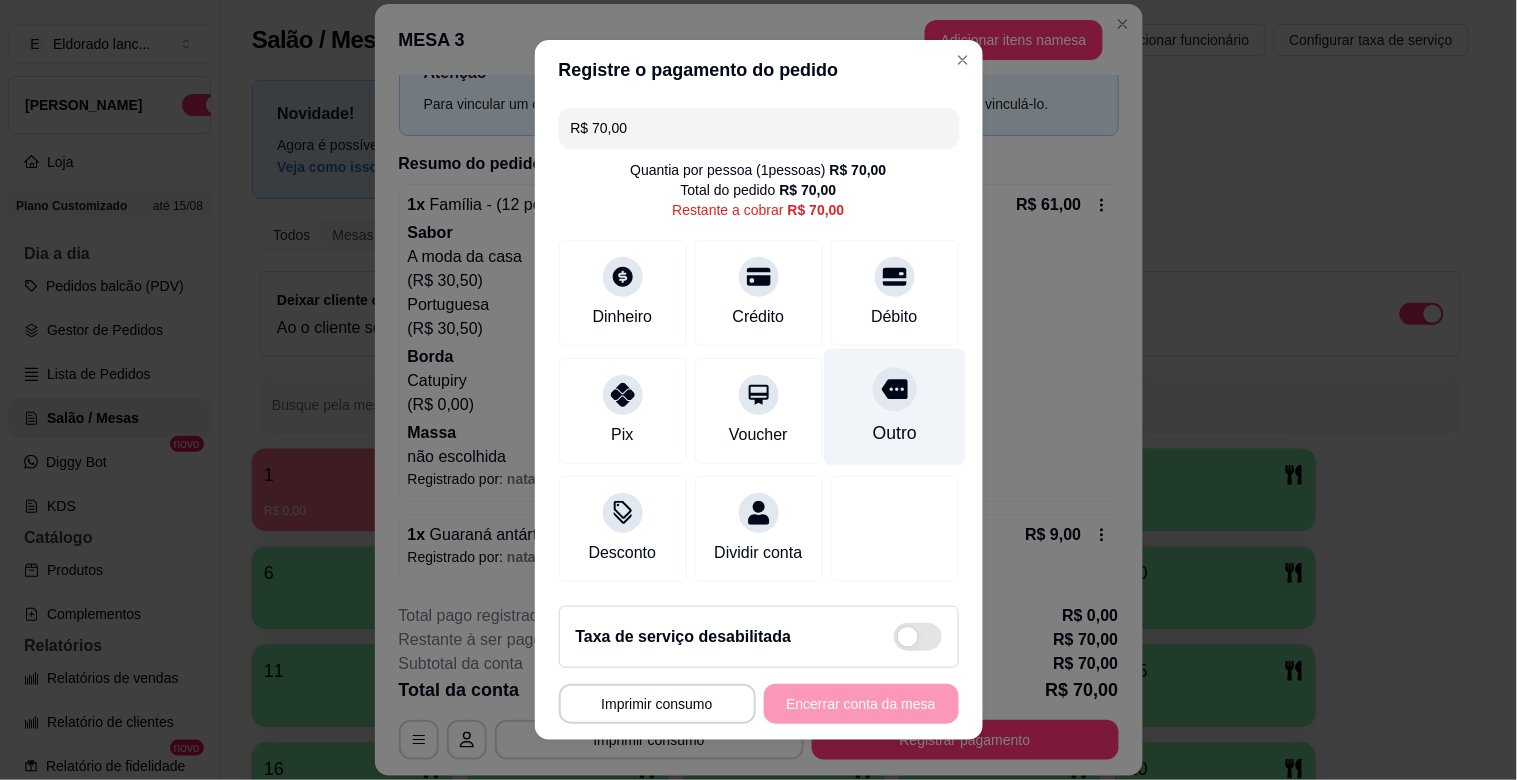 click at bounding box center (895, 389) 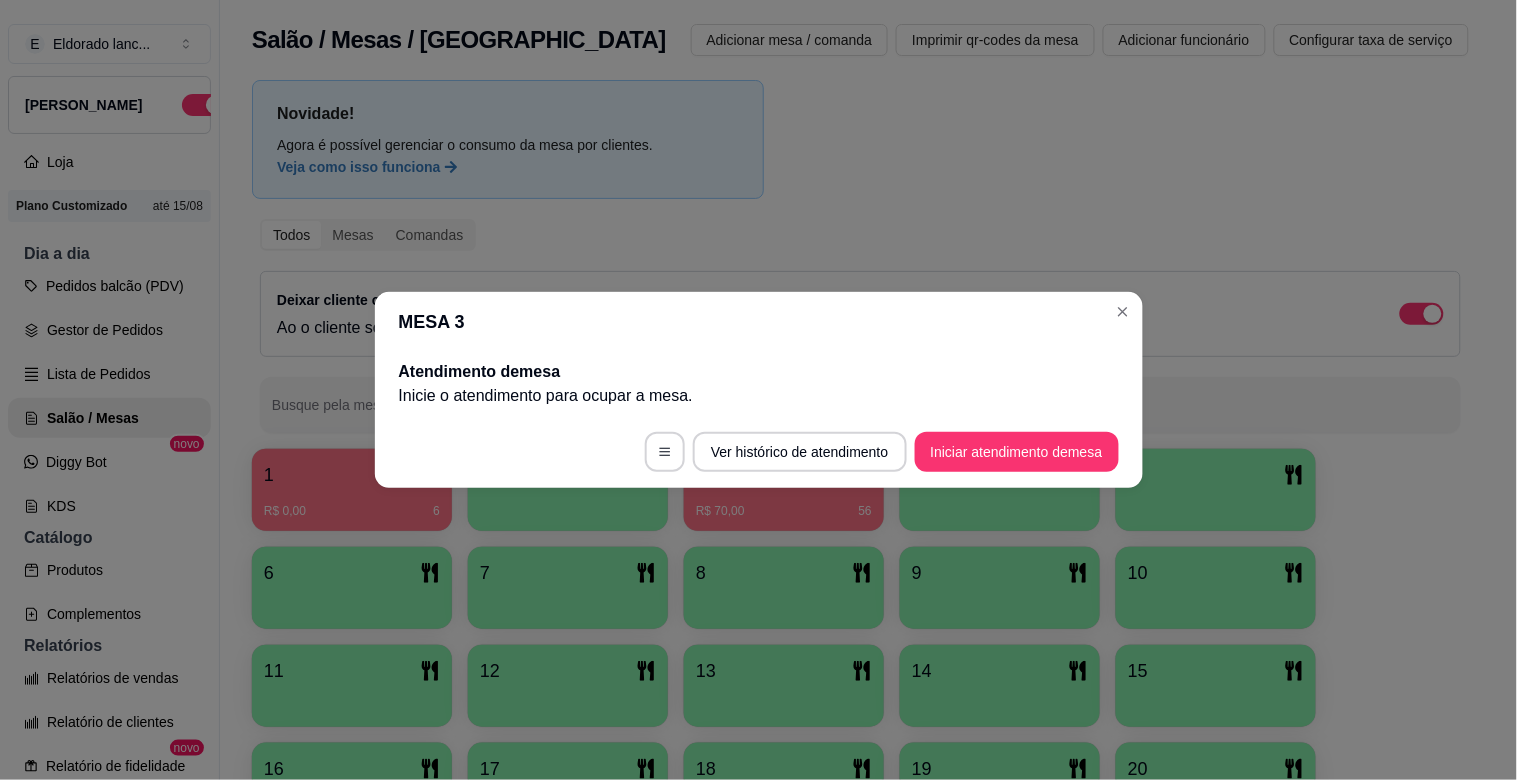 scroll, scrollTop: 0, scrollLeft: 0, axis: both 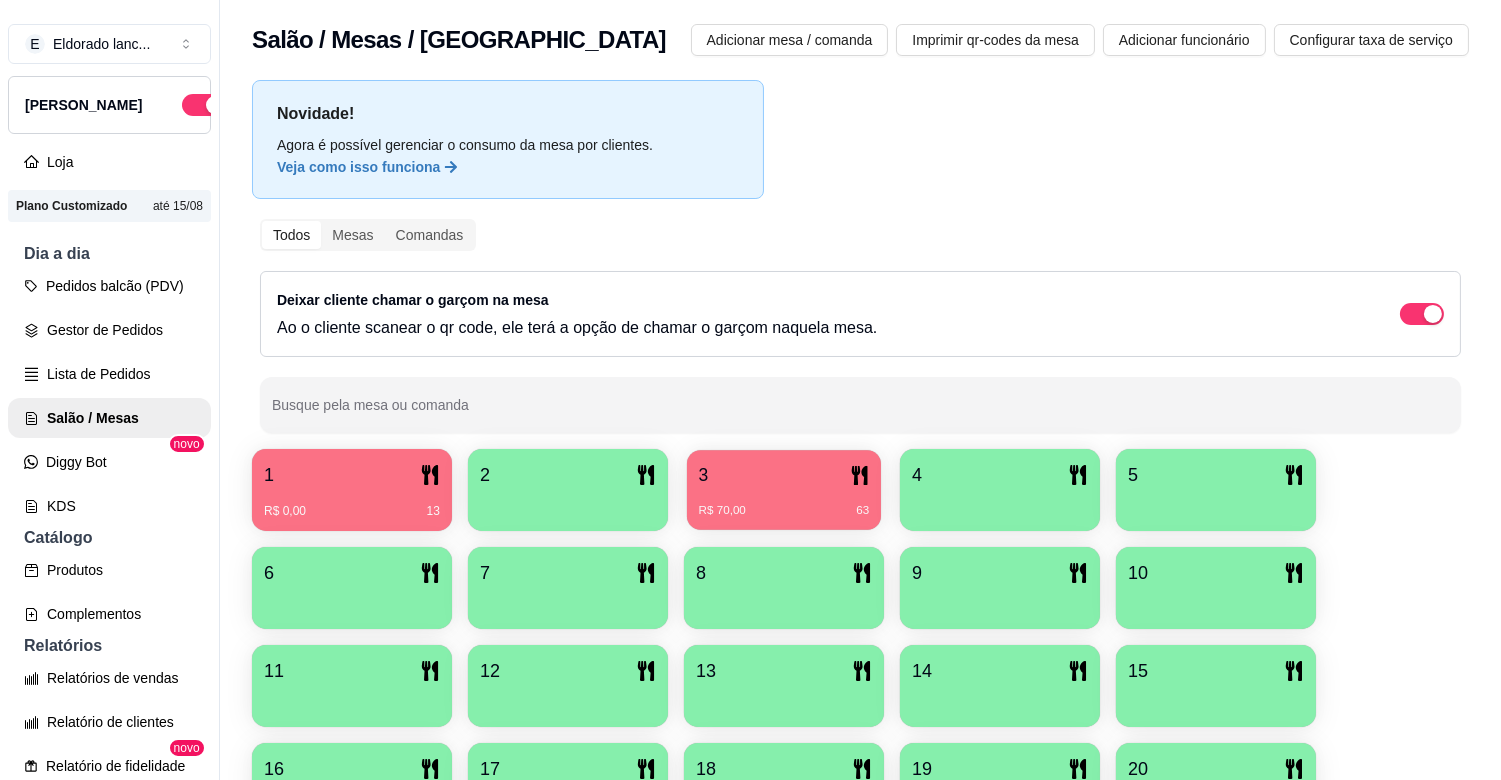 click on "R$ 70,00 63" at bounding box center (784, 503) 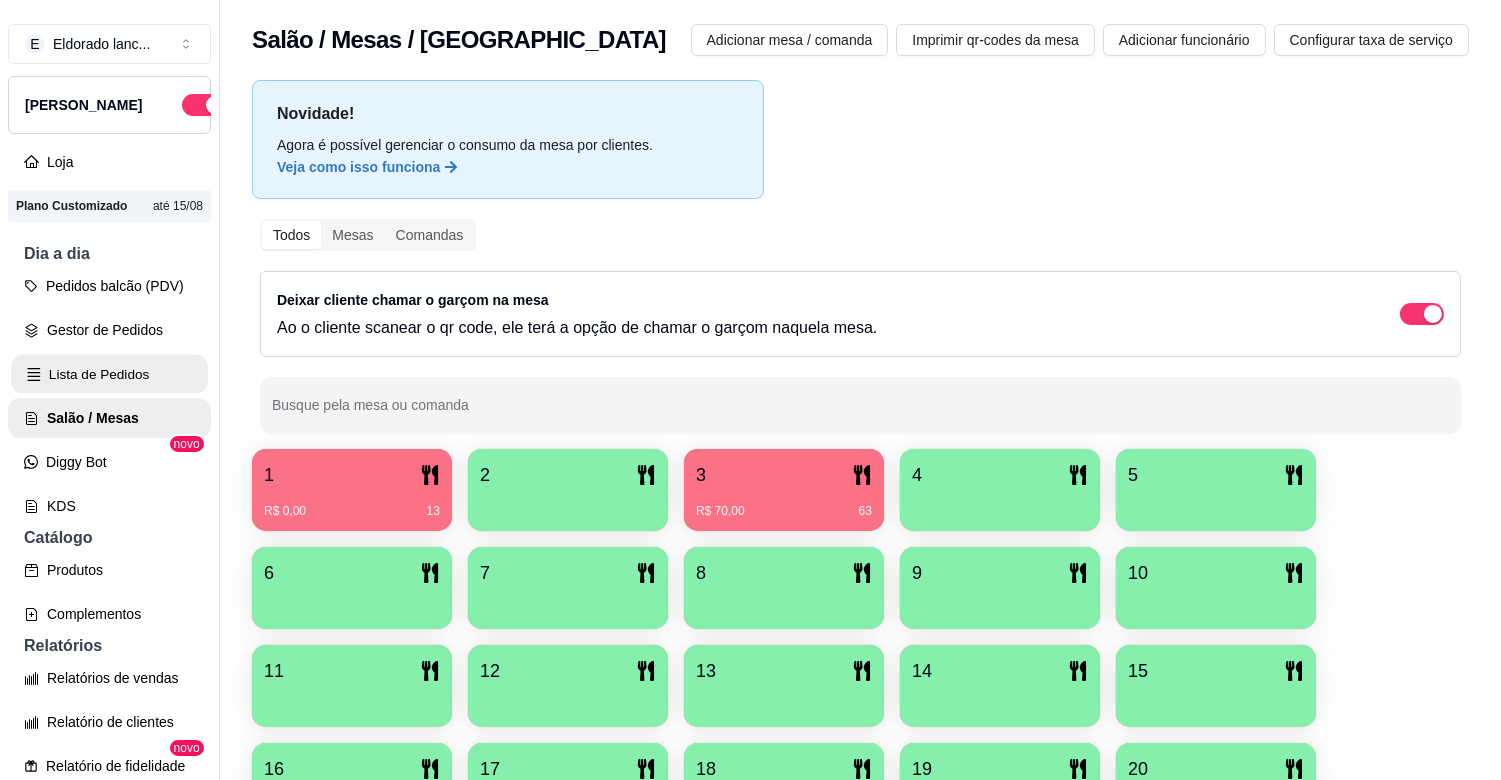 click on "Lista de Pedidos" at bounding box center [109, 374] 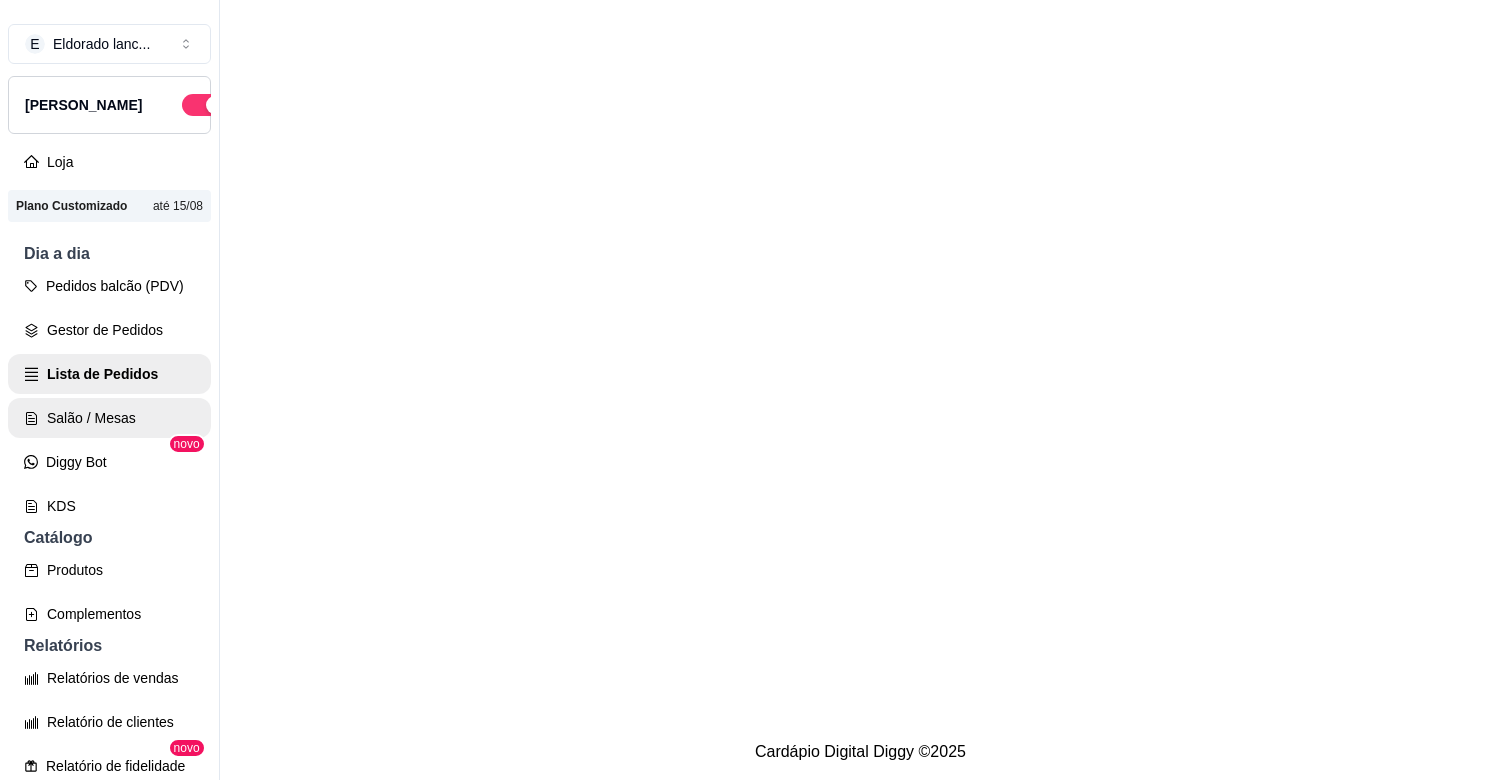 click on "Salão / Mesas" at bounding box center [109, 418] 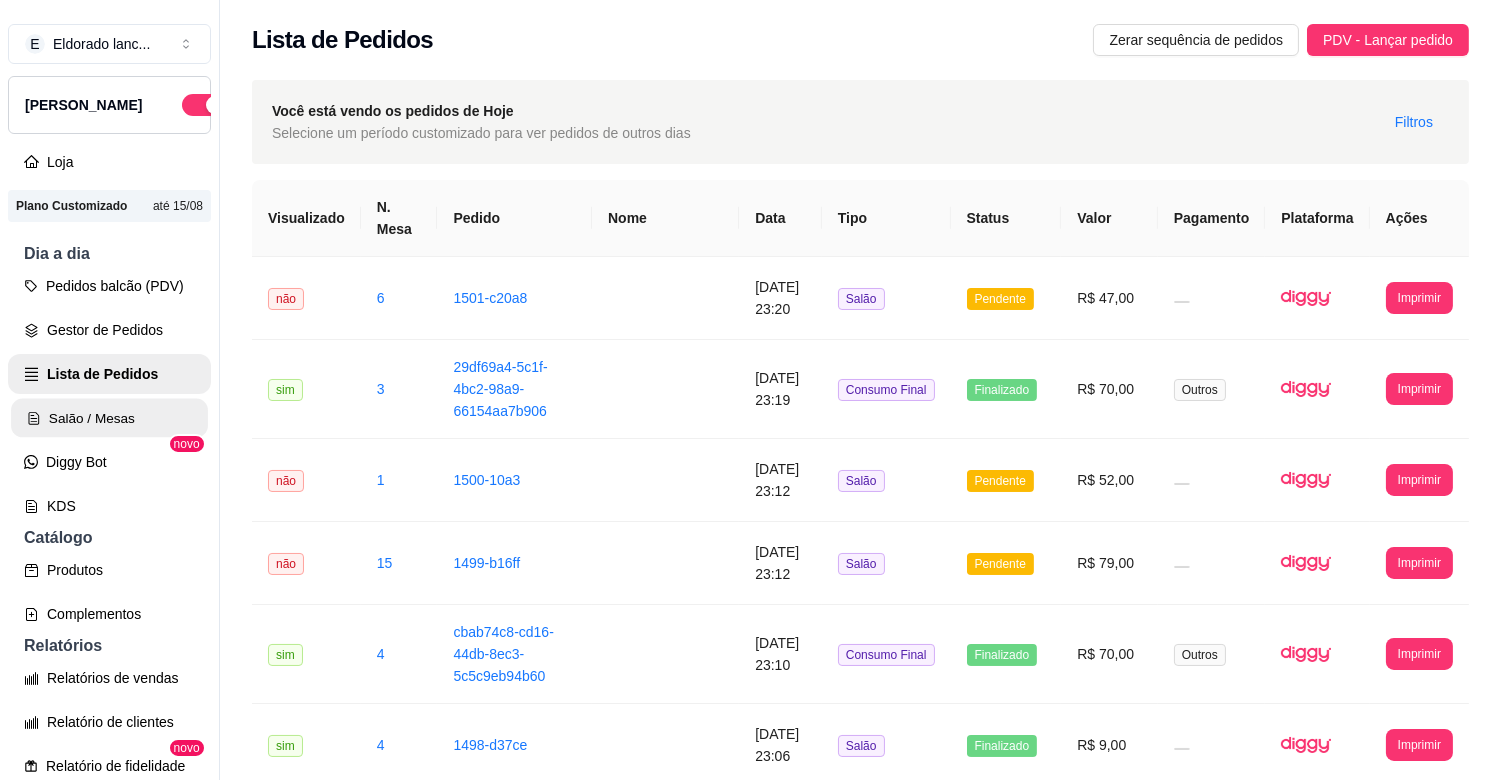 click on "Salão / Mesas" at bounding box center (109, 418) 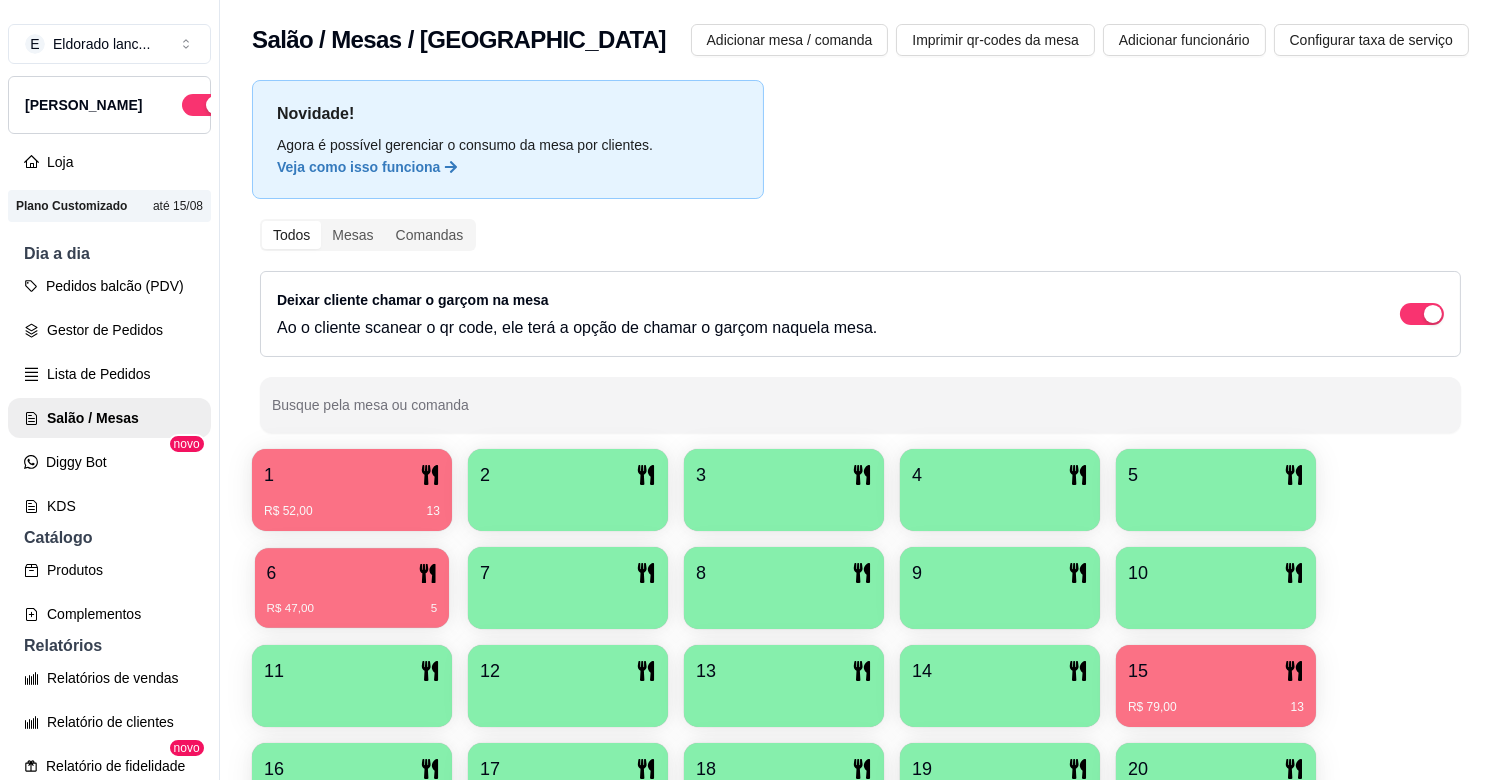 click on "6" at bounding box center (352, 573) 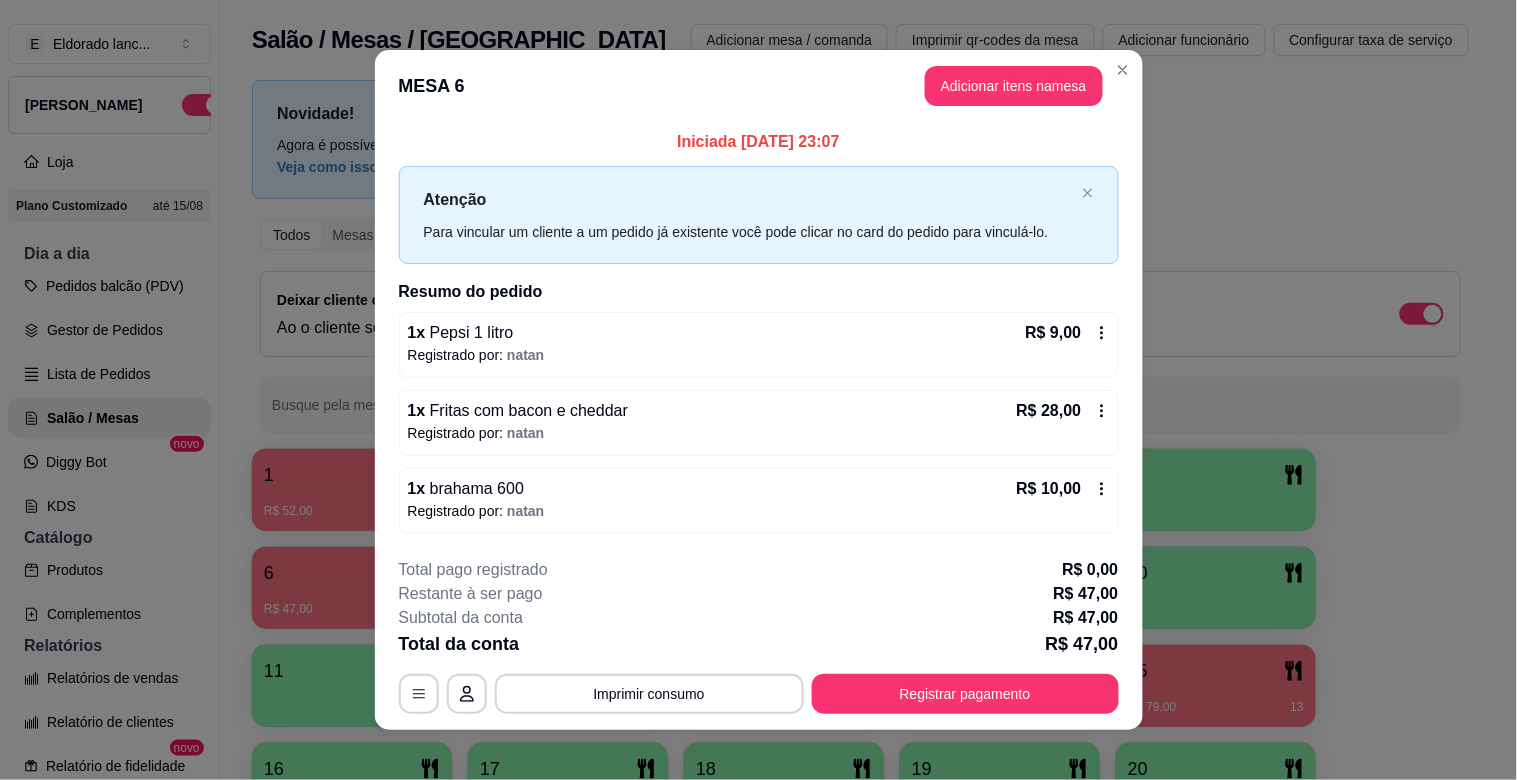 click 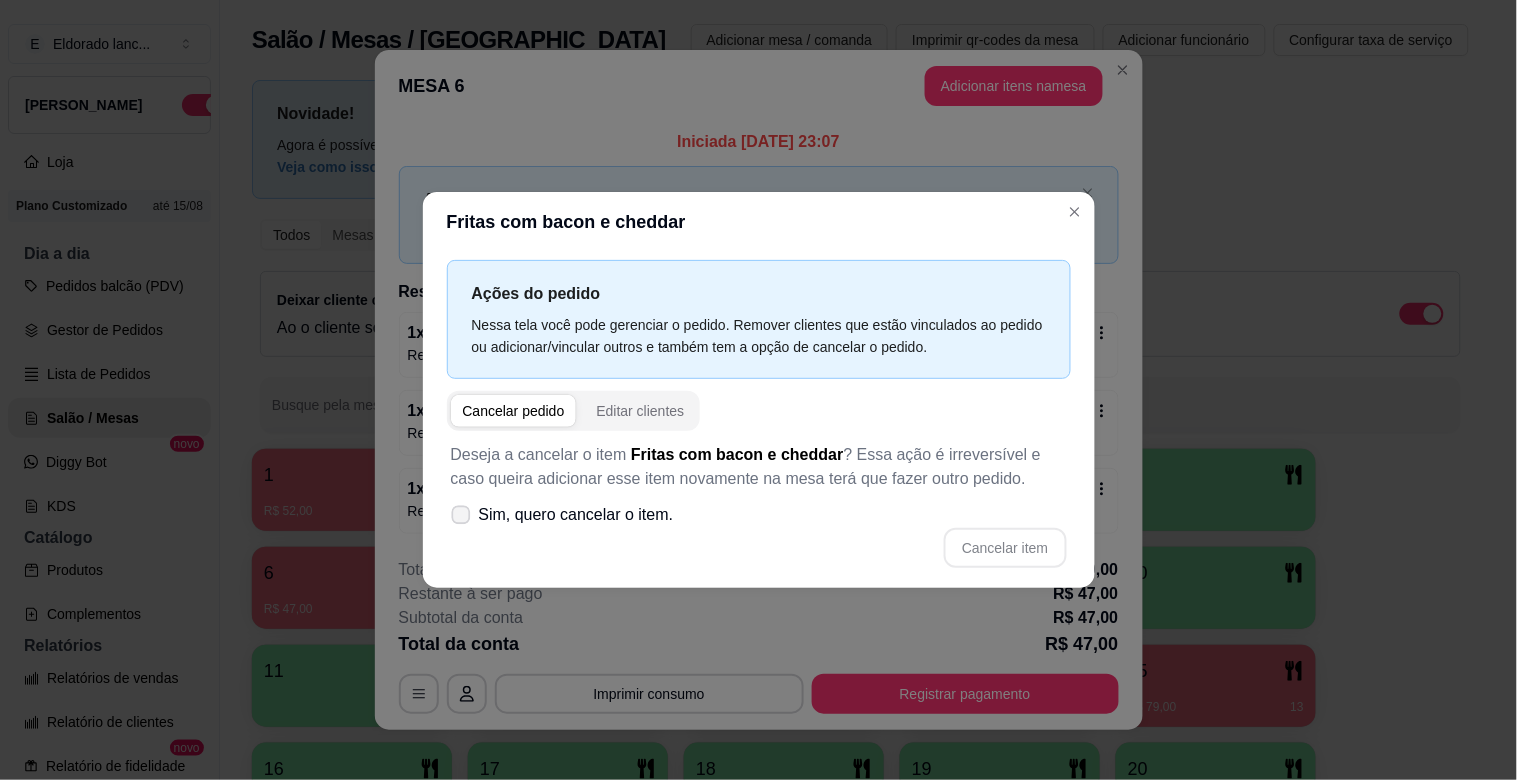 click on "Sim, quero cancelar o item." at bounding box center (562, 515) 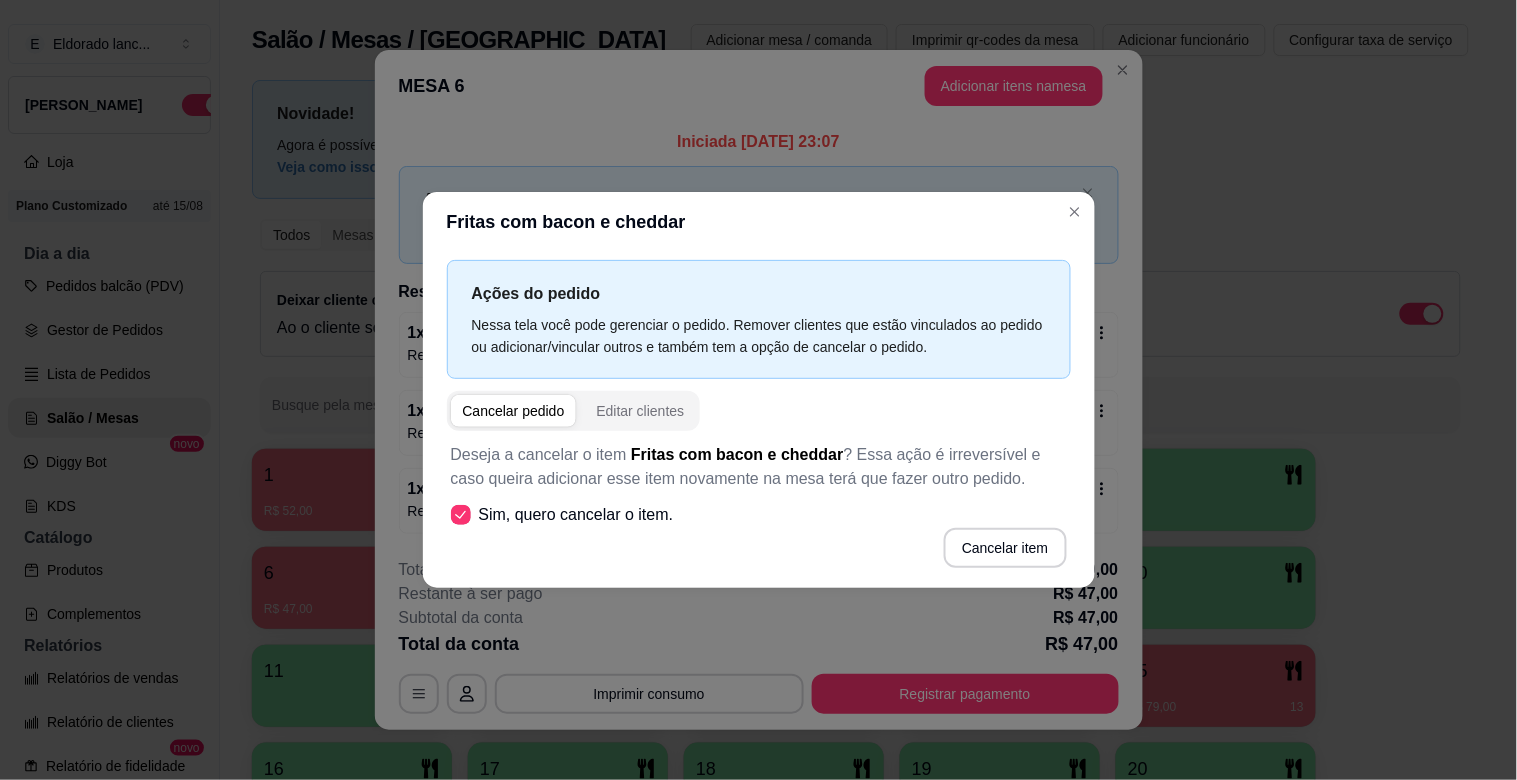 click on "Deseja a cancelar o item   Fritas com bacon e cheddar  ? Essa ação é irreversível e caso queira adicionar esse item novamente na mesa terá que fazer outro pedido. Sim, quero cancelar o item. Cancelar item" at bounding box center [759, 505] 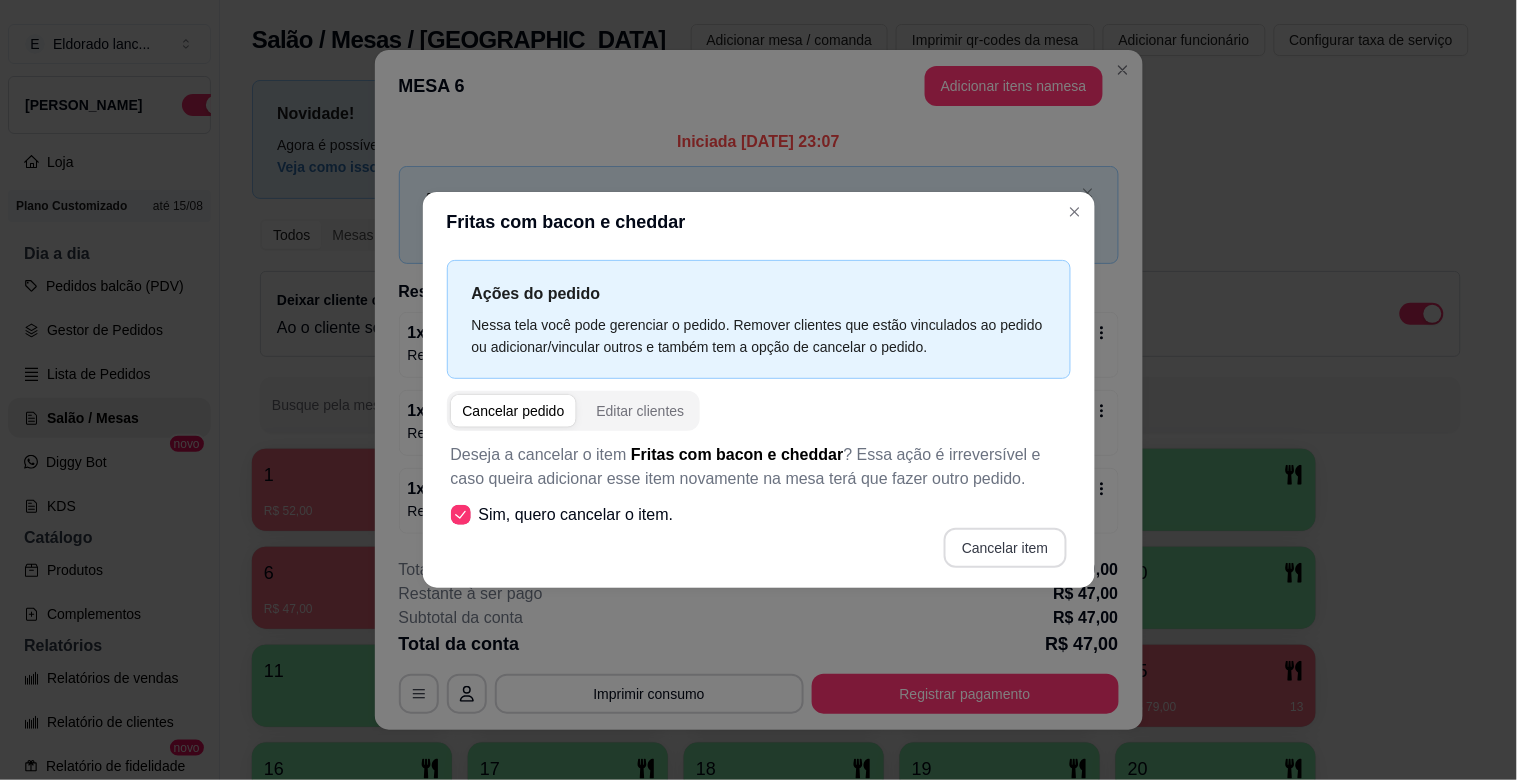 click on "Cancelar item" at bounding box center [1005, 548] 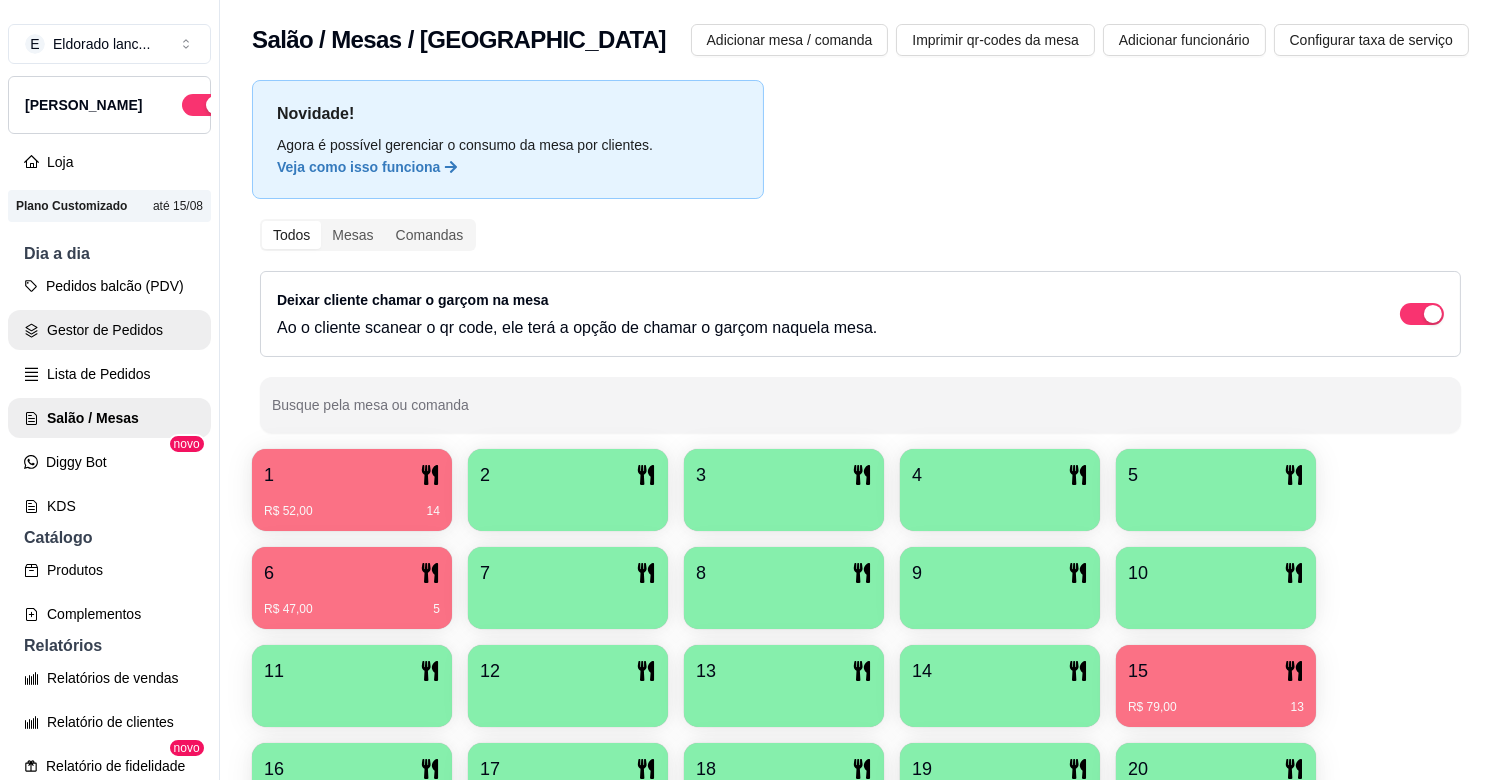 click on "Gestor de Pedidos" at bounding box center (109, 330) 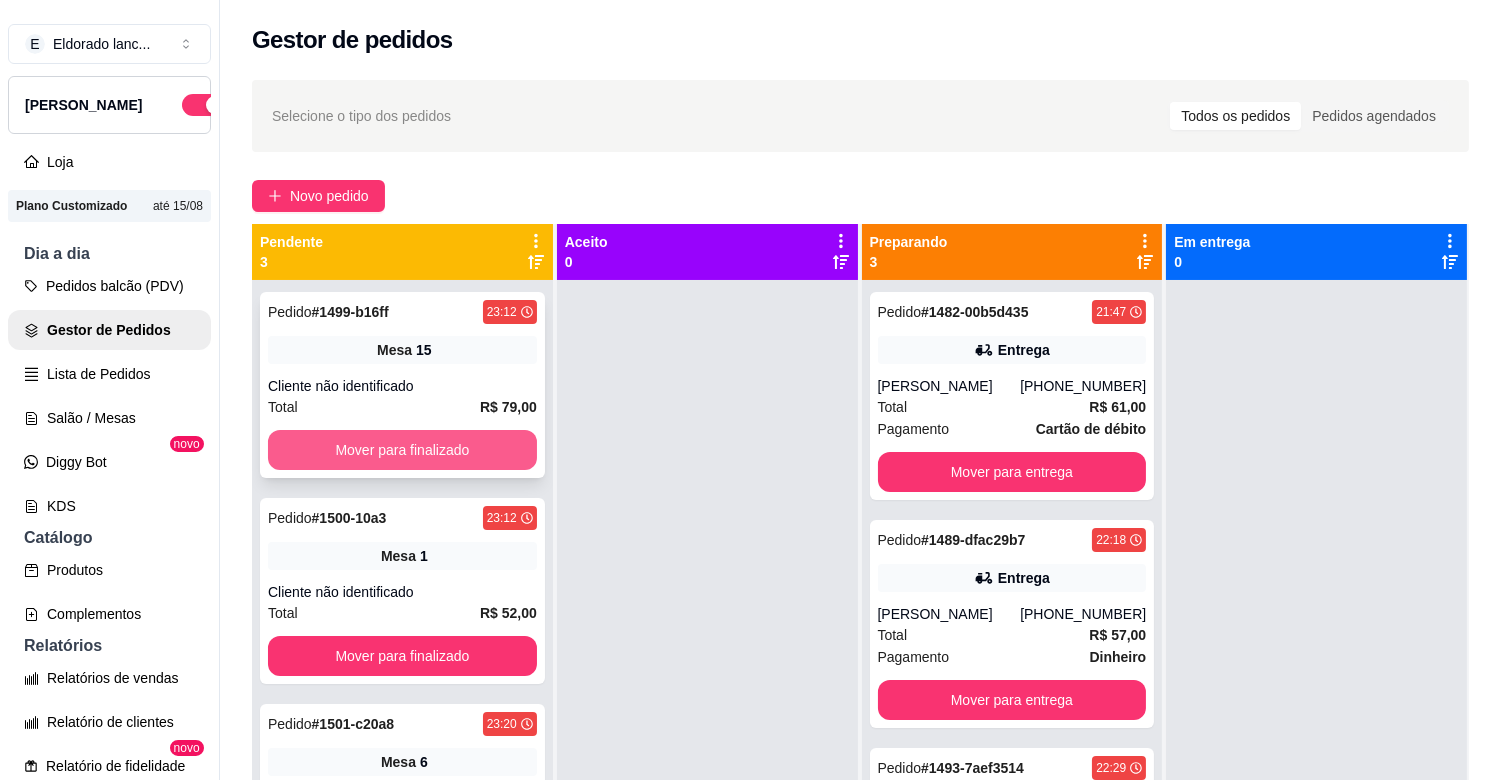click on "Mover para finalizado" at bounding box center (402, 450) 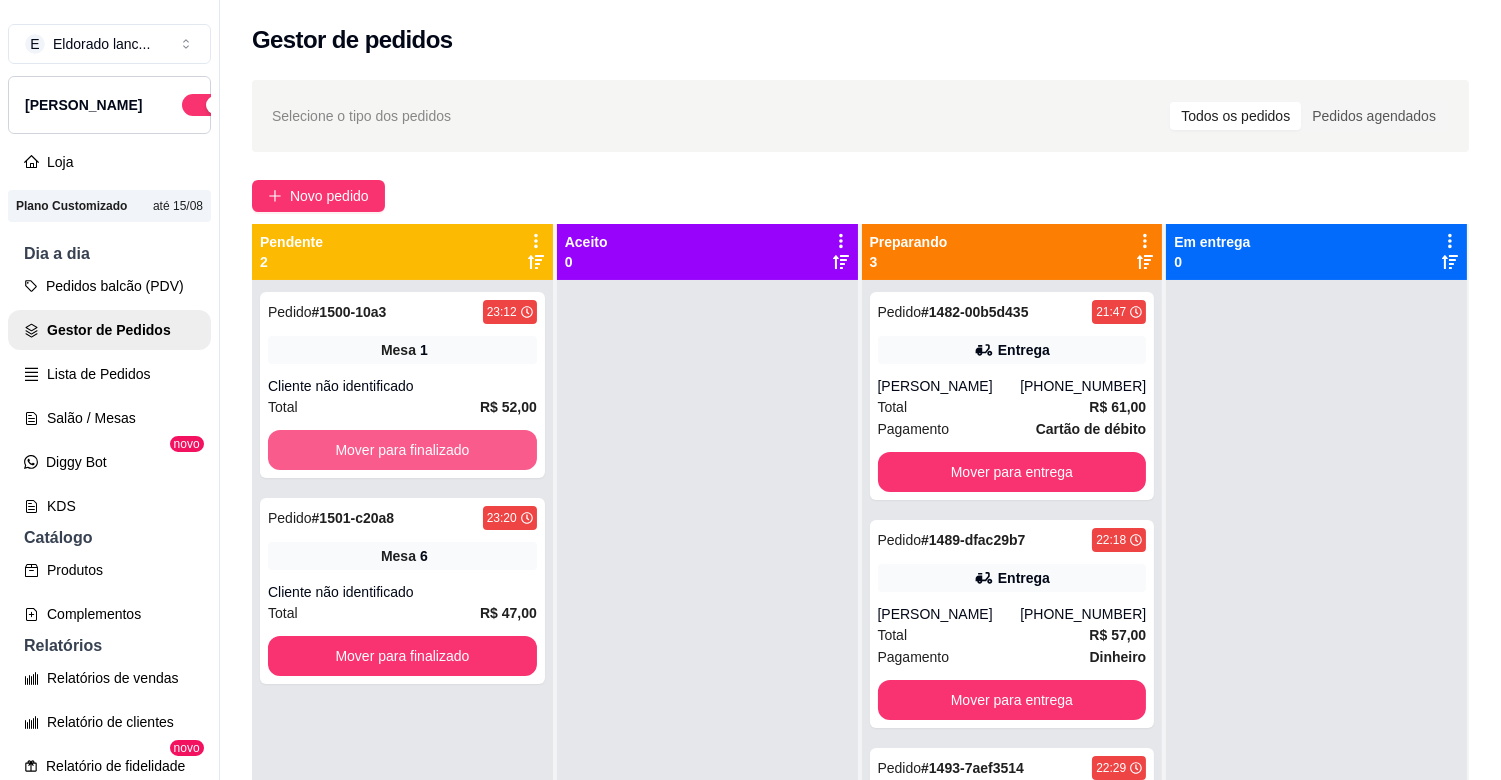 click on "Mover para finalizado" at bounding box center (402, 450) 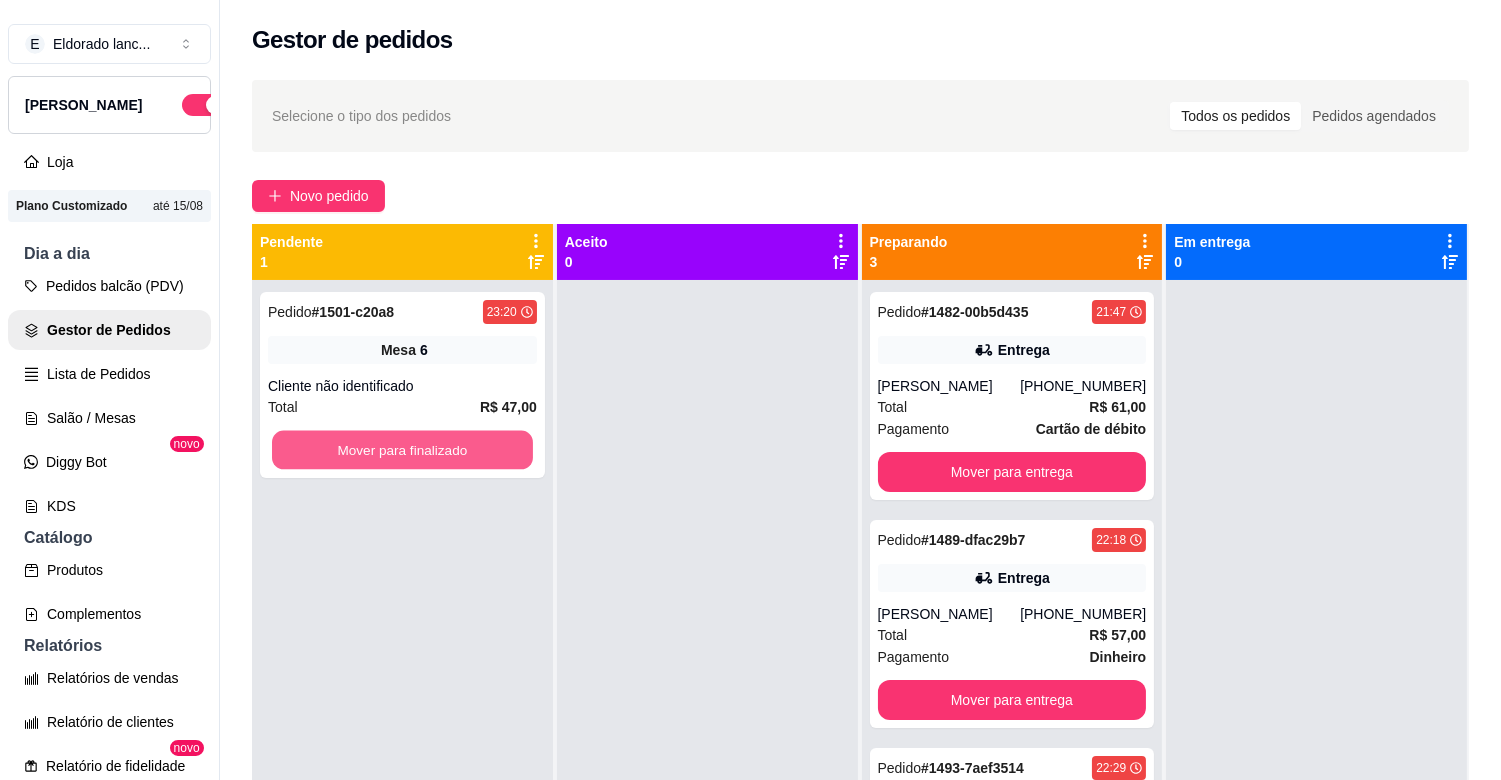 click on "Mover para finalizado" at bounding box center [402, 450] 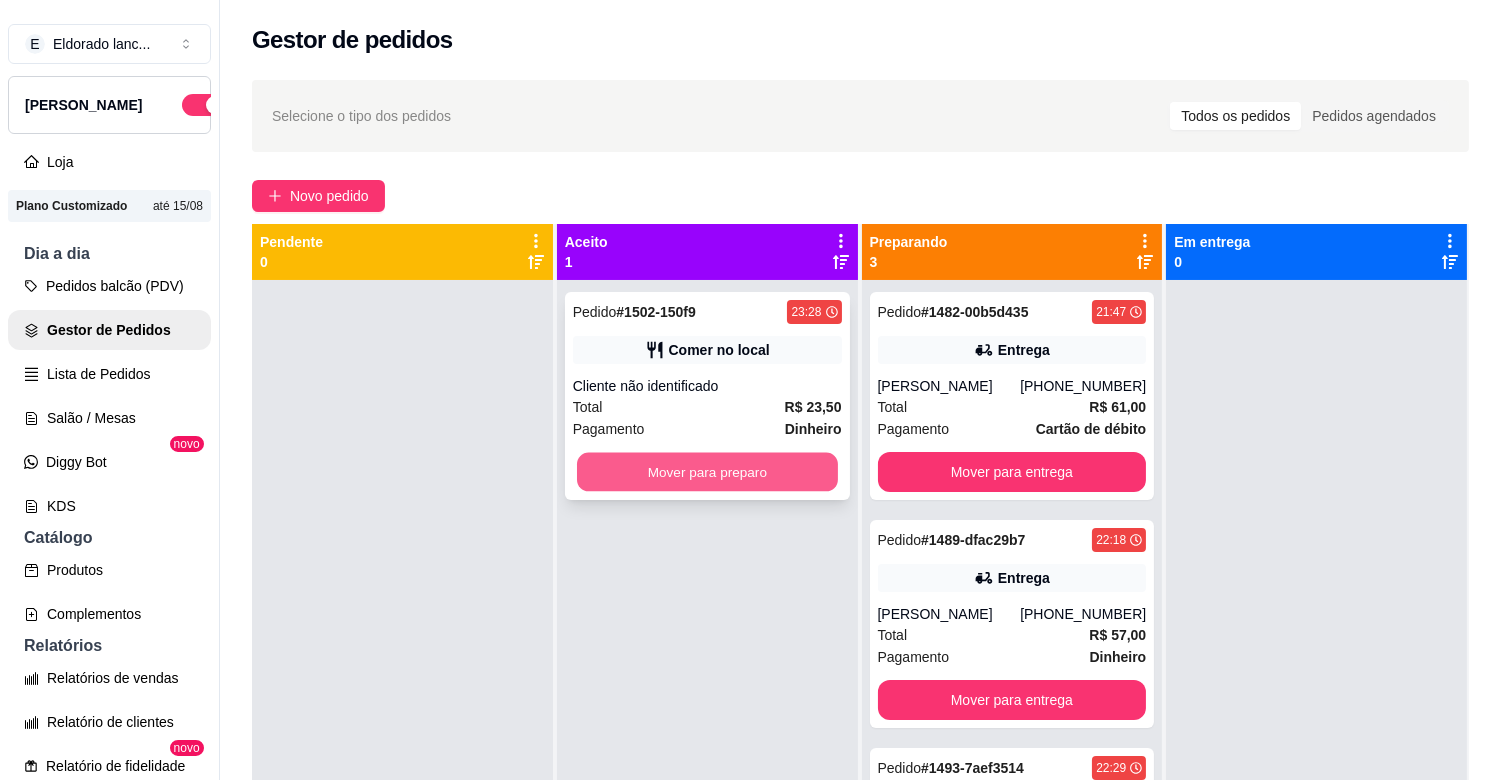 click on "Mover para preparo" at bounding box center (707, 472) 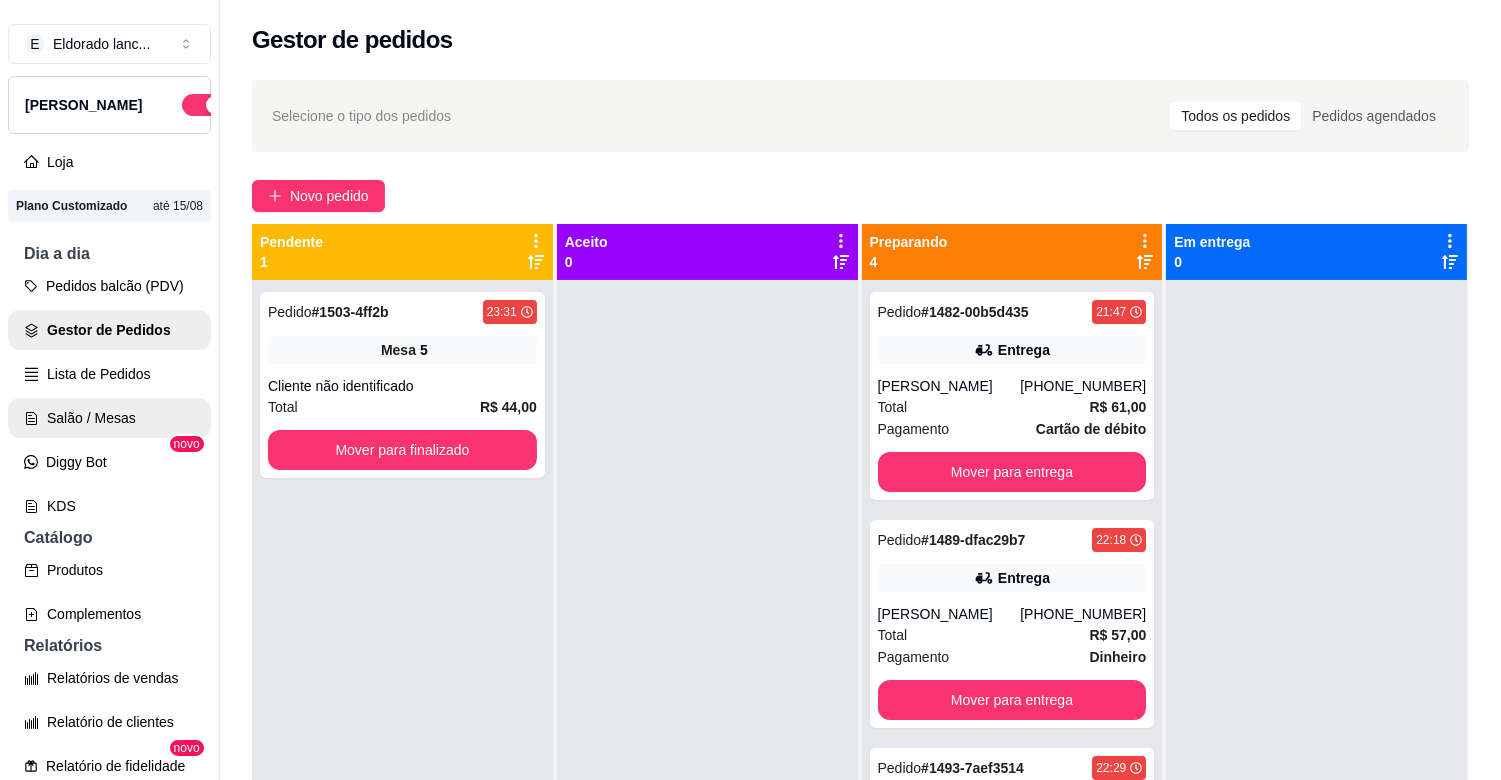 click on "Salão / Mesas" at bounding box center [109, 418] 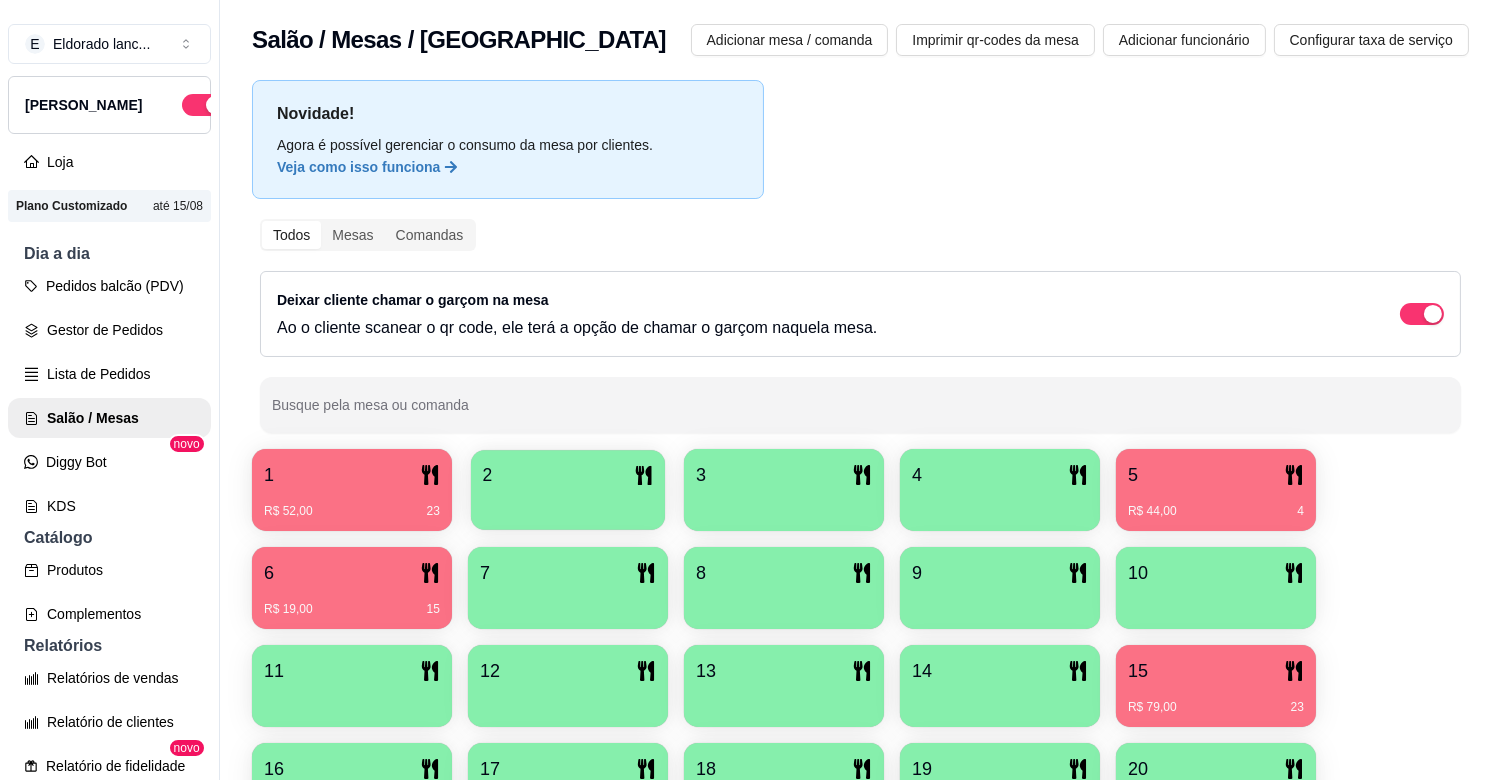 click at bounding box center (568, 503) 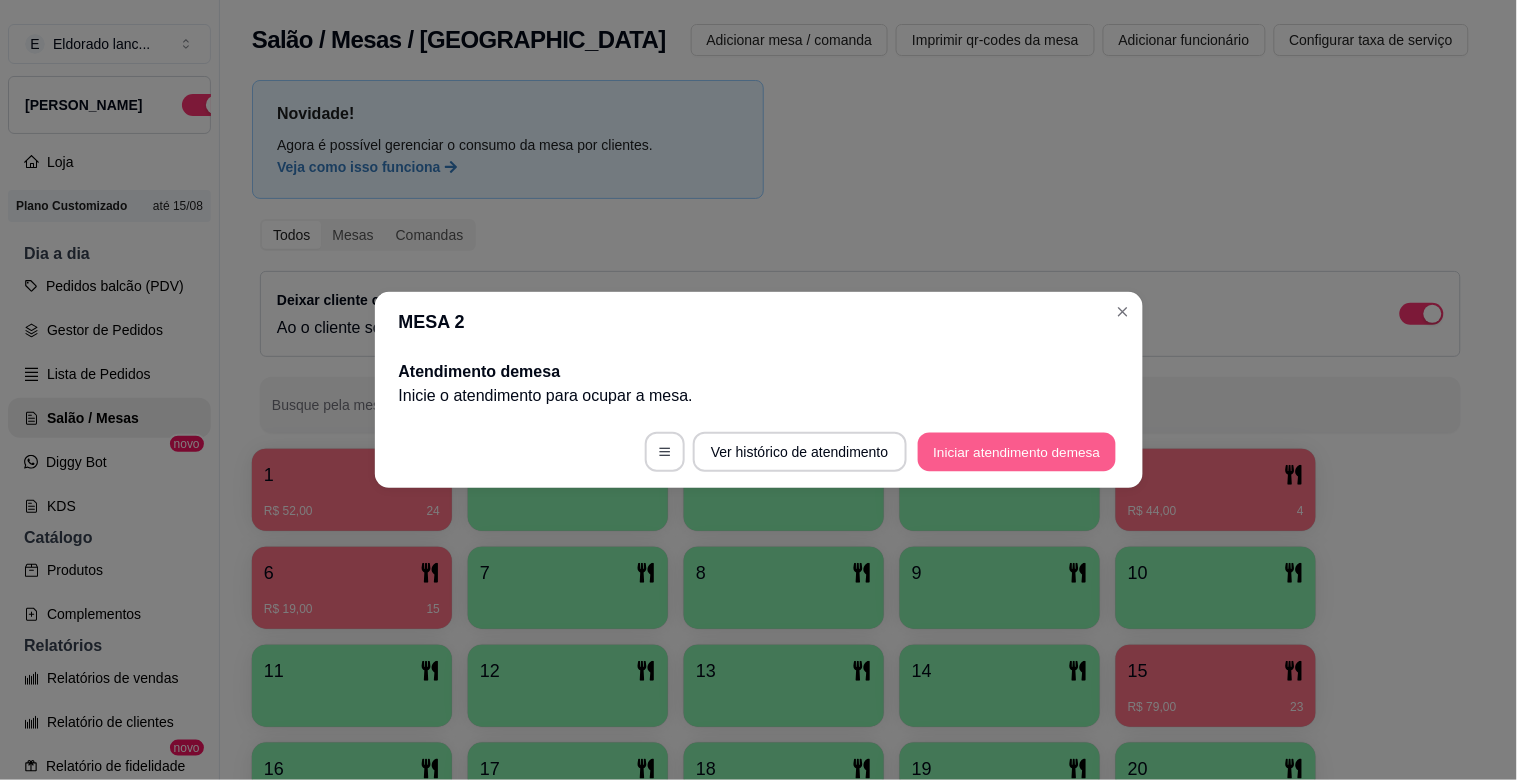 click on "Iniciar atendimento de  mesa" at bounding box center (1017, 452) 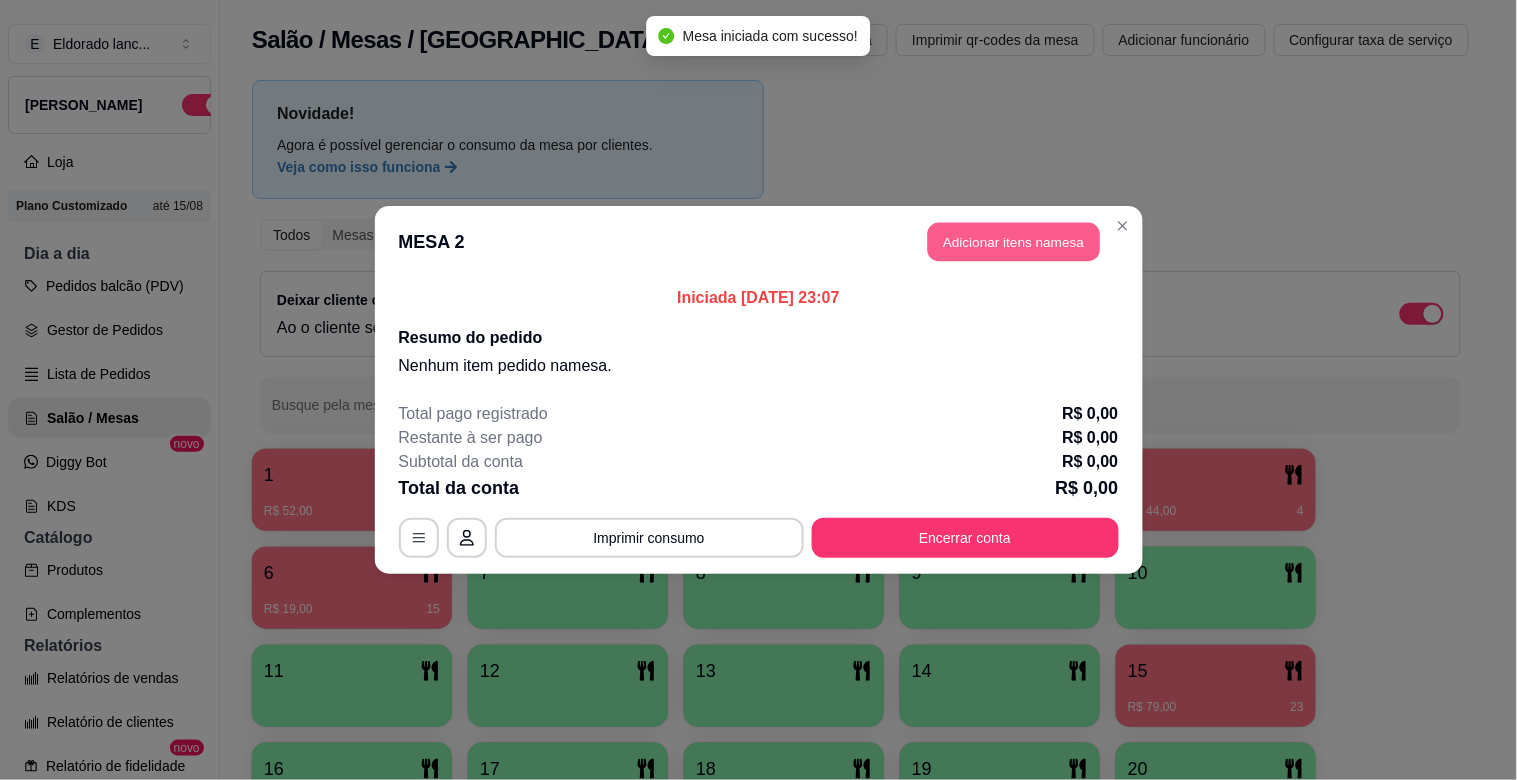 click on "Adicionar itens na  mesa" at bounding box center (1014, 242) 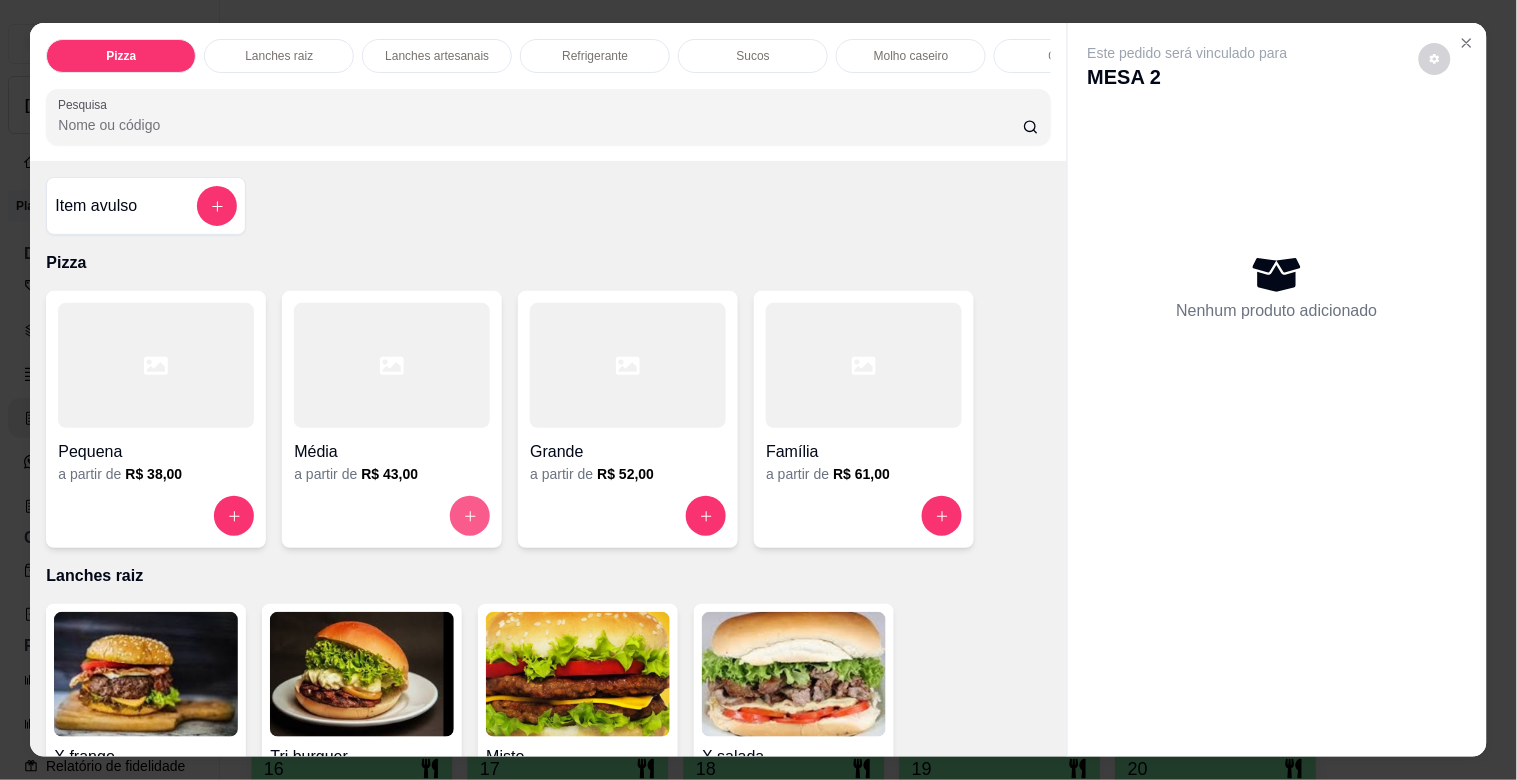 click 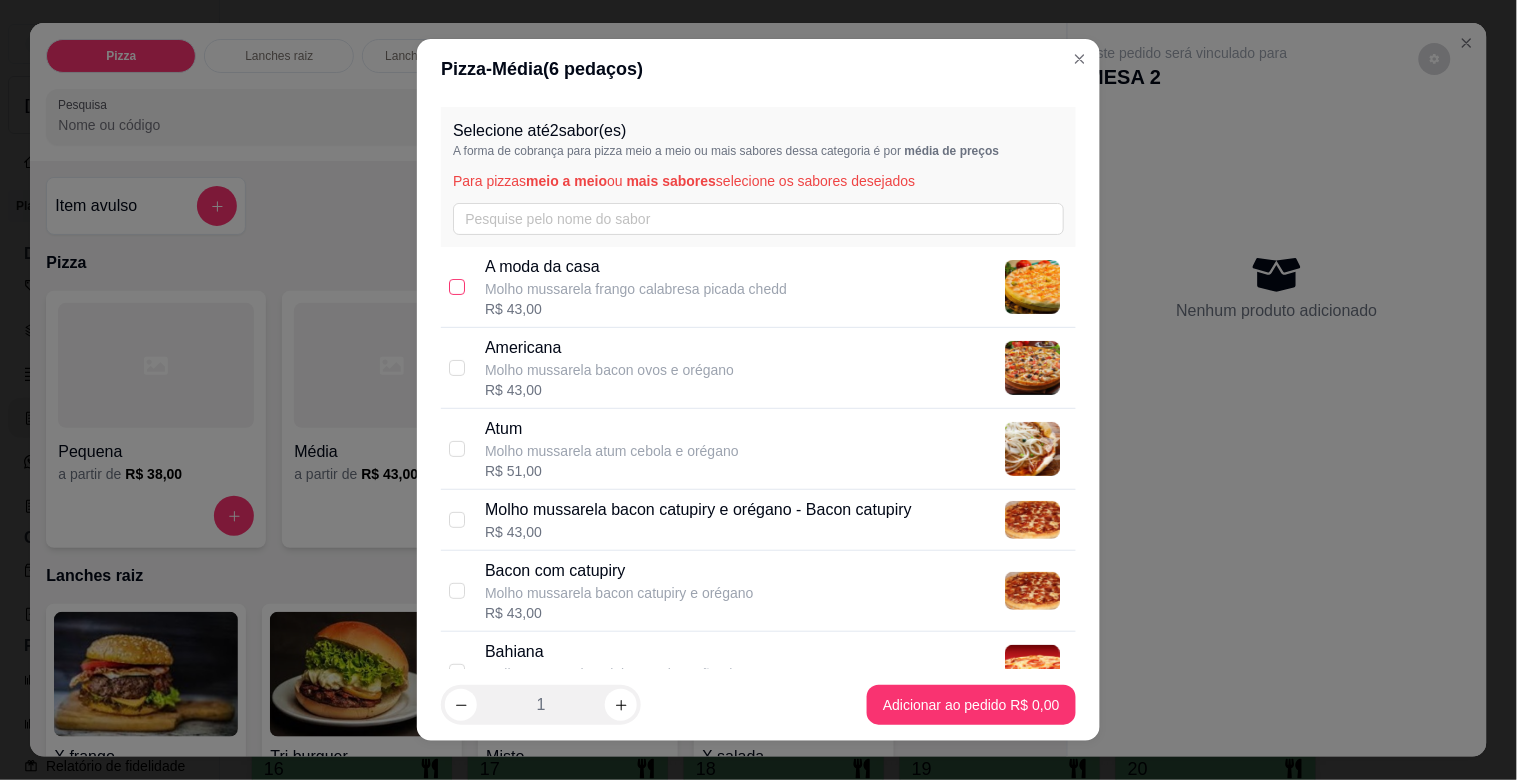 click at bounding box center (457, 287) 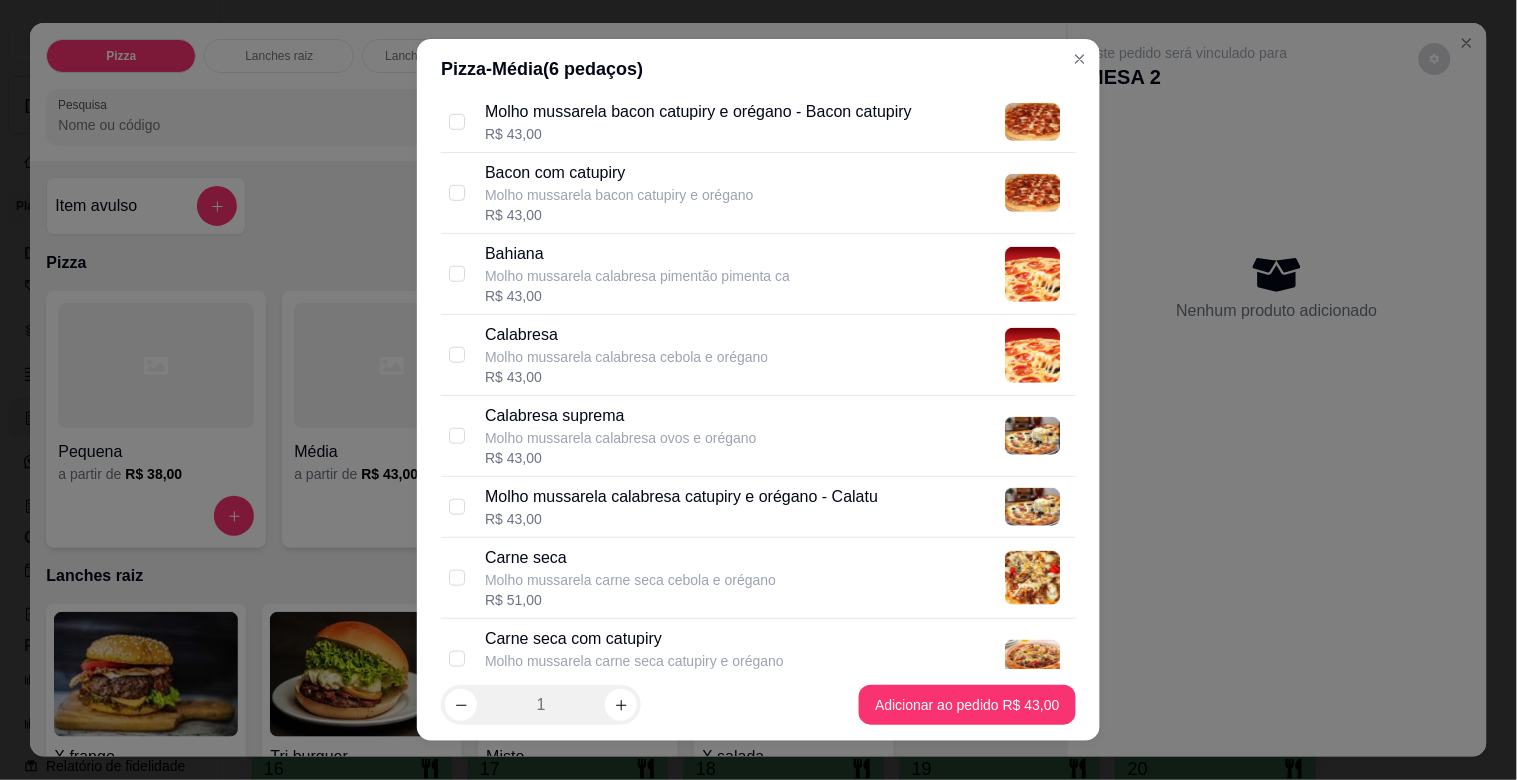 scroll, scrollTop: 424, scrollLeft: 0, axis: vertical 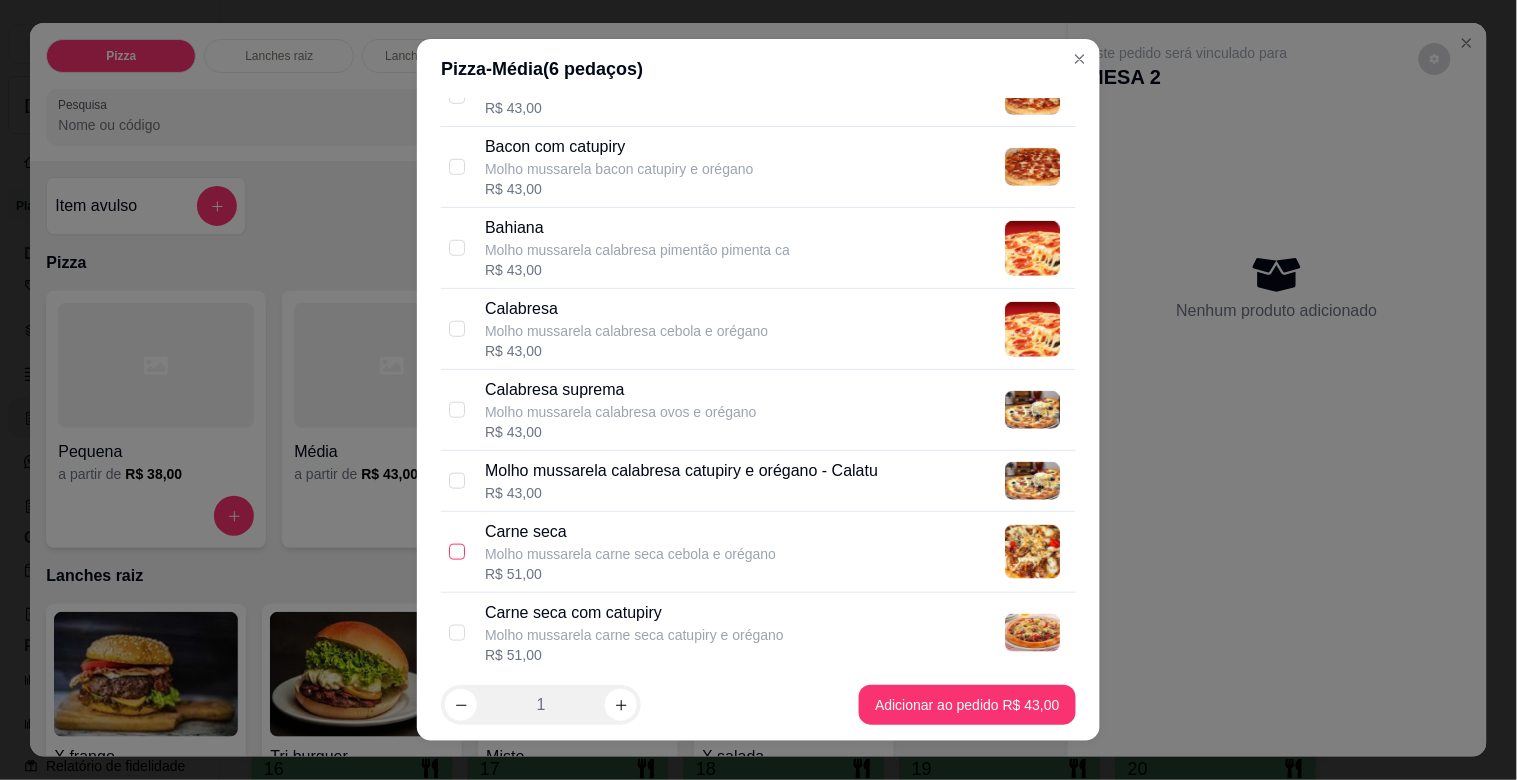 click at bounding box center (457, 552) 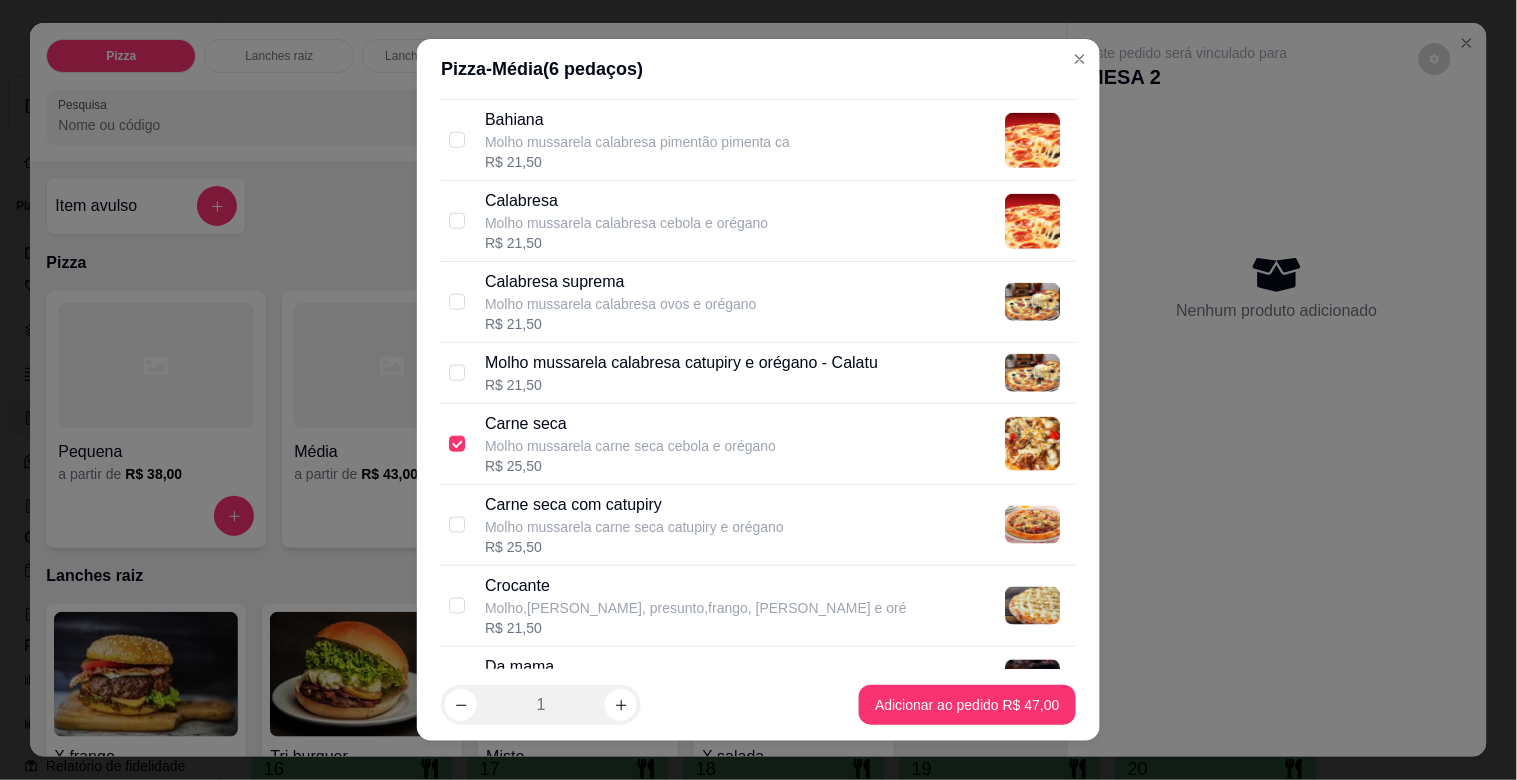 scroll, scrollTop: 1437, scrollLeft: 0, axis: vertical 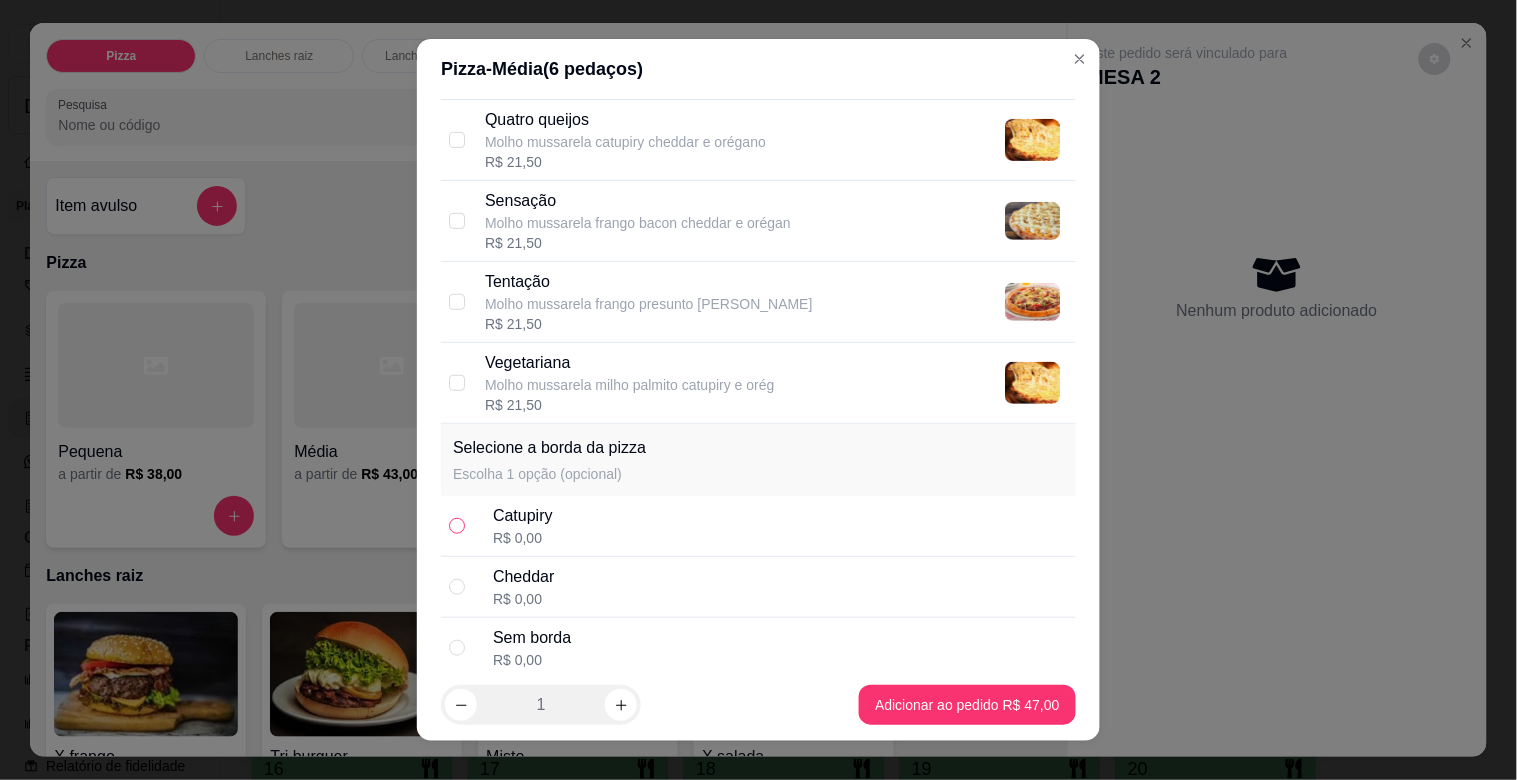 click at bounding box center (457, 526) 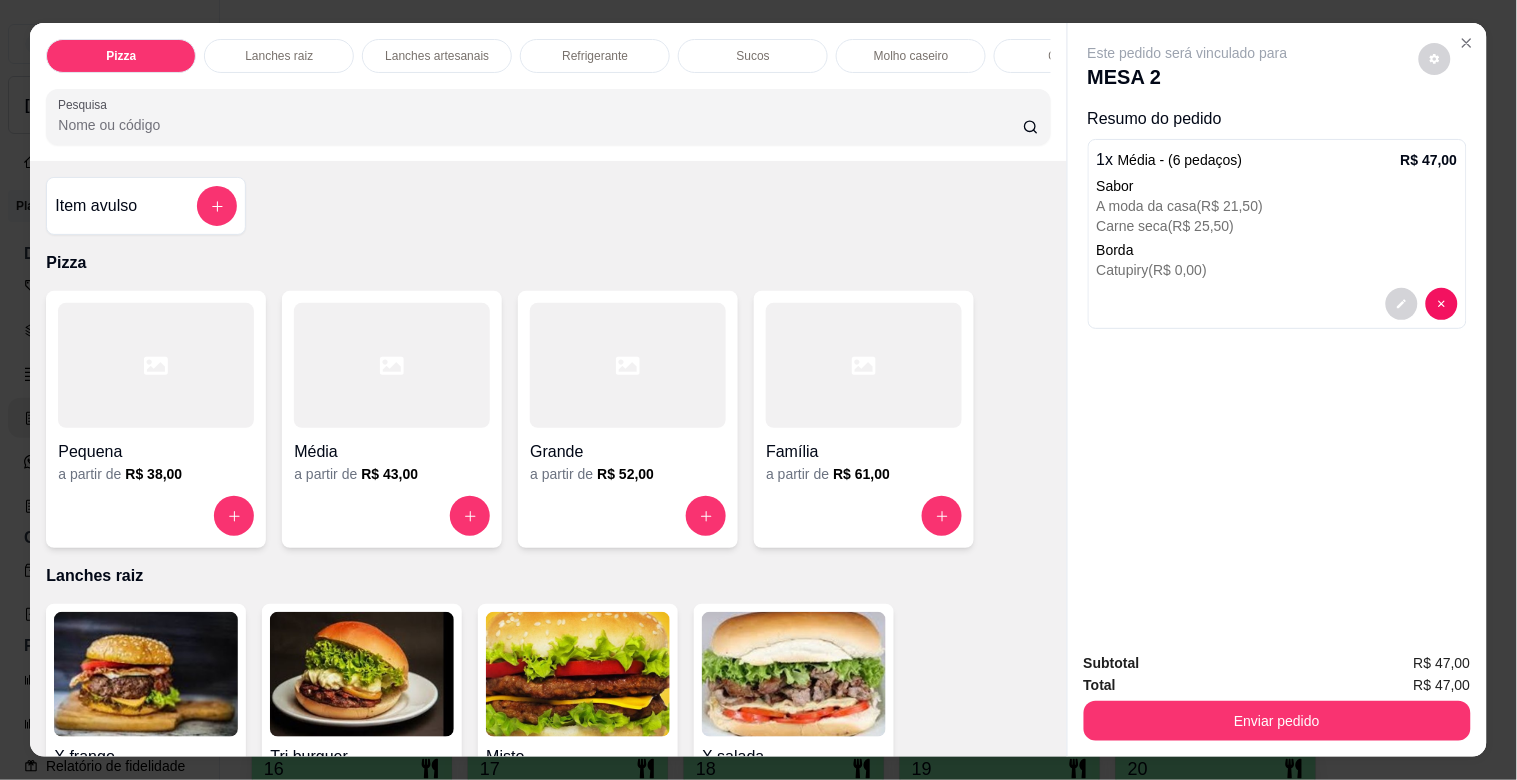scroll, scrollTop: 2295, scrollLeft: 0, axis: vertical 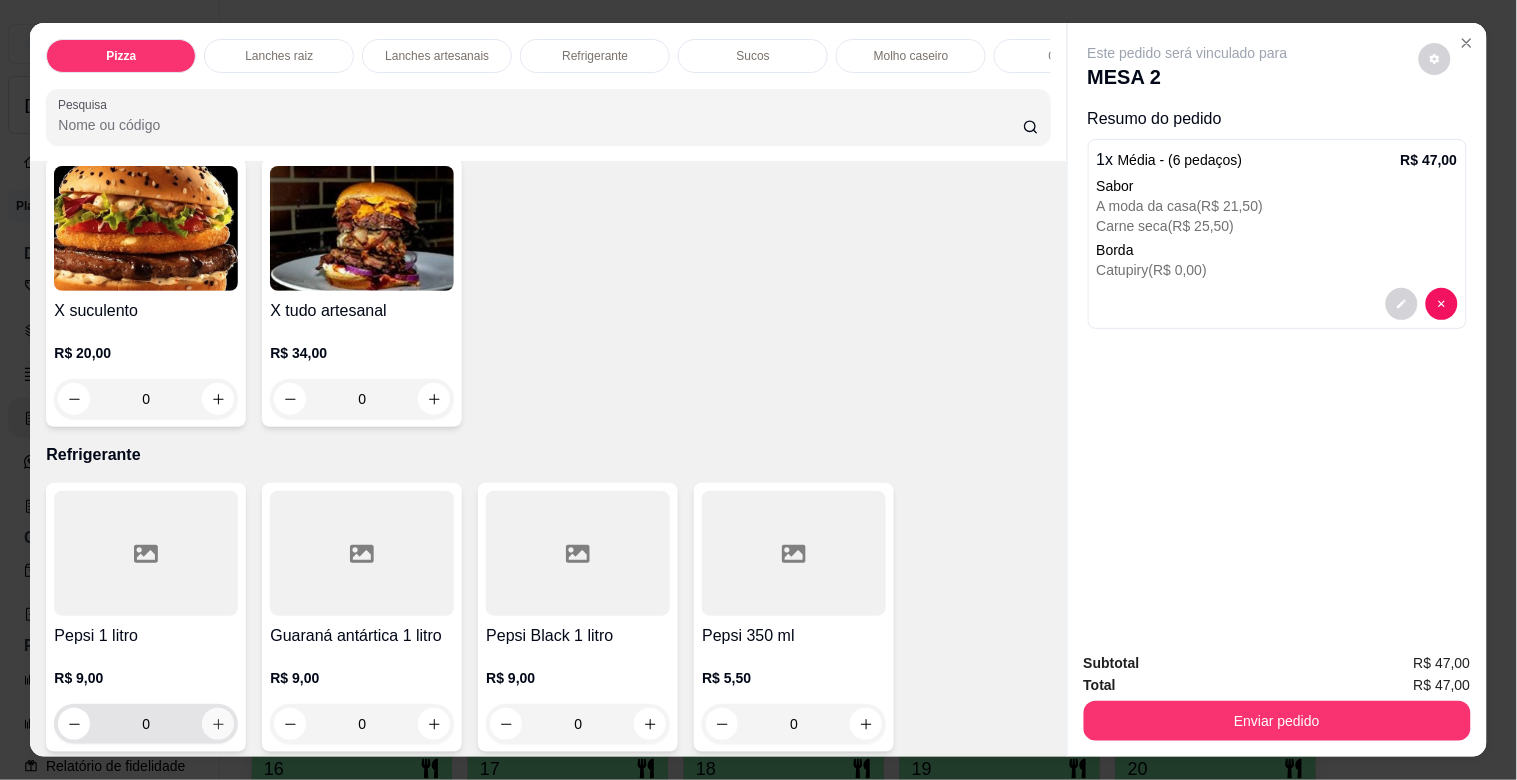 click 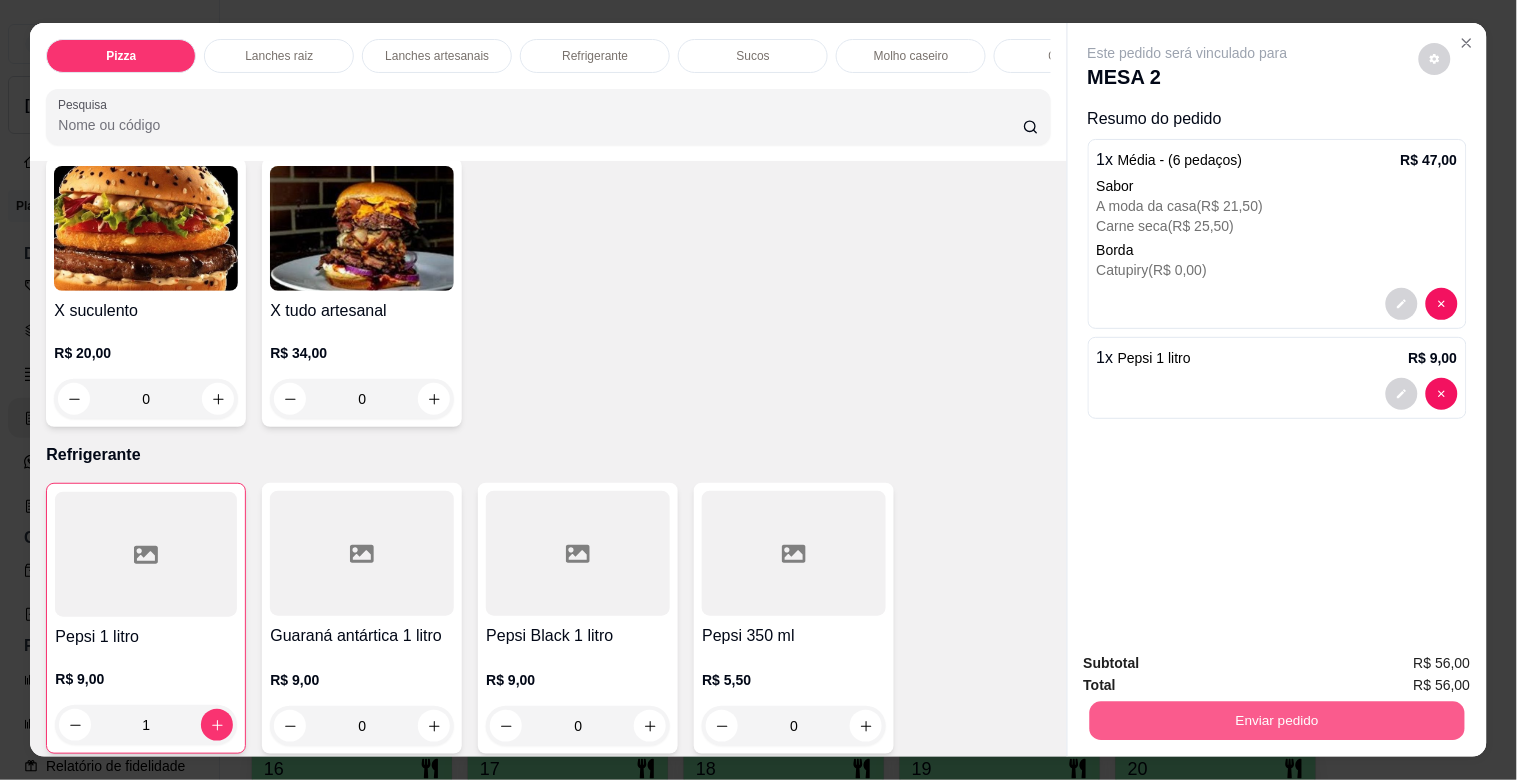click on "Enviar pedido" at bounding box center (1276, 720) 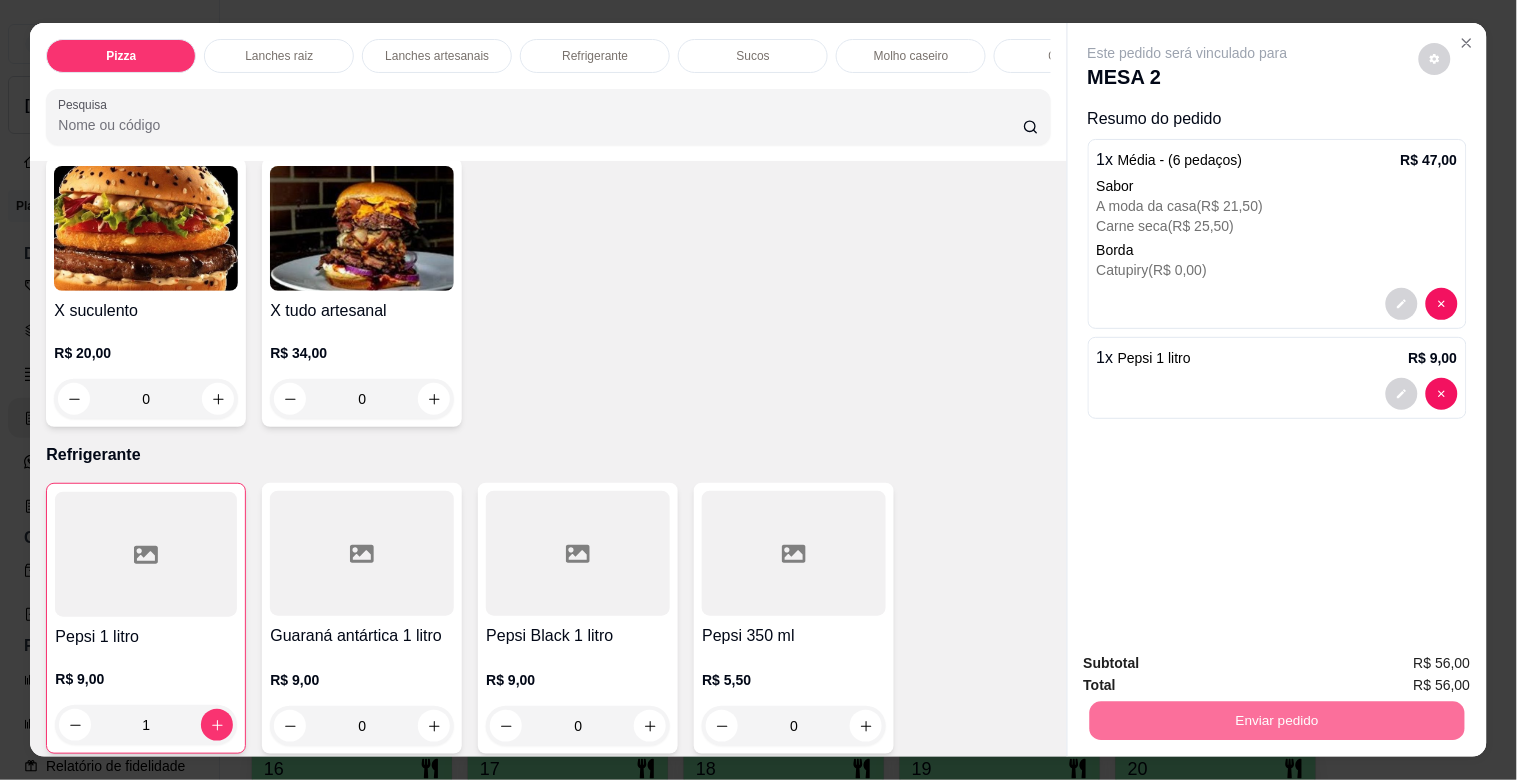 click on "Não registrar e enviar pedido" at bounding box center [1211, 662] 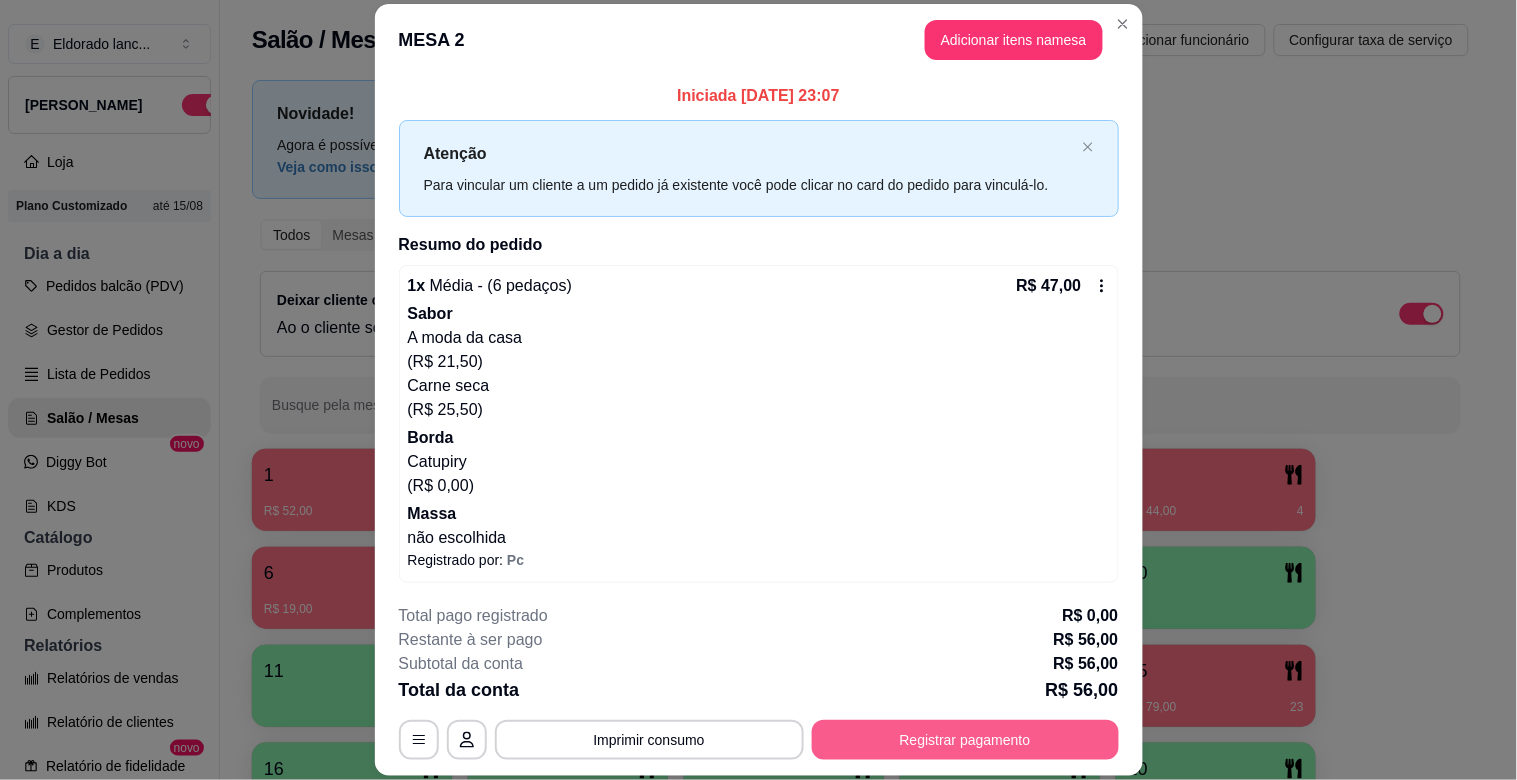 click on "Registrar pagamento" at bounding box center [965, 740] 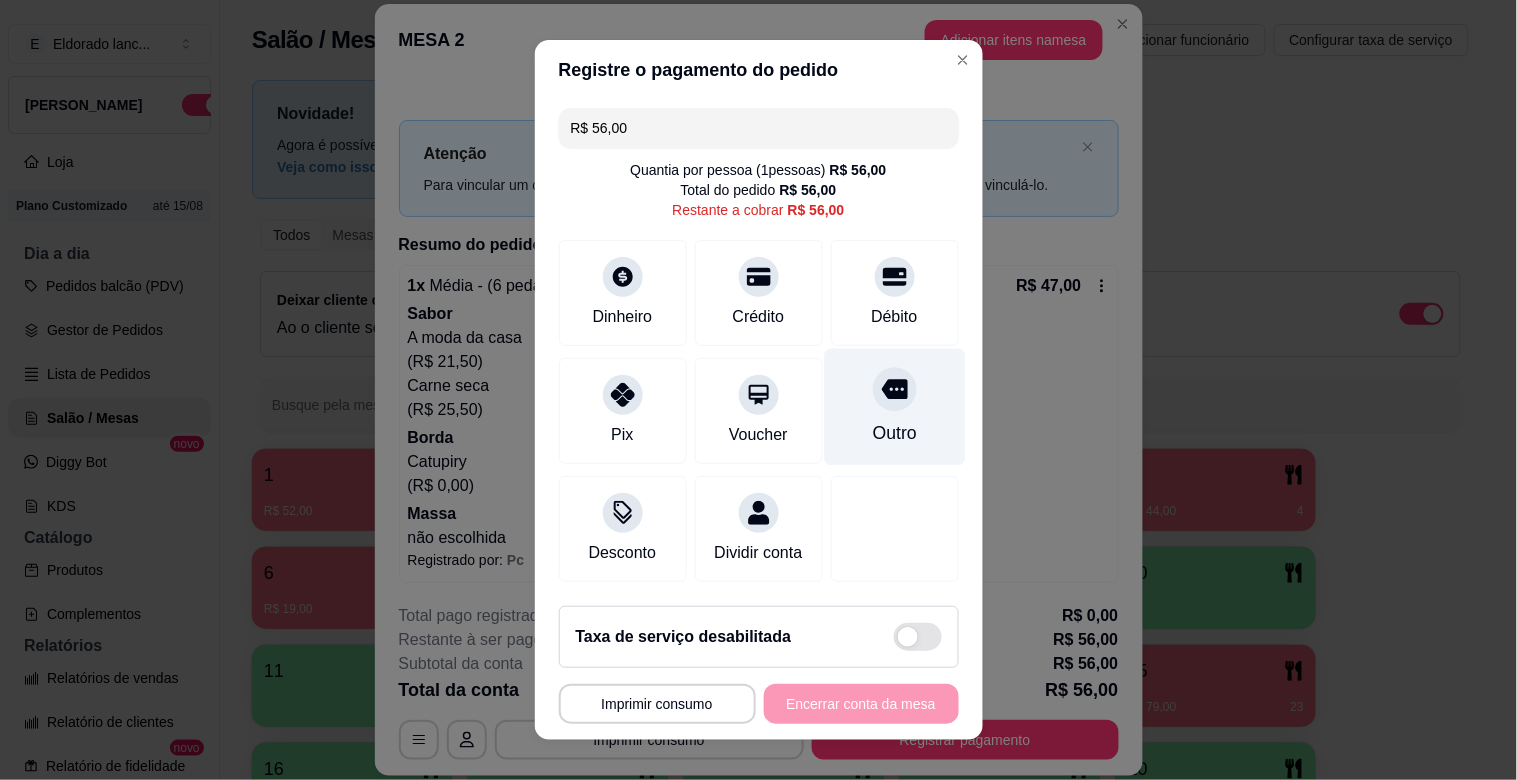 click 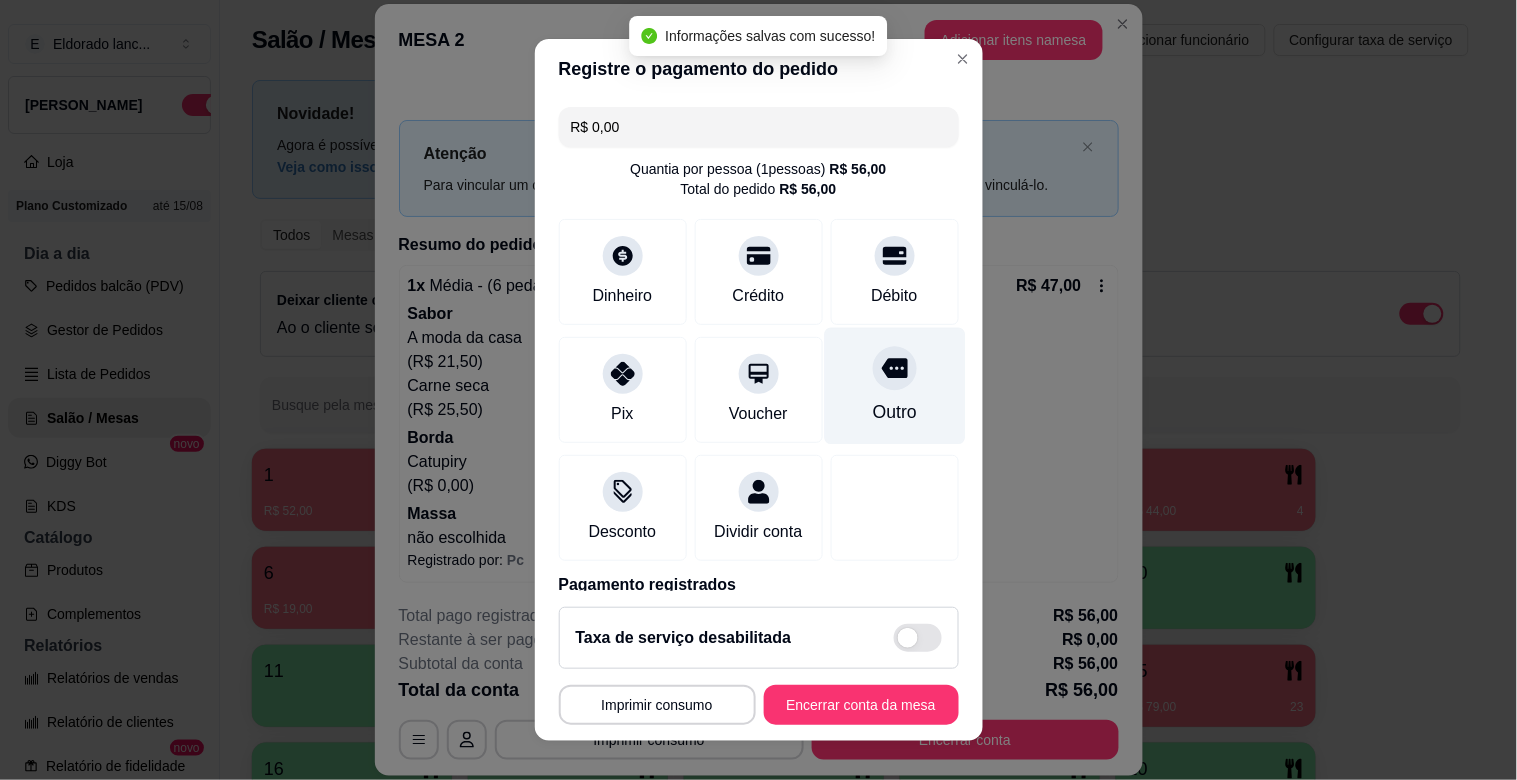 type on "R$ 0,00" 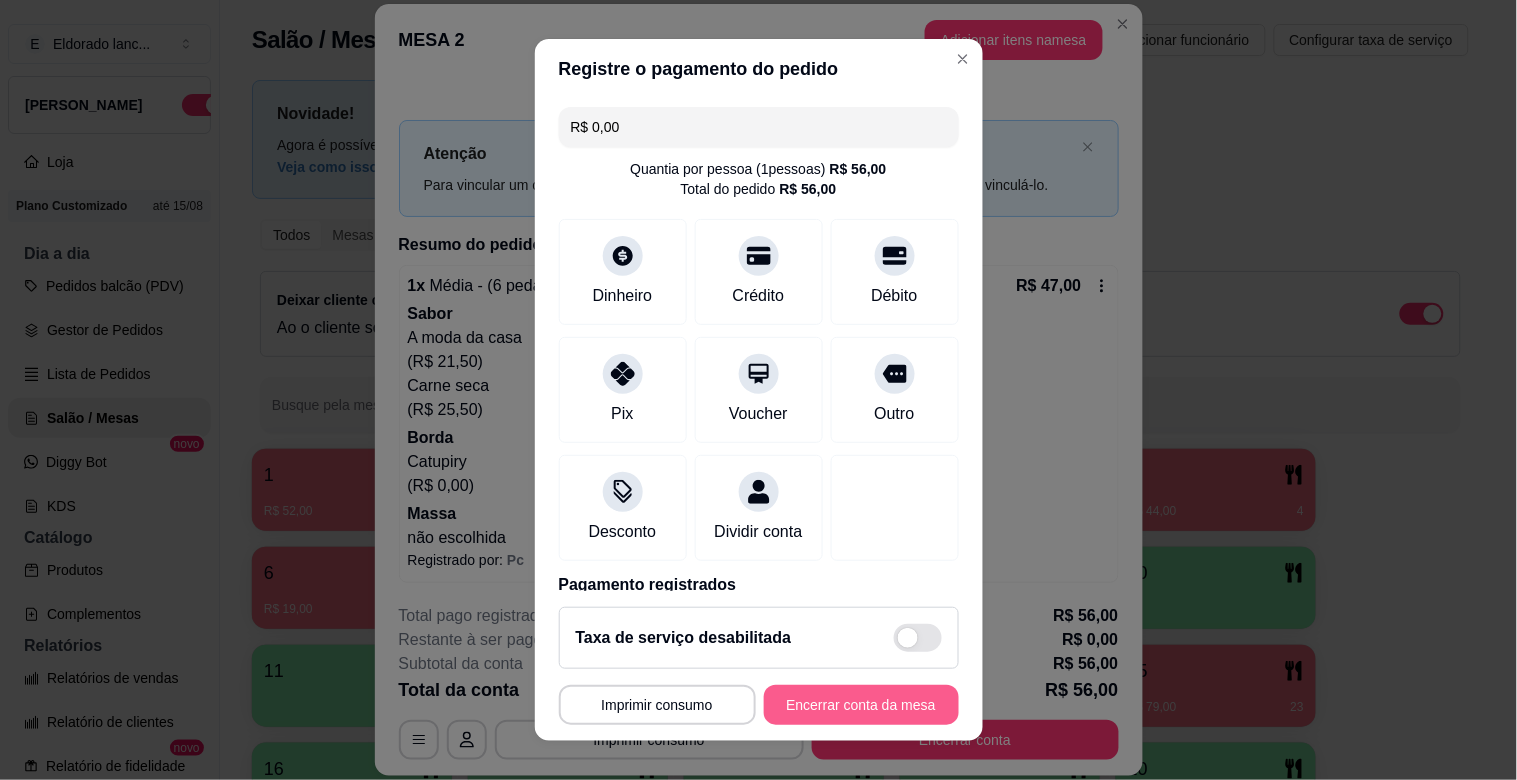 click on "Encerrar conta da mesa" at bounding box center (861, 705) 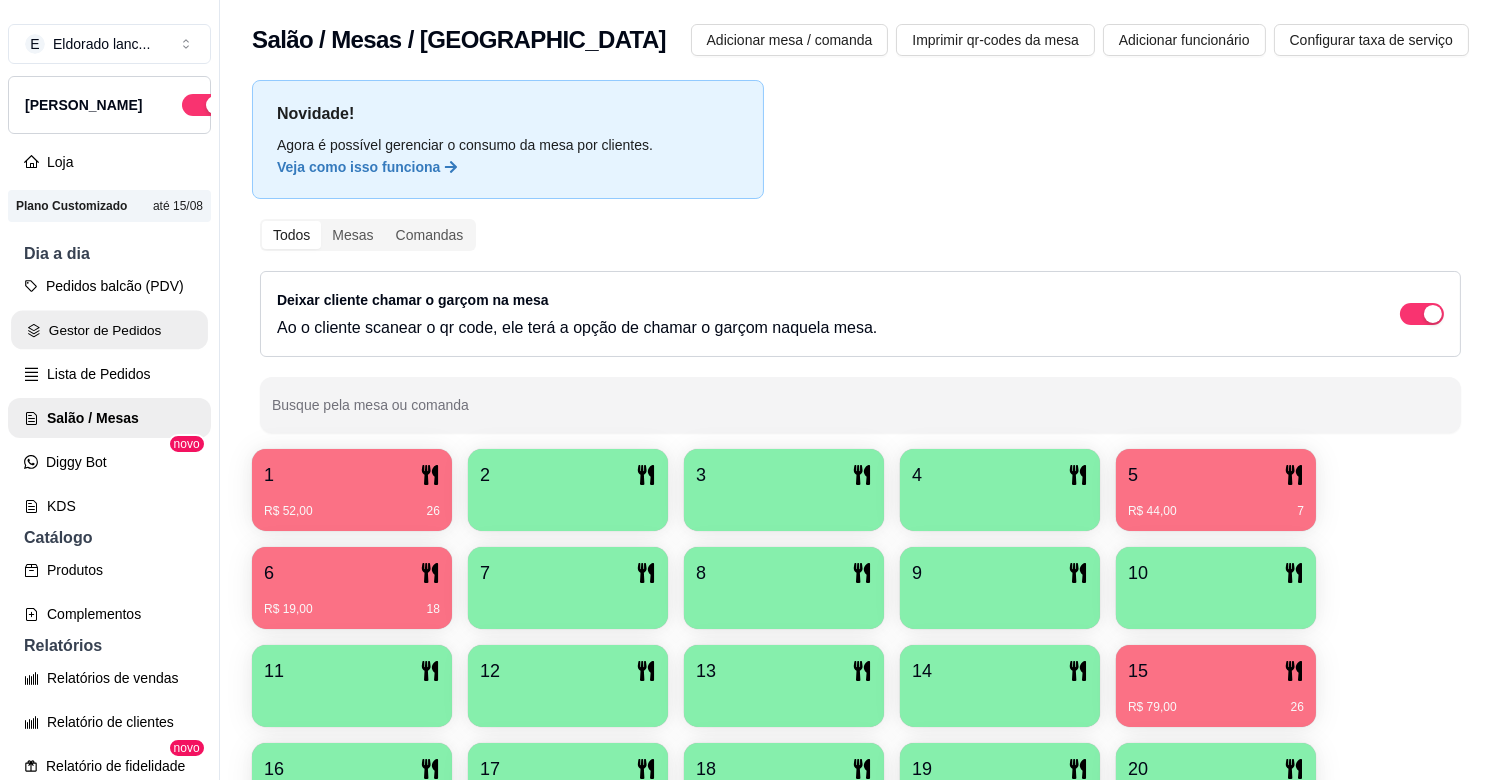 click on "Gestor de Pedidos" at bounding box center [109, 330] 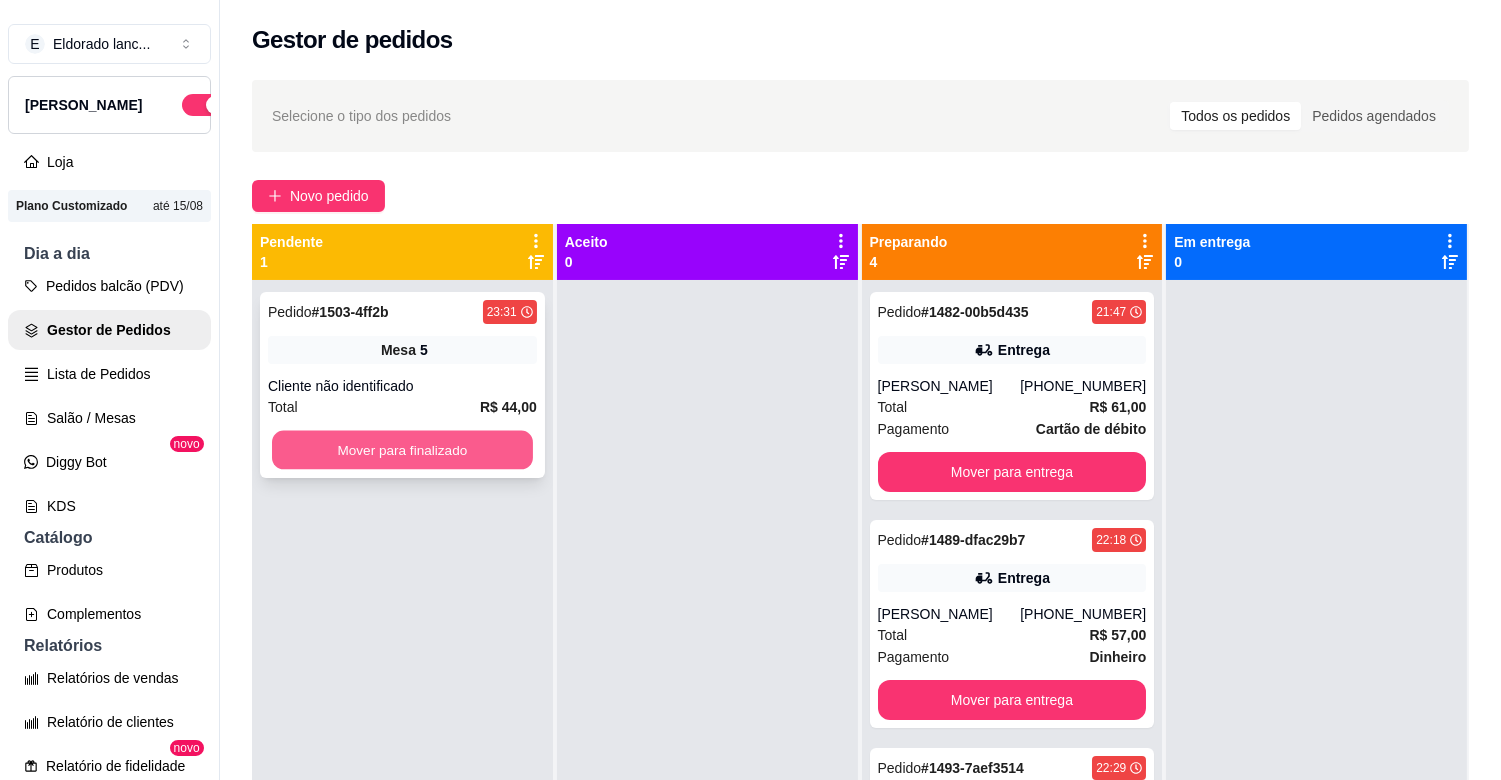 click on "Mover para finalizado" at bounding box center [402, 450] 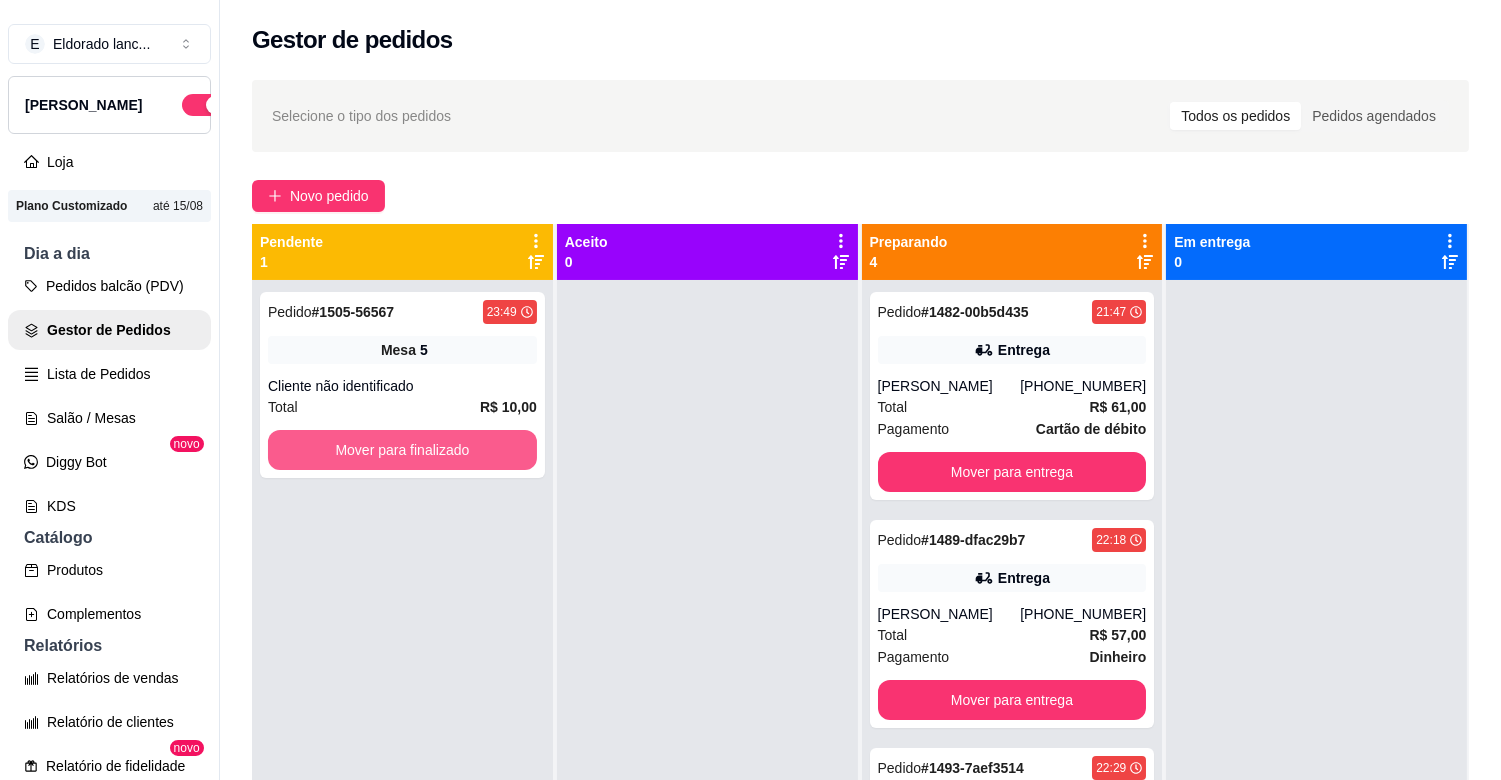 click on "Mover para finalizado" at bounding box center [402, 450] 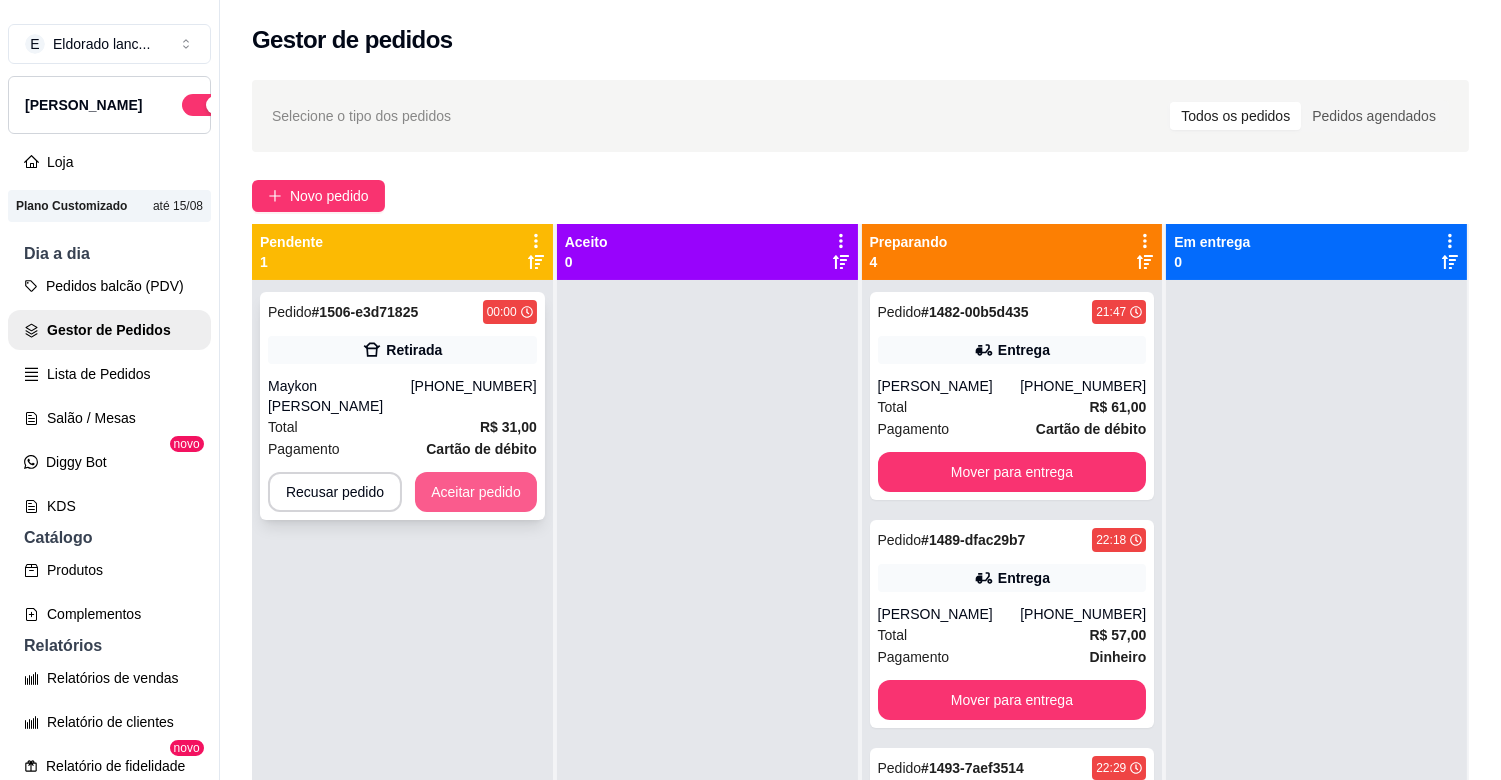 click on "Aceitar pedido" at bounding box center [476, 492] 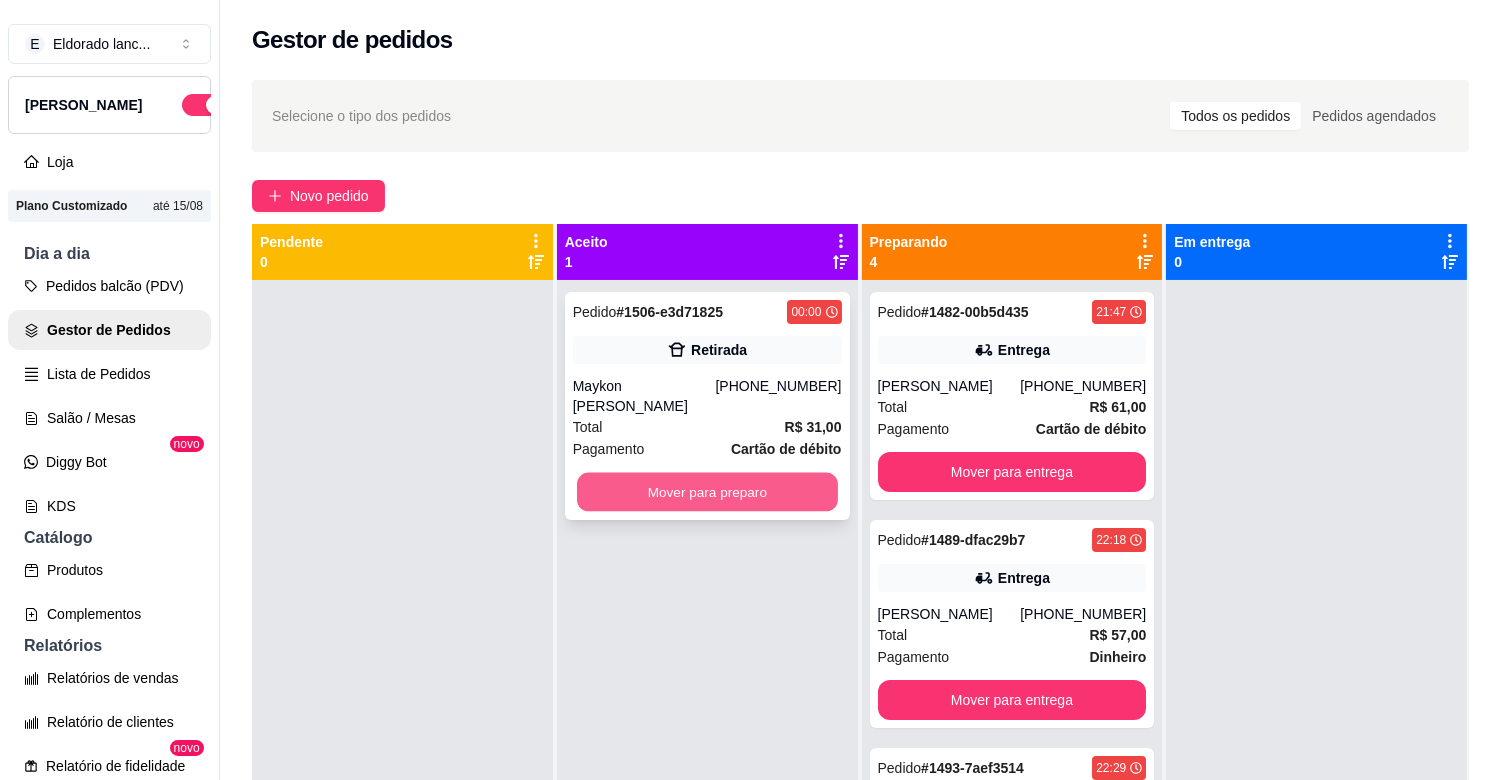 click on "Mover para preparo" at bounding box center [707, 492] 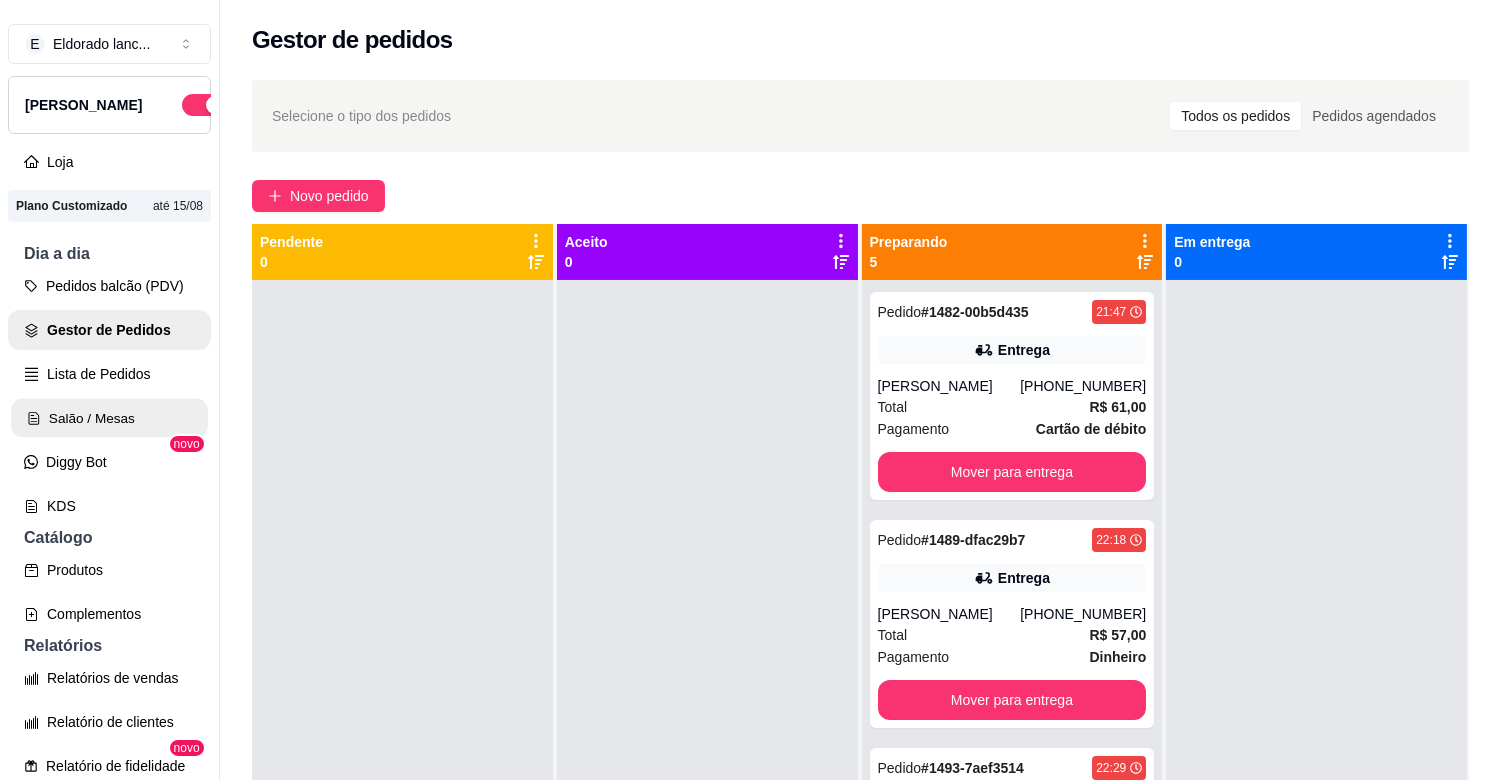 click on "Salão / Mesas" at bounding box center (109, 418) 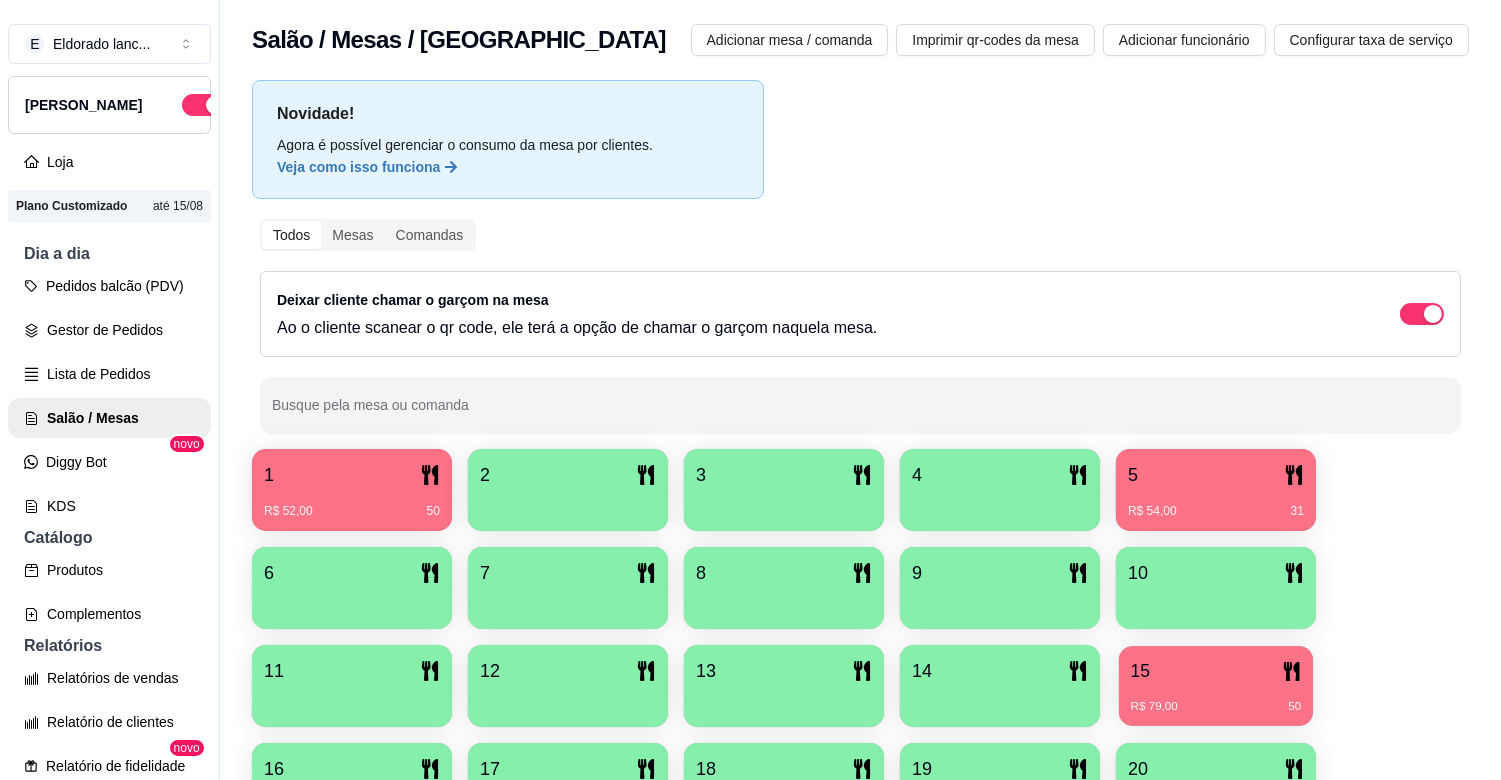 click on "15" at bounding box center (1216, 671) 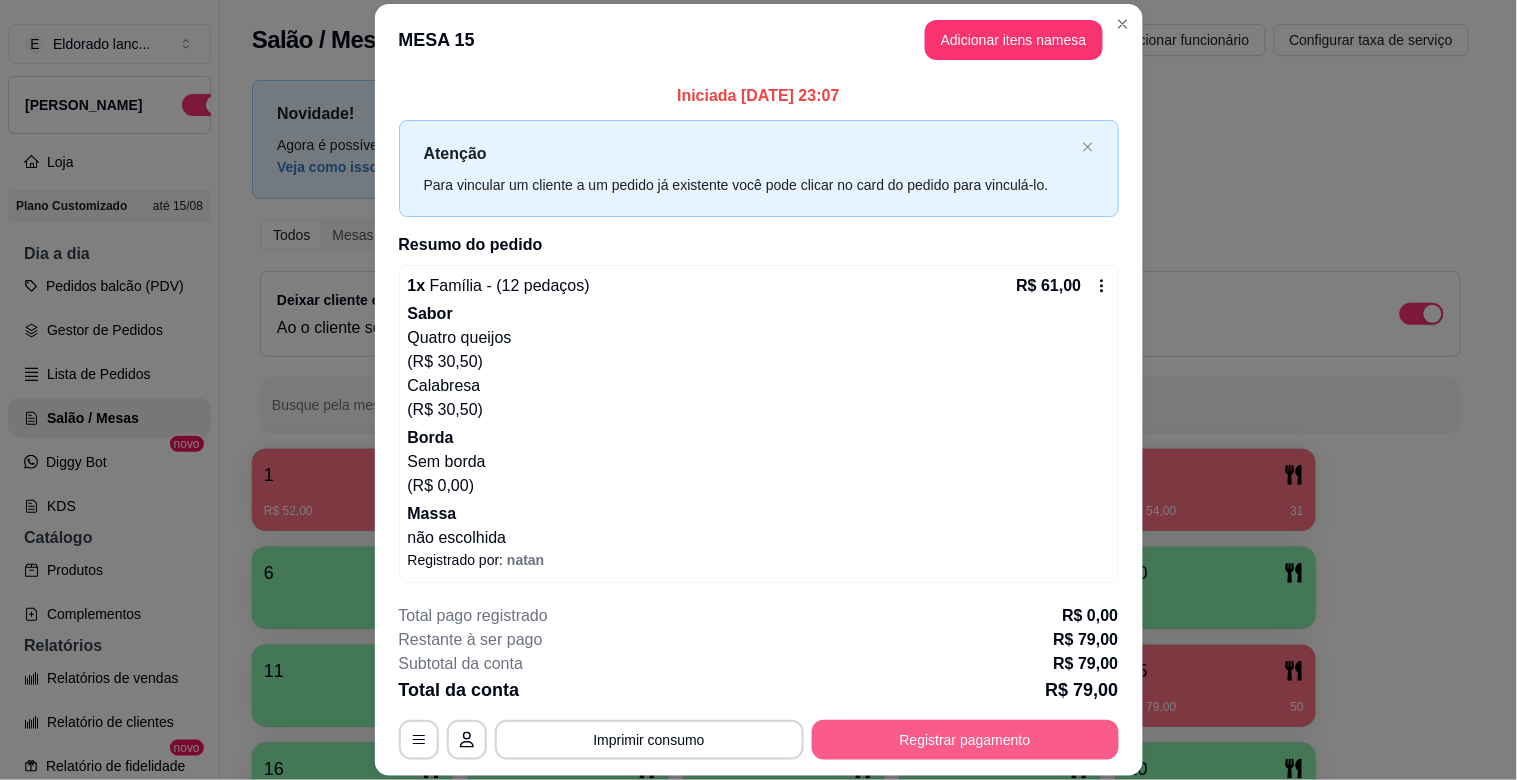 click on "Registrar pagamento" at bounding box center (965, 740) 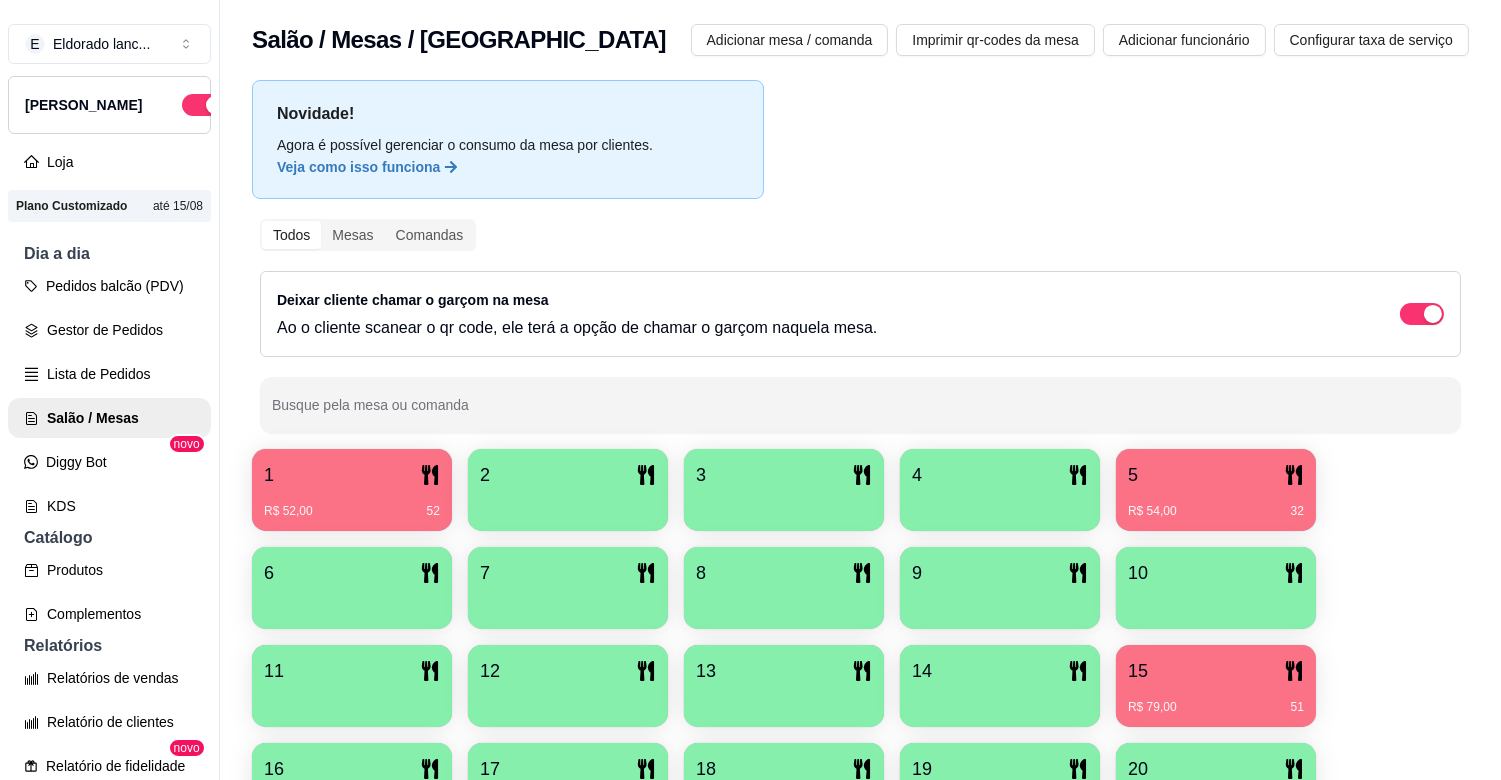 click on "R$ 52,00 52" at bounding box center [352, 504] 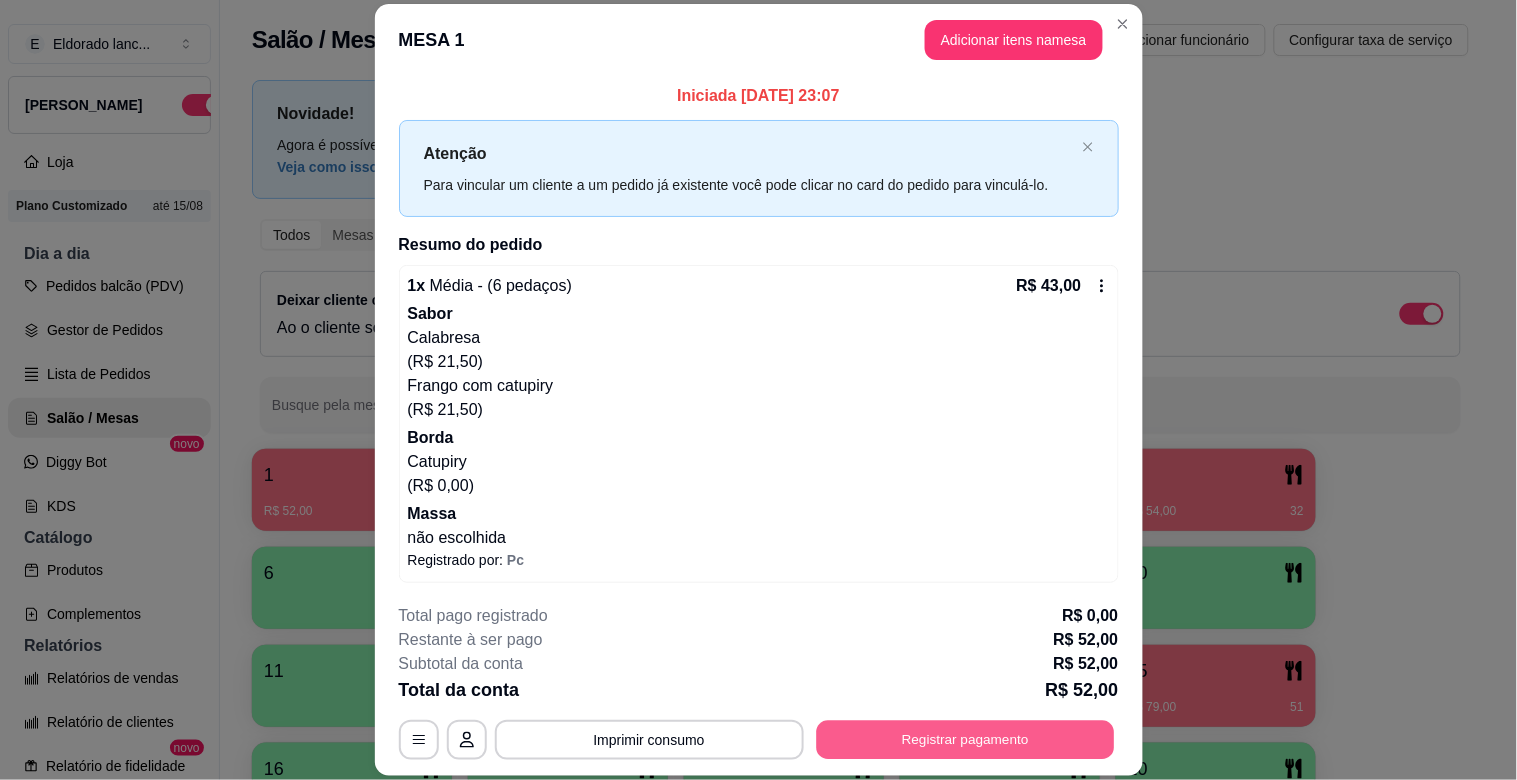 click on "Registrar pagamento" at bounding box center (965, 740) 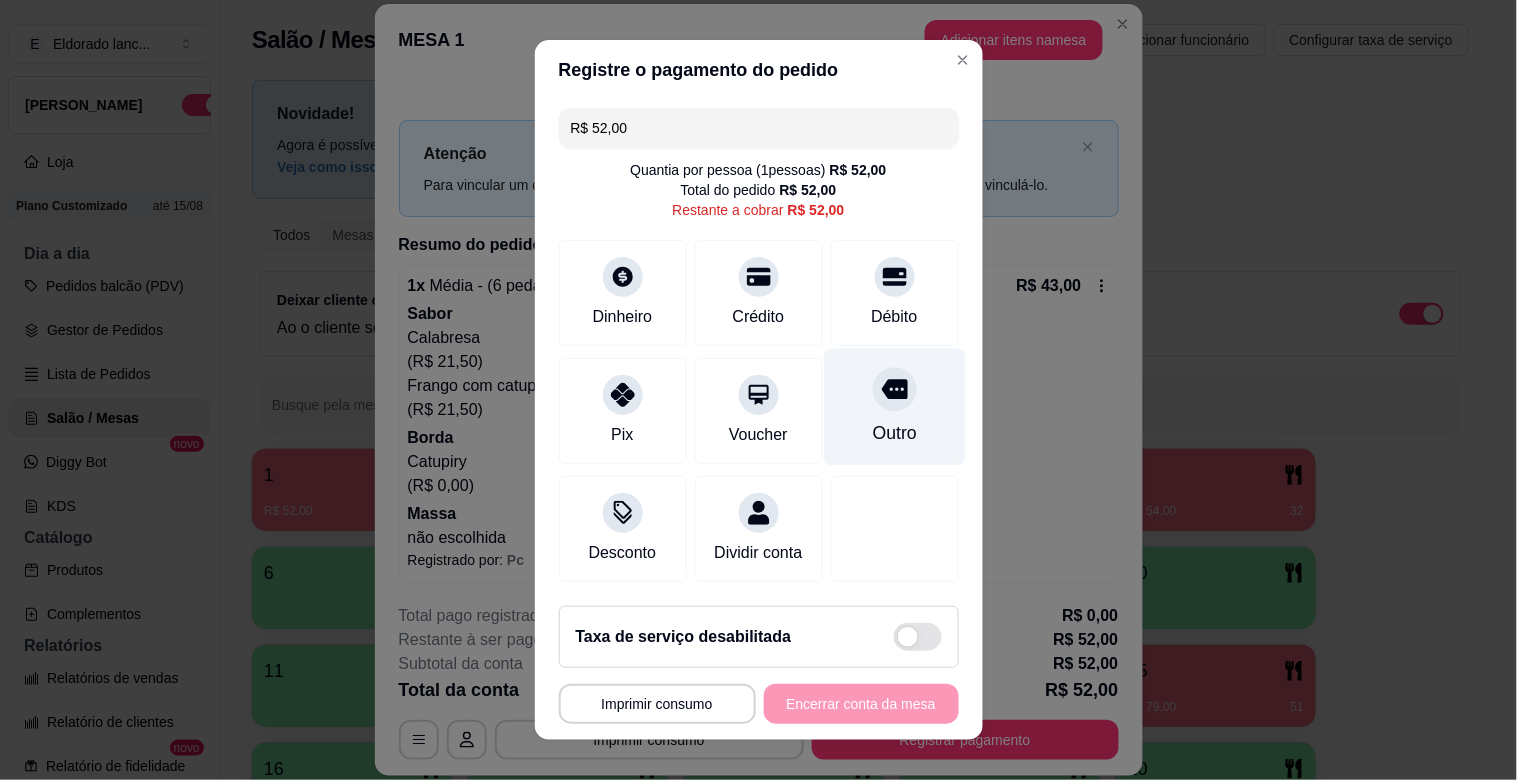 click on "Outro" at bounding box center [894, 407] 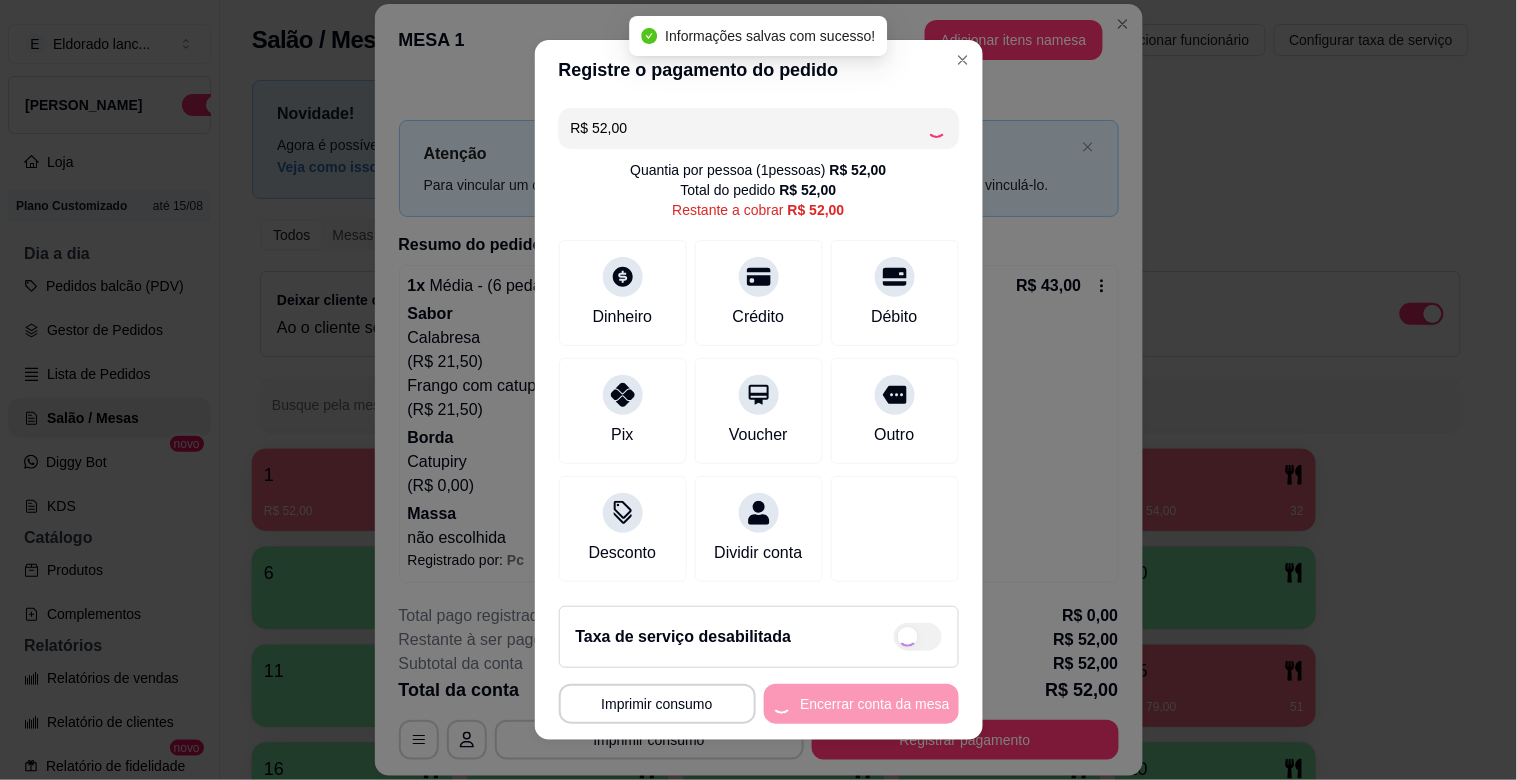 type on "R$ 0,00" 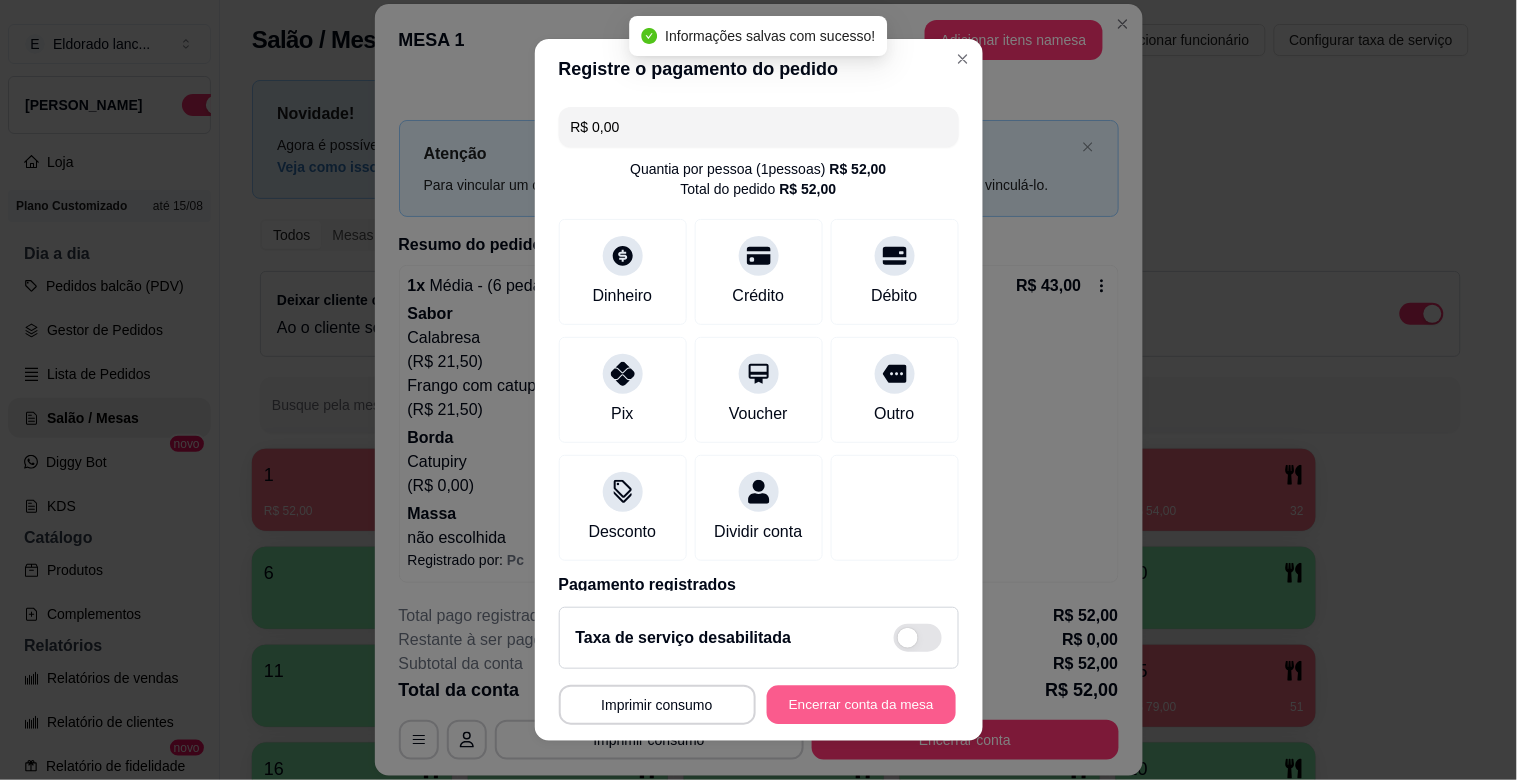 click on "Encerrar conta da mesa" at bounding box center [861, 705] 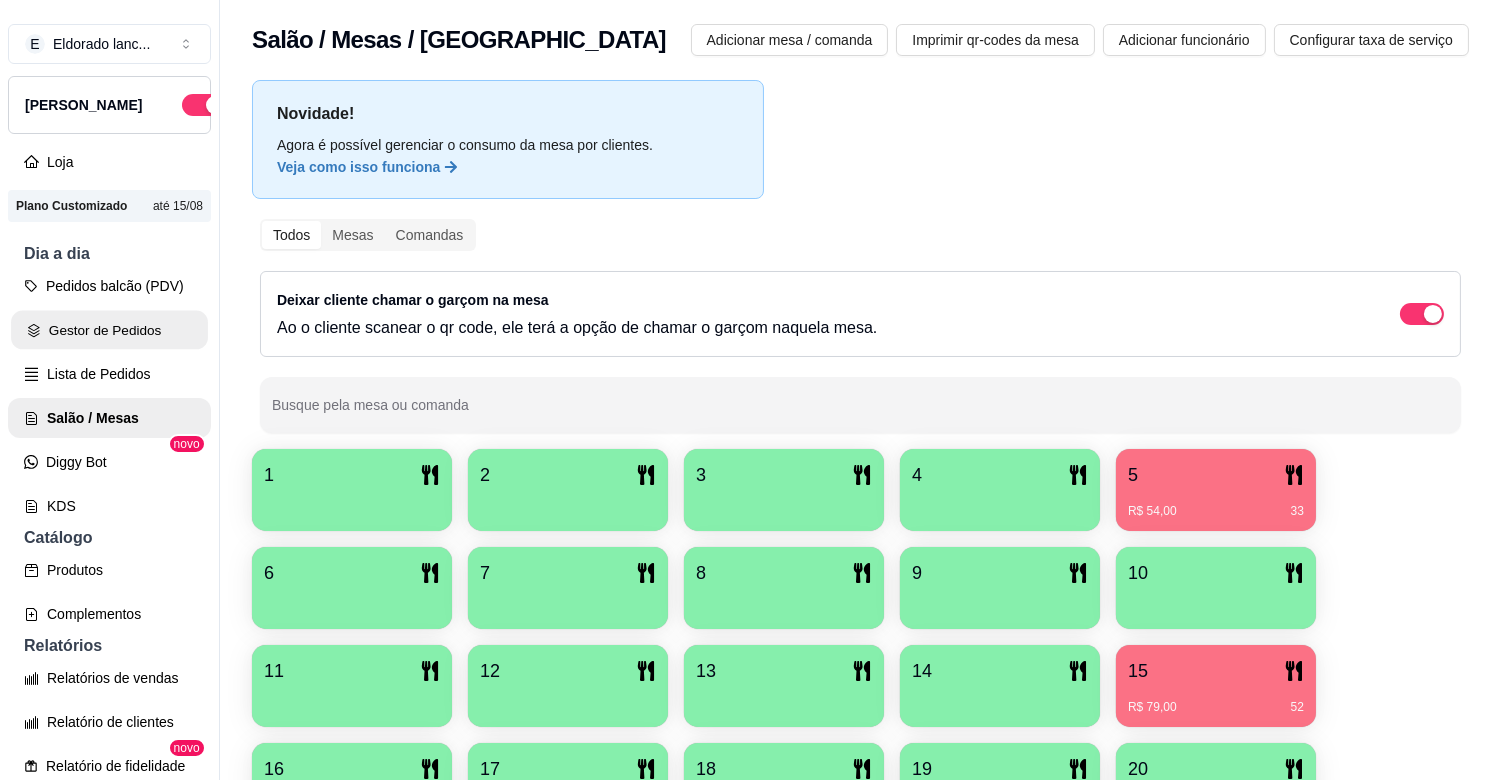 click on "Gestor de Pedidos" at bounding box center (109, 330) 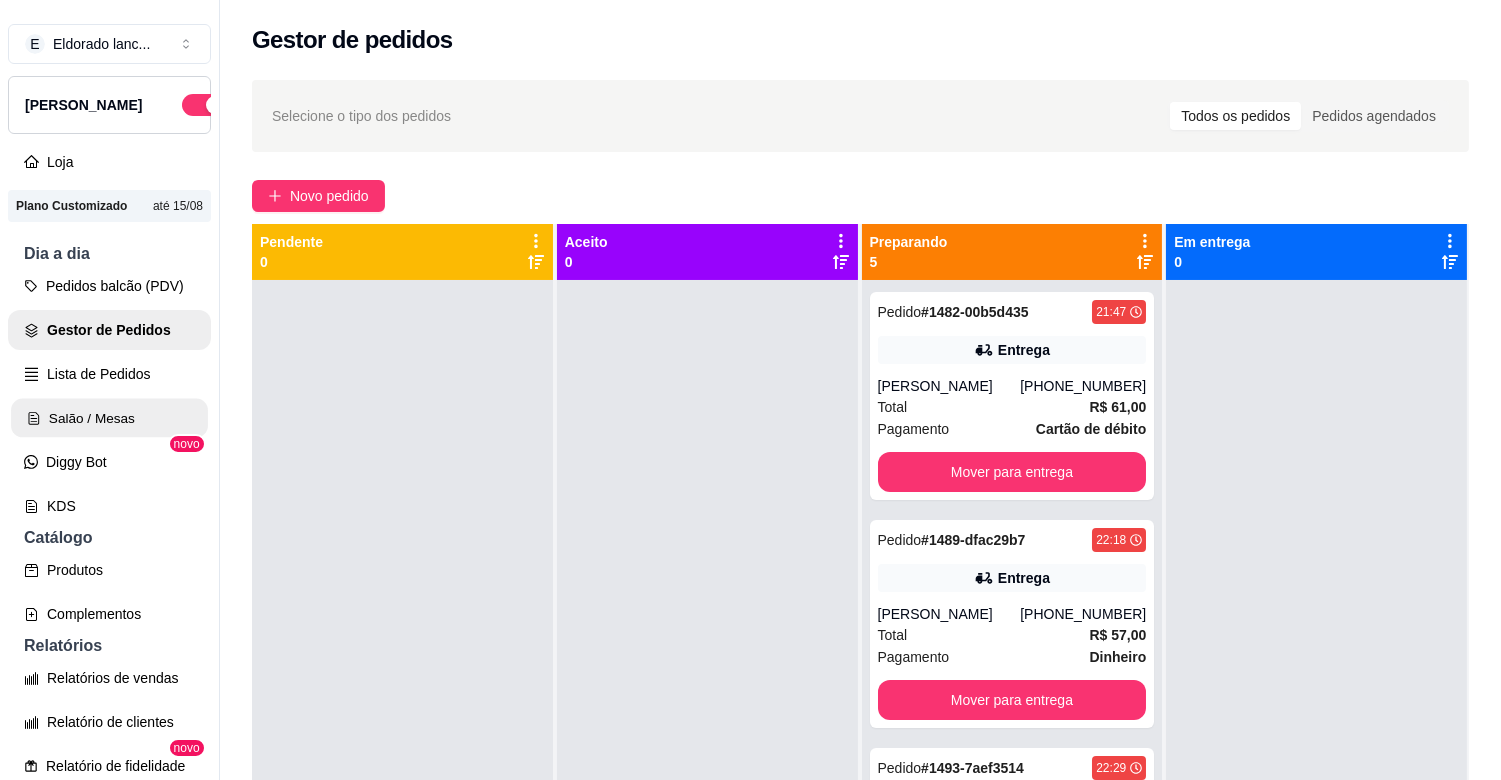 click on "Salão / Mesas" at bounding box center (109, 418) 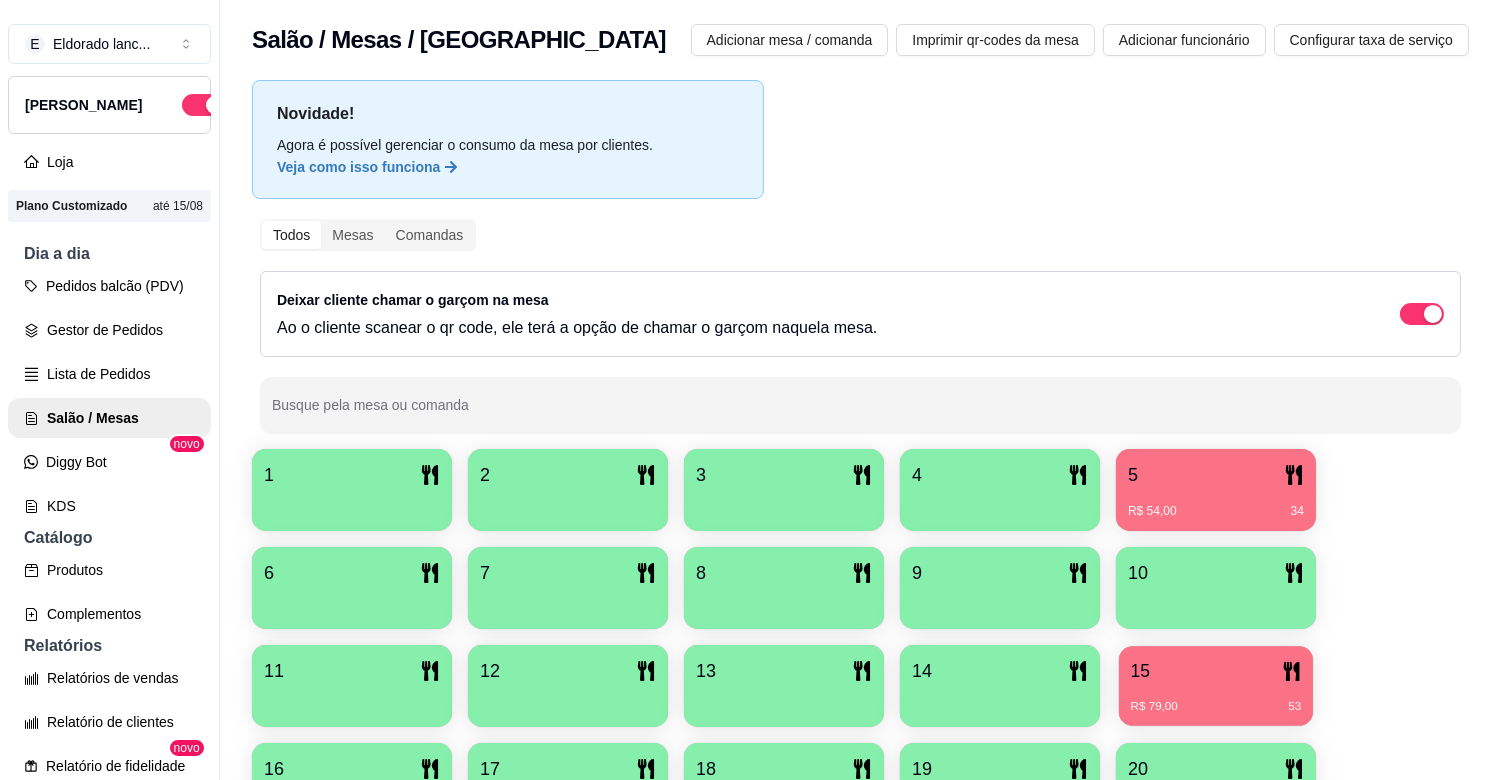 click on "R$ 79,00 53" at bounding box center (1216, 707) 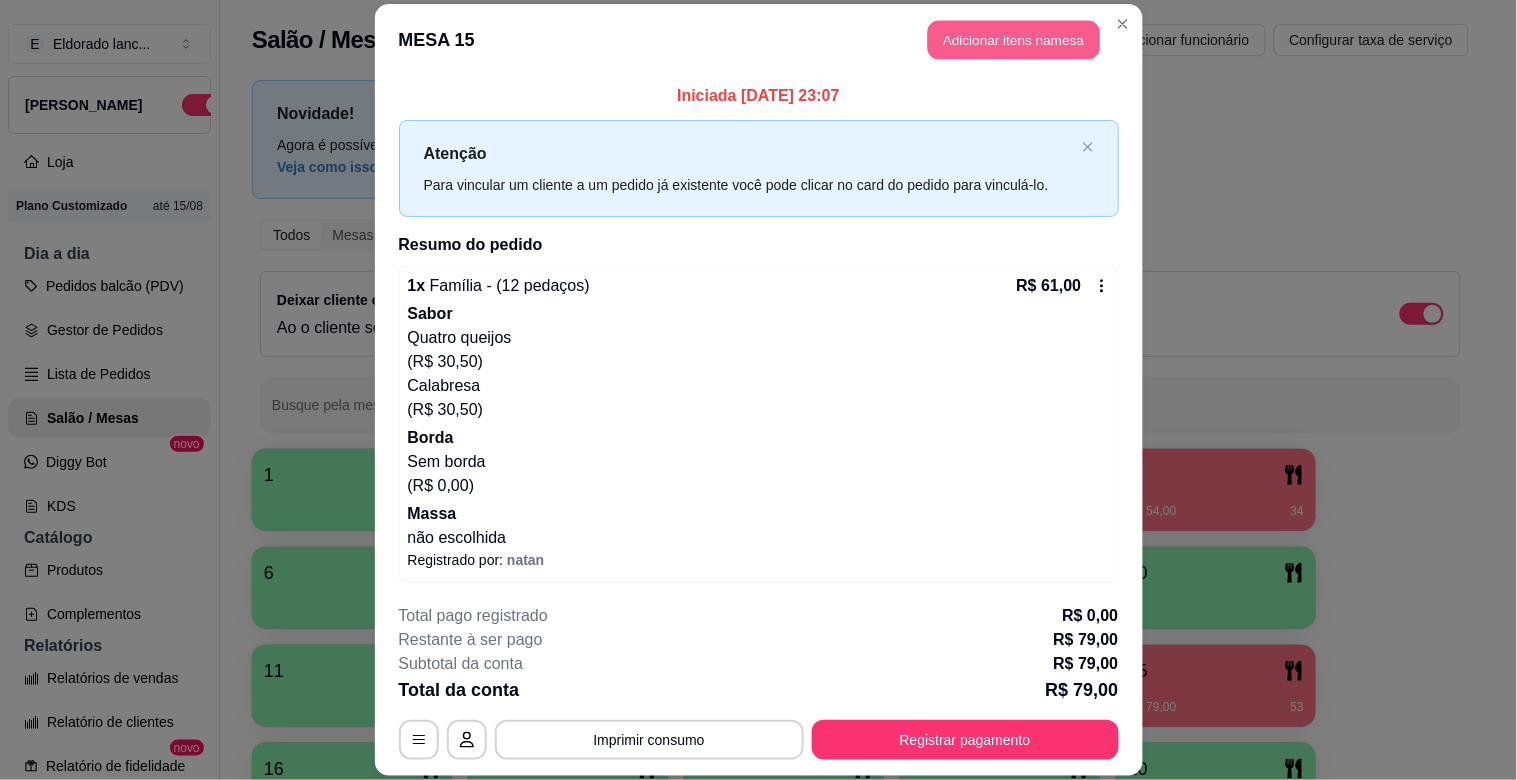 click on "Adicionar itens na  mesa" at bounding box center [1014, 40] 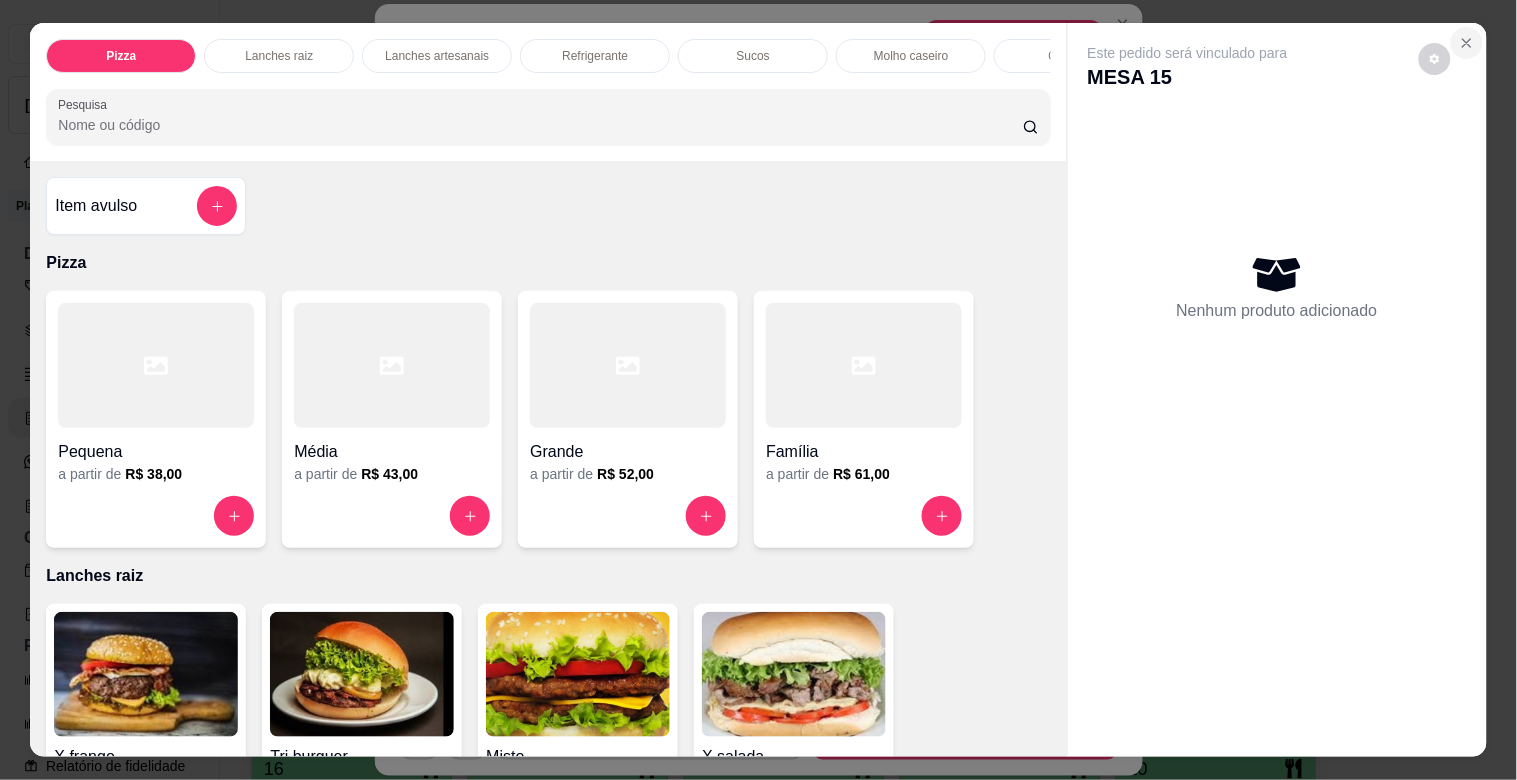 click 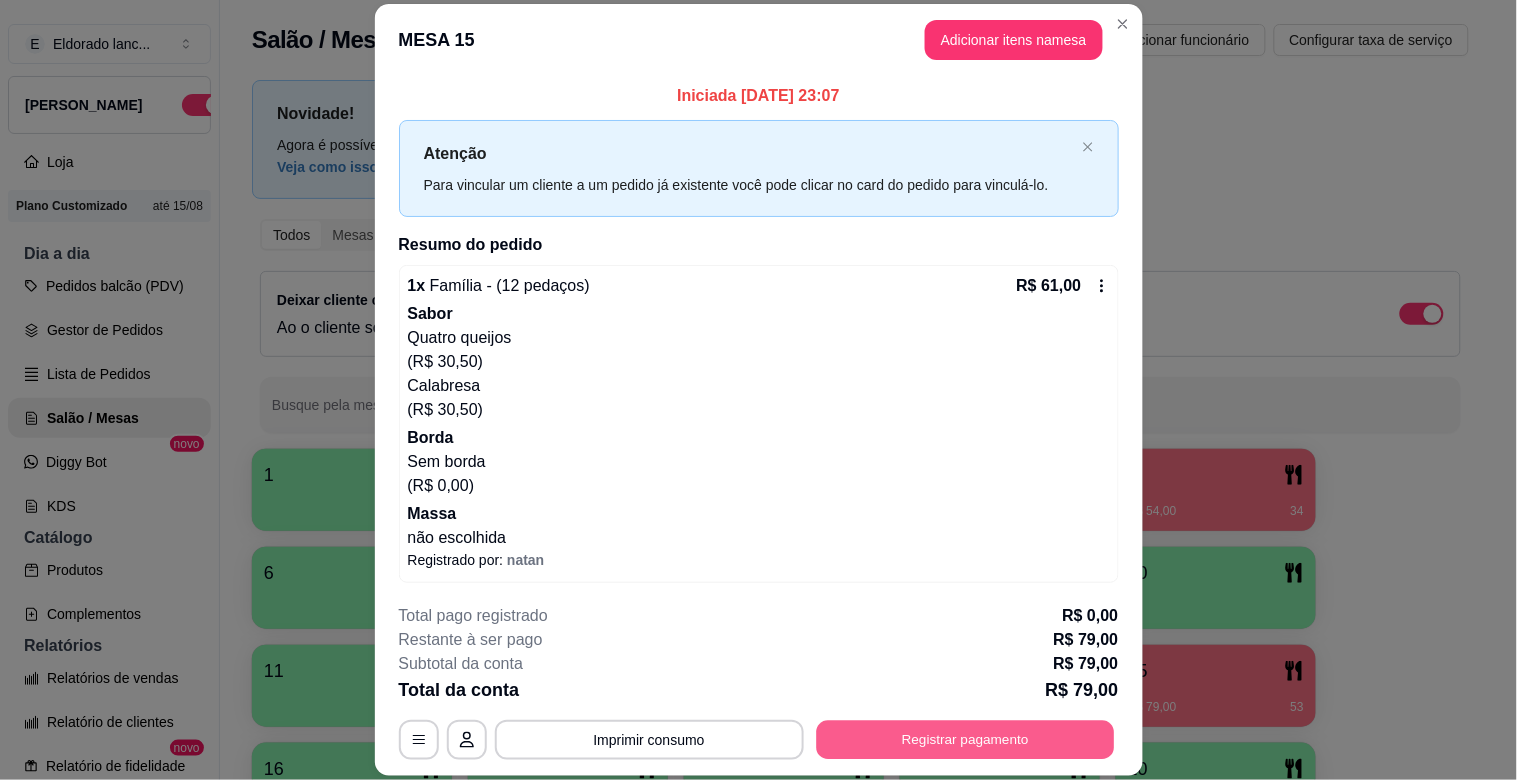click on "Registrar pagamento" at bounding box center (965, 740) 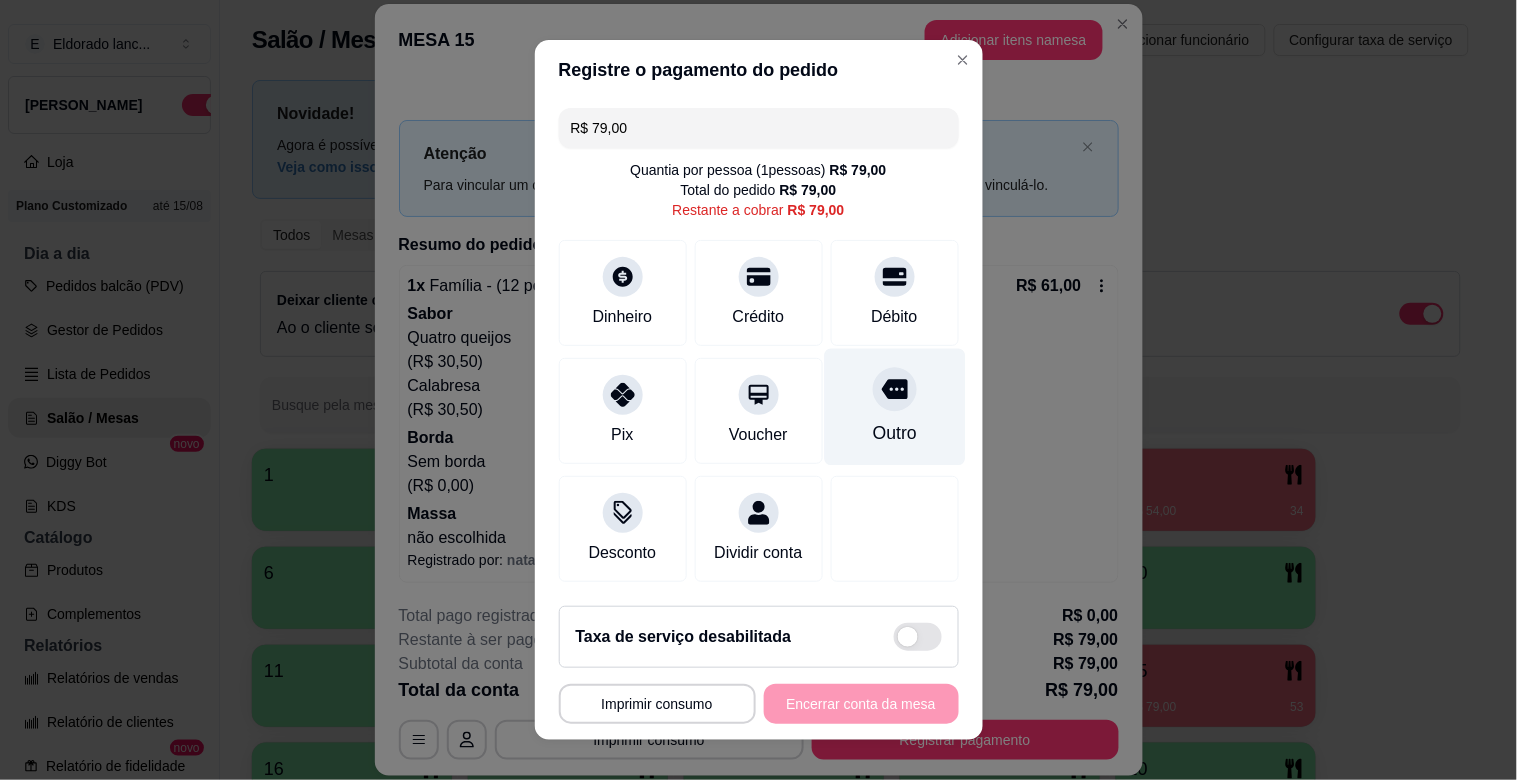 click at bounding box center [895, 389] 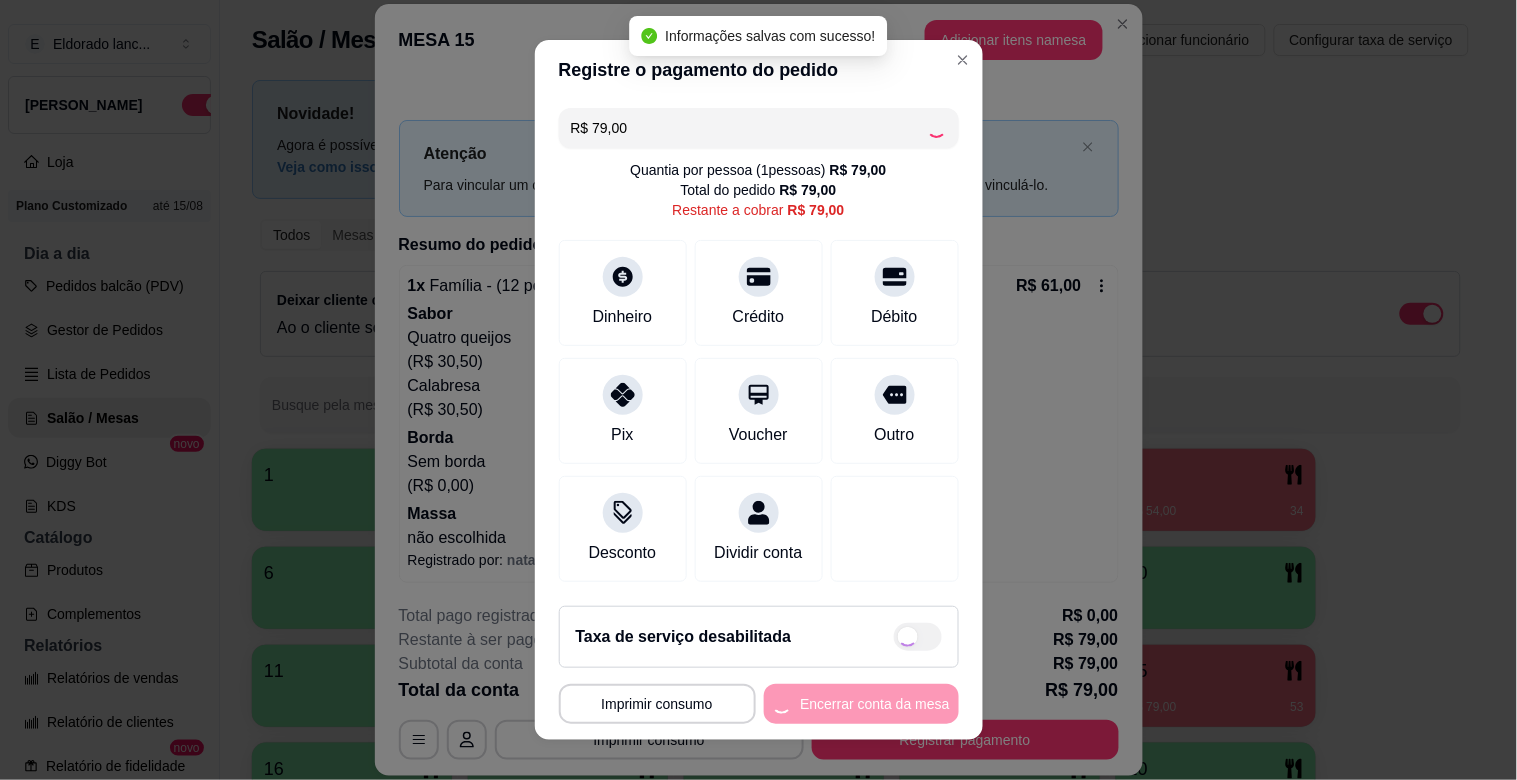 type on "R$ 0,00" 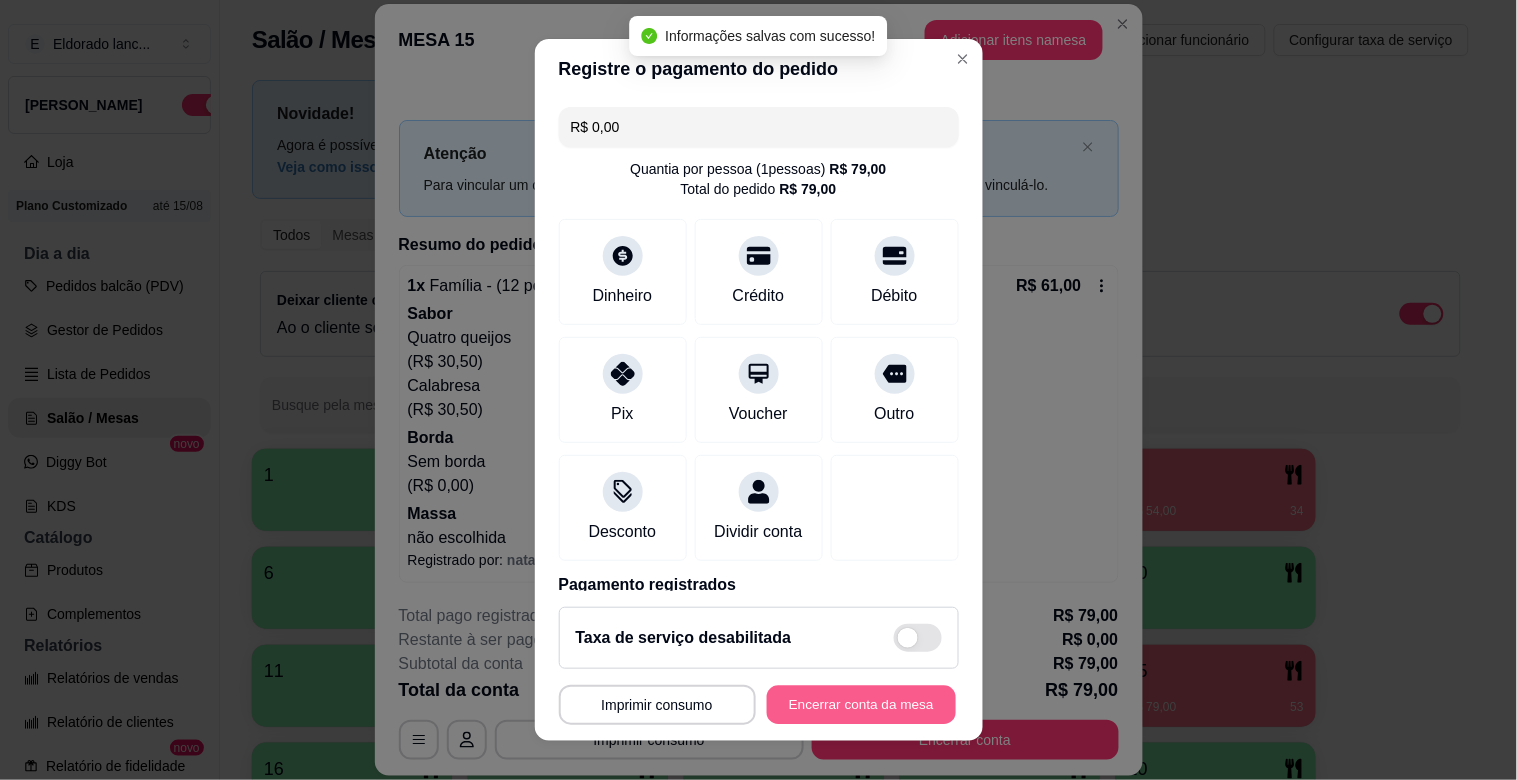 click on "Encerrar conta da mesa" at bounding box center [861, 705] 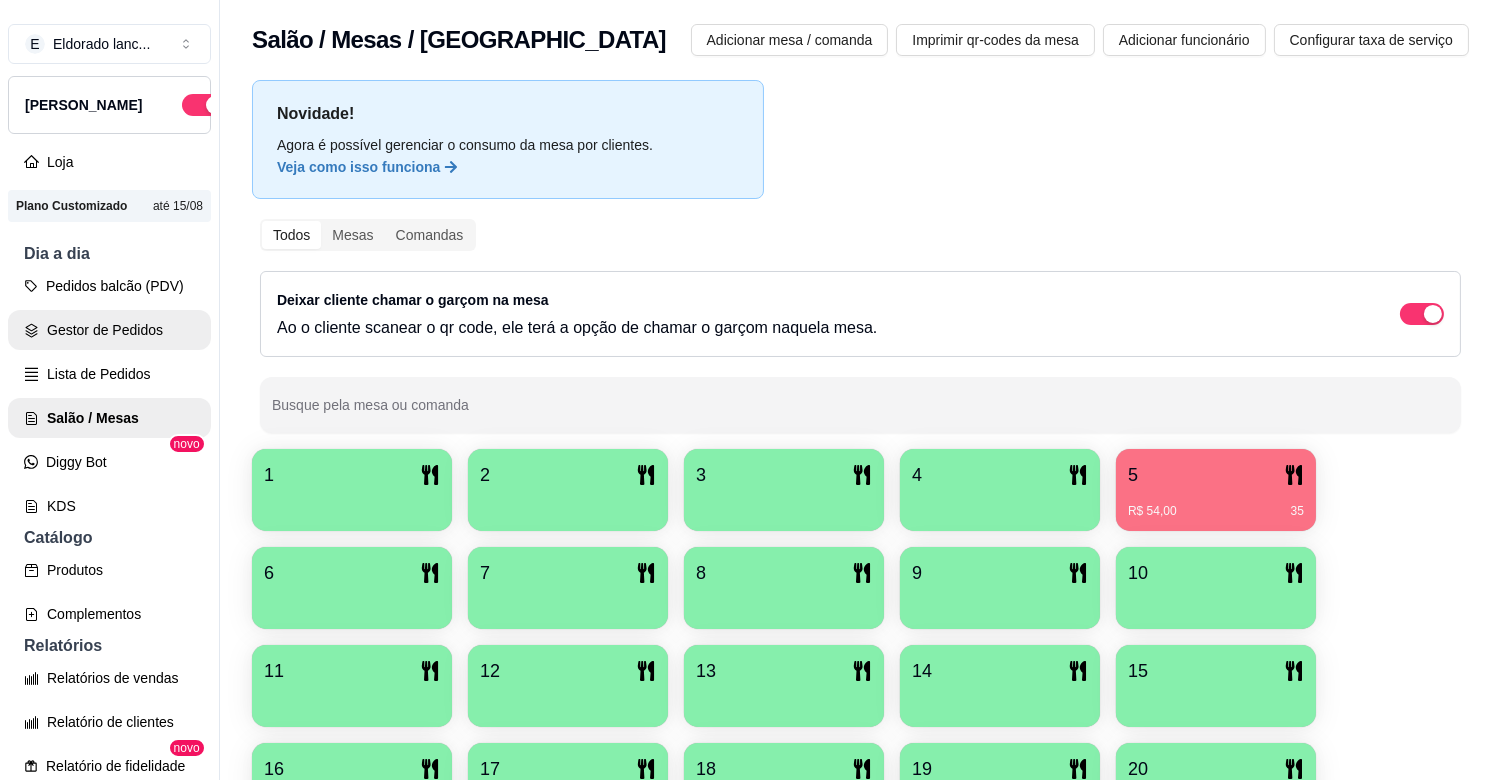 click on "Gestor de Pedidos" at bounding box center (109, 330) 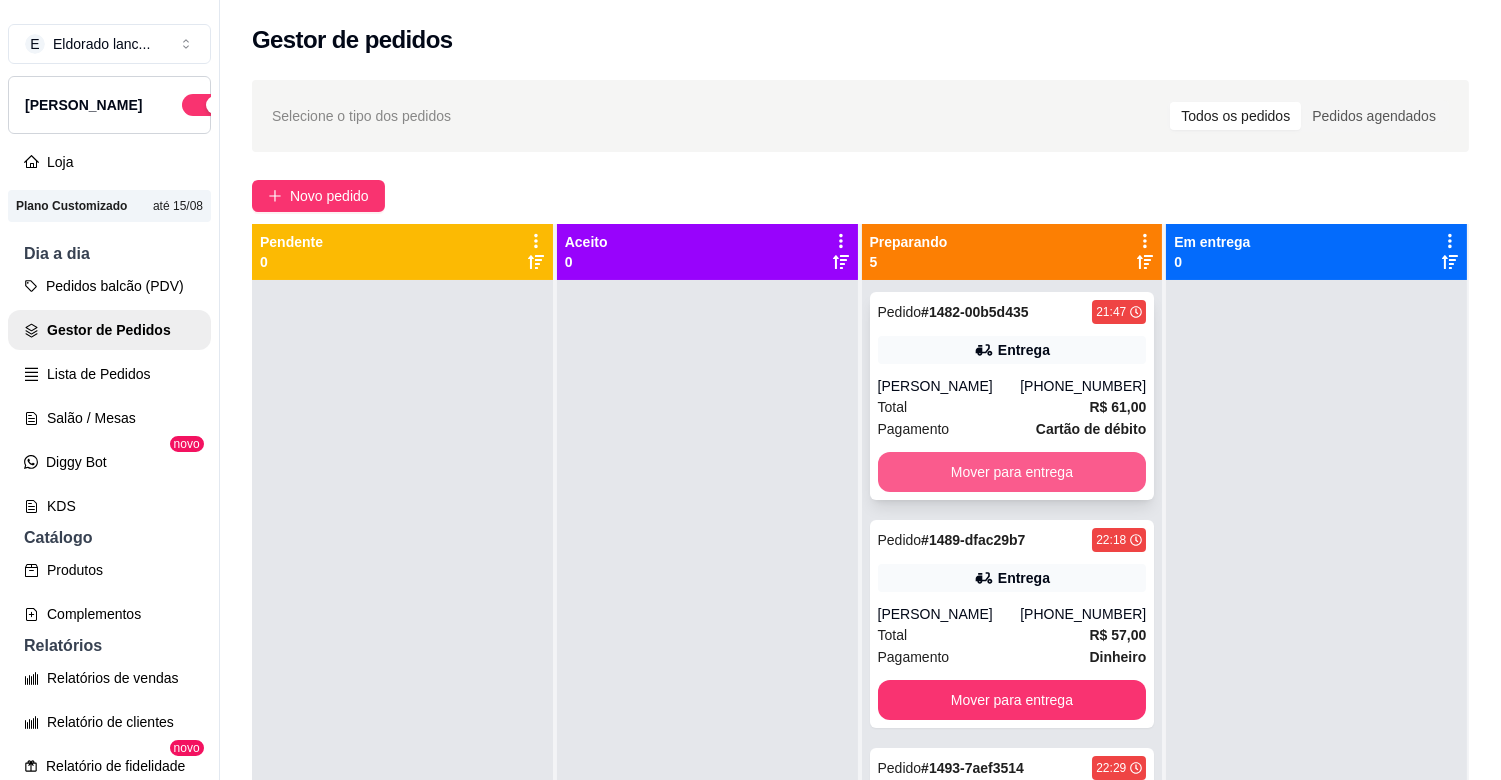 click on "Mover para entrega" at bounding box center (1012, 472) 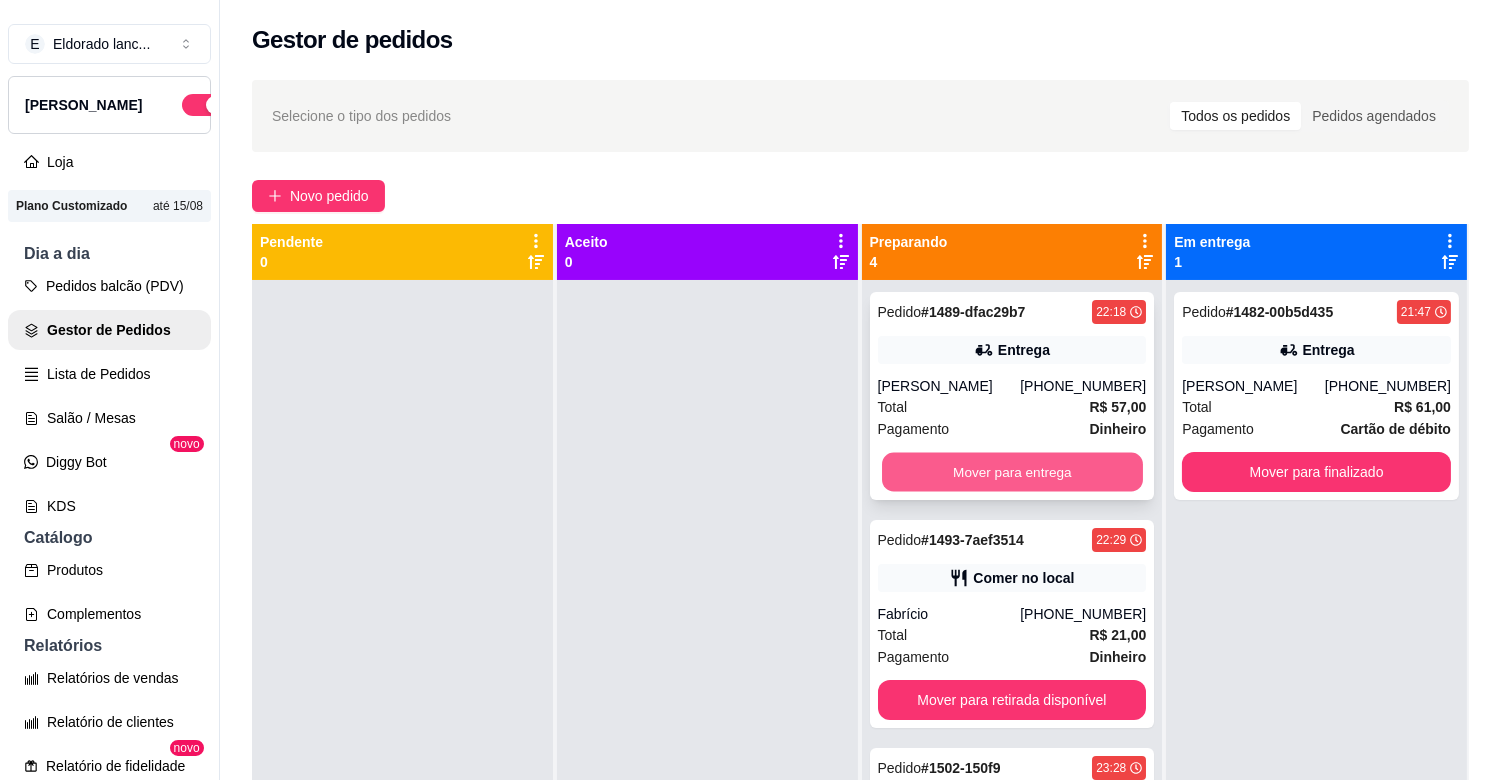 click on "Mover para entrega" at bounding box center (1012, 472) 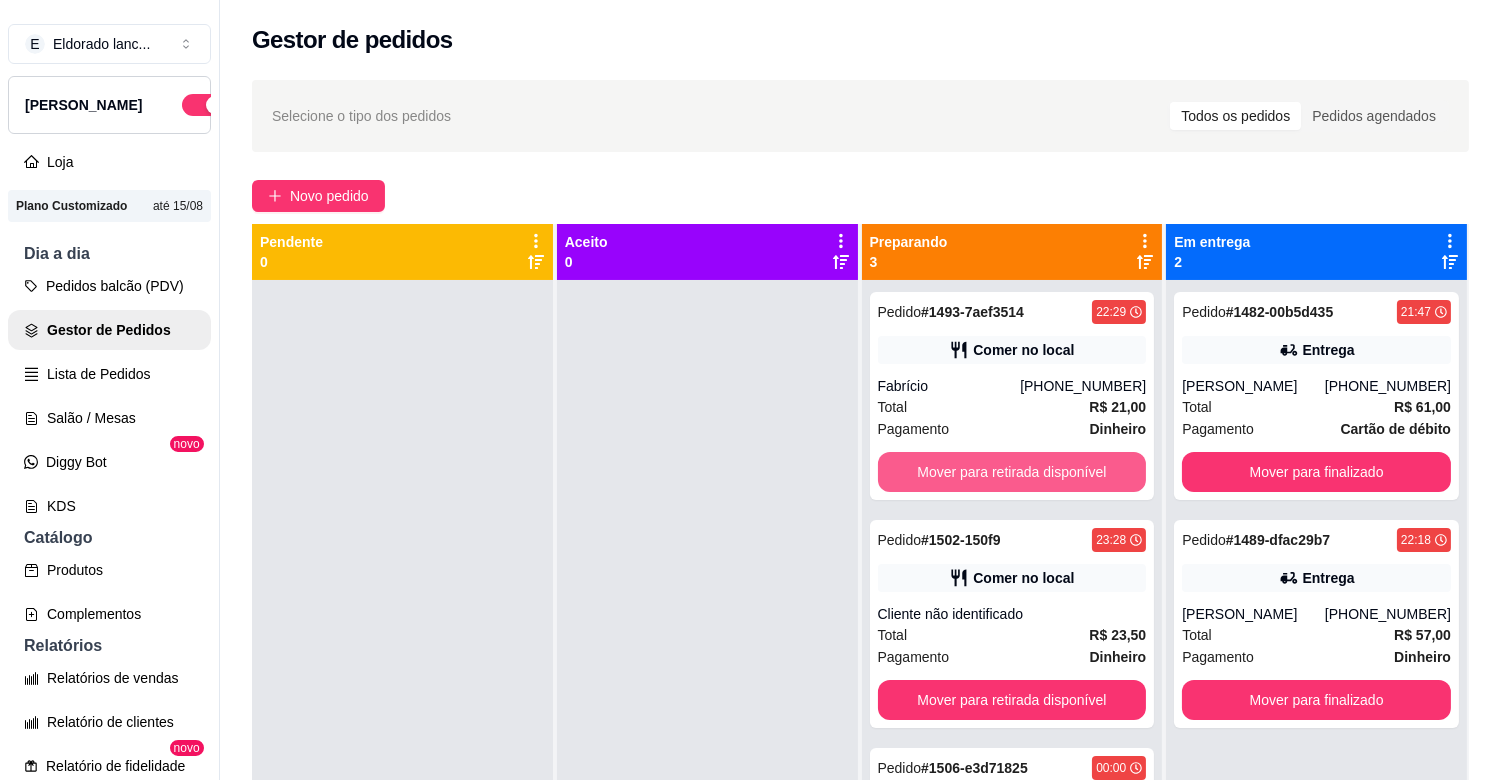 click on "Mover para retirada disponível" at bounding box center (1012, 472) 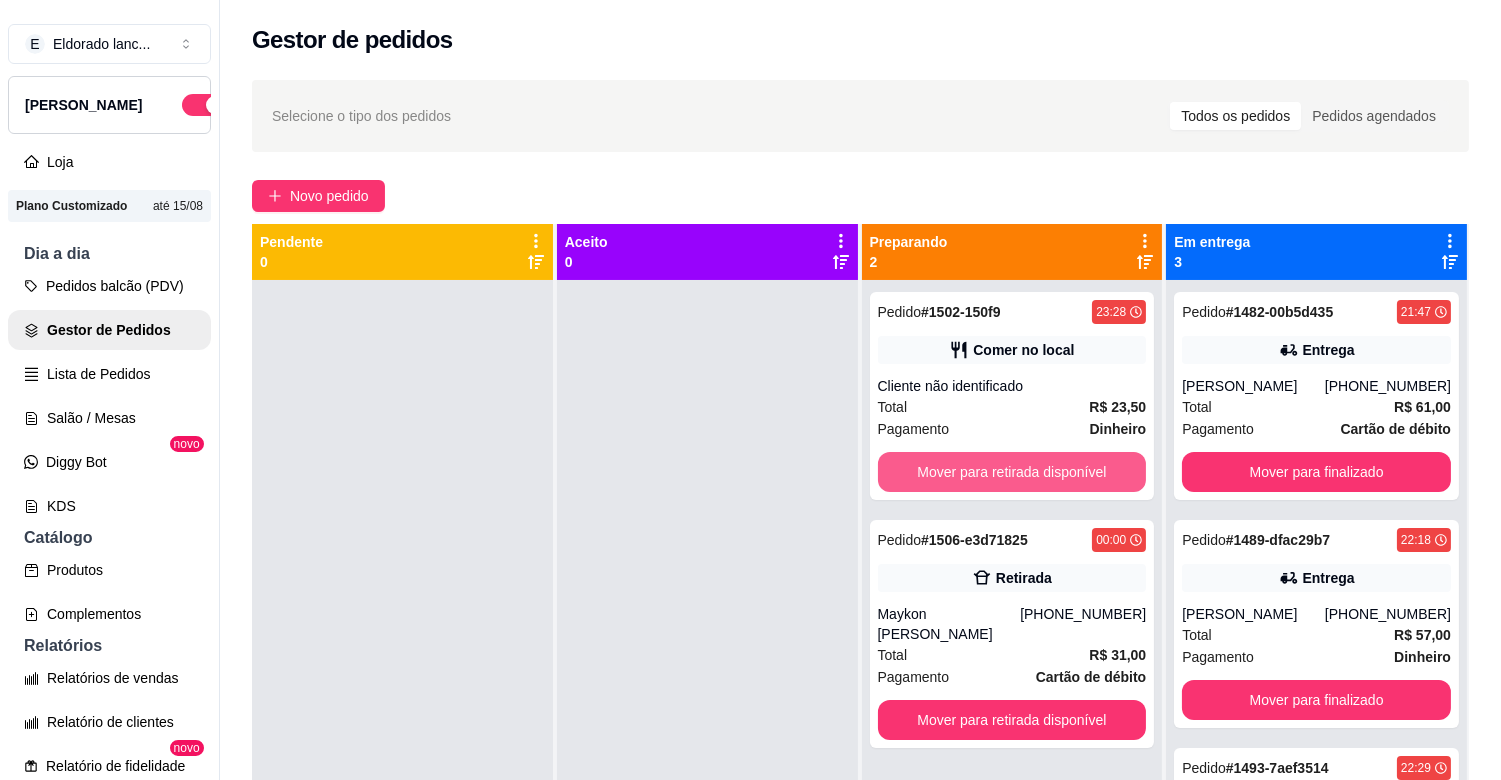 click on "Mover para retirada disponível" at bounding box center [1012, 472] 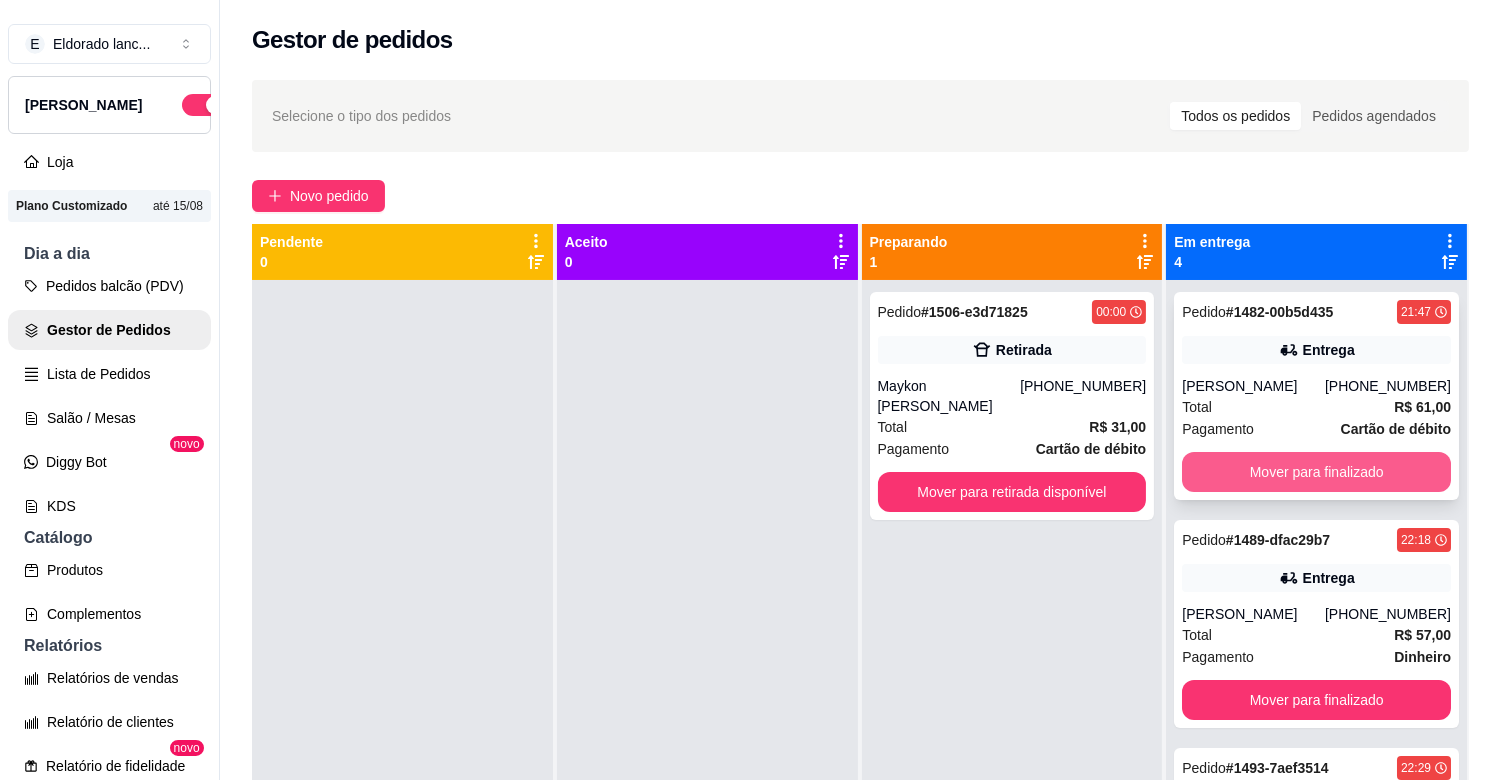 click on "Mover para finalizado" at bounding box center [1316, 472] 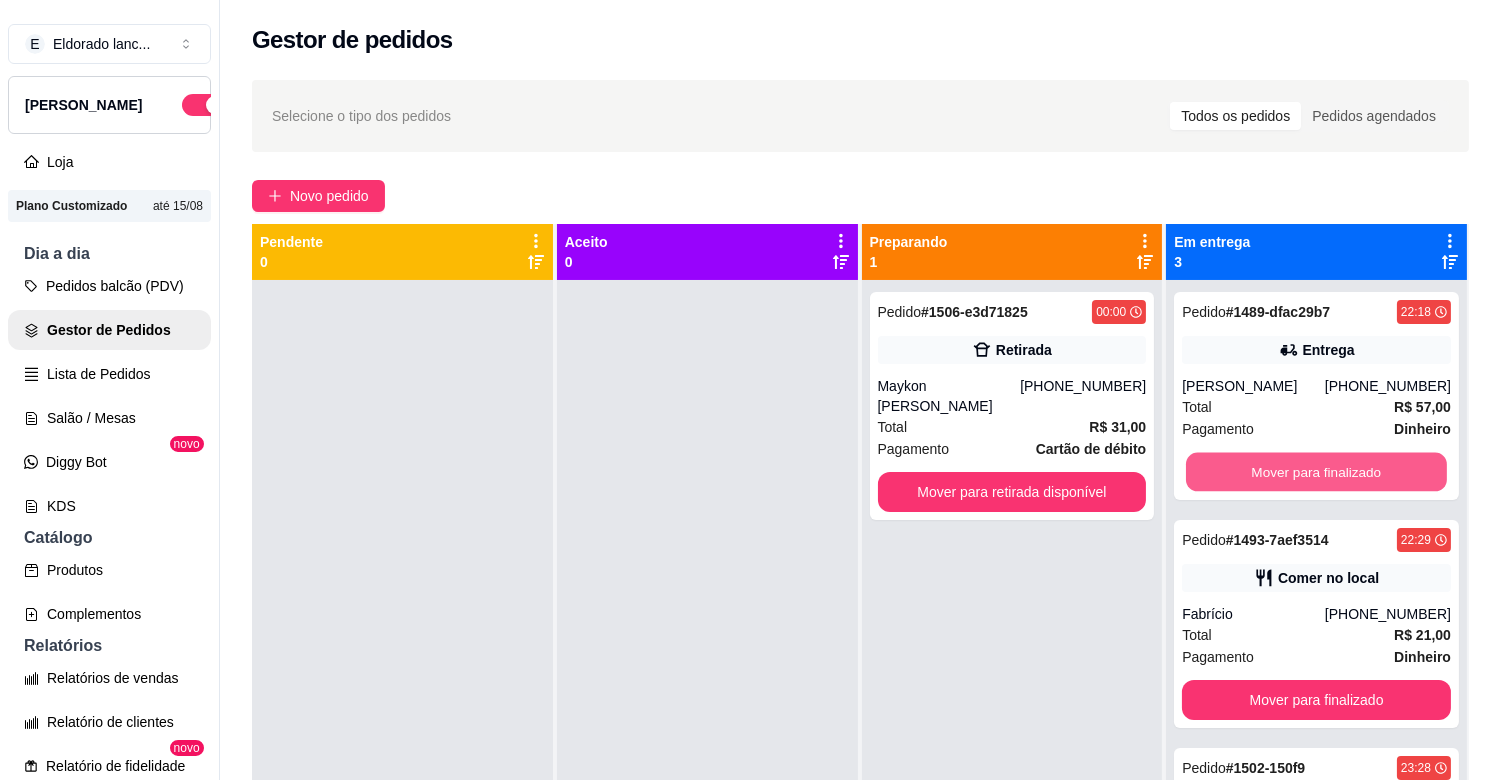 click on "Mover para finalizado" at bounding box center [1316, 472] 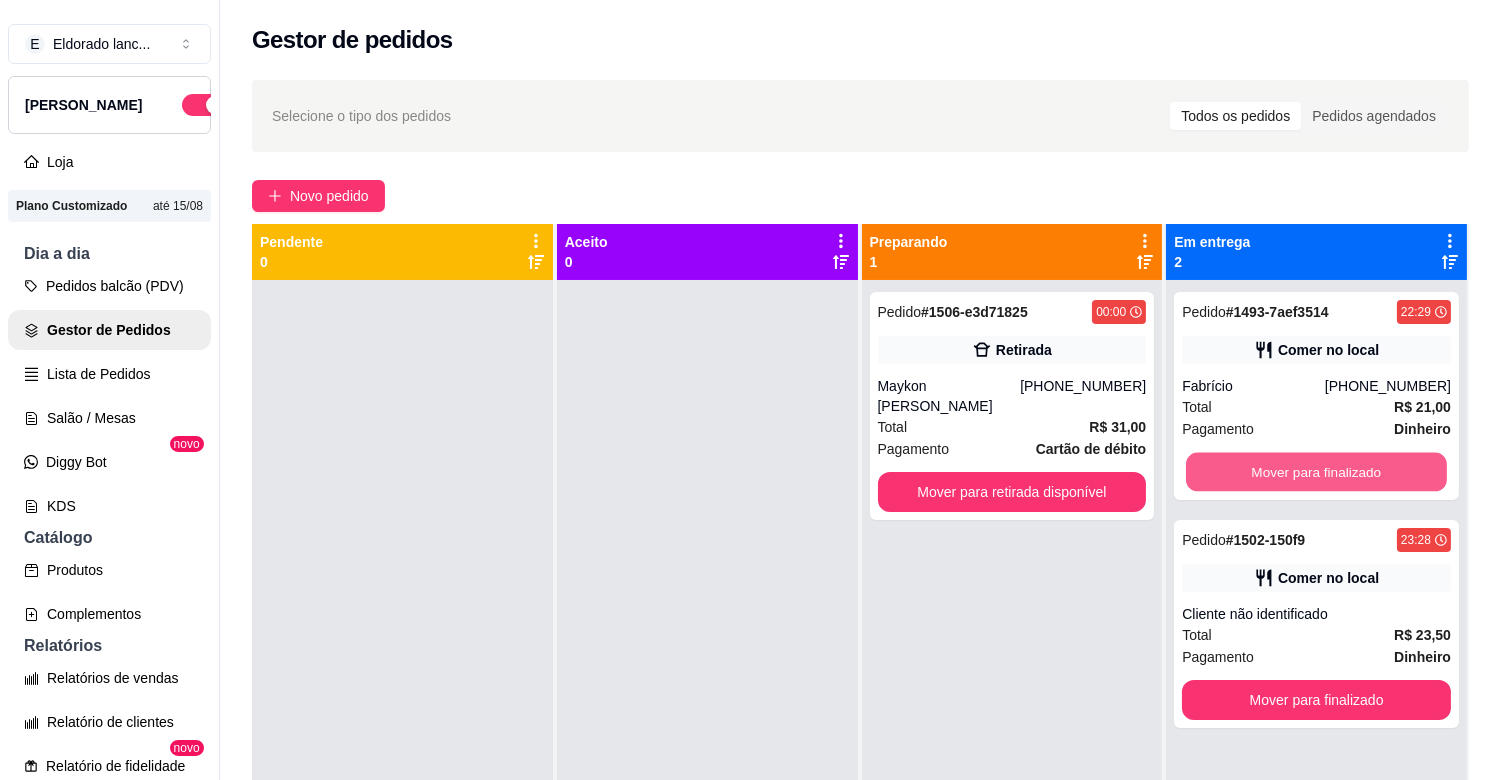 click on "Mover para finalizado" at bounding box center (1316, 472) 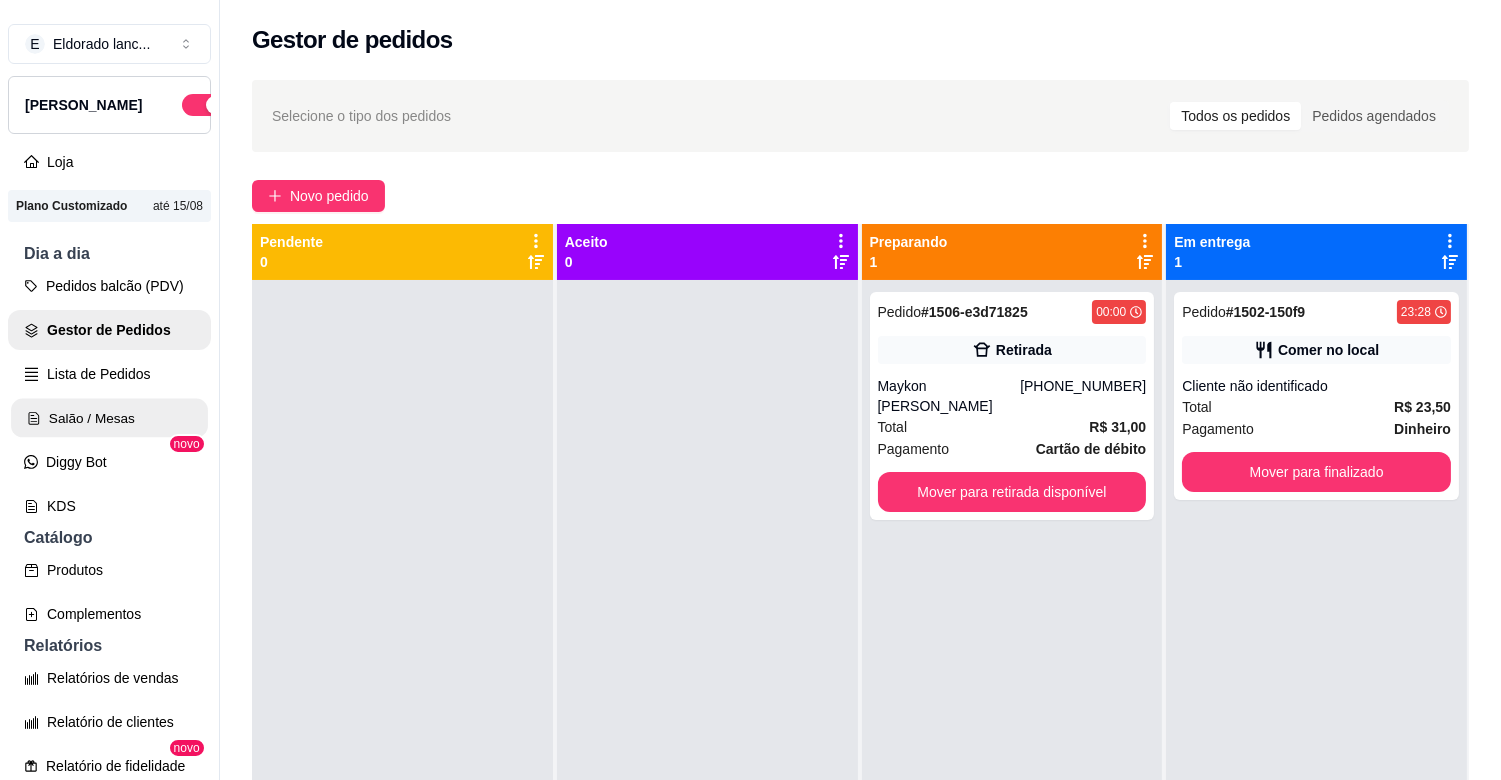 click on "Salão / Mesas" at bounding box center [109, 418] 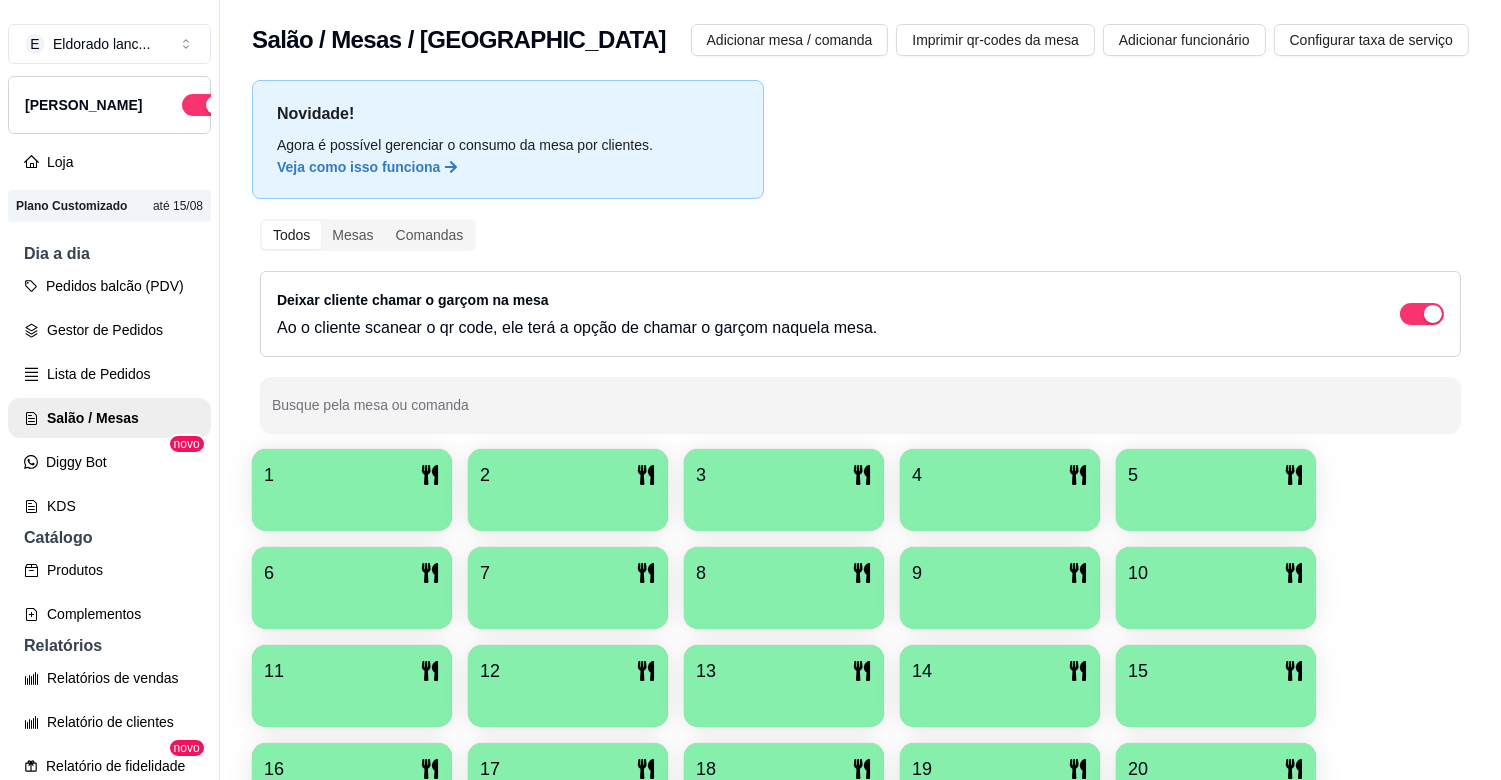 click on "1" at bounding box center [352, 475] 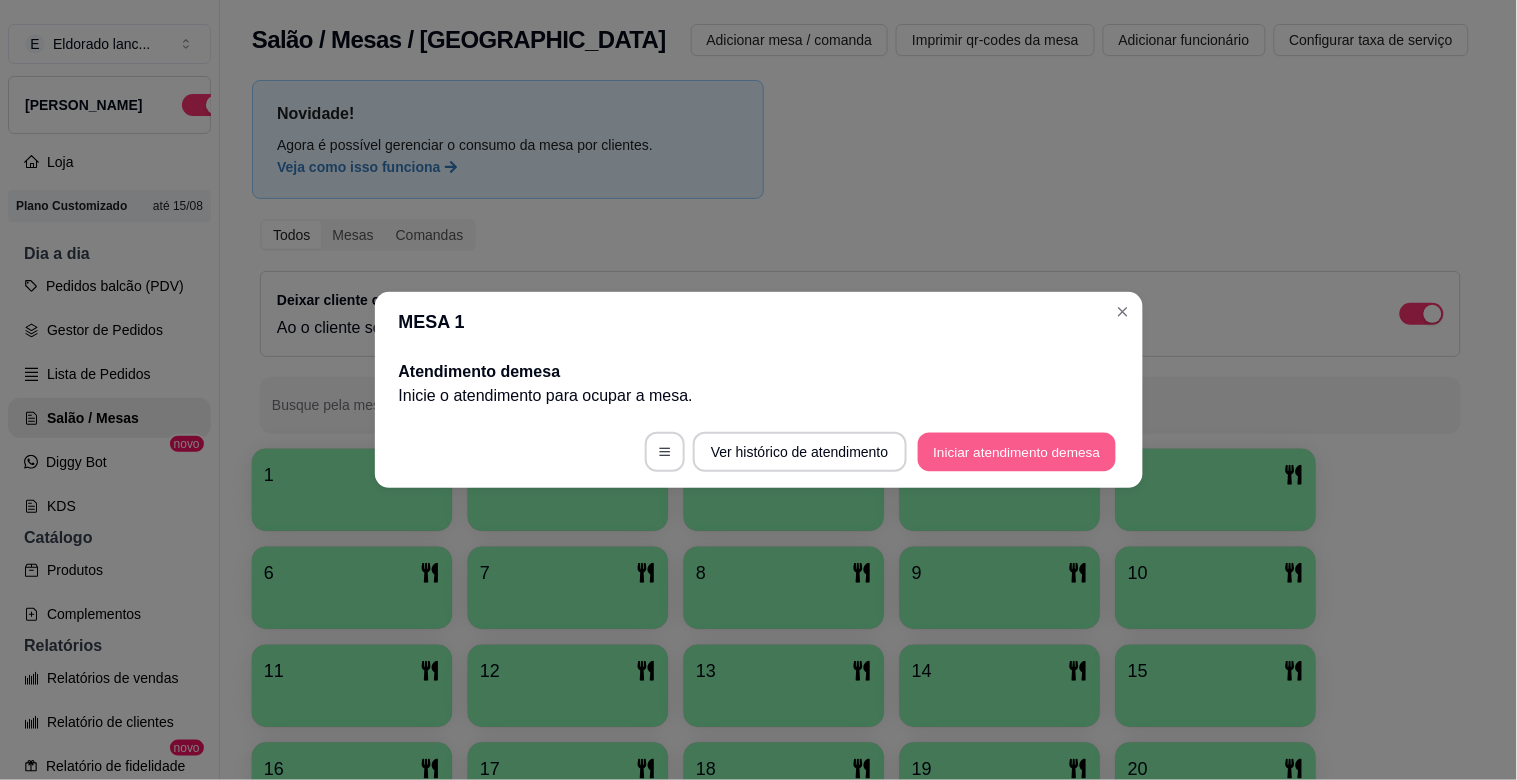click on "Iniciar atendimento de  mesa" at bounding box center [1017, 452] 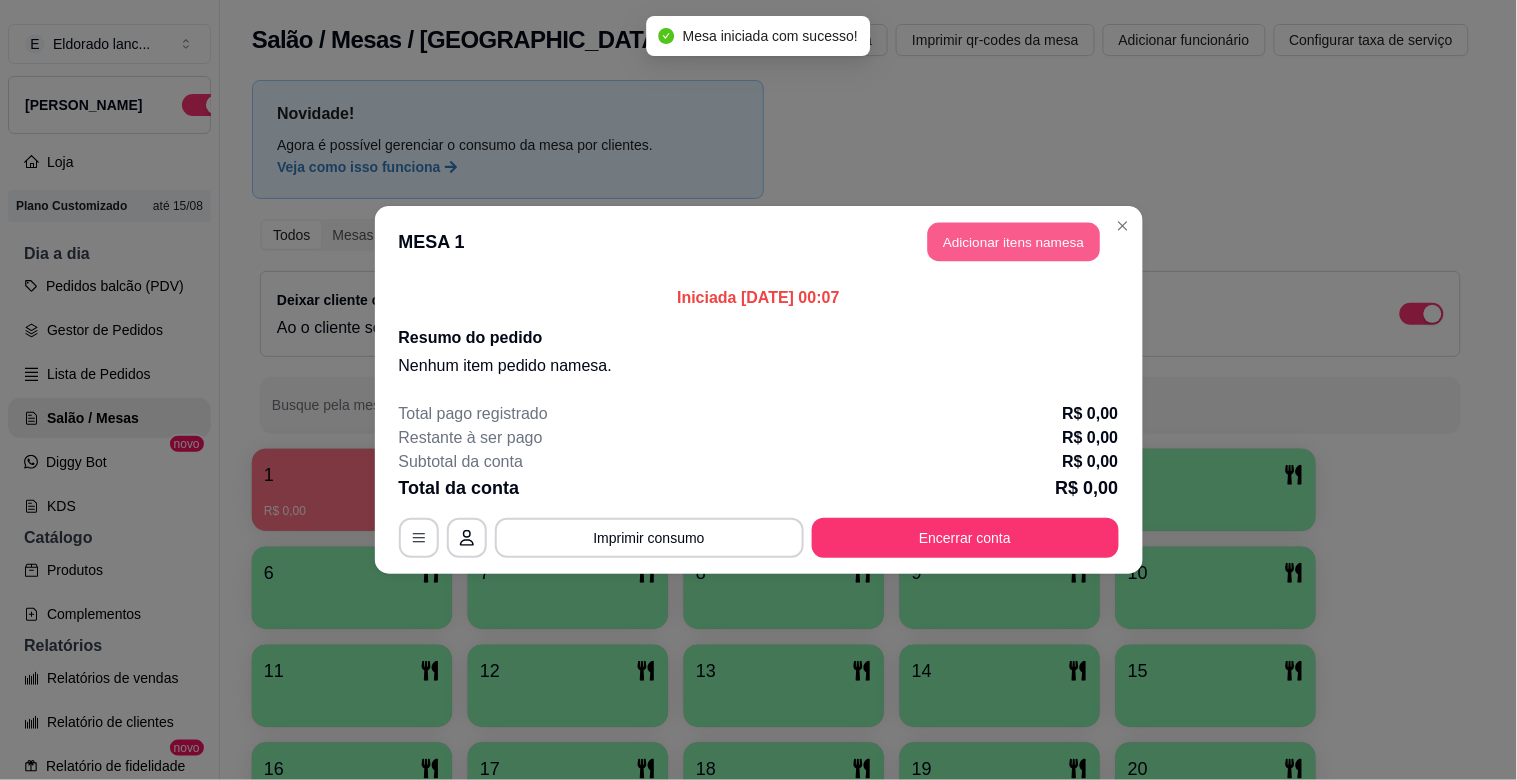 click on "Adicionar itens na  mesa" at bounding box center (1014, 242) 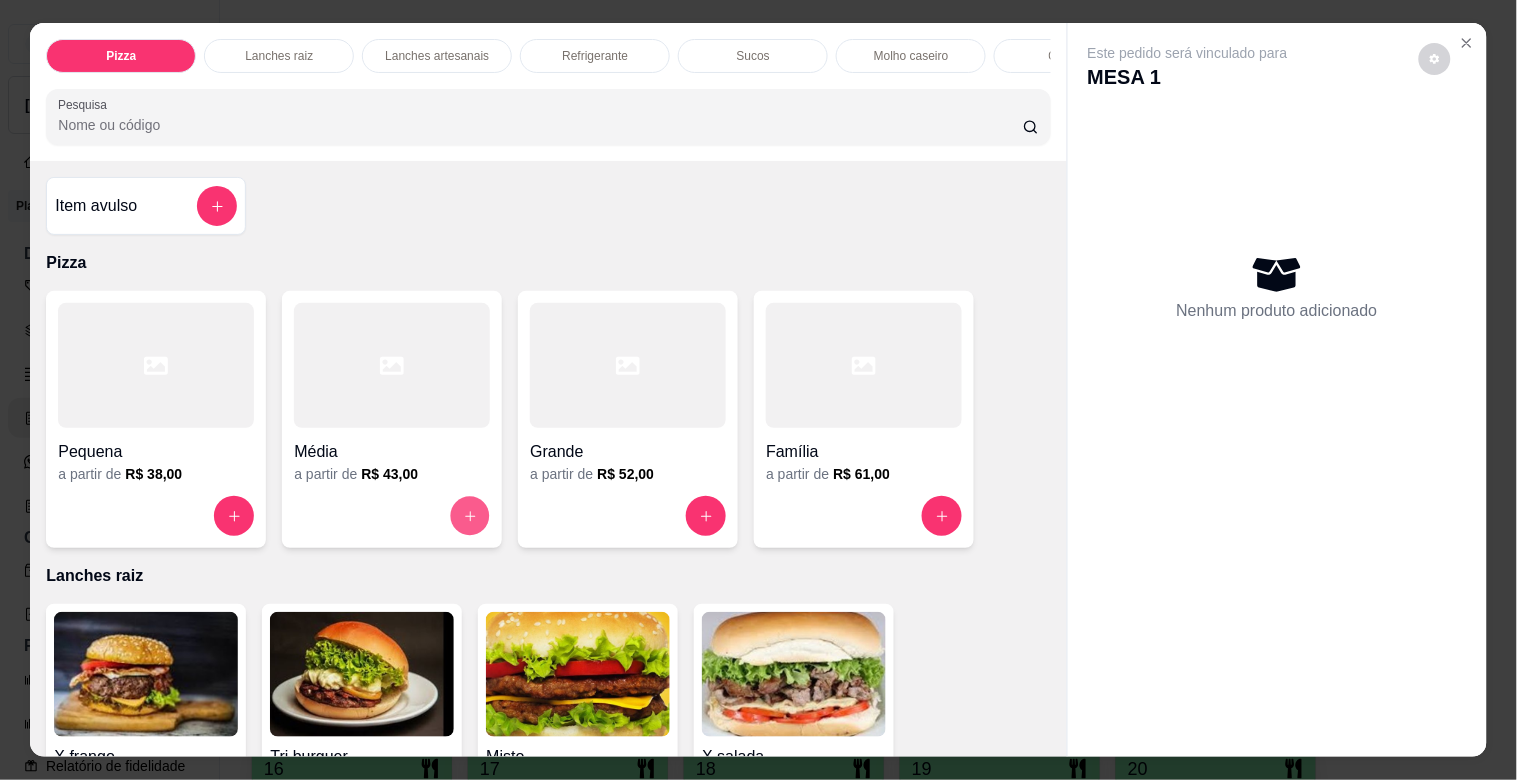 click 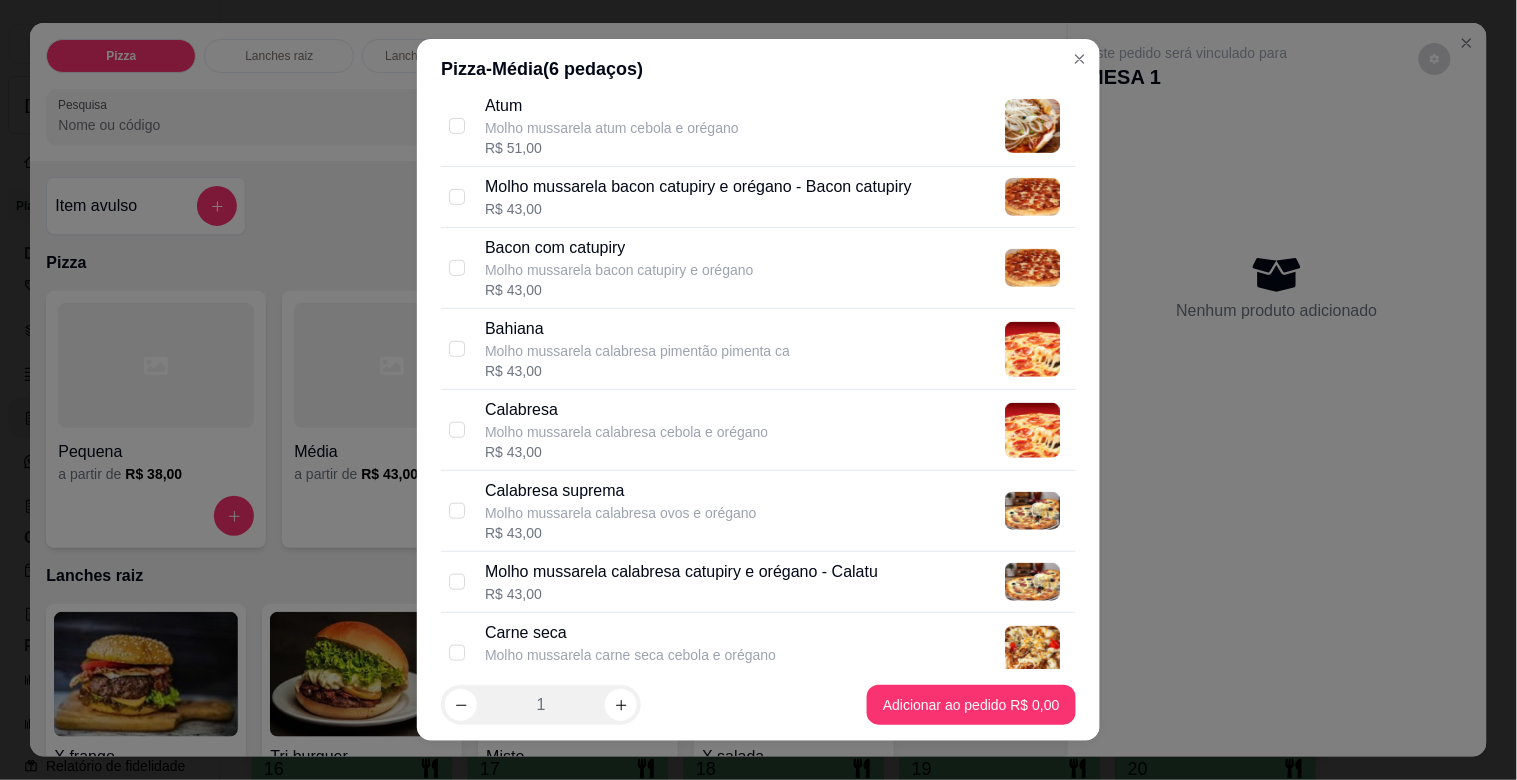 scroll, scrollTop: 373, scrollLeft: 0, axis: vertical 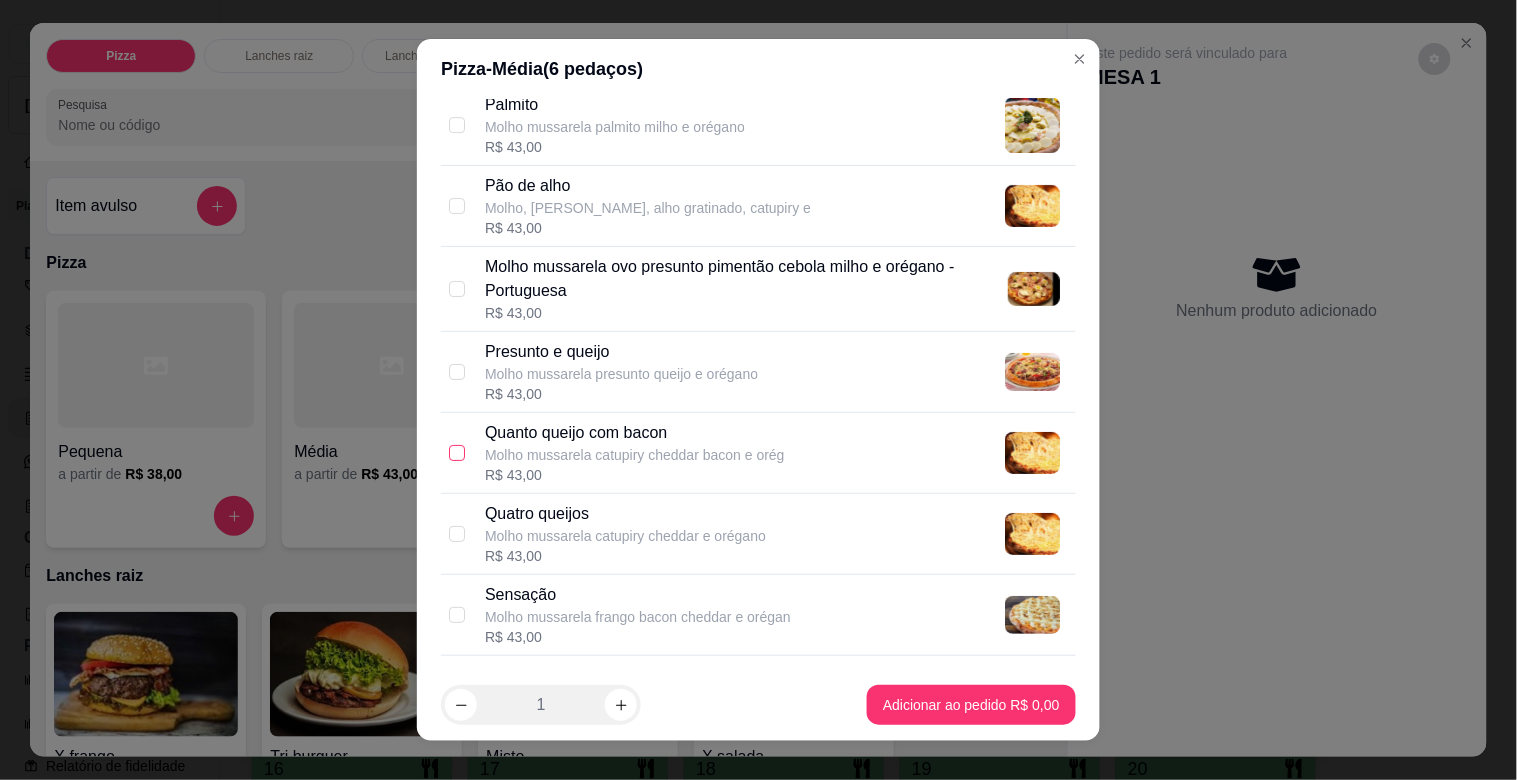 click at bounding box center [457, 453] 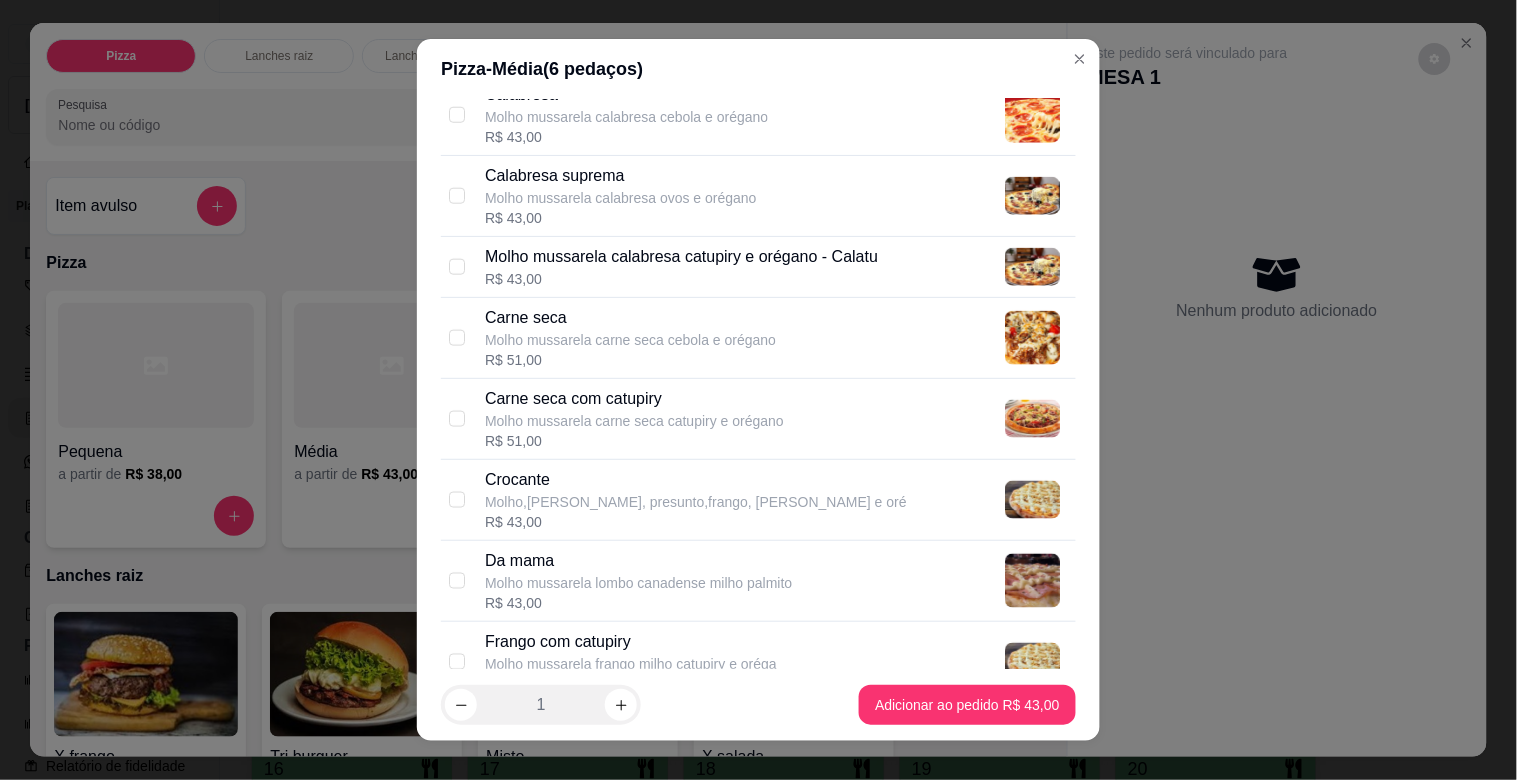 scroll, scrollTop: 607, scrollLeft: 0, axis: vertical 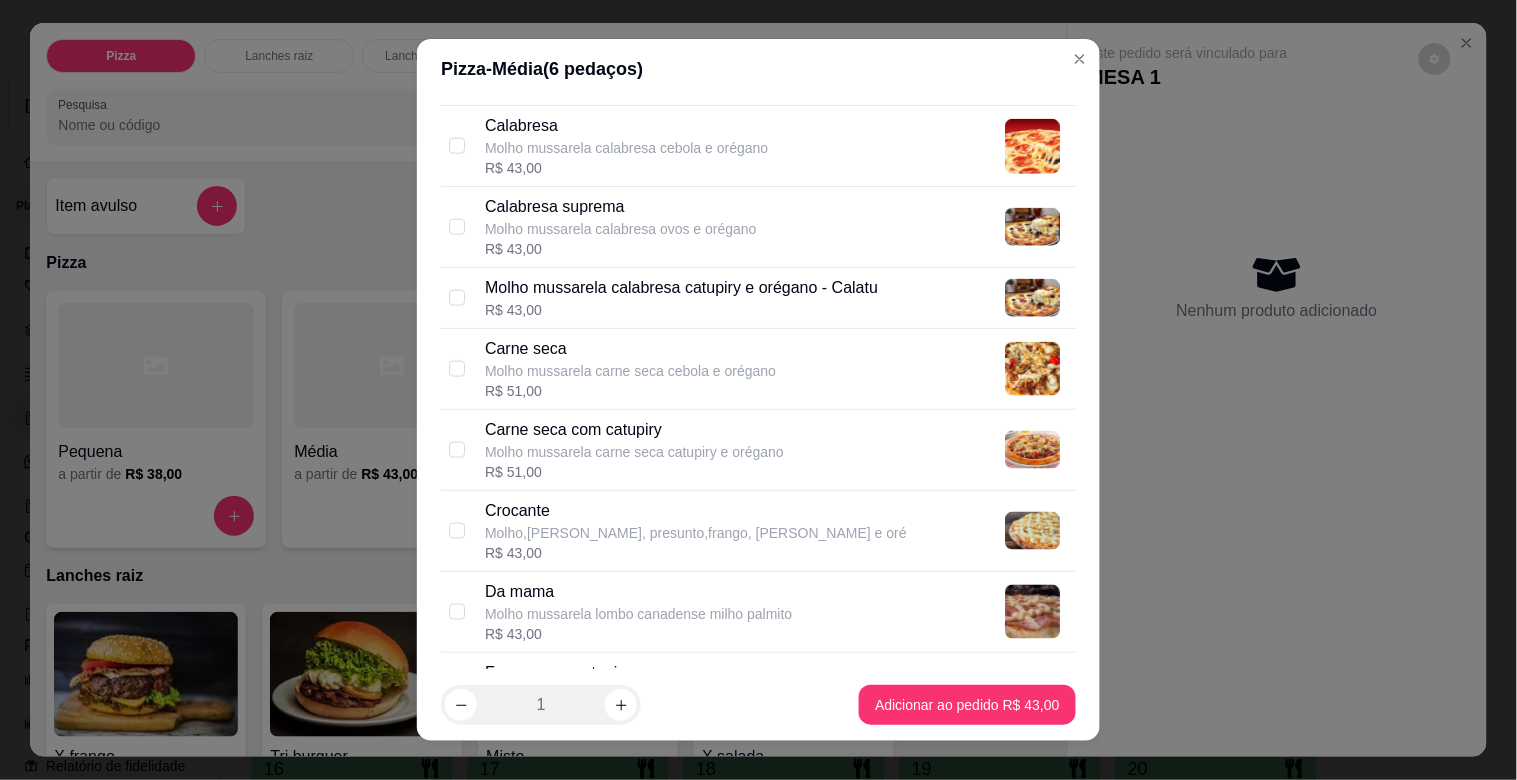 click on "Selecione até  2  sabor(es) A forma de cobrança para pizza meio a meio ou mais sabores dessa categoria é por   média de preços Para pizzas  meio a meio  ou   mais sabores  selecione os sabores desejados A moda da casa  Molho mussarela frango calabresa picada chedd R$ 43,00 Americana  Molho mussarela bacon ovos e orégano  R$ 43,00 Atum  Molho mussarela atum cebola e orégano  R$ 51,00 Molho mussarela bacon catupiry e orégano - Bacon catupiry  R$ 43,00 Bacon com catupiry  Molho mussarela bacon catupiry e orégano  R$ 43,00 Bahiana Molho mussarela calabresa pimentão pimenta ca R$ 43,00 Calabresa  Molho mussarela calabresa cebola e orégano  R$ 43,00 Calabresa suprema  Molho mussarela calabresa ovos e orégano  R$ 43,00 Molho mussarela calabresa catupiry e orégano - Calatu R$ 43,00 Carne seca  Molho mussarela carne seca cebola e orégano  R$ 51,00 Carne seca com catupiry  Molho mussarela carne seca catupiry e orégano R$ 51,00 Crocante Molho,mussarela, presunto,frango, bacon e oré R$ 43,00" at bounding box center [758, 384] 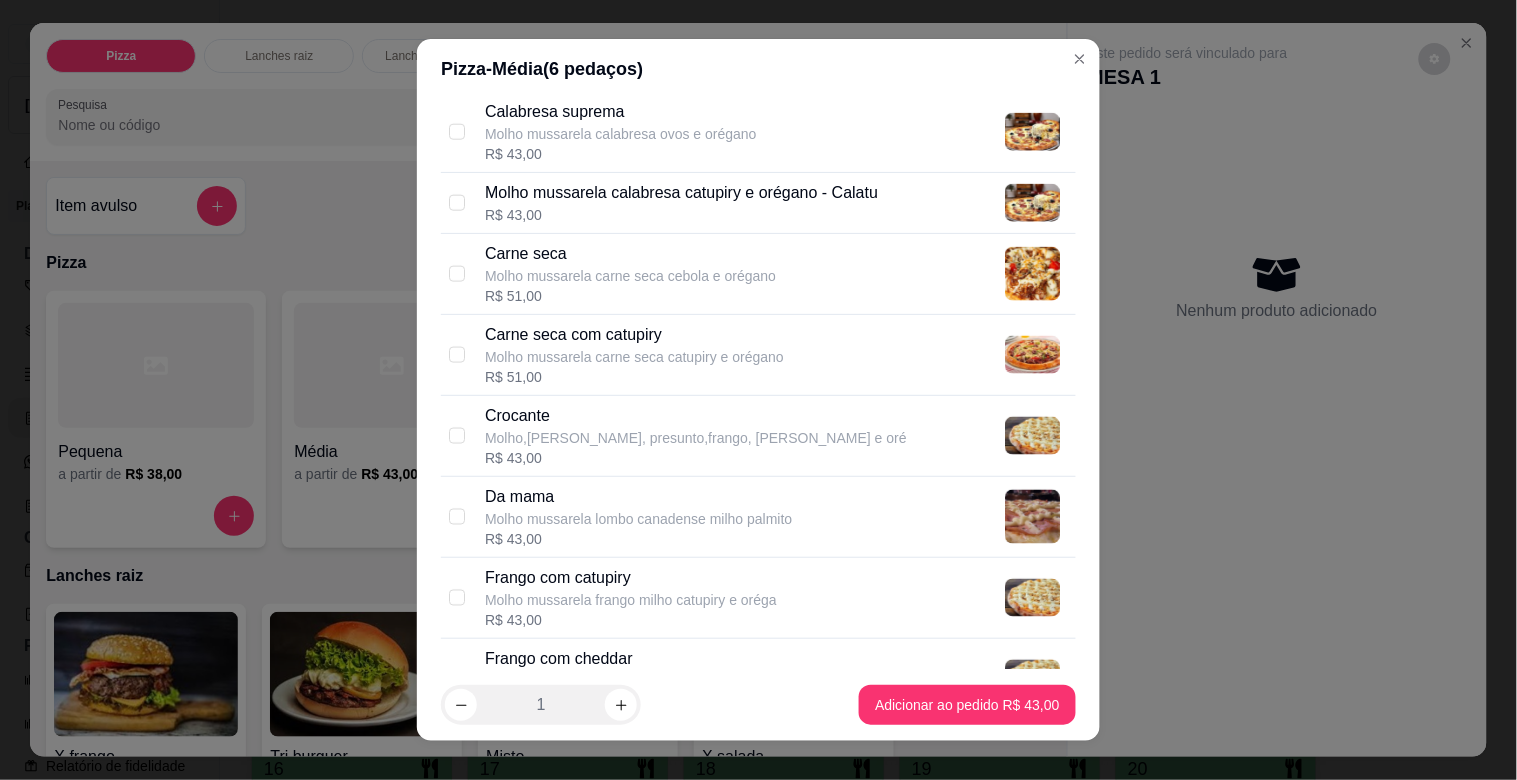 scroll, scrollTop: 715, scrollLeft: 0, axis: vertical 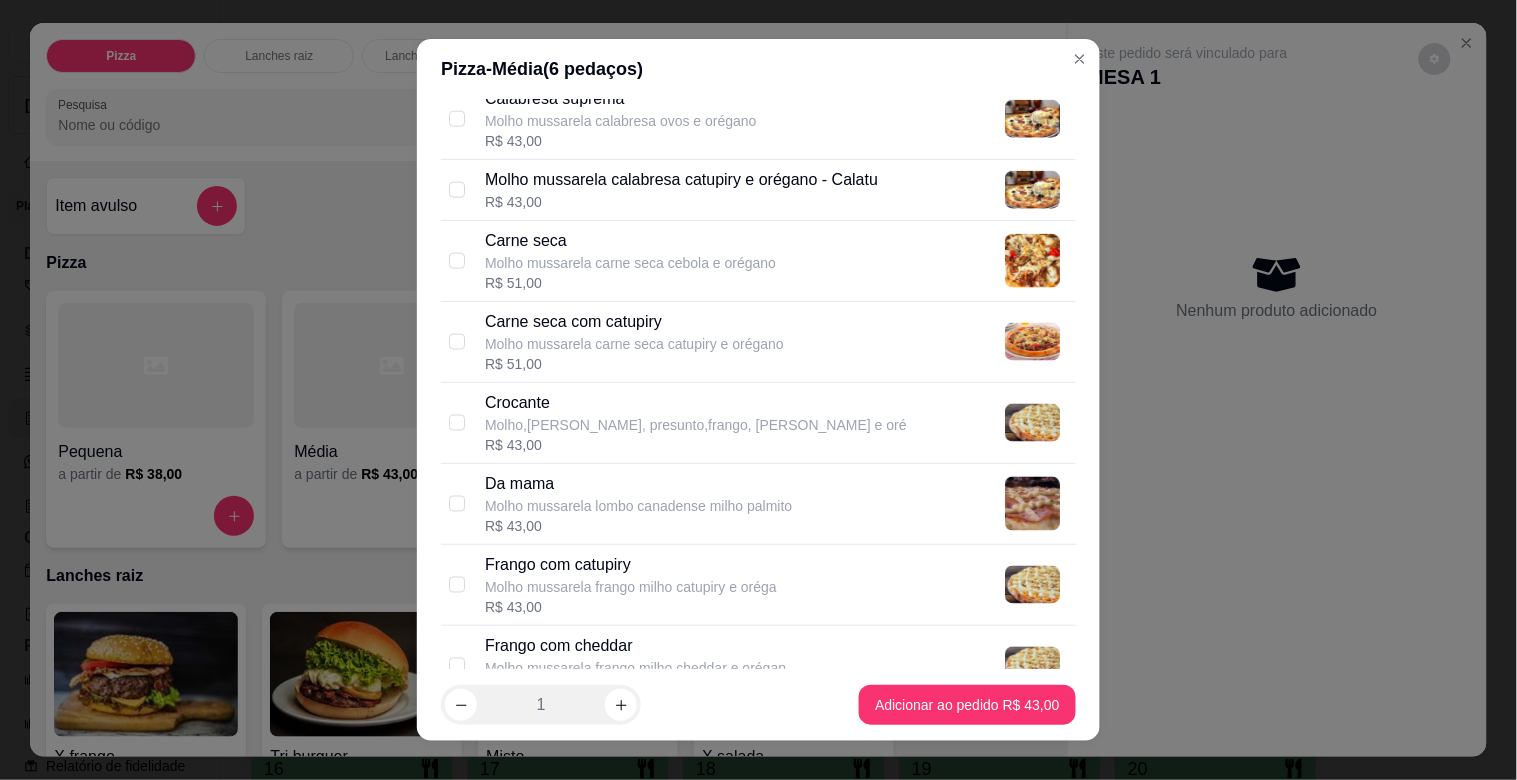 click on "Molho mussarela calabresa catupiry e orégano - Calatu R$ 43,00" at bounding box center (758, 190) 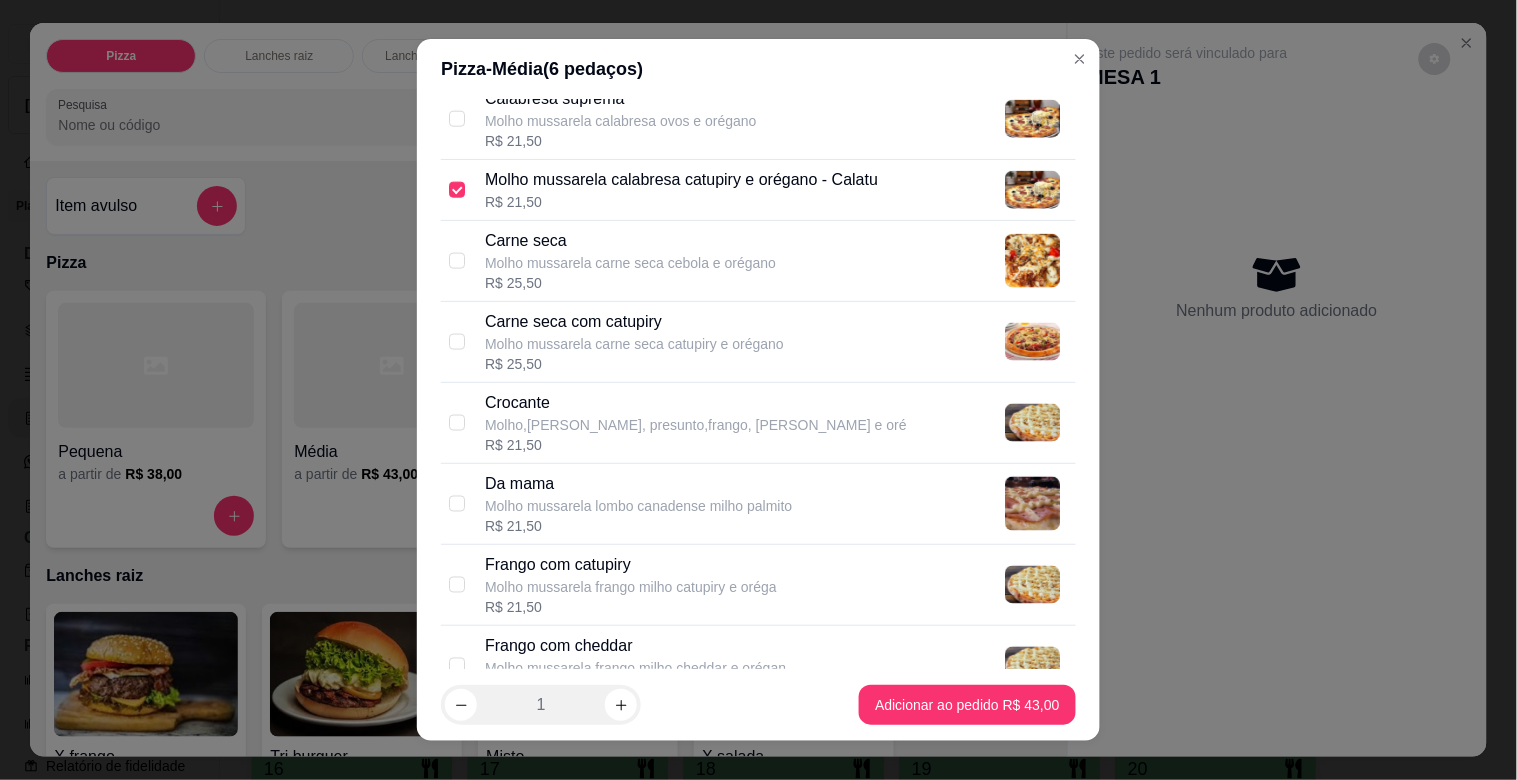scroll, scrollTop: 2014, scrollLeft: 0, axis: vertical 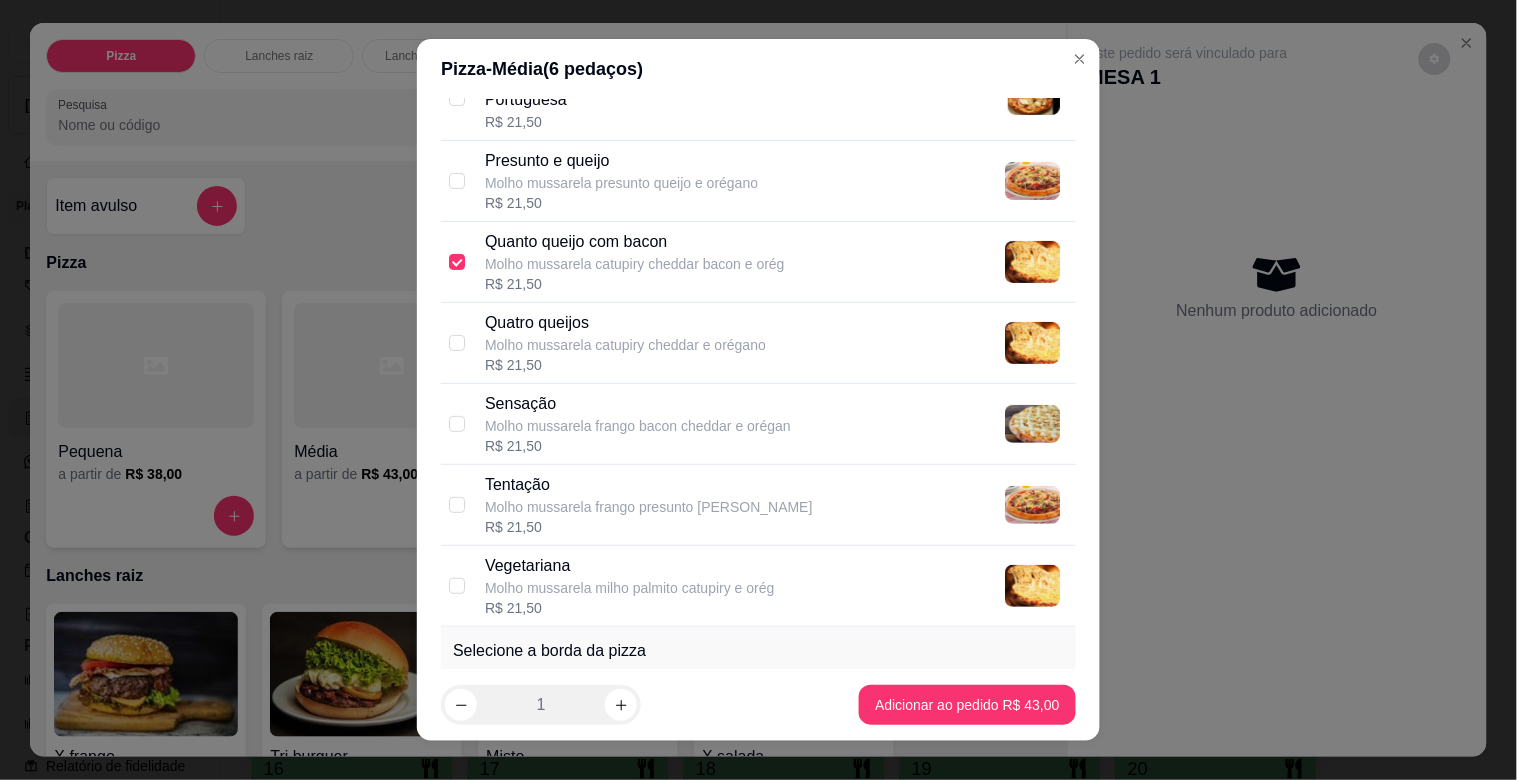 drag, startPoint x: 1055, startPoint y: 521, endPoint x: 1067, endPoint y: 516, distance: 13 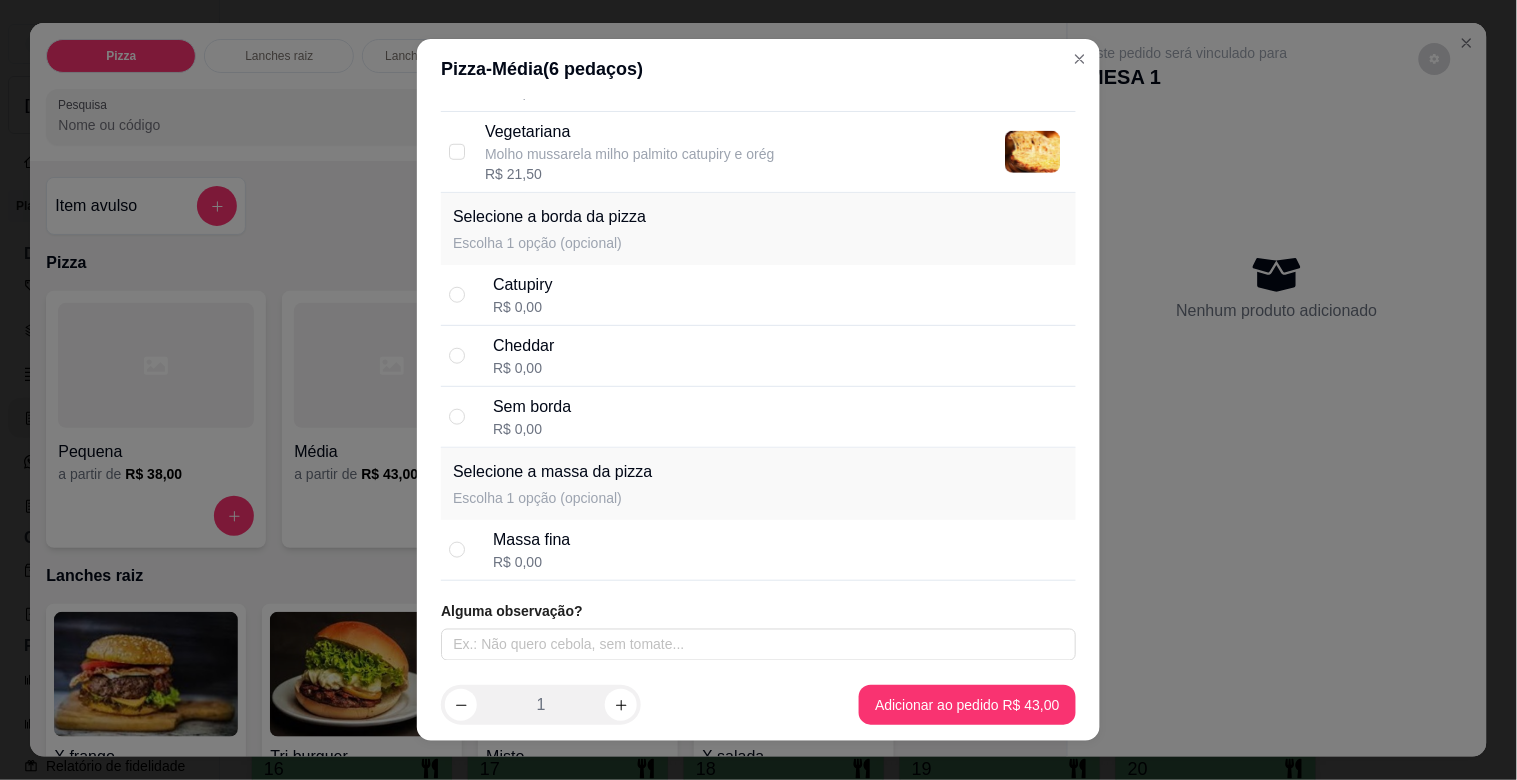 click on "Cheddar R$ 0,00" at bounding box center [758, 356] 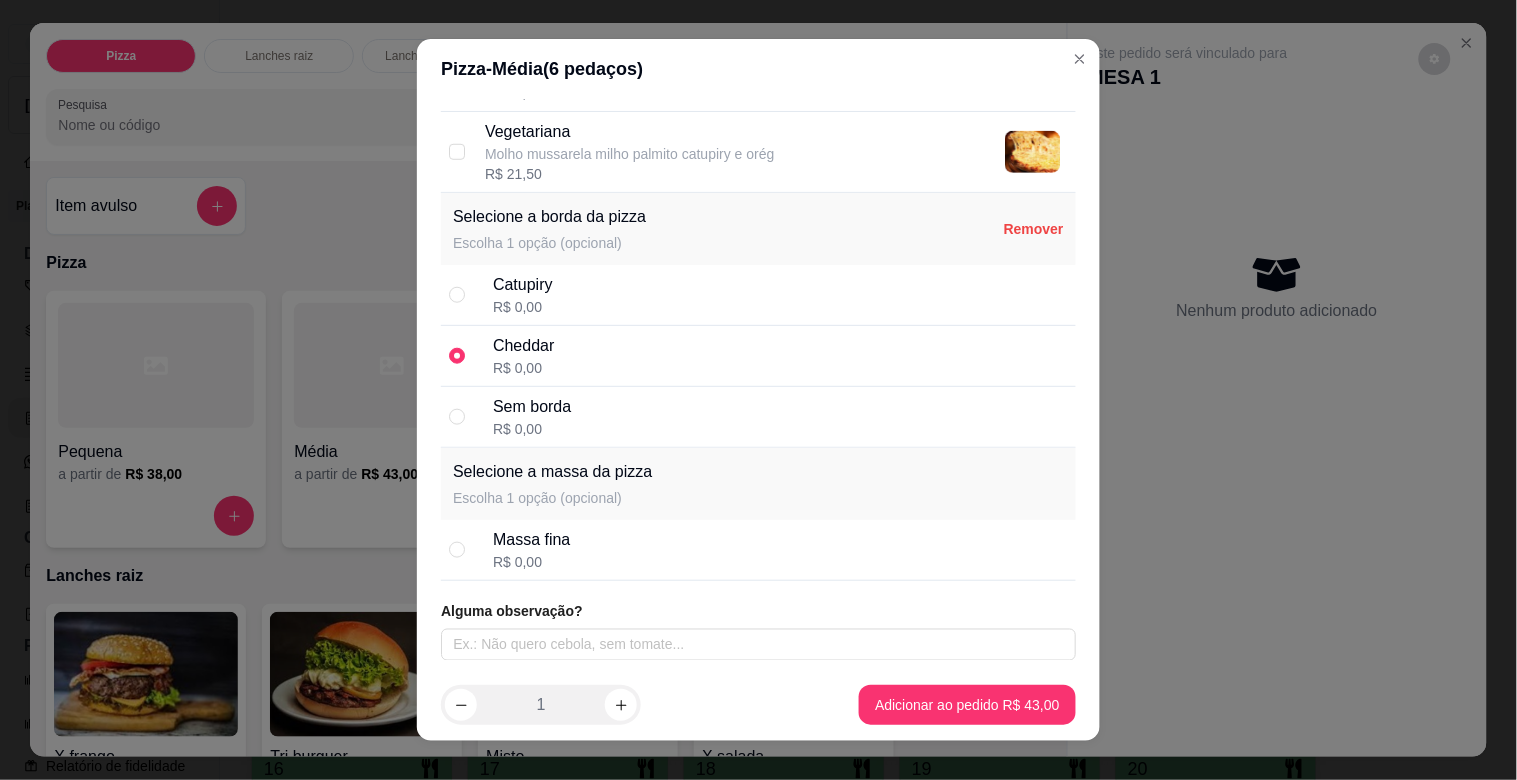 radio on "true" 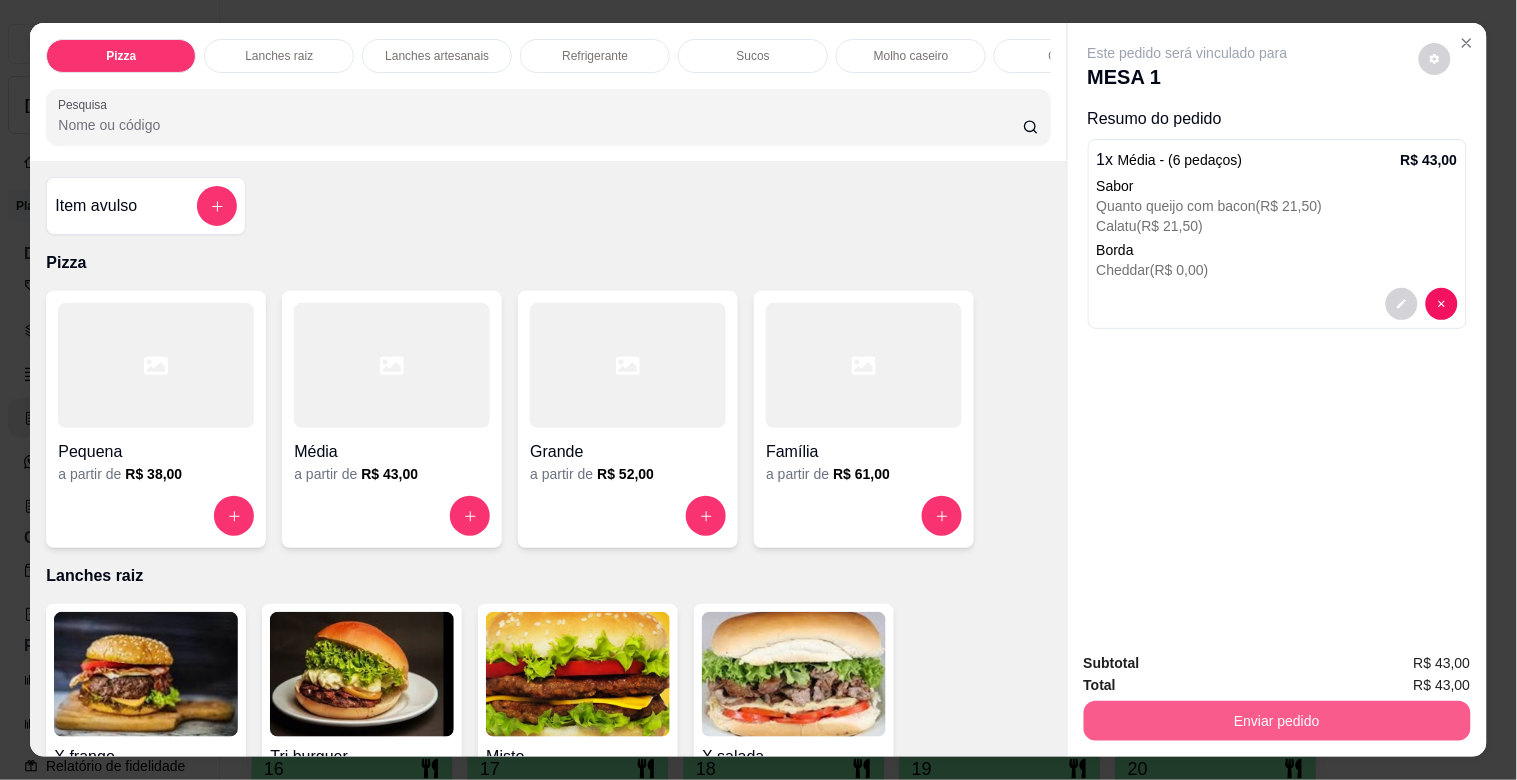 click on "Enviar pedido" at bounding box center (1277, 721) 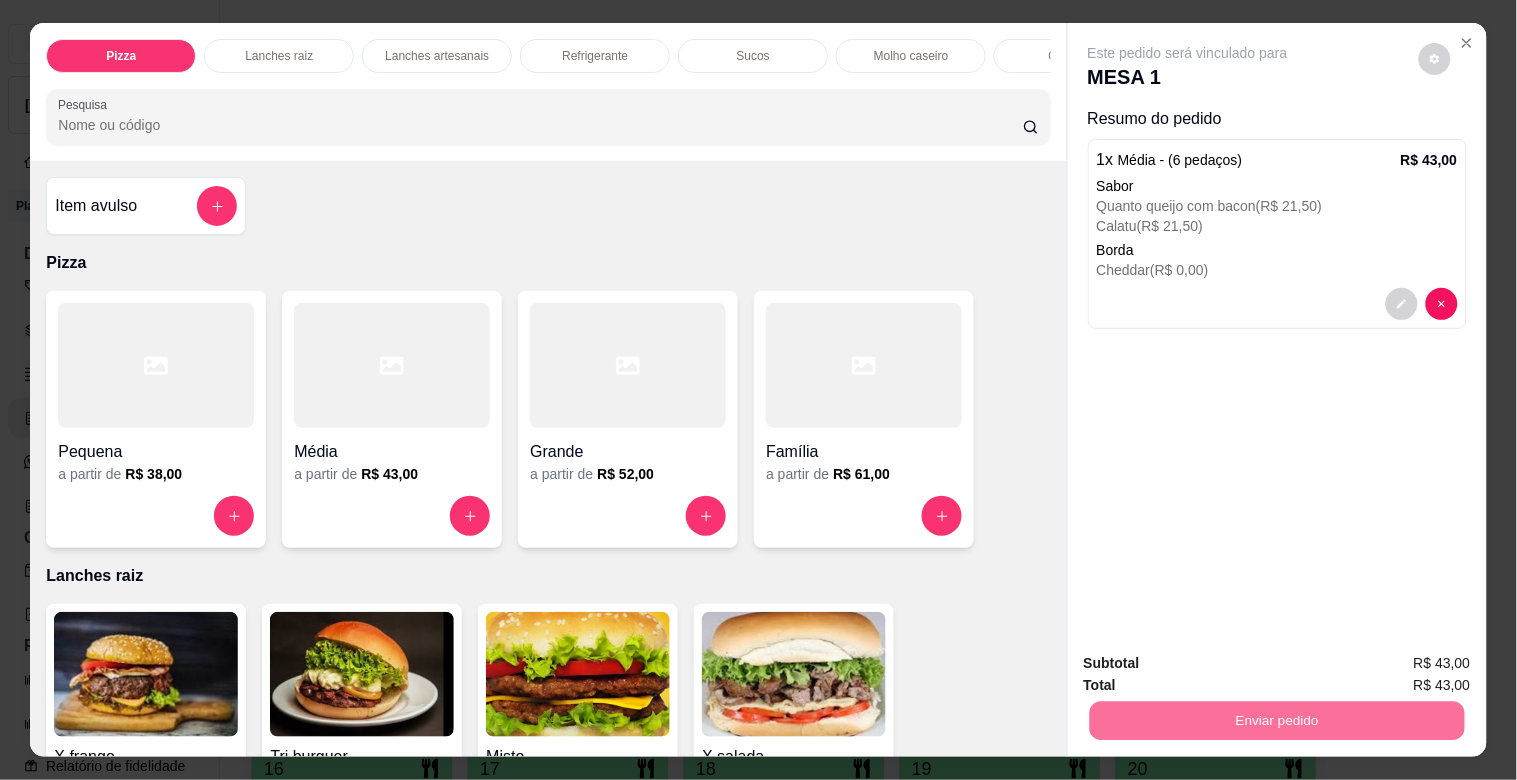 click on "Não registrar e enviar pedido" at bounding box center [1211, 662] 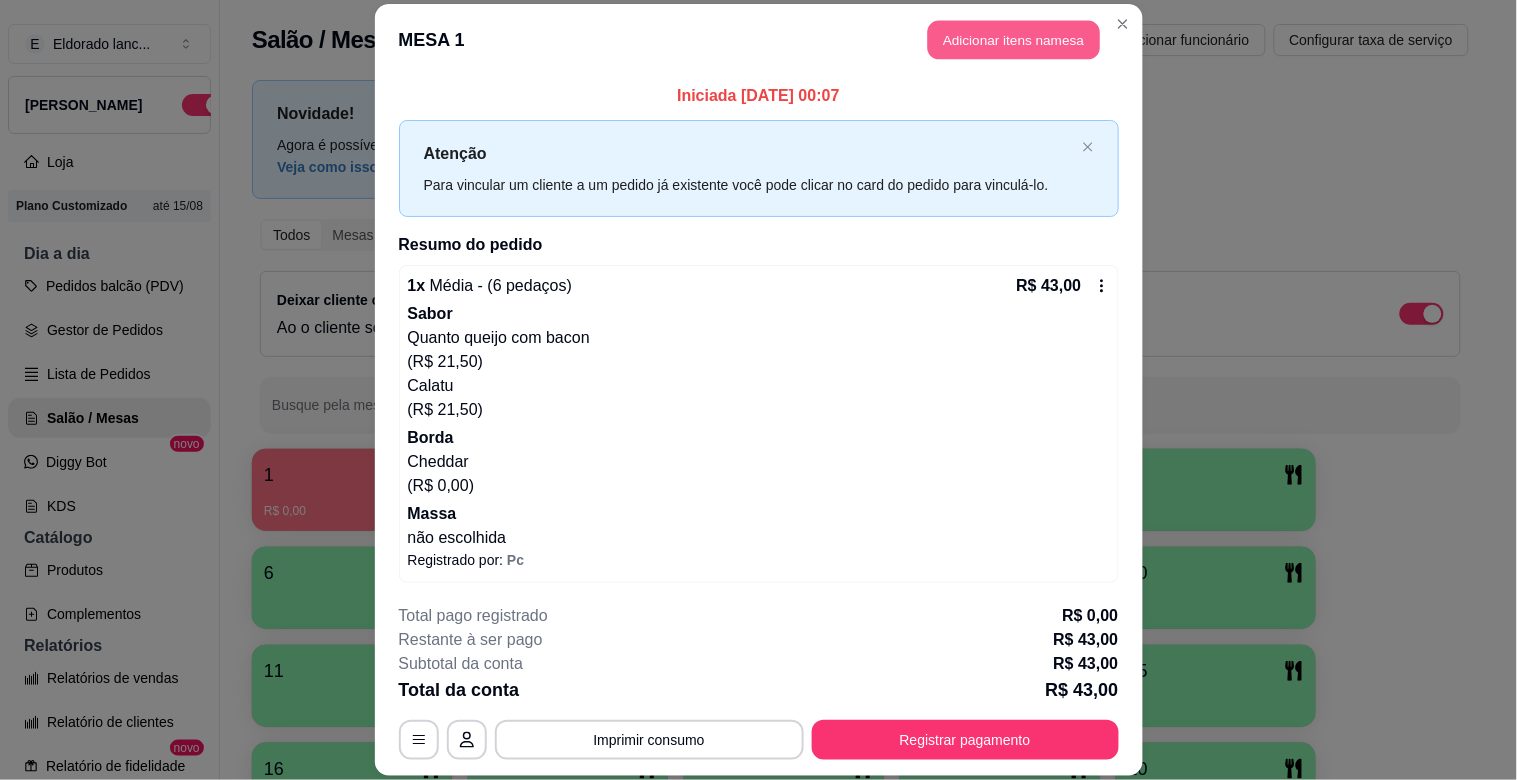 click on "Adicionar itens na  mesa" at bounding box center (1014, 40) 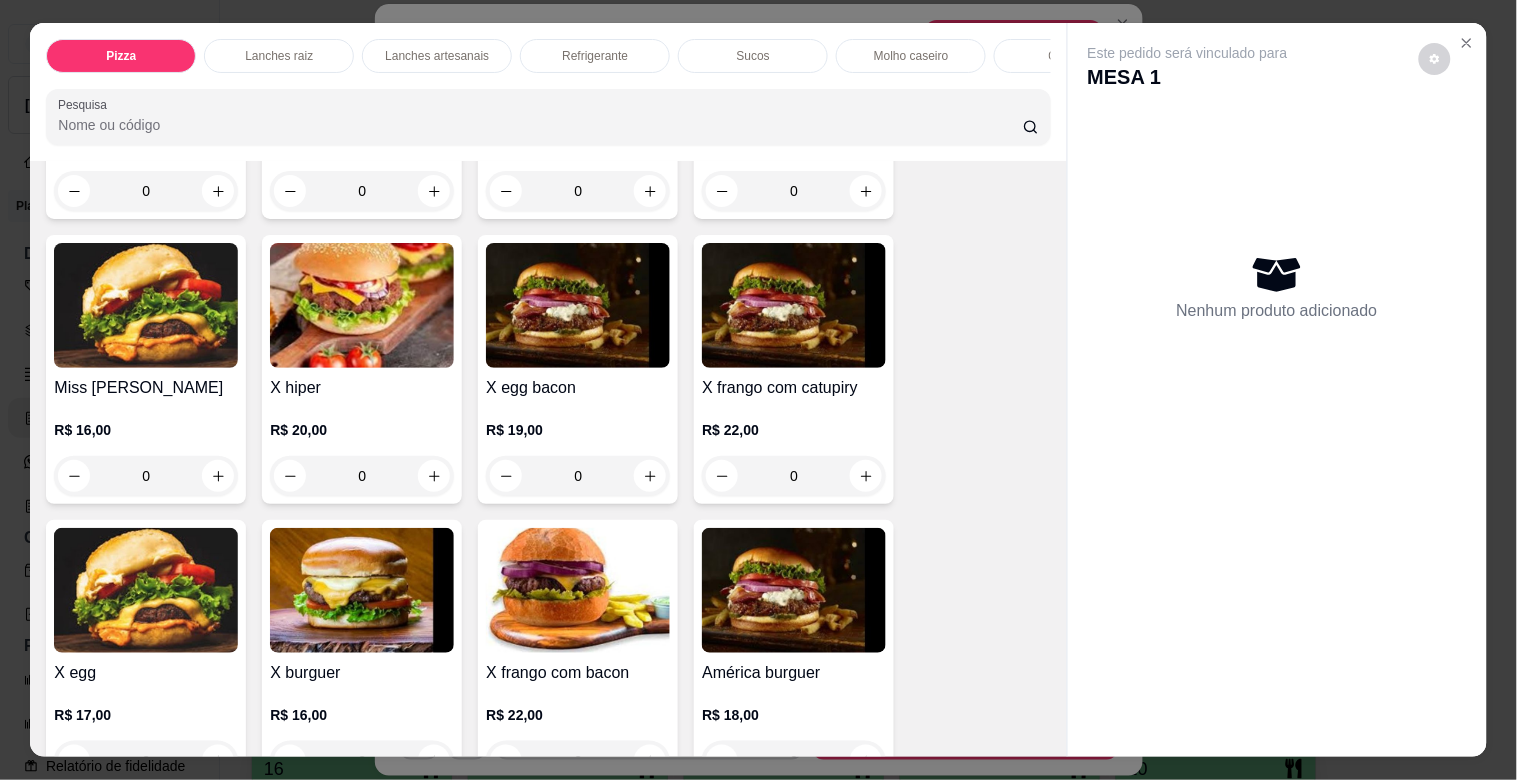 scroll, scrollTop: 627, scrollLeft: 0, axis: vertical 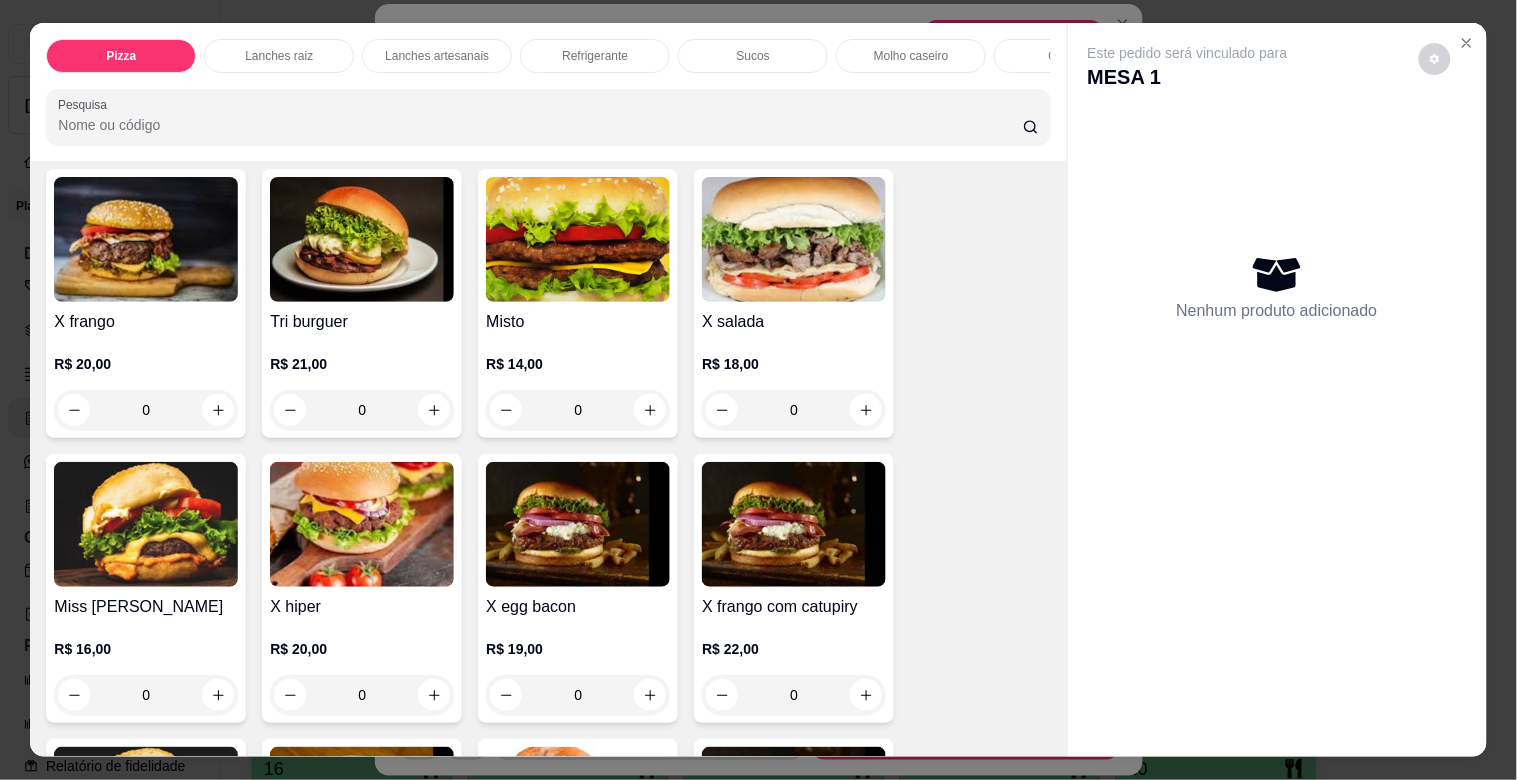 click on "0" at bounding box center (146, 410) 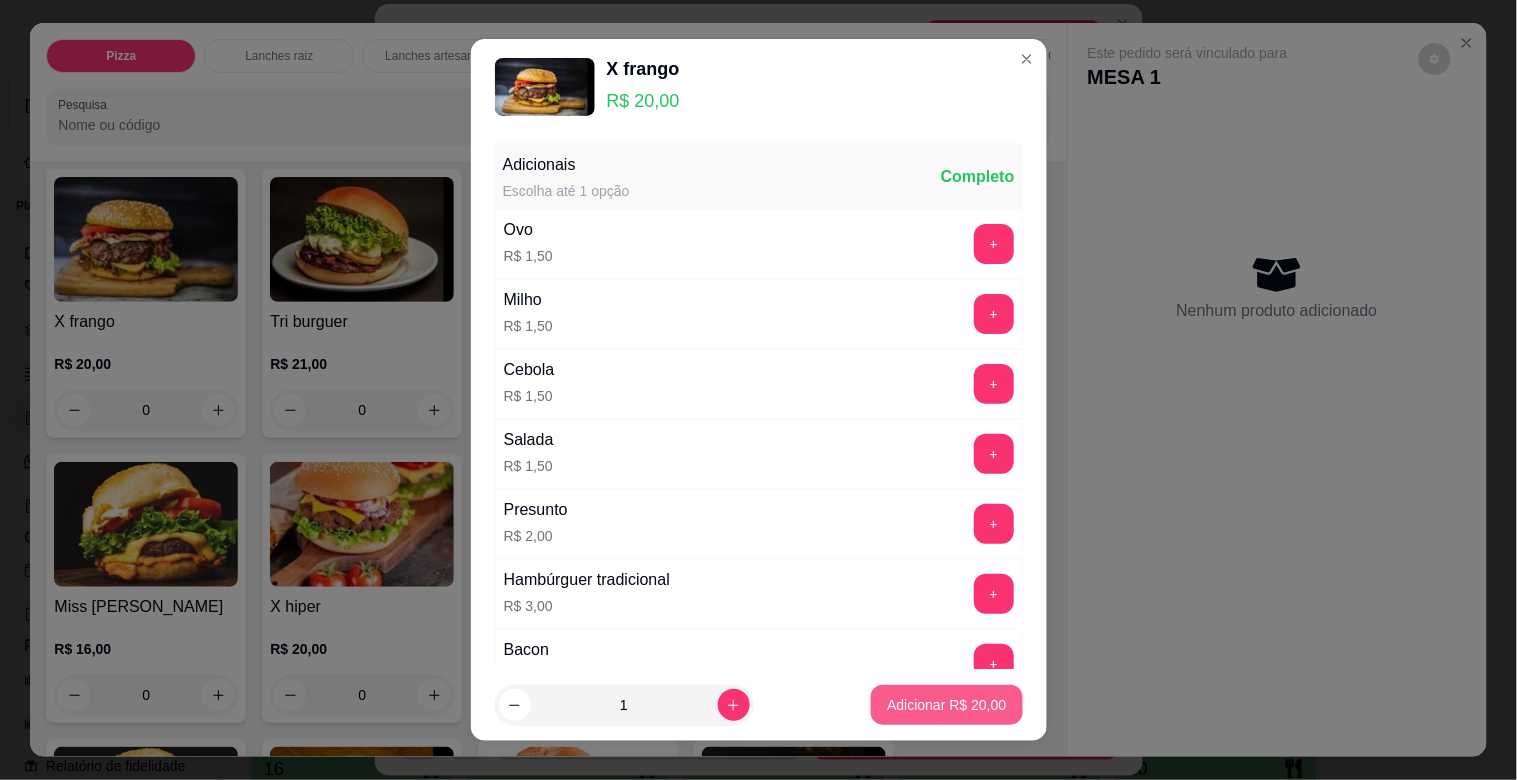 click on "Adicionar   R$ 20,00" at bounding box center [946, 705] 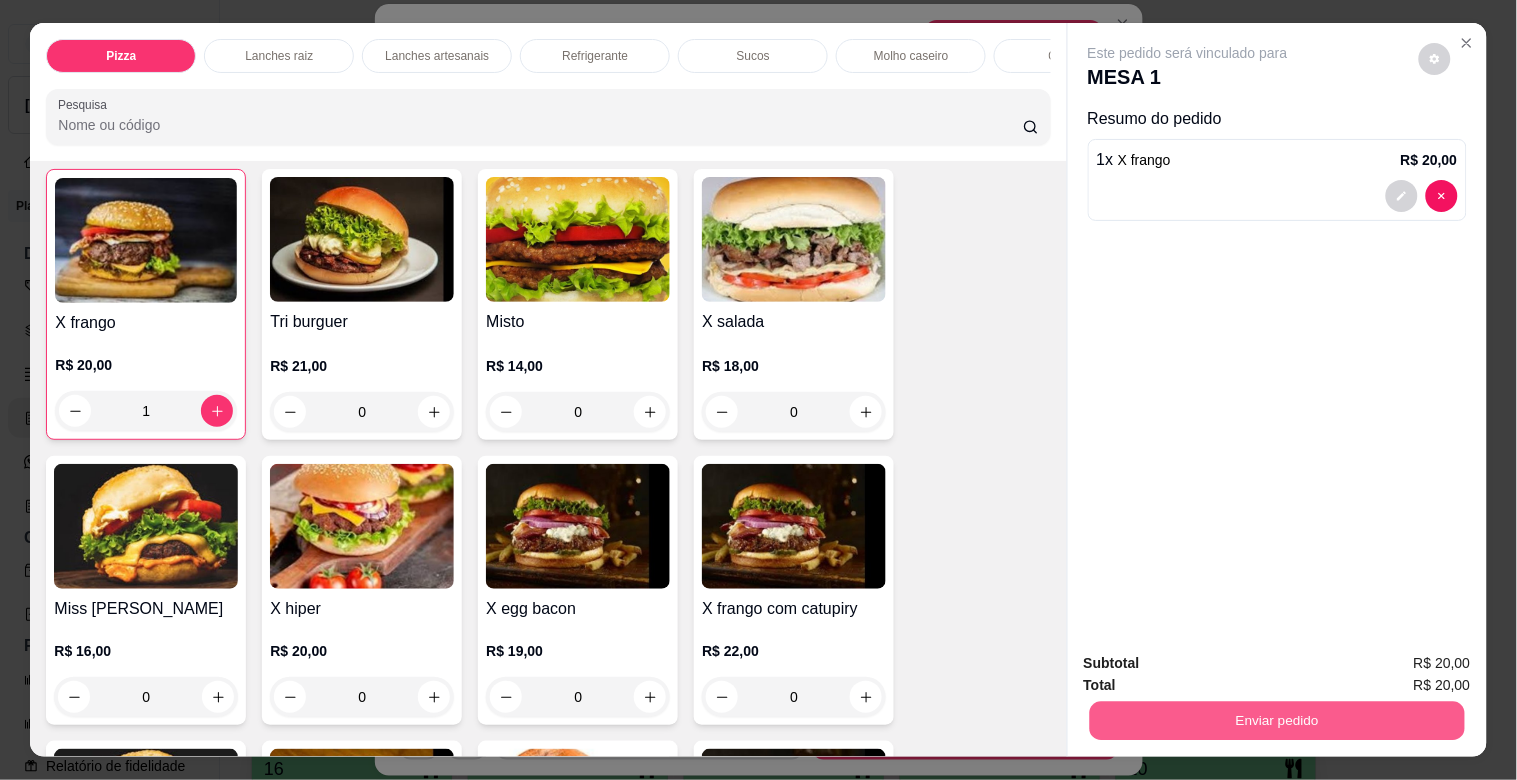 click on "Enviar pedido" at bounding box center (1276, 720) 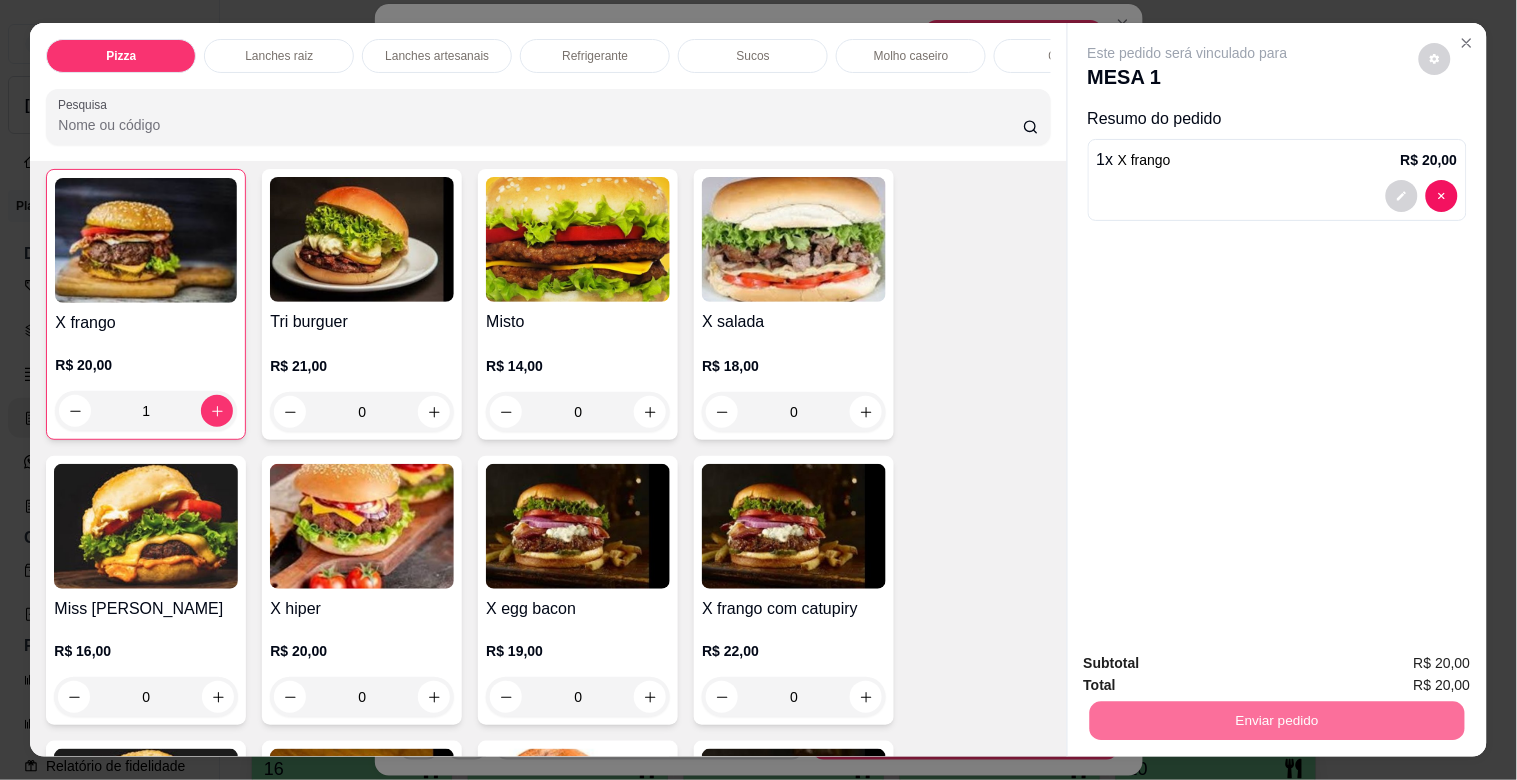 click on "Não registrar e enviar pedido" at bounding box center (1211, 662) 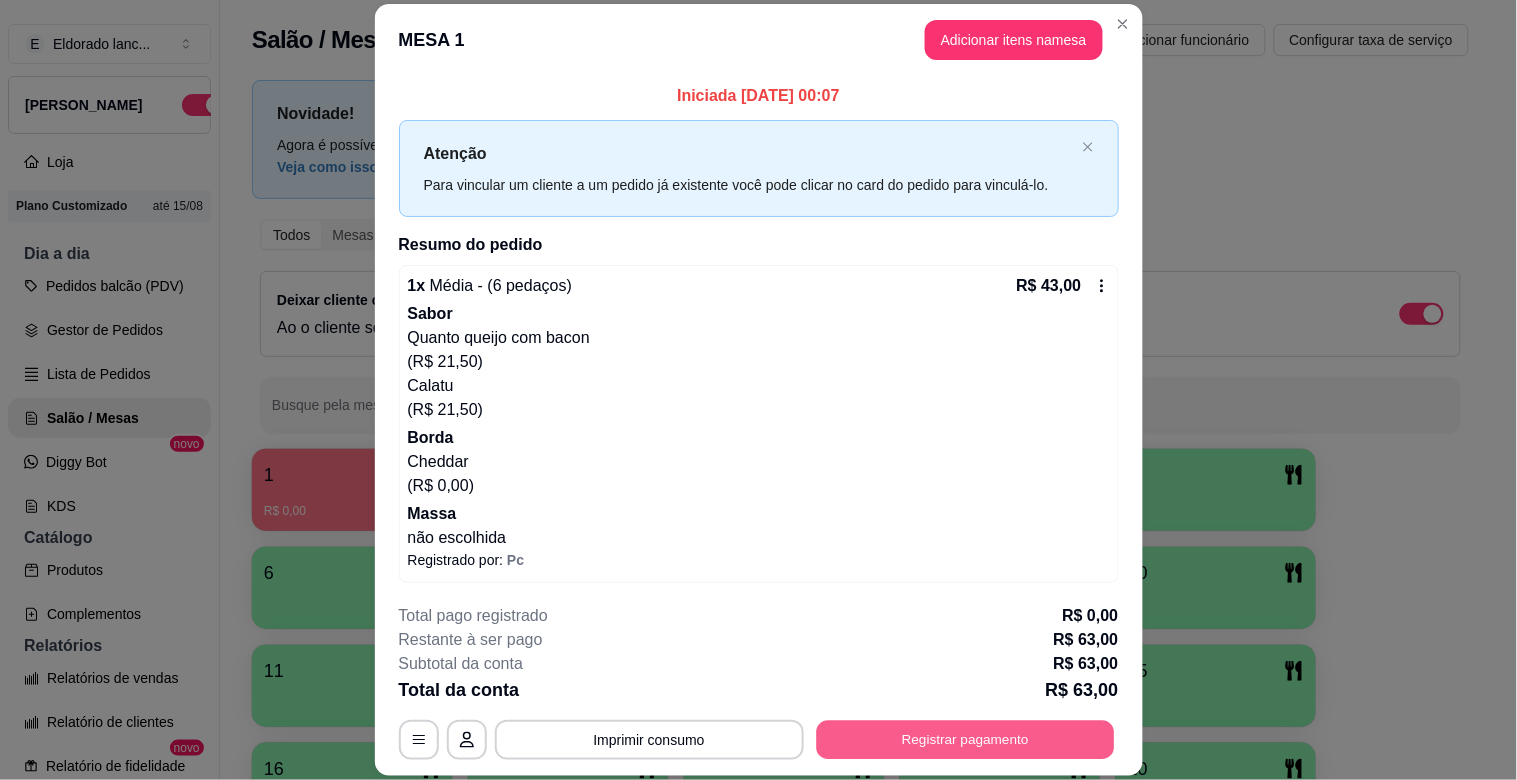 click on "Registrar pagamento" at bounding box center (965, 740) 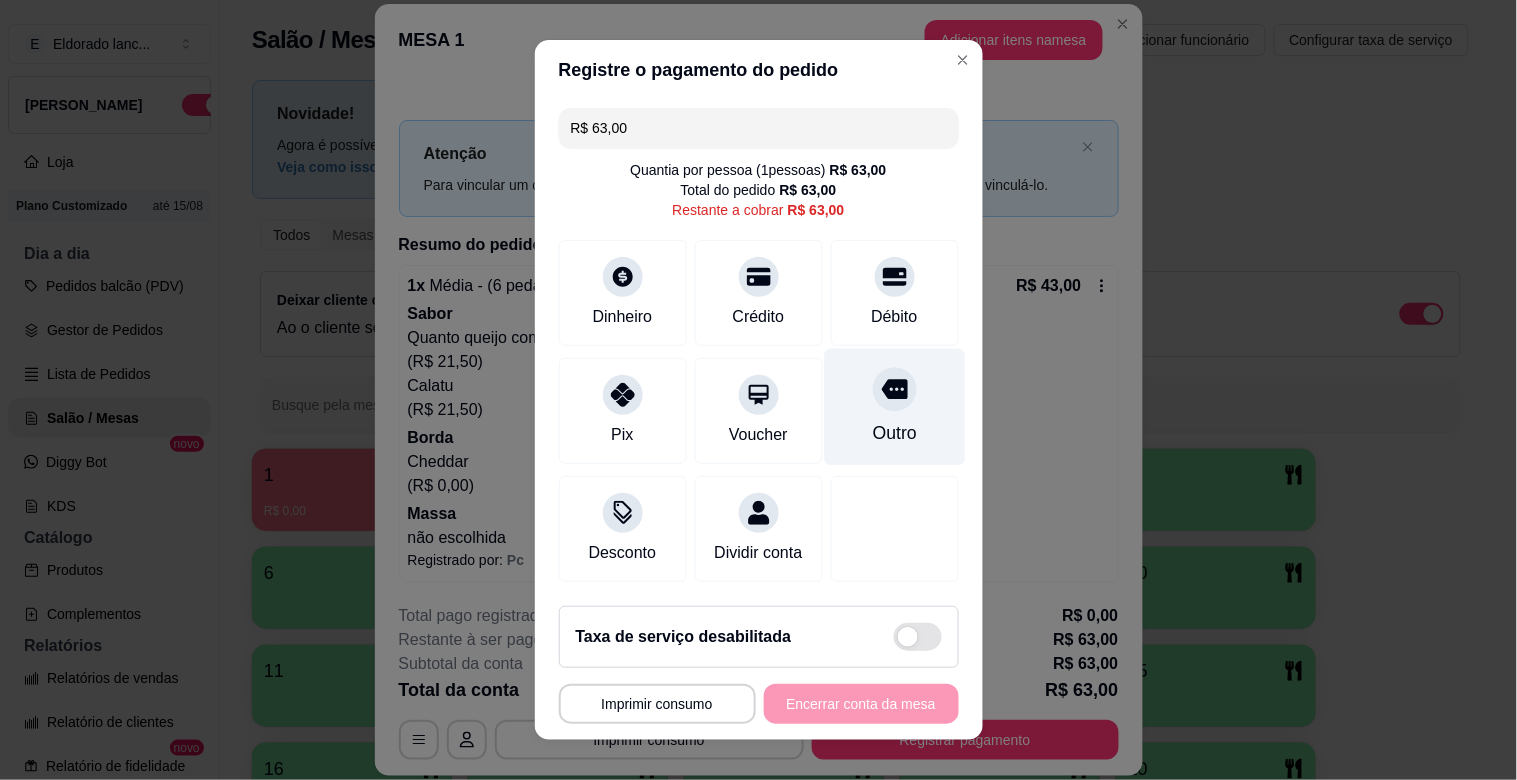 click on "Outro" at bounding box center (894, 407) 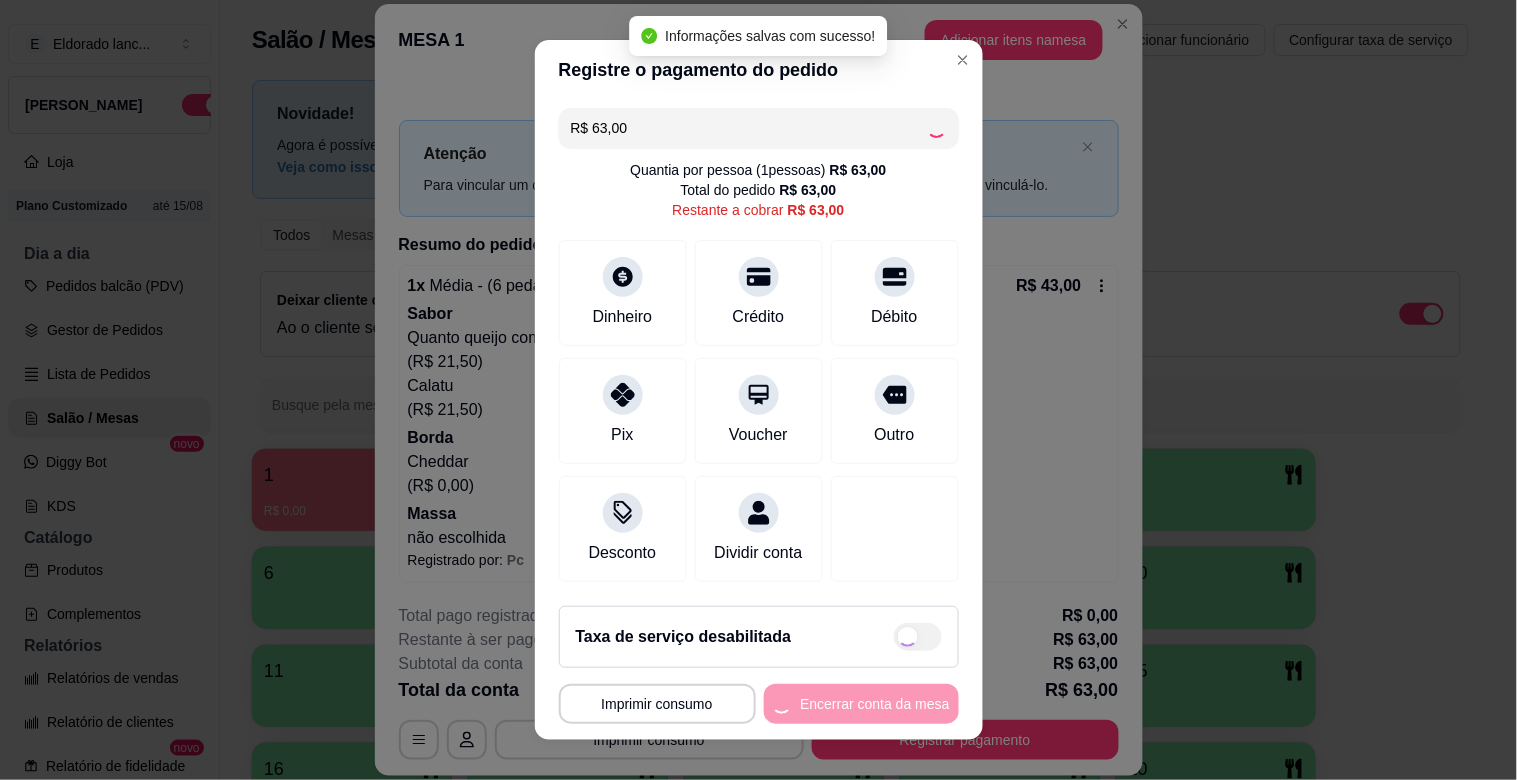 type on "R$ 0,00" 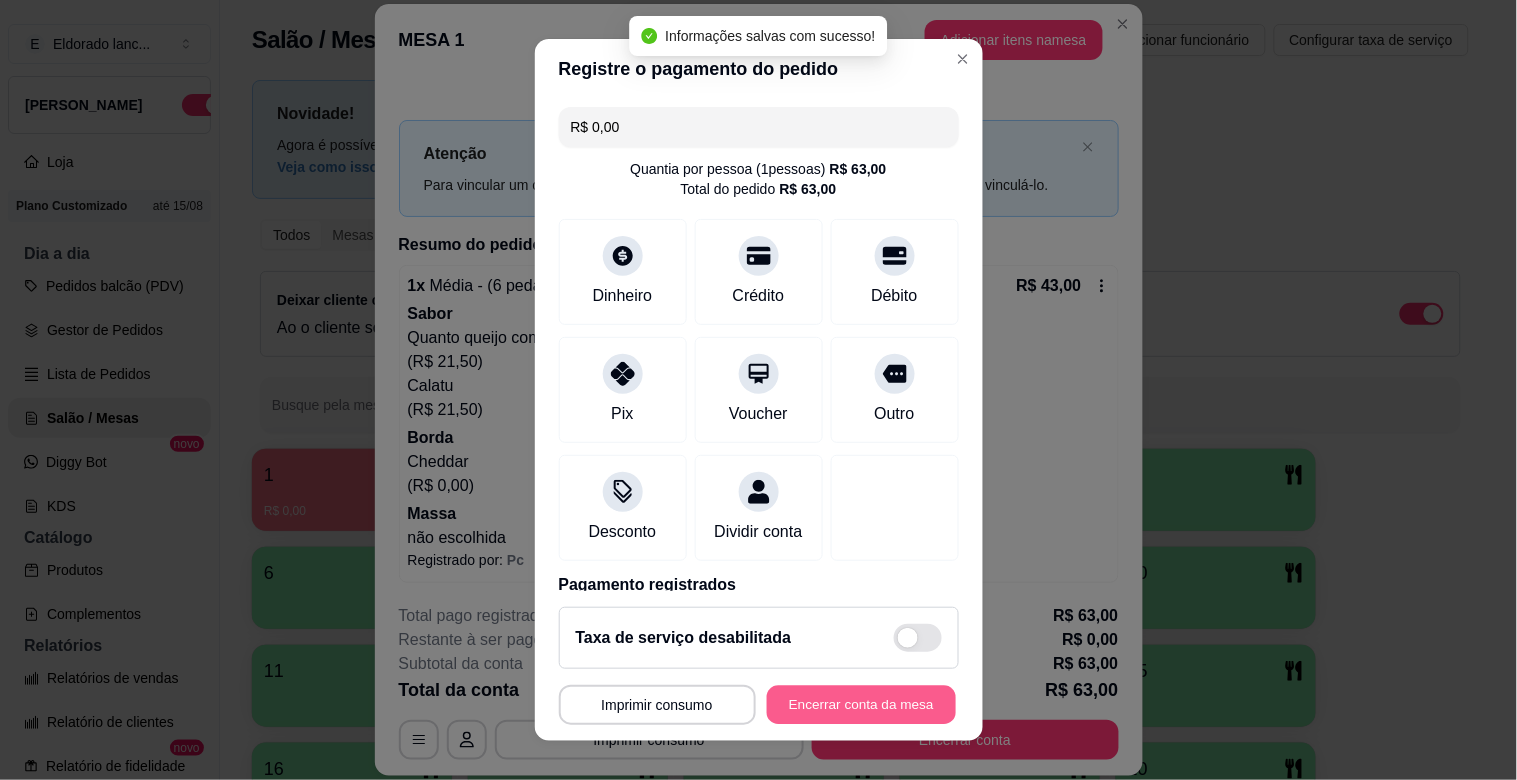 click on "Encerrar conta da mesa" at bounding box center (861, 705) 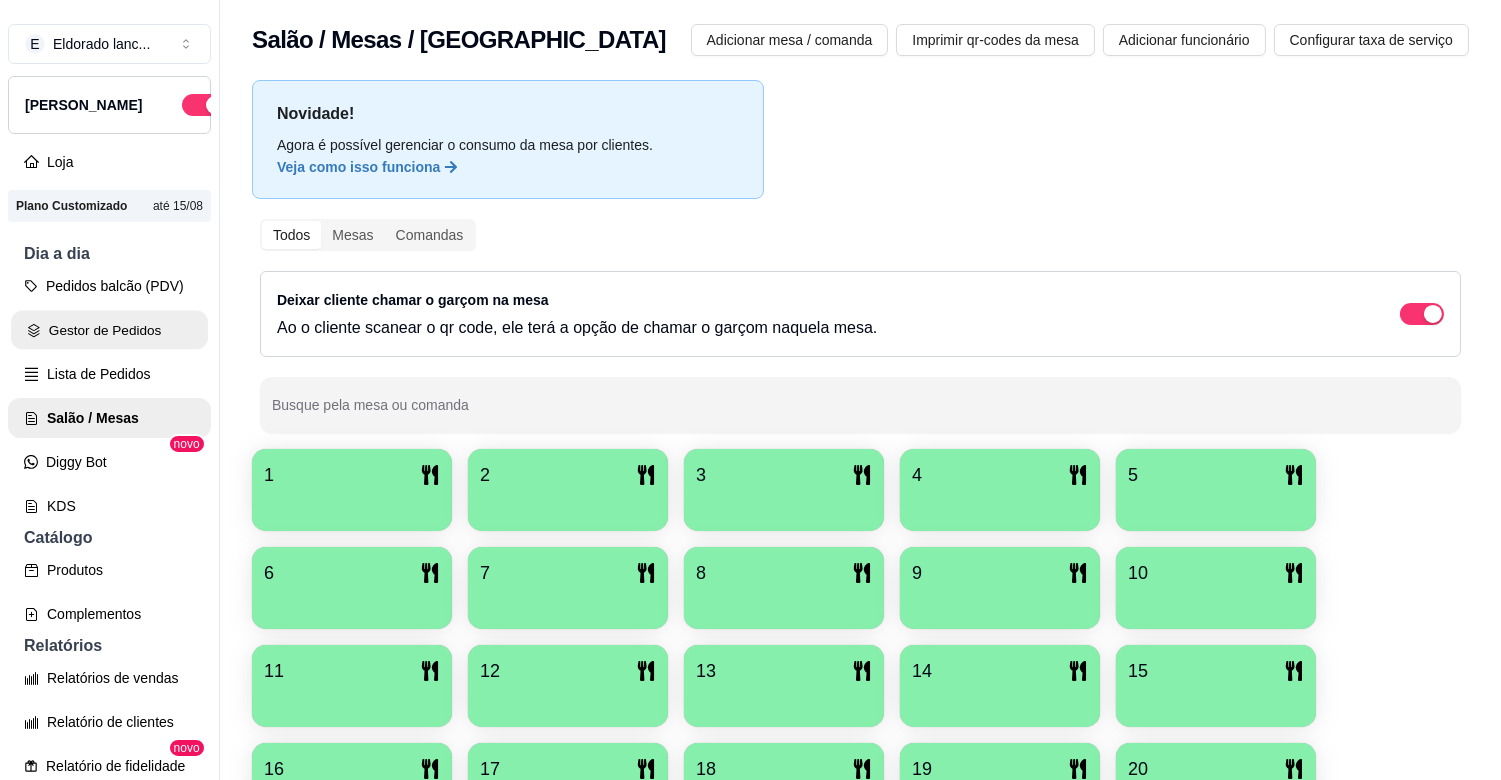 click on "Gestor de Pedidos" at bounding box center (109, 330) 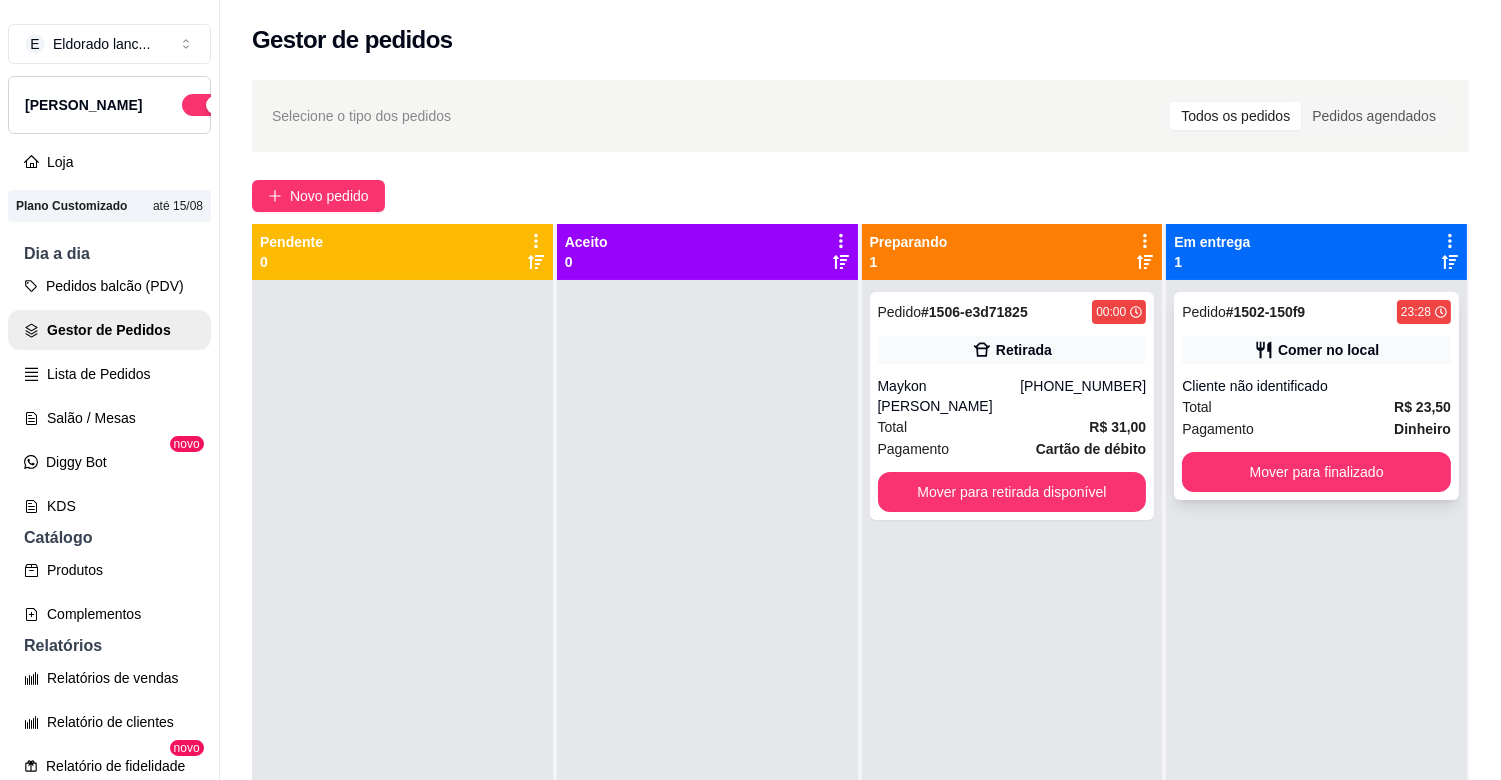 click on "Total R$ 23,50" at bounding box center (1316, 407) 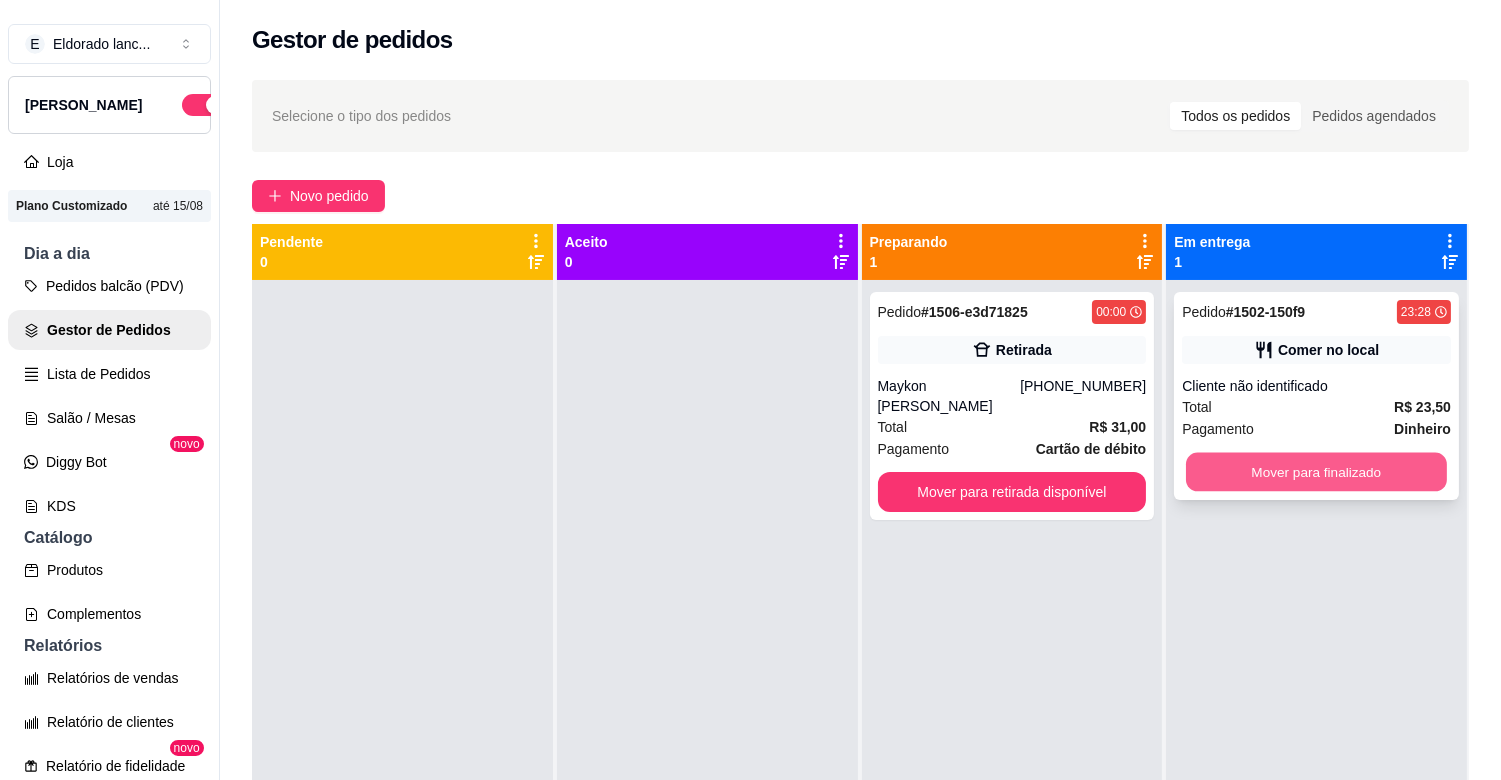 click on "Mover para finalizado" at bounding box center [1316, 472] 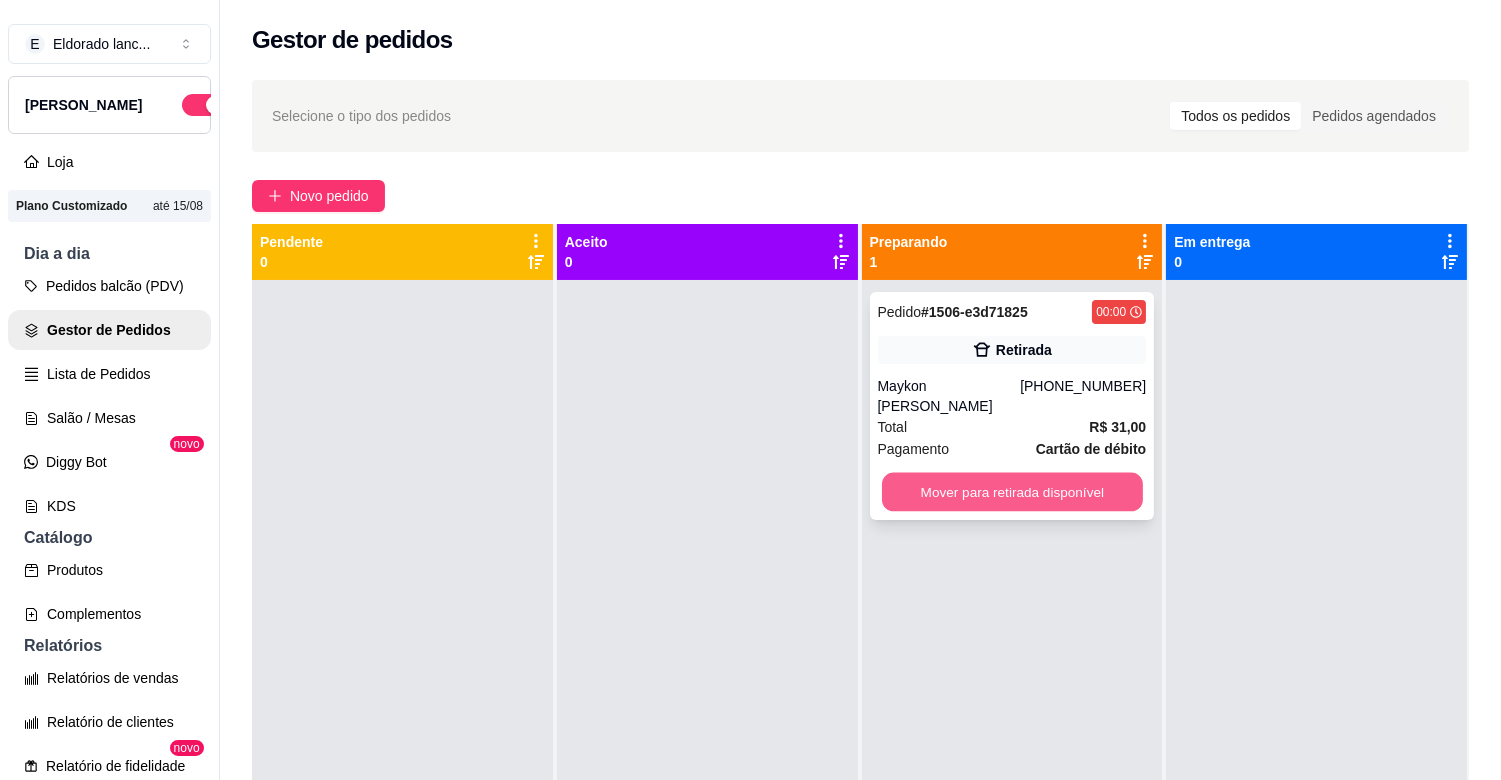 click on "Mover para retirada disponível" at bounding box center (1012, 492) 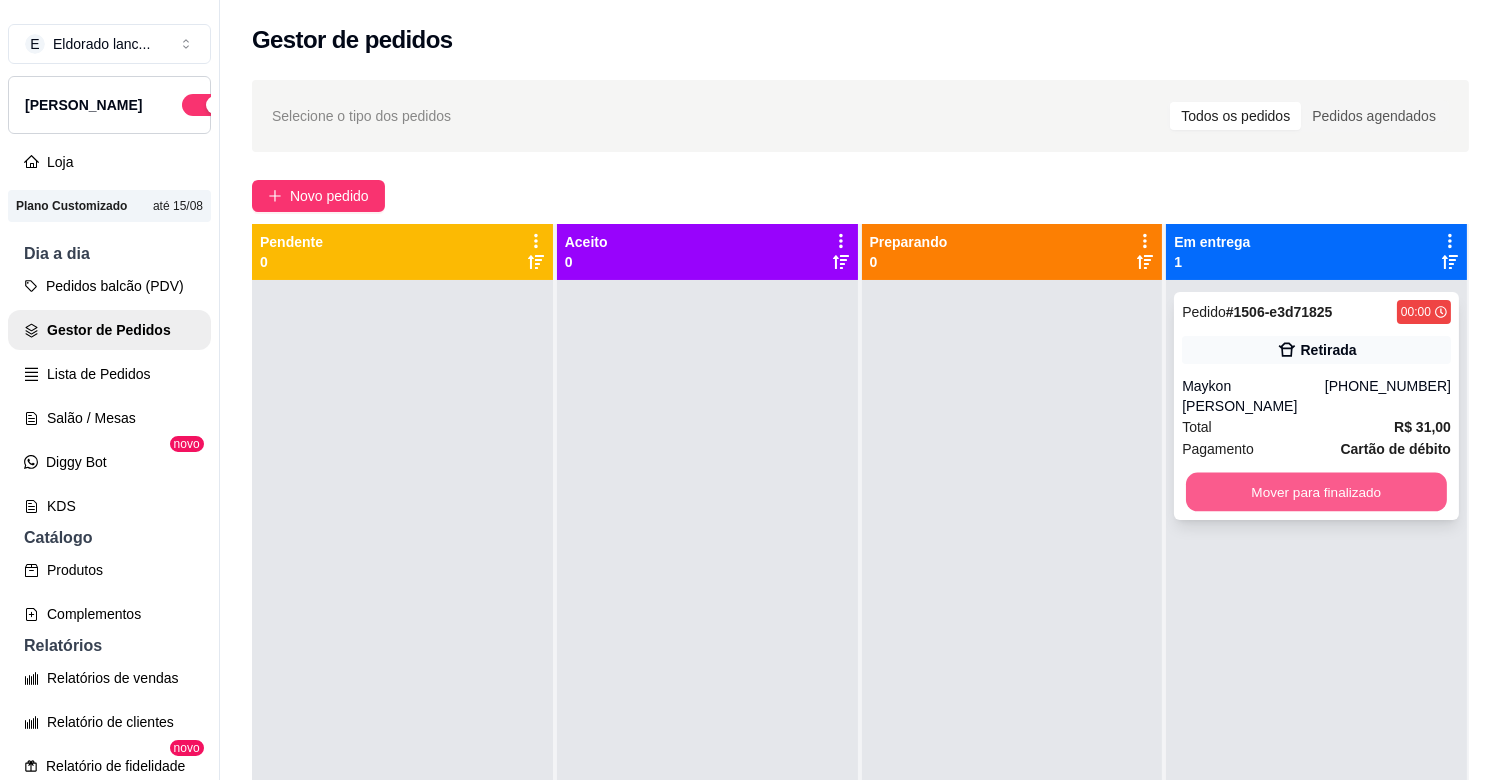 click on "Mover para finalizado" at bounding box center [1316, 492] 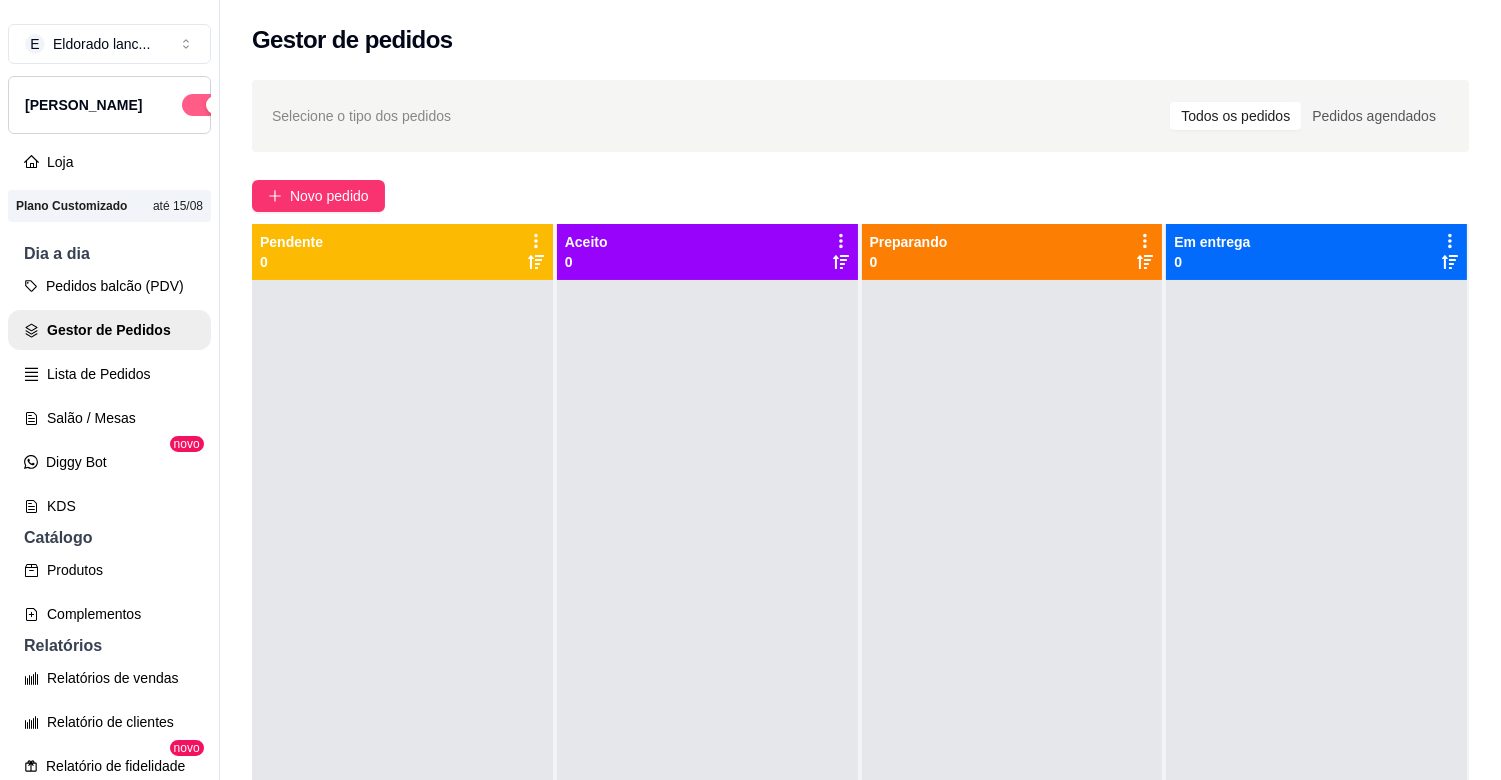 click at bounding box center (215, 105) 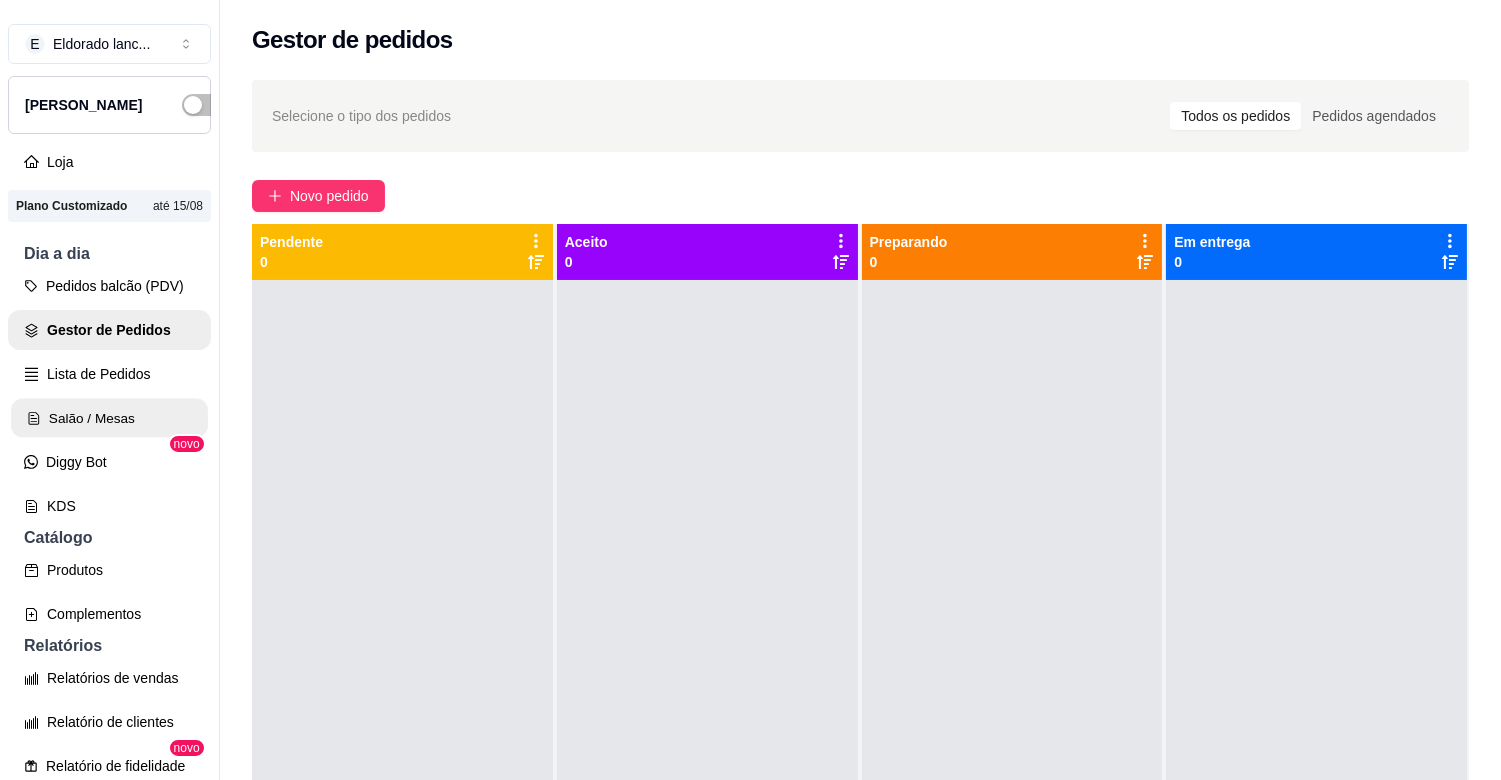 click on "Salão / Mesas" at bounding box center (109, 418) 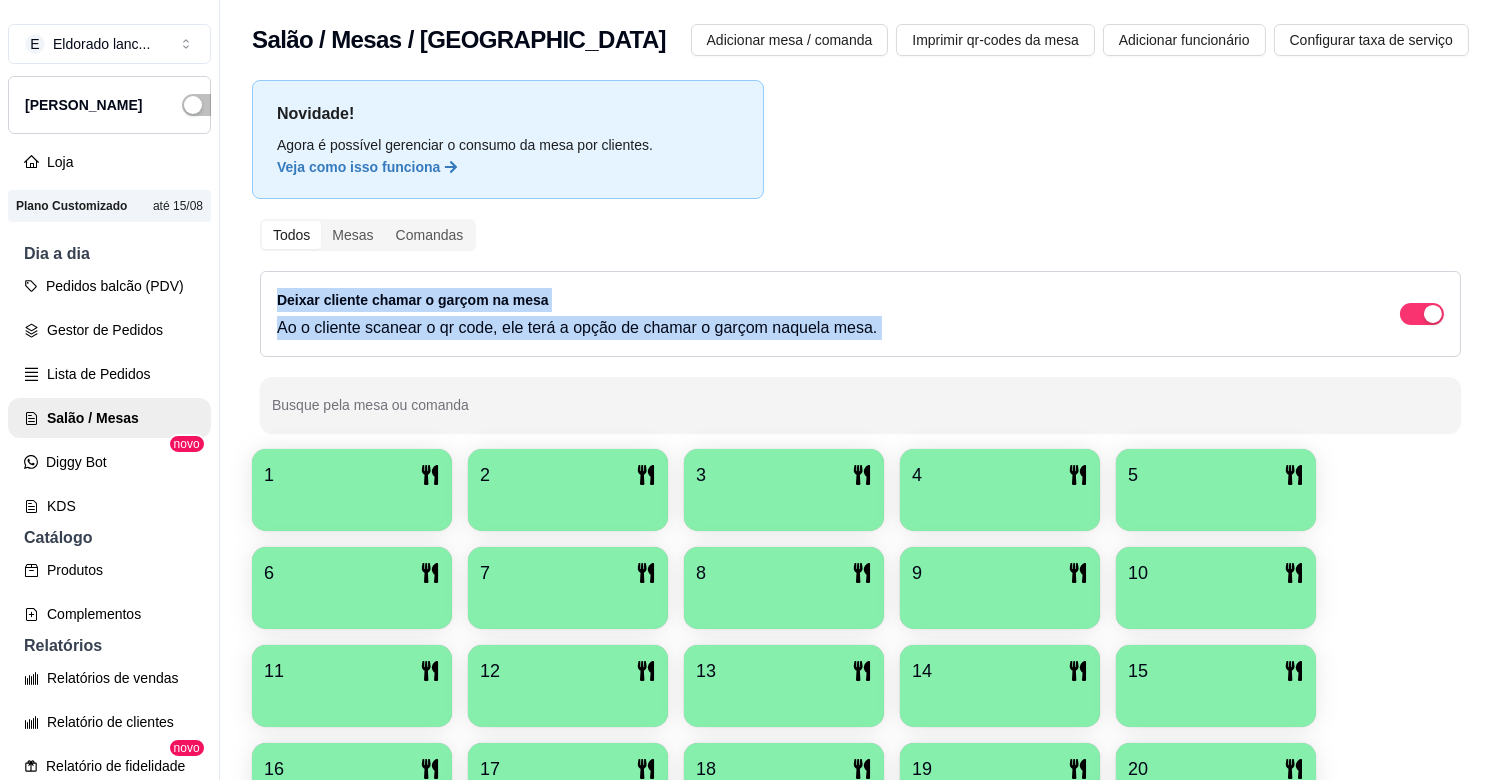 drag, startPoint x: 1483, startPoint y: 252, endPoint x: 1480, endPoint y: 104, distance: 148.0304 